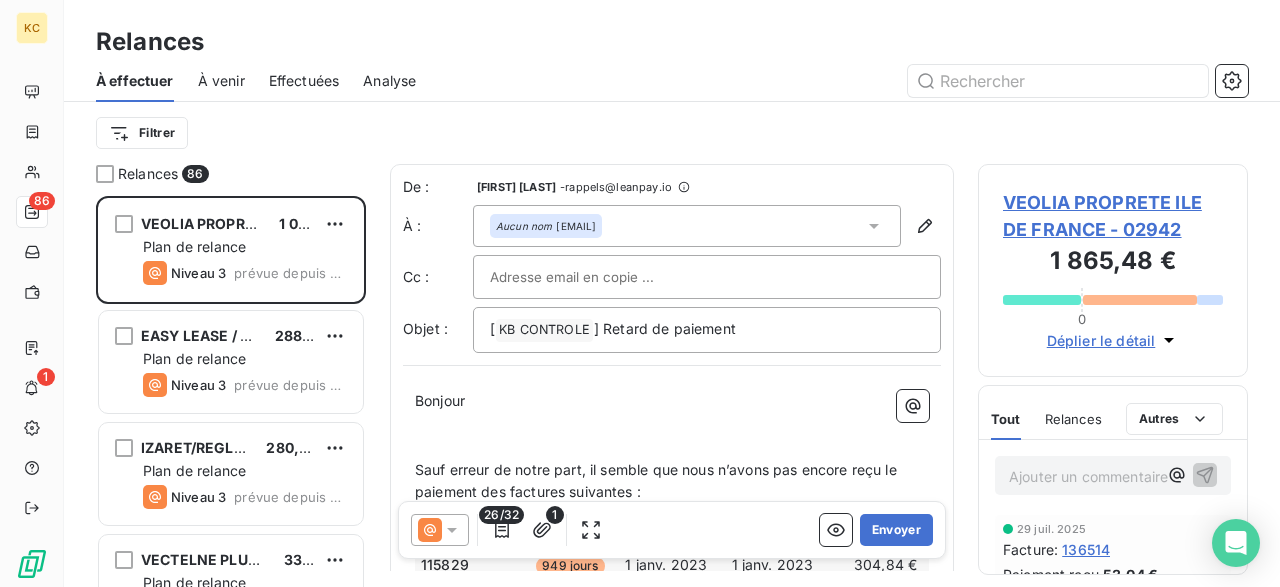 scroll, scrollTop: 0, scrollLeft: 0, axis: both 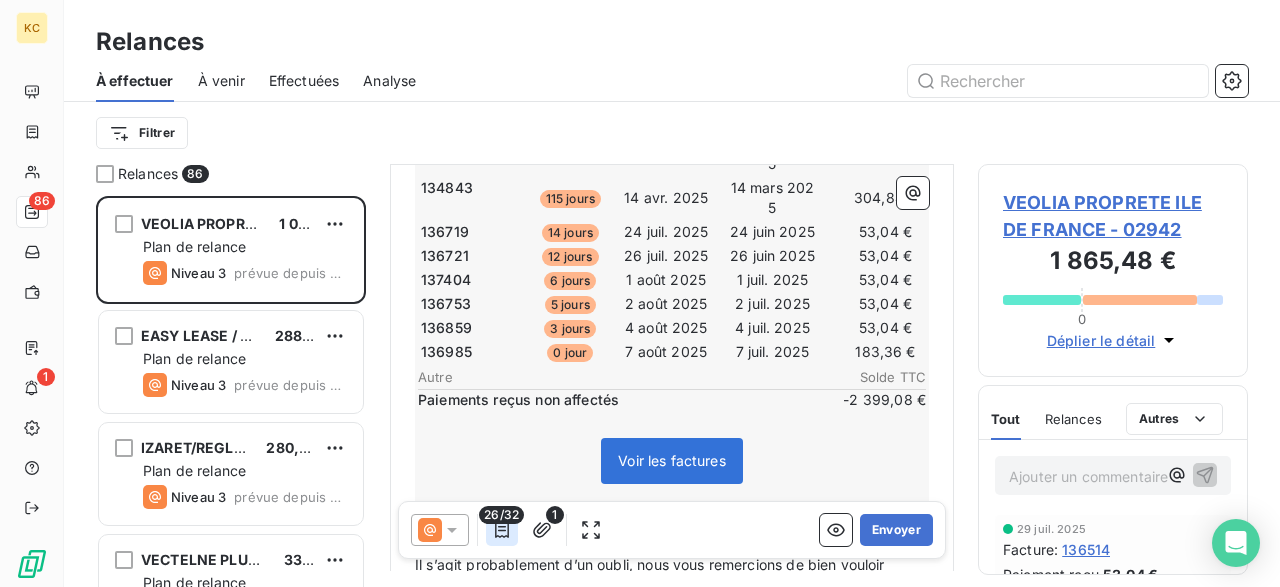 click 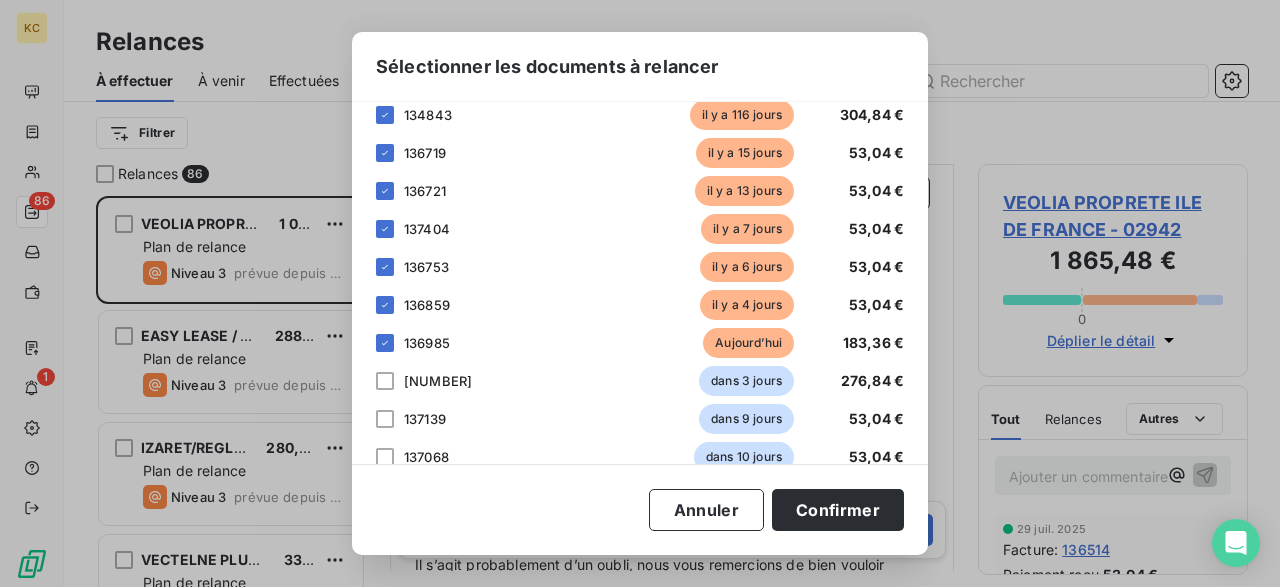 scroll, scrollTop: 1055, scrollLeft: 0, axis: vertical 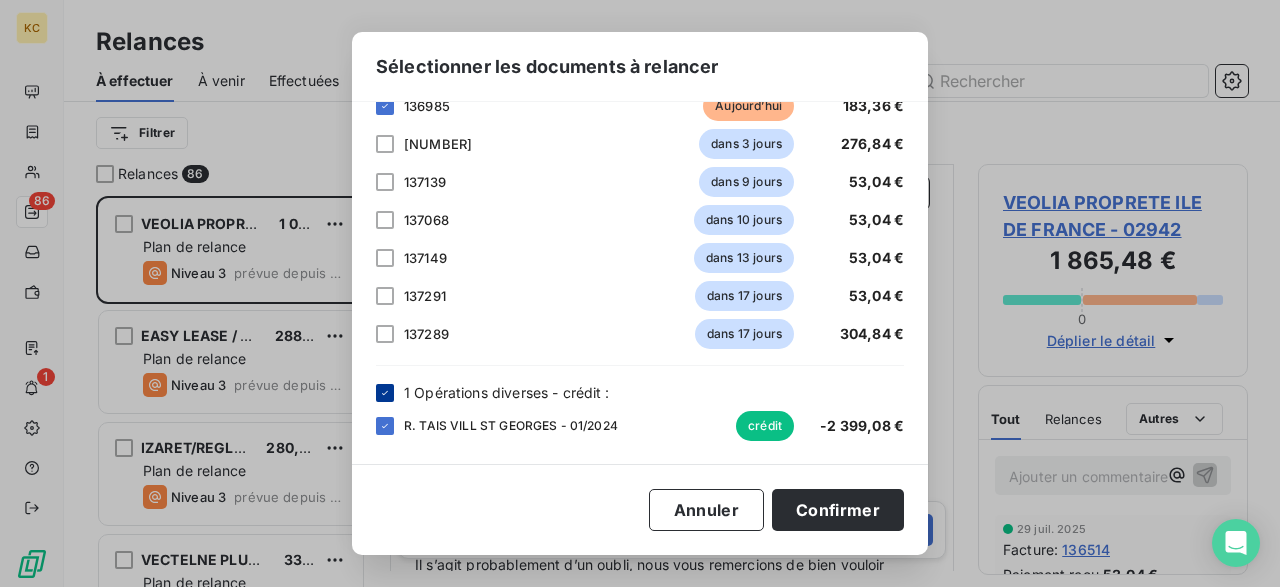 click 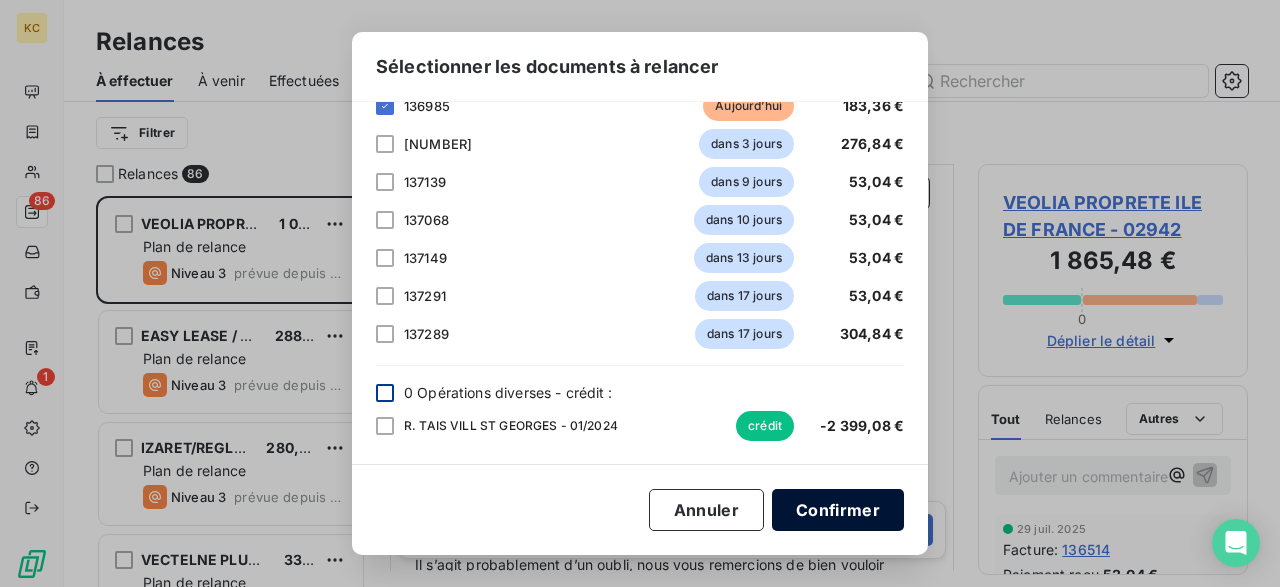 click on "Confirmer" at bounding box center [838, 510] 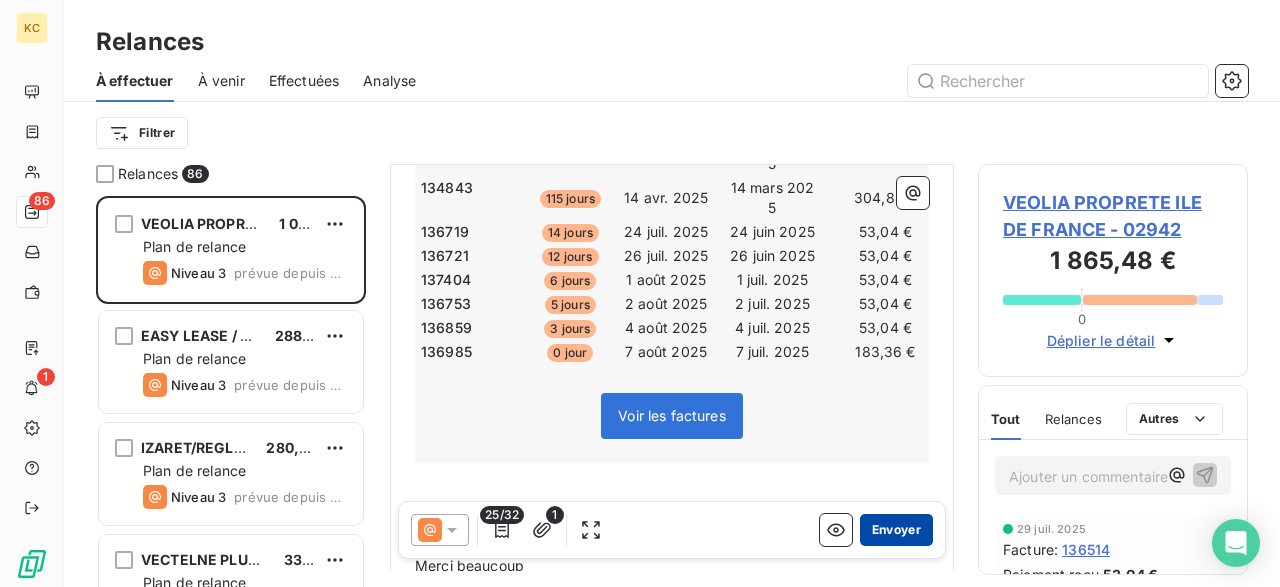 click on "Envoyer" at bounding box center [896, 530] 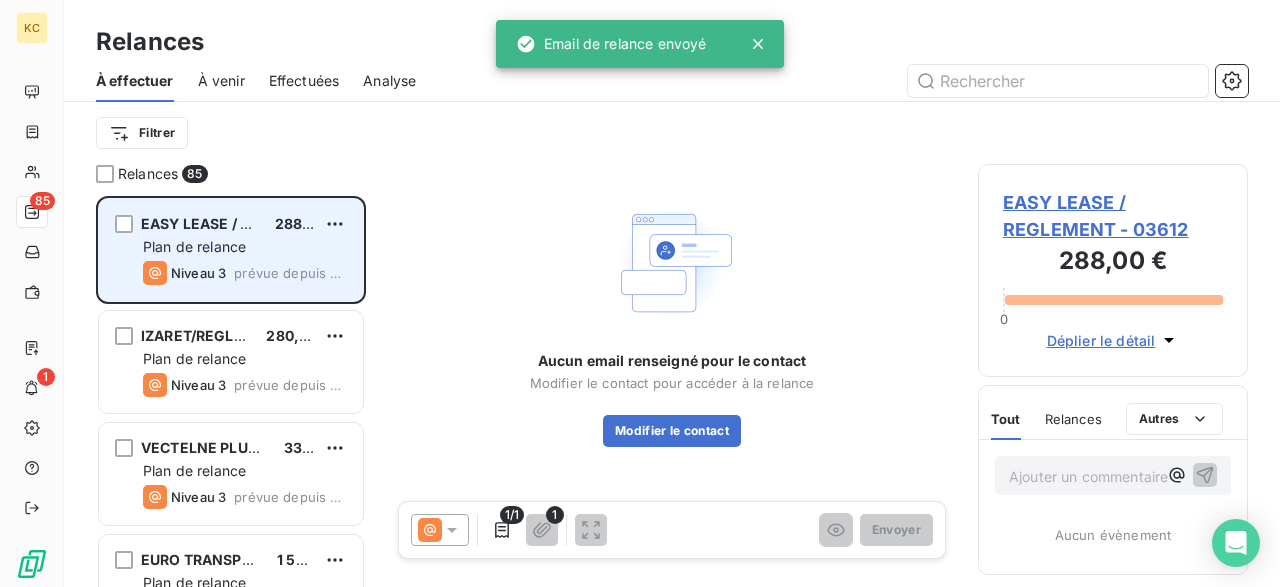 click on "Niveau 3 prévue depuis 649 jours" at bounding box center (245, 273) 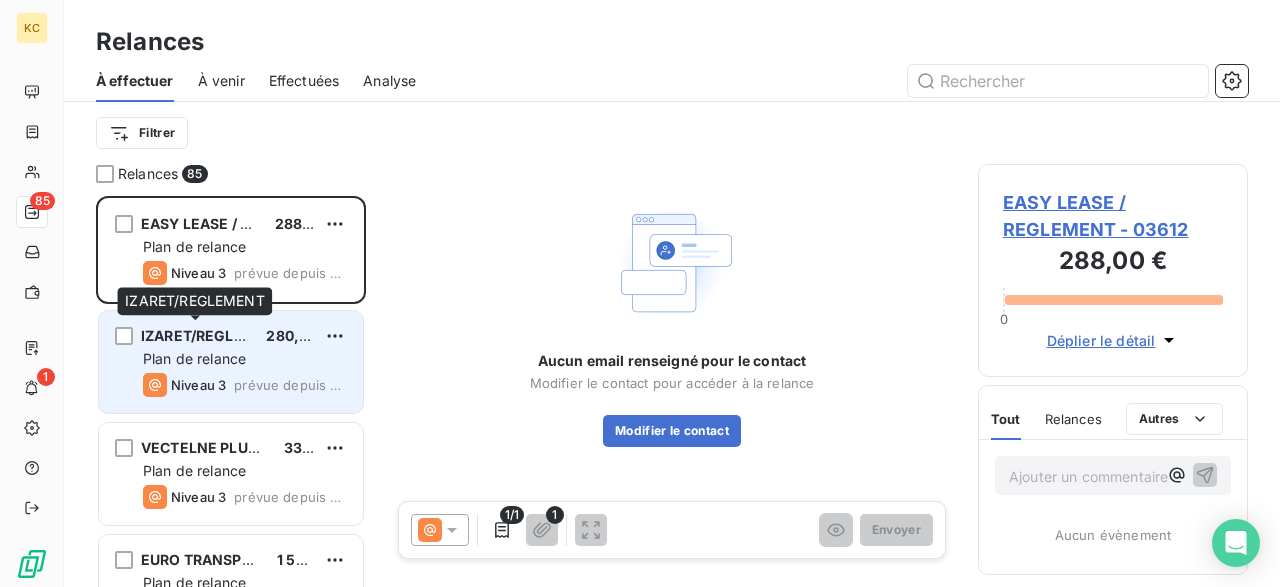 click on "IZARET/REGLEMENT" at bounding box center [213, 335] 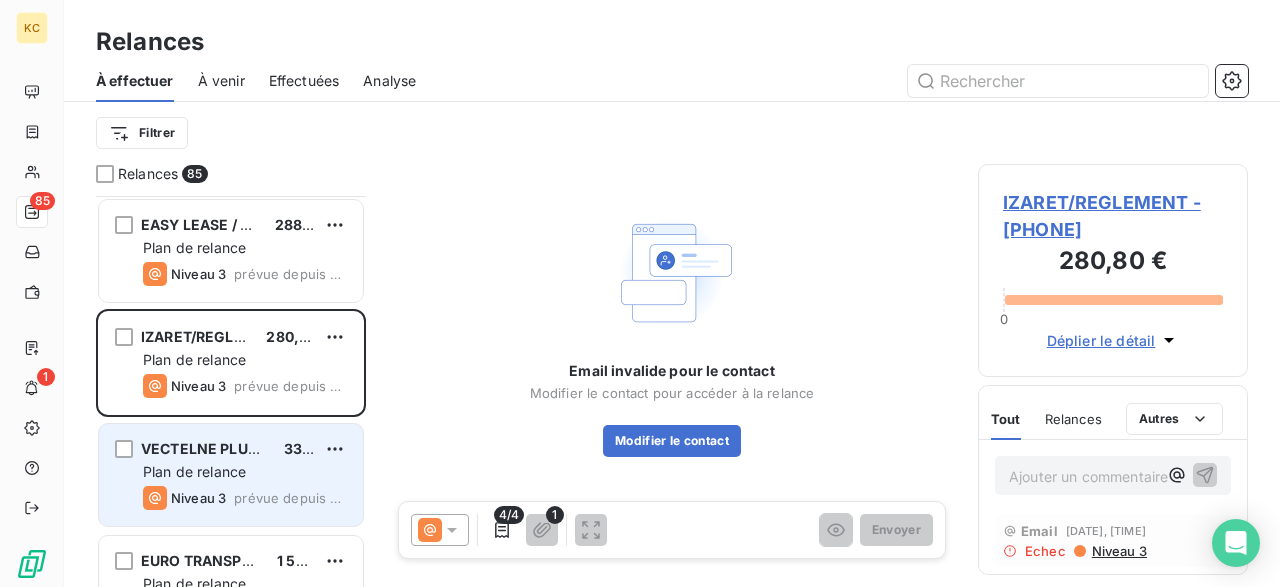 scroll, scrollTop: 212, scrollLeft: 0, axis: vertical 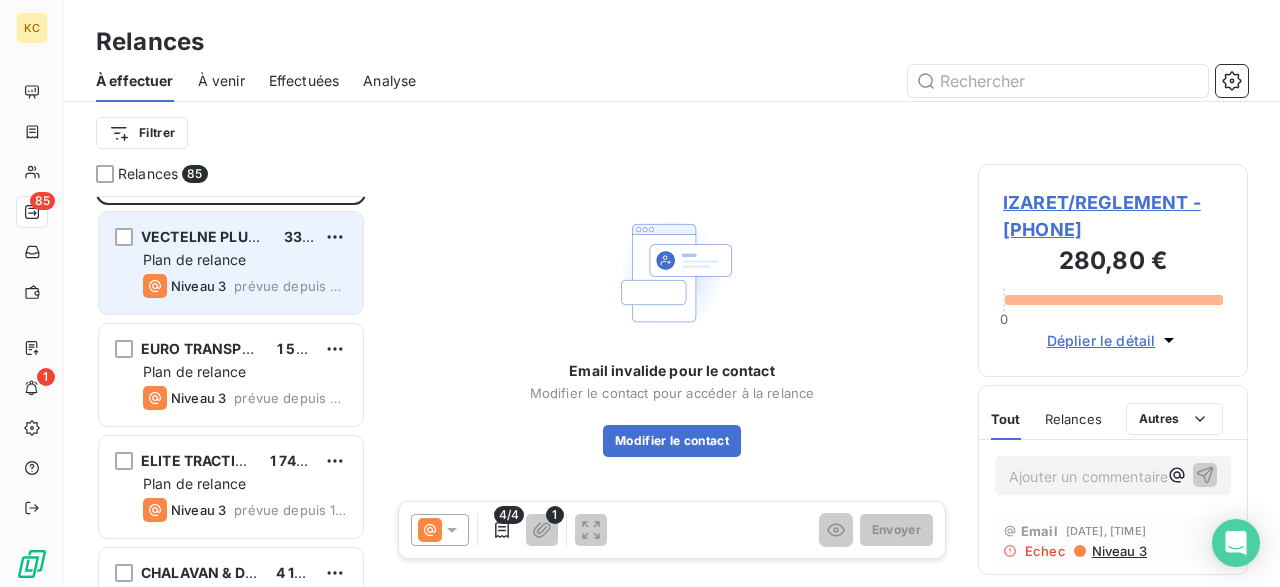 click on "Plan de relance" at bounding box center [245, 260] 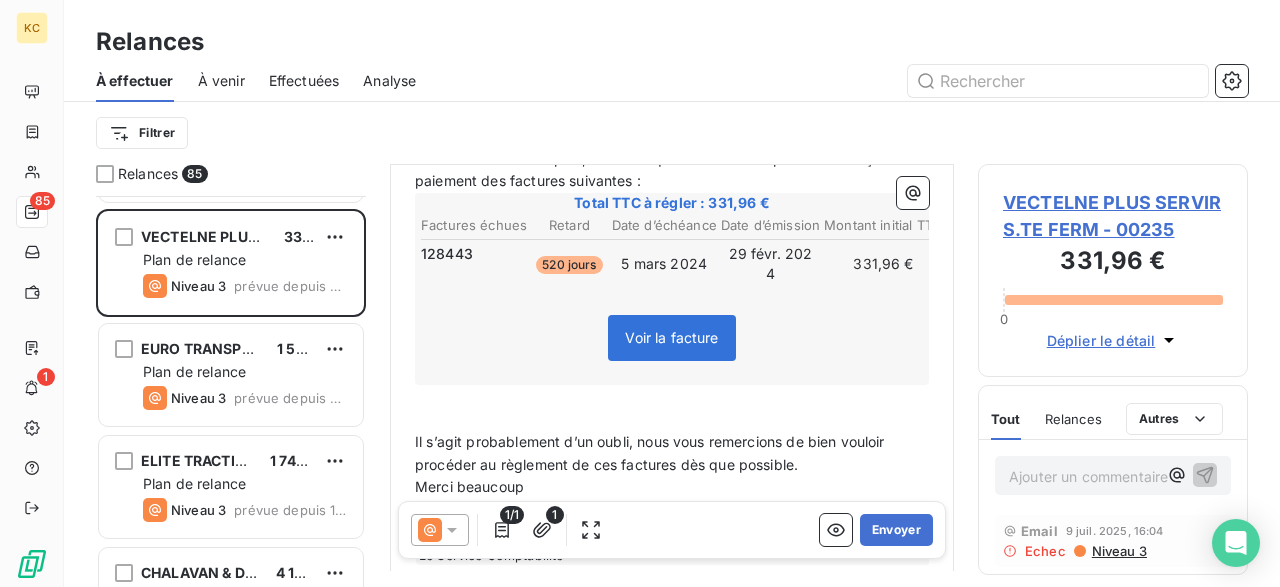 scroll, scrollTop: 394, scrollLeft: 0, axis: vertical 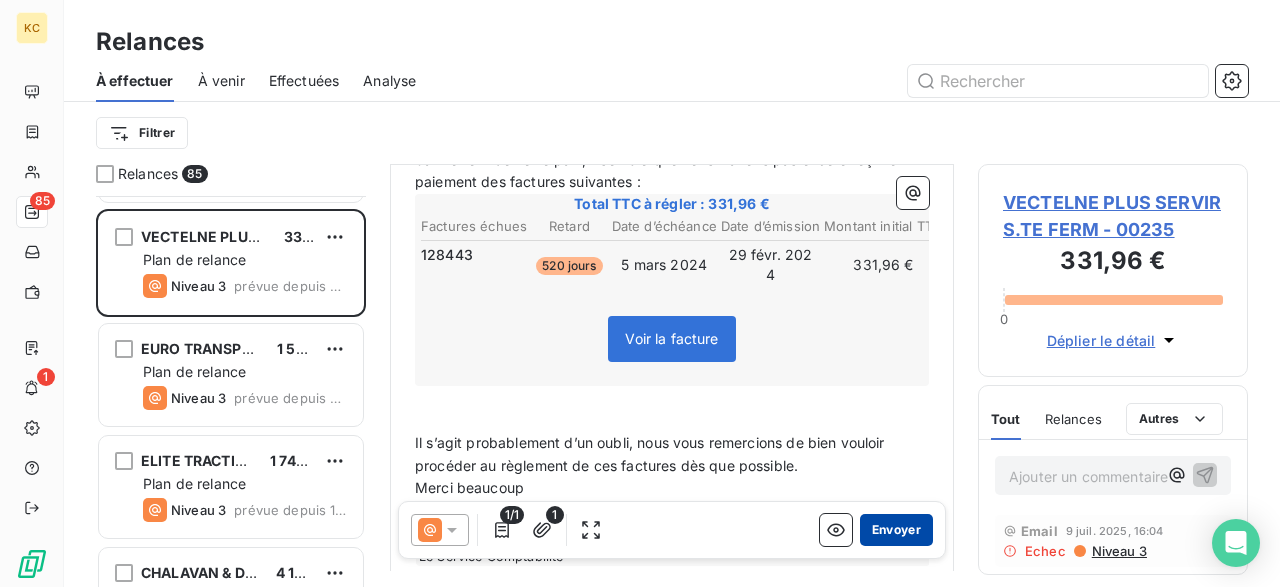 click on "Envoyer" at bounding box center [896, 530] 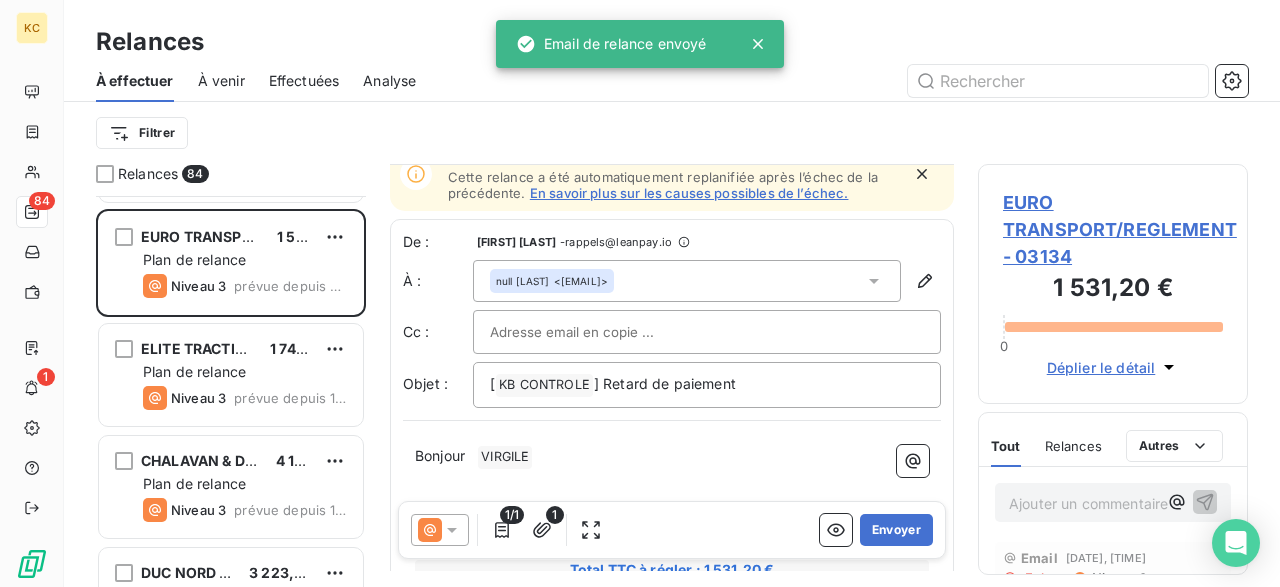 scroll, scrollTop: 173, scrollLeft: 0, axis: vertical 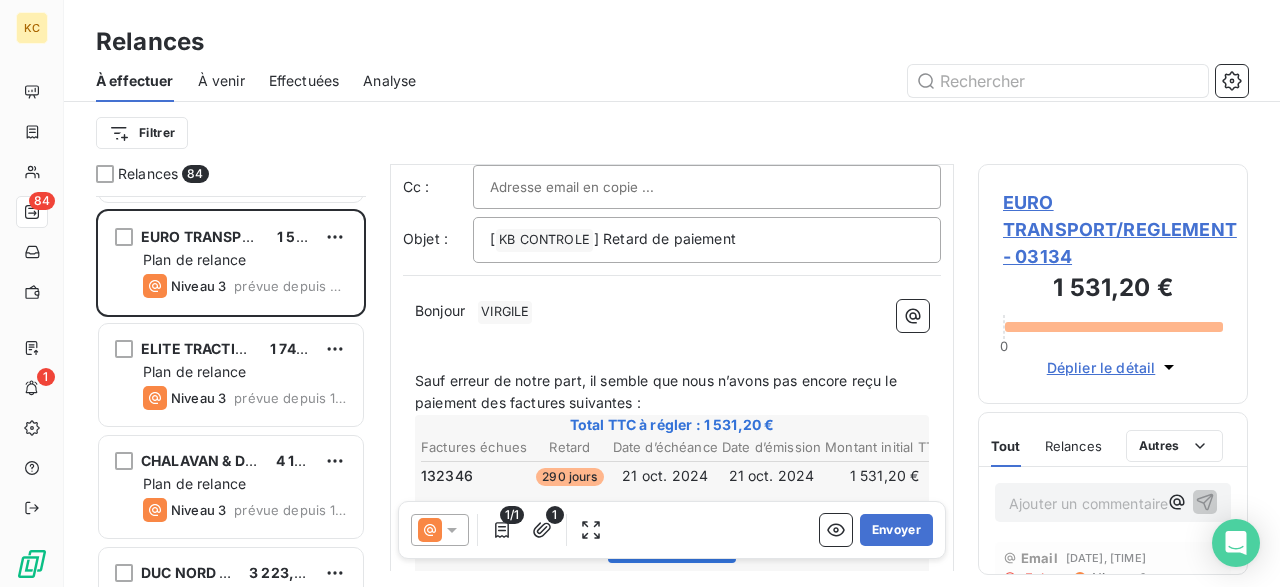 click on "Bonjour ﻿ VIRGILE ﻿ ﻿" at bounding box center (672, 312) 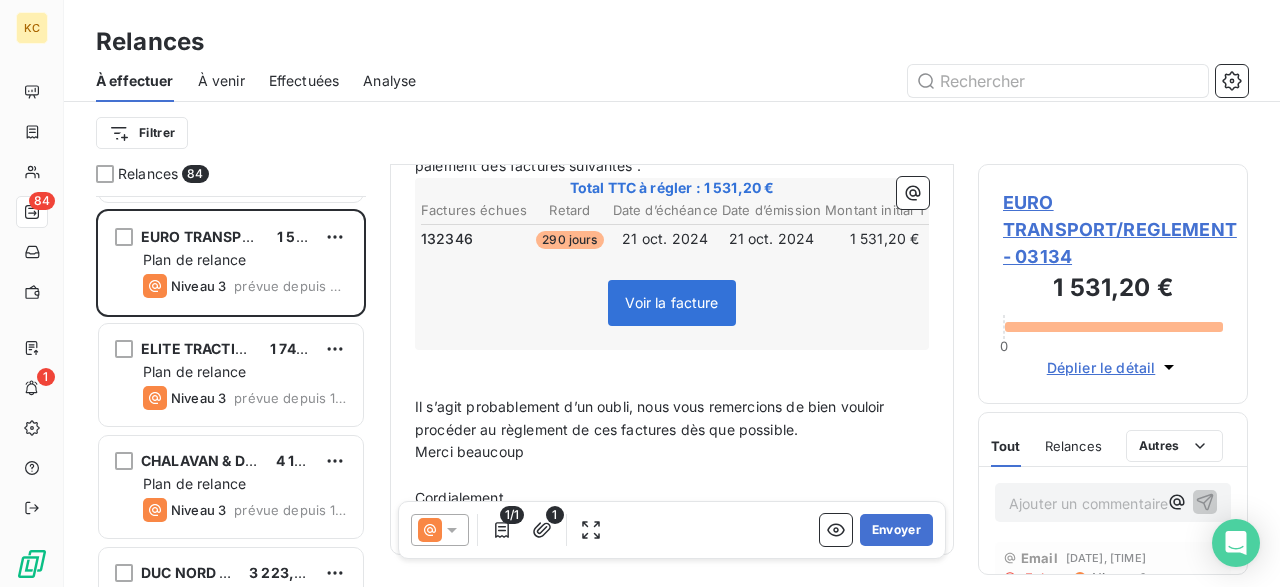 scroll, scrollTop: 471, scrollLeft: 0, axis: vertical 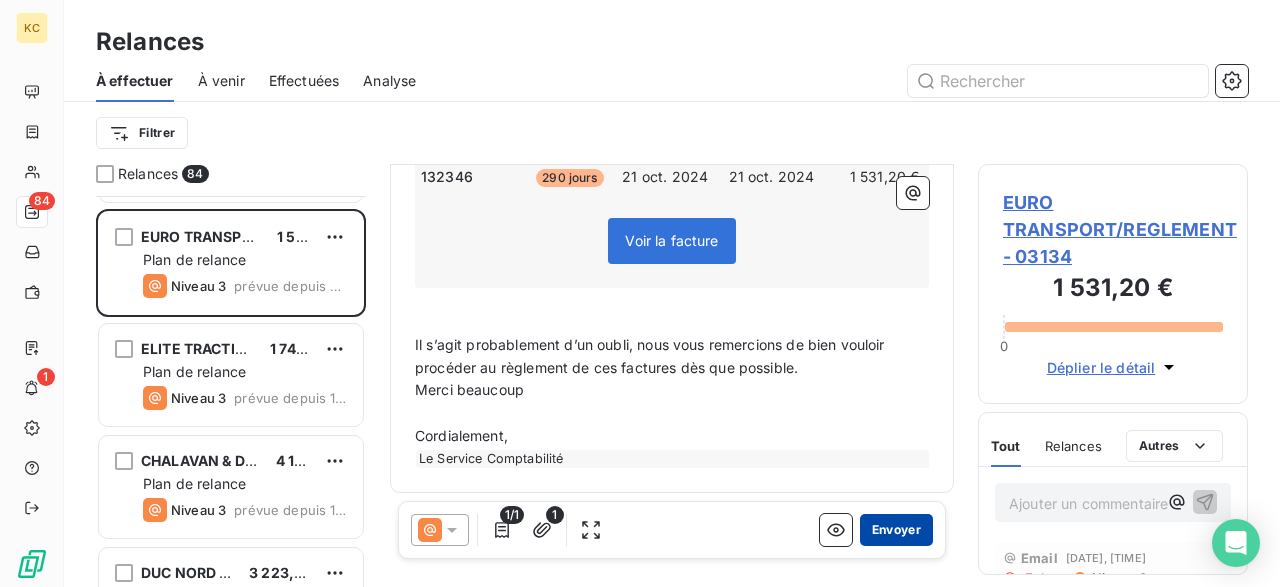 click on "Envoyer" at bounding box center [896, 530] 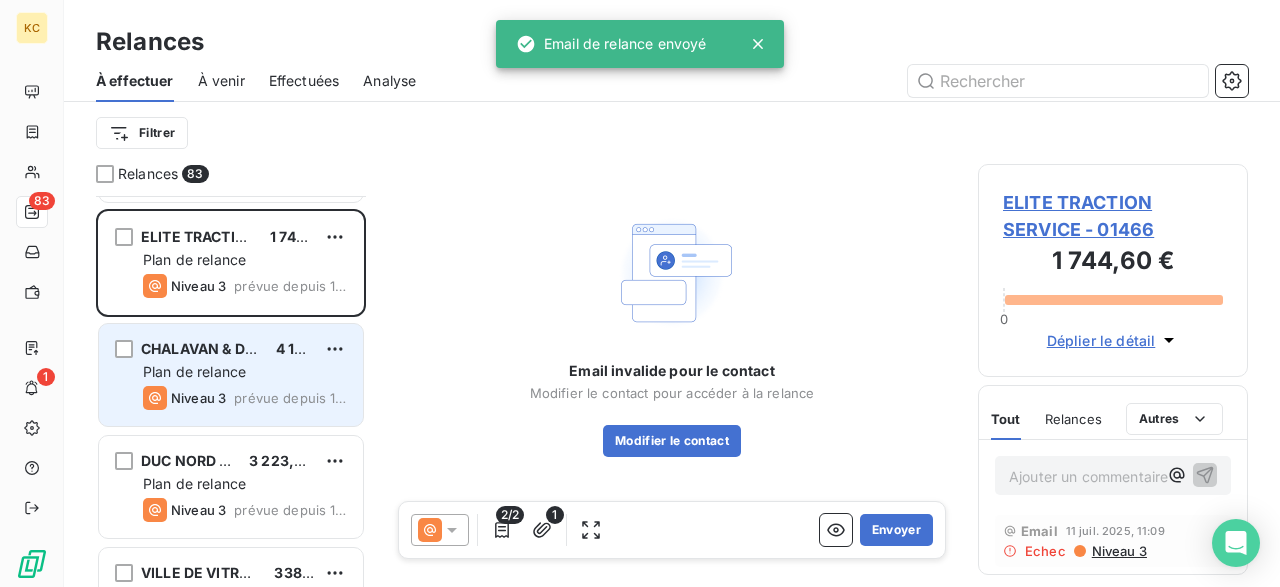 click on "Plan de relance" at bounding box center (194, 371) 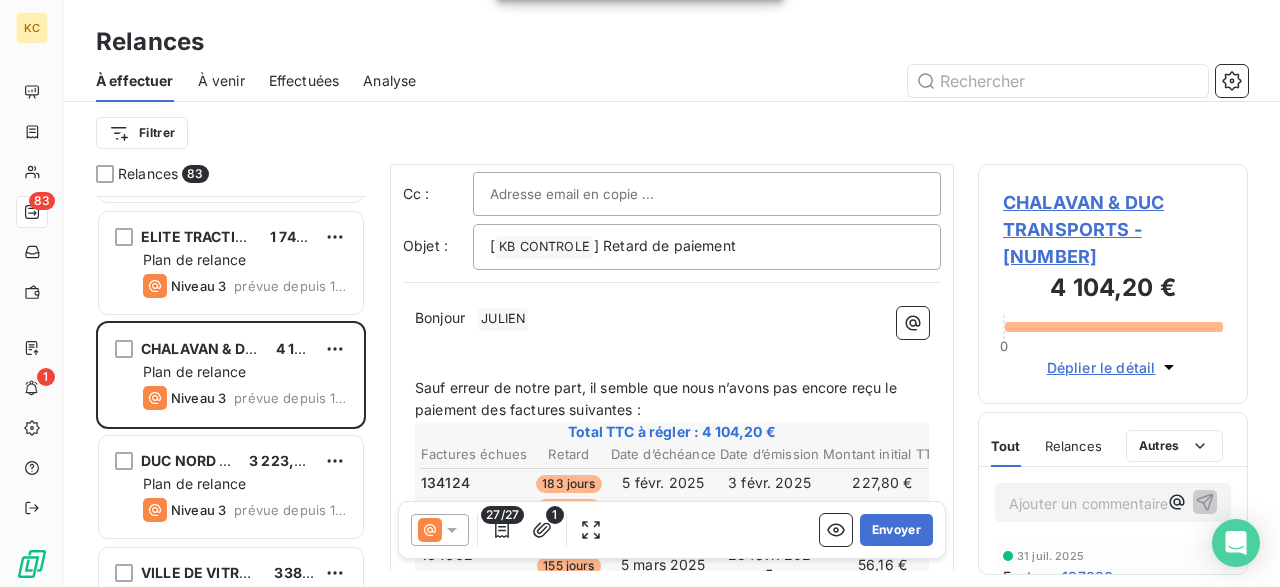 scroll, scrollTop: 83, scrollLeft: 0, axis: vertical 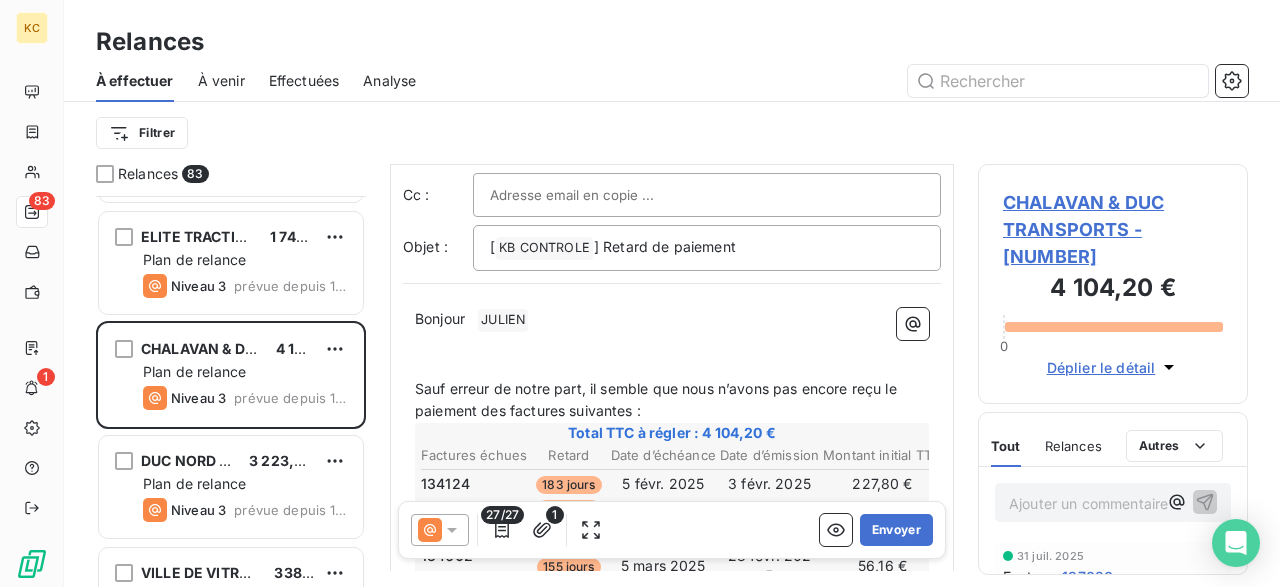 click on "Bonjour  ﻿   [FIRST] ﻿ ﻿" at bounding box center [672, 320] 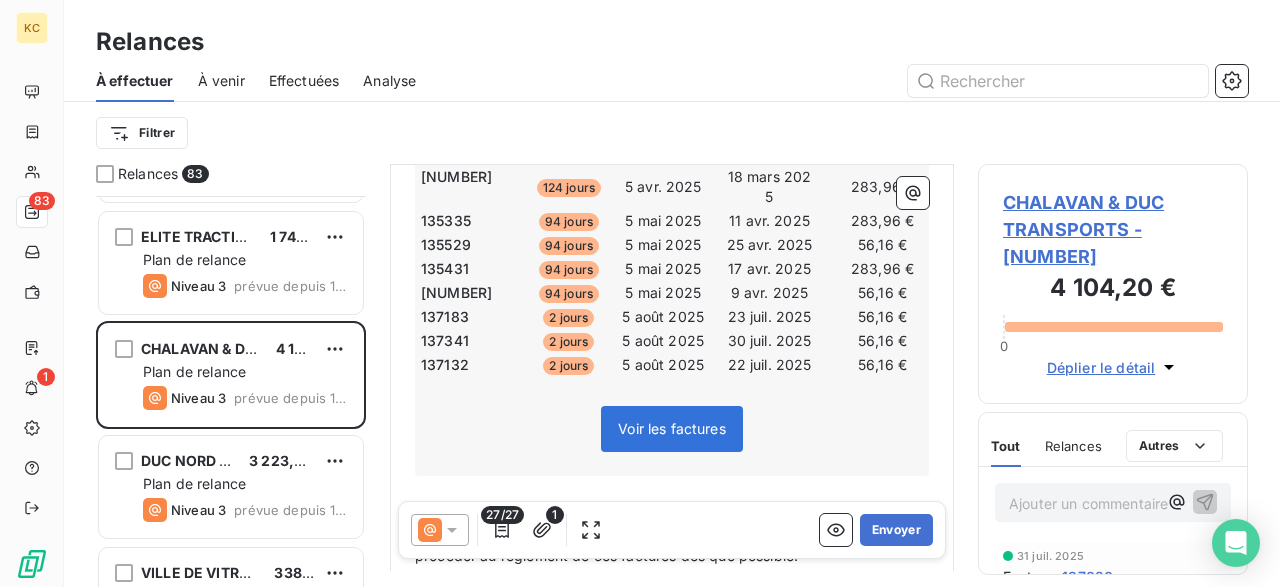 scroll, scrollTop: 1043, scrollLeft: 0, axis: vertical 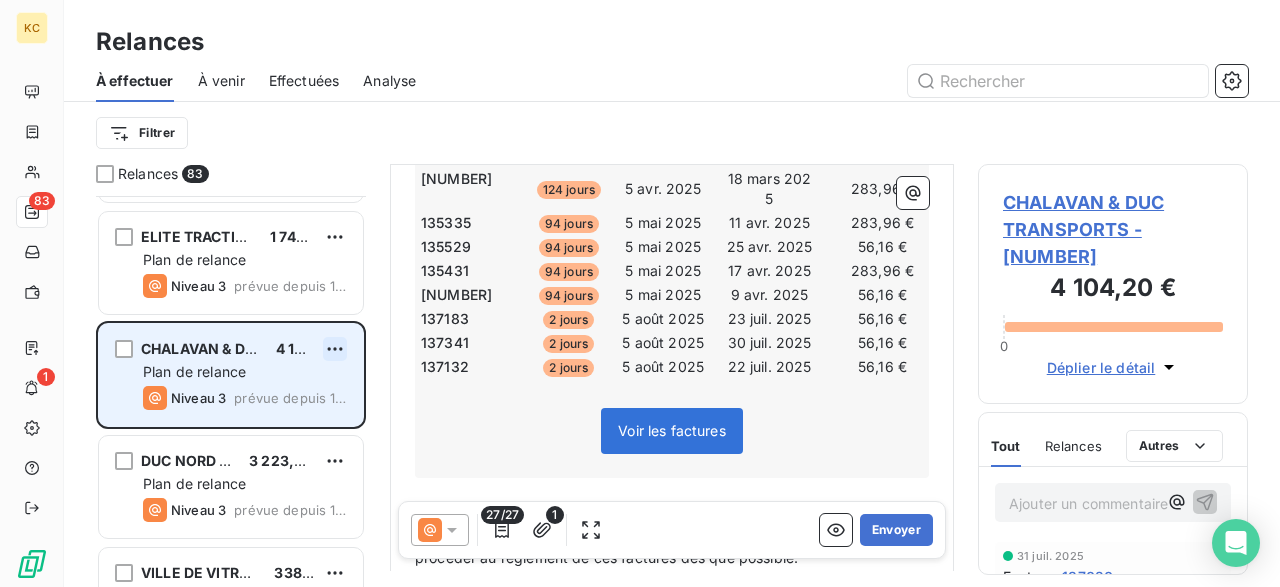 click on "KC 83 1 Relances À effectuer À venir Effectuées Analyse Filtrer Relances 83 EASY LEASE / REGLEMENT 288,00 € Plan de relance Niveau 3 prévue depuis 649 jours IZARET/REGLEMENT 280,80 € Plan de relance Niveau 3 prévue depuis 522 jours ELITE TRACTION SERVICE 1 744,60 € Plan de relance Niveau 3 prévue depuis 158 jours CHALAVAN & DUC TRANSPORTS 4 104,20 € Plan de relance Niveau 3 prévue depuis 153 jours DUC  NORD SAS 3 223,04 € Plan de relance Niveau 3 prévue depuis 143 jours VILLE DE VITRY SUR SEINE 338,20 € Plan de relance Niveau 3 prévue depuis 143 jours MAIRIE D IGNY 62,40 € Plan de relance Niveau 3 prévue depuis 61 jours De : Yamina BOUCETTA -  rappels@leanpay.io À : null JULIEN   <julienmangold@chalavanduc.fr> Cc : Objet : [ KB CONTROLE ﻿ ] Retard de paiement Bonjour  ﻿   ﻿ ﻿ Sauf erreur de notre part, il semble que nous n’avons pas encore reçu le paiement des factures suivantes : Total TTC à régler :   4 104,20 € Factures échues Retard" at bounding box center (640, 293) 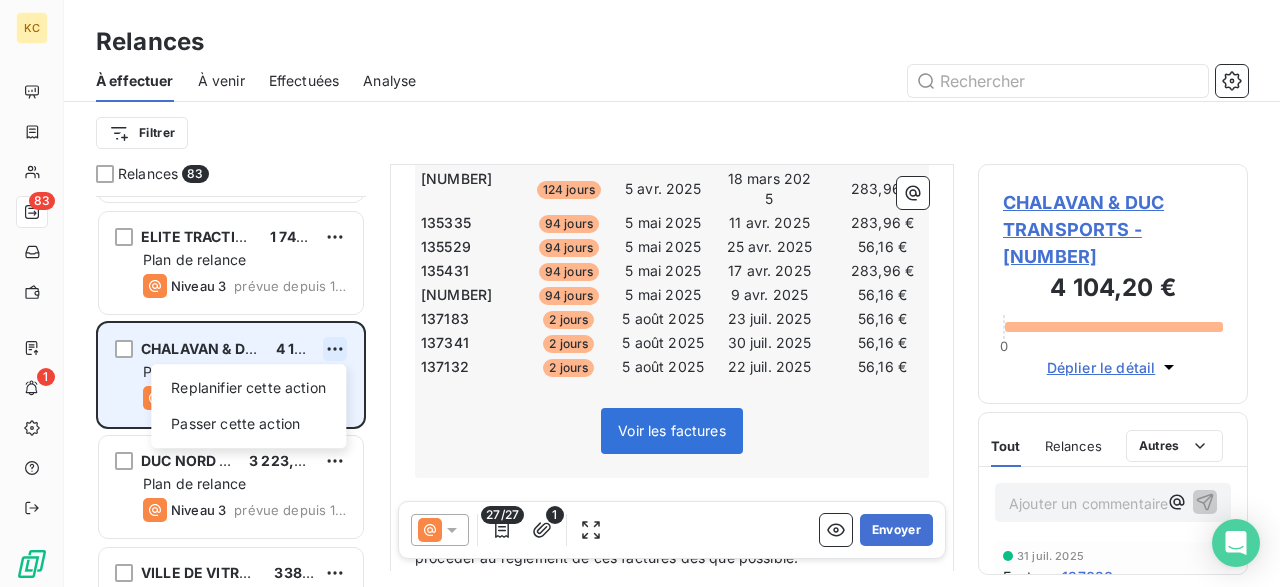 scroll, scrollTop: 212, scrollLeft: 0, axis: vertical 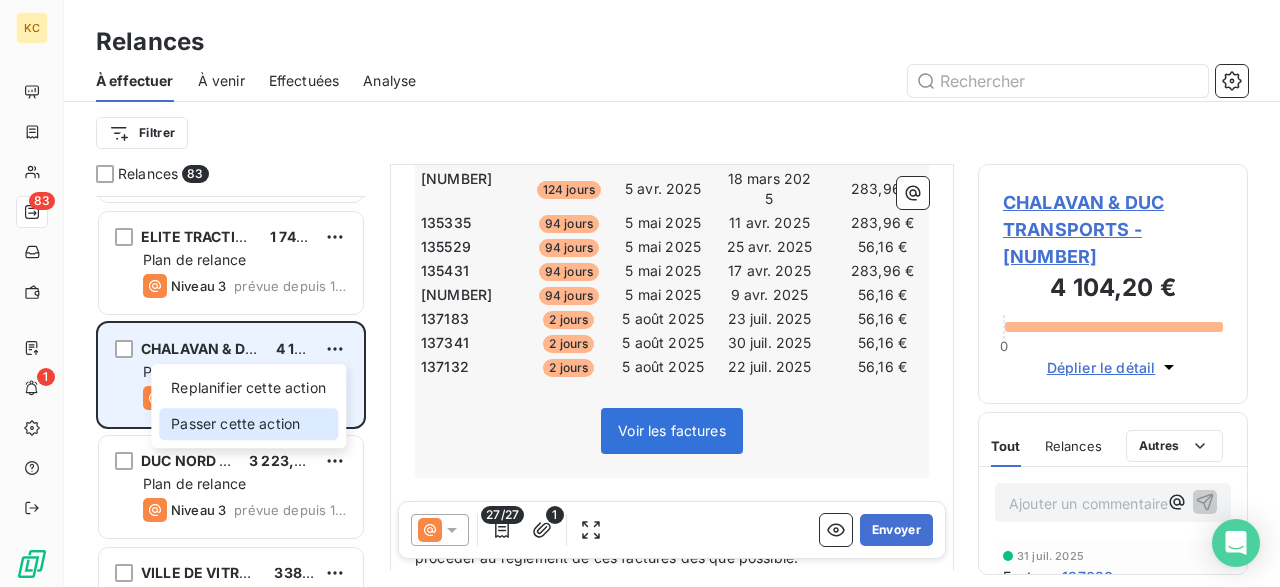 click on "Passer cette action" at bounding box center [248, 424] 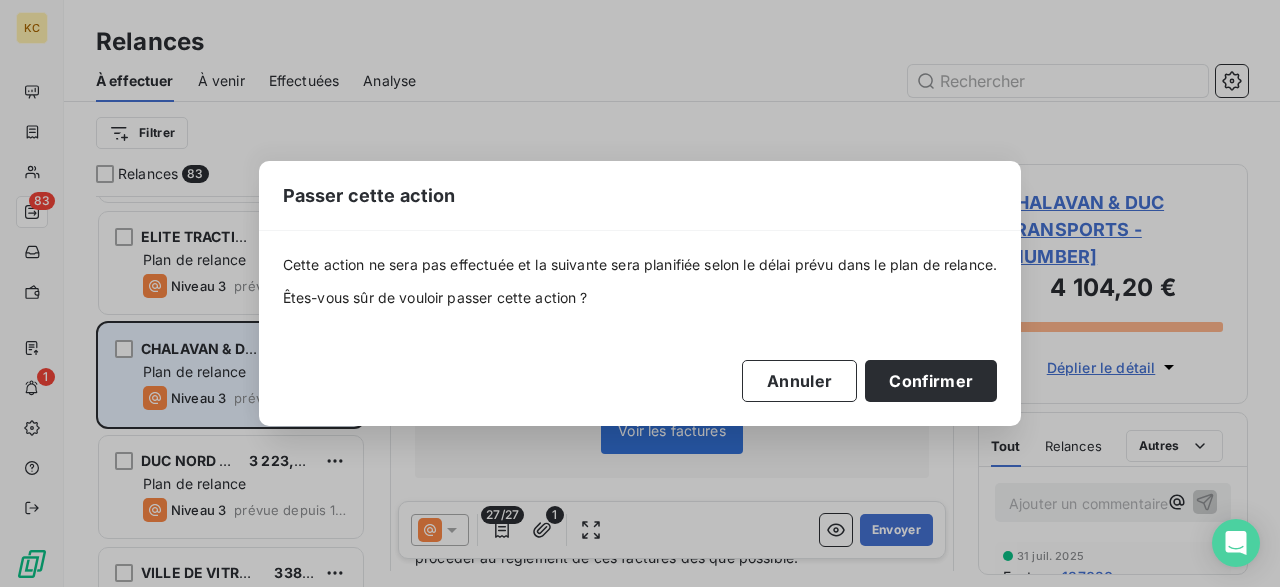 click on "Passer cette action Cette action ne sera pas effectuée et la suivante sera planifiée selon le délai prévu dans le plan de relance. Êtes-vous sûr de vouloir passer cette action ? Annuler Confirmer" at bounding box center (640, 293) 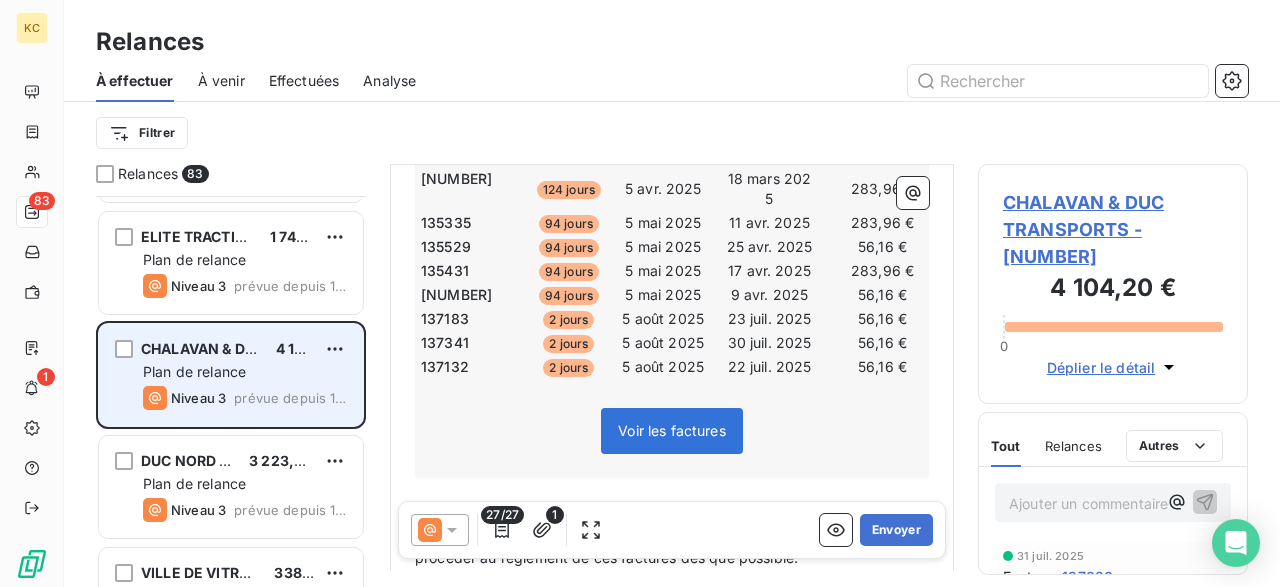 click on "CHALAVAN & DUC TRANSPORTS 4 104,20 € Plan de relance Niveau 3 prévue depuis 153 jours" at bounding box center [231, 377] 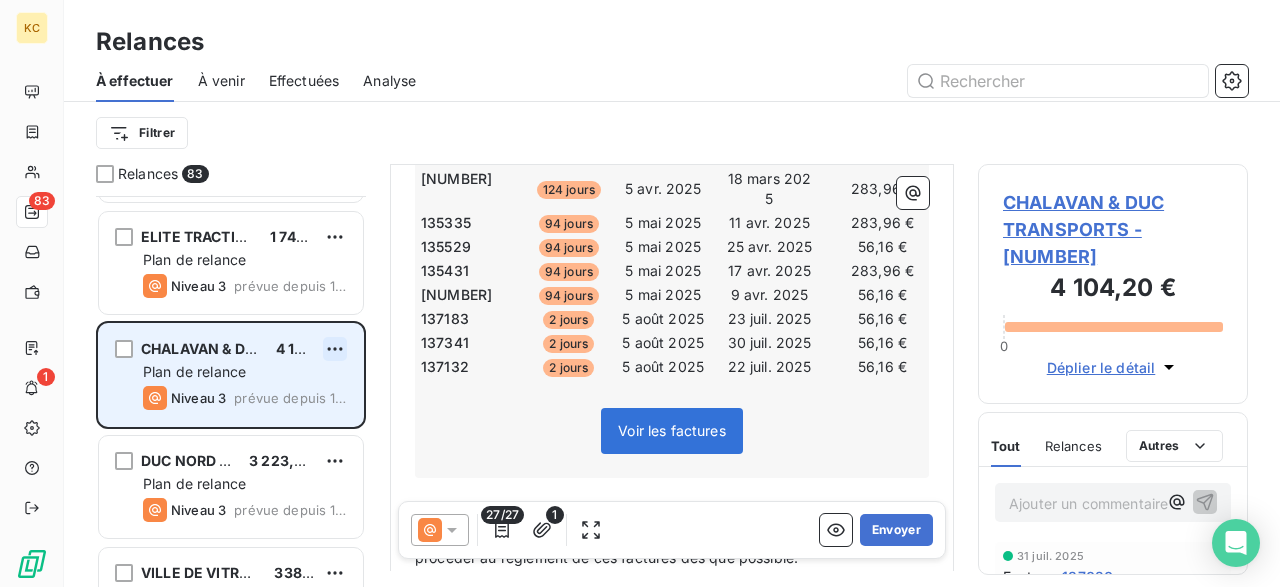 click on "KC 83 1 Relances À effectuer À venir Effectuées Analyse Filtrer Relances 83 EASY LEASE / REGLEMENT 288,00 € Plan de relance Niveau 3 prévue depuis 649 jours IZARET/REGLEMENT 280,80 € Plan de relance Niveau 3 prévue depuis 522 jours ELITE TRACTION SERVICE 1 744,60 € Plan de relance Niveau 3 prévue depuis 158 jours CHALAVAN & DUC TRANSPORTS 4 104,20 € Plan de relance Niveau 3 prévue depuis 153 jours DUC  NORD SAS 3 223,04 € Plan de relance Niveau 3 prévue depuis 143 jours VILLE DE VITRY SUR SEINE 338,20 € Plan de relance Niveau 3 prévue depuis 143 jours MAIRIE D IGNY 62,40 € Plan de relance Niveau 3 prévue depuis 61 jours De : Yamina BOUCETTA -  rappels@leanpay.io À : null JULIEN   <julienmangold@chalavanduc.fr> Cc : Objet : [ KB CONTROLE ﻿ ] Retard de paiement Bonjour  ﻿   ﻿ ﻿ Sauf erreur de notre part, il semble que nous n’avons pas encore reçu le paiement des factures suivantes : Total TTC à régler :   4 104,20 € Factures échues Retard" at bounding box center [640, 293] 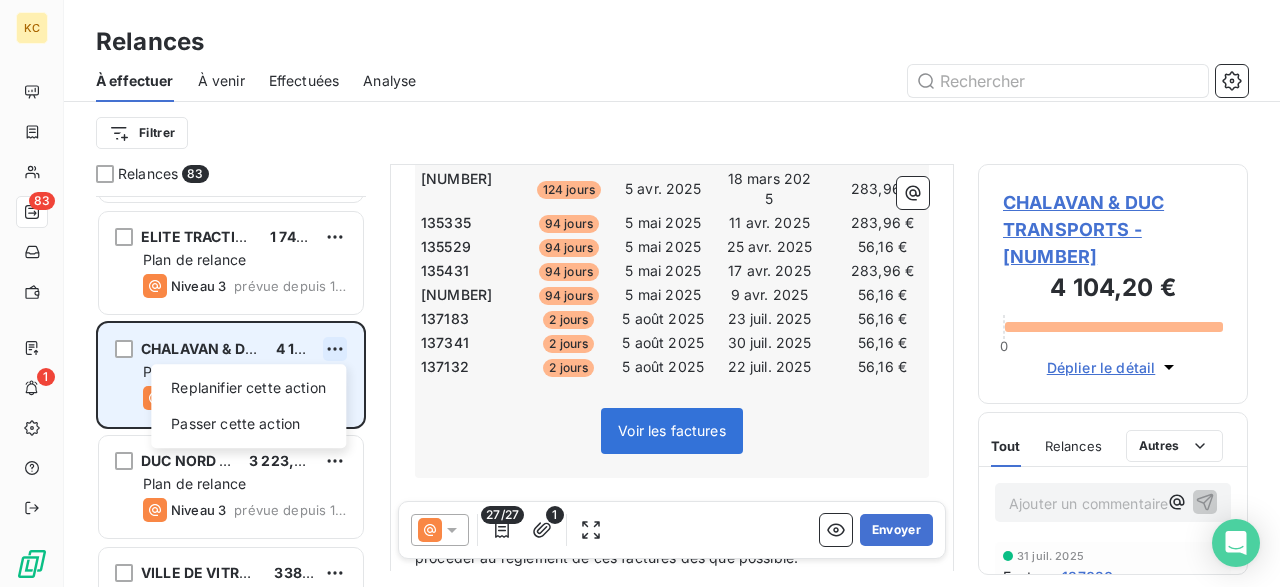 scroll, scrollTop: 212, scrollLeft: 0, axis: vertical 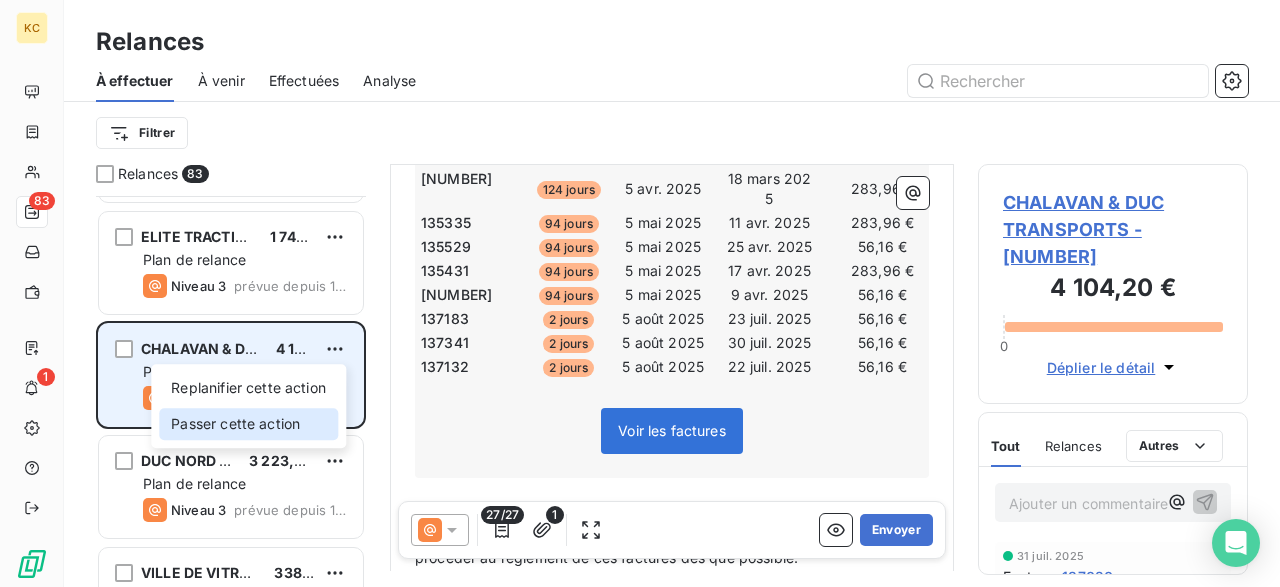 click on "Passer cette action" at bounding box center [248, 424] 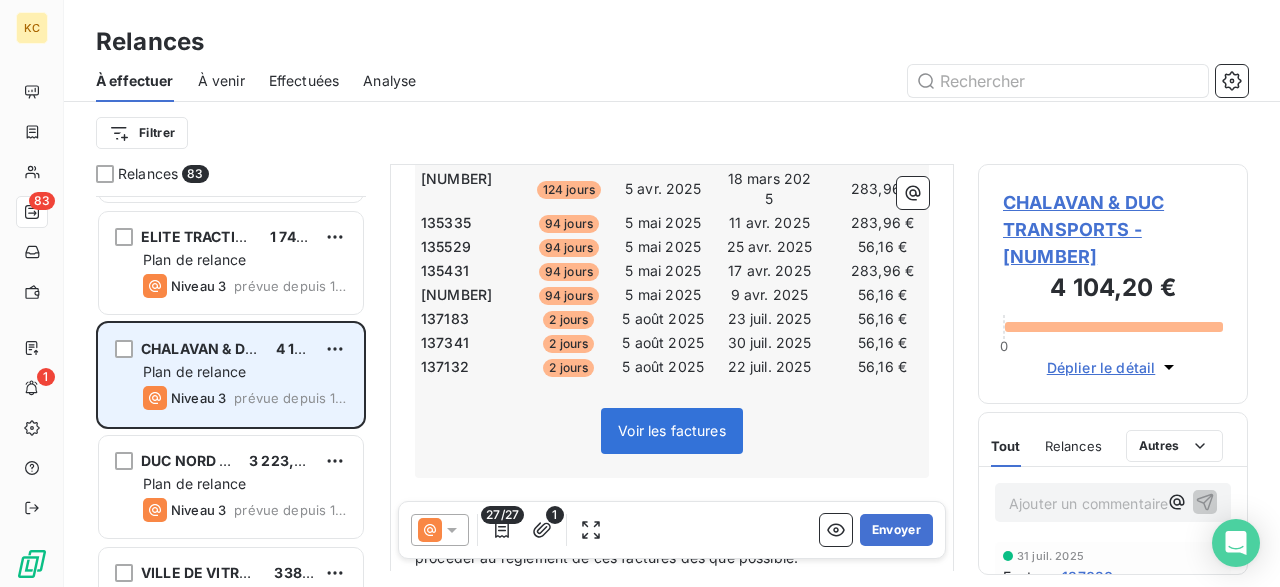 scroll, scrollTop: 212, scrollLeft: 0, axis: vertical 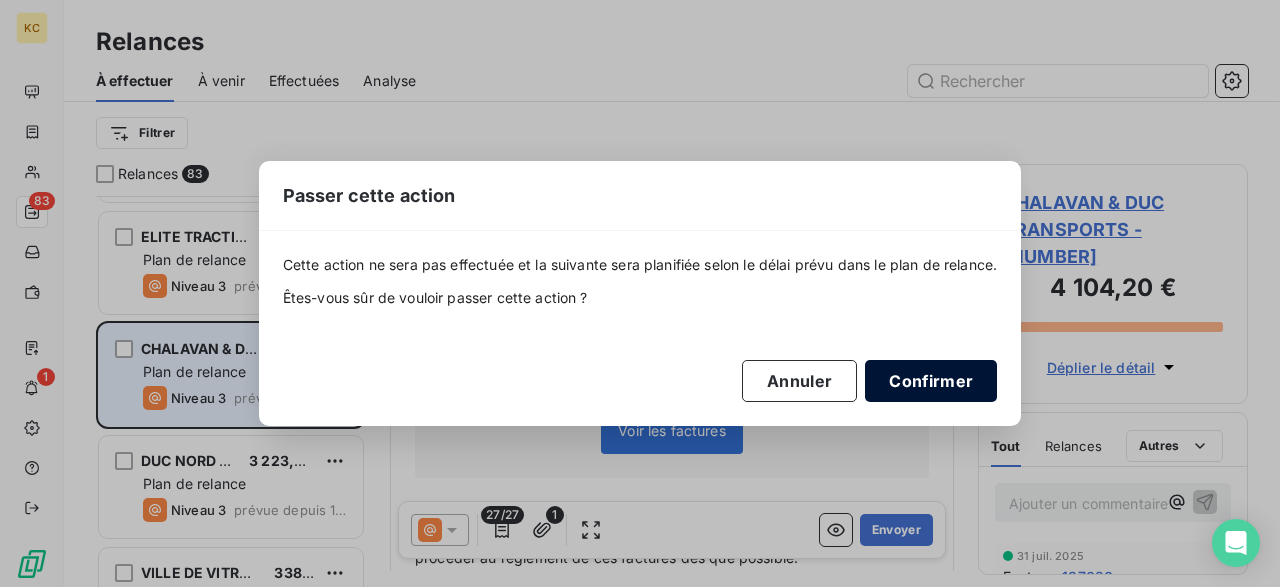 click on "Confirmer" at bounding box center (931, 381) 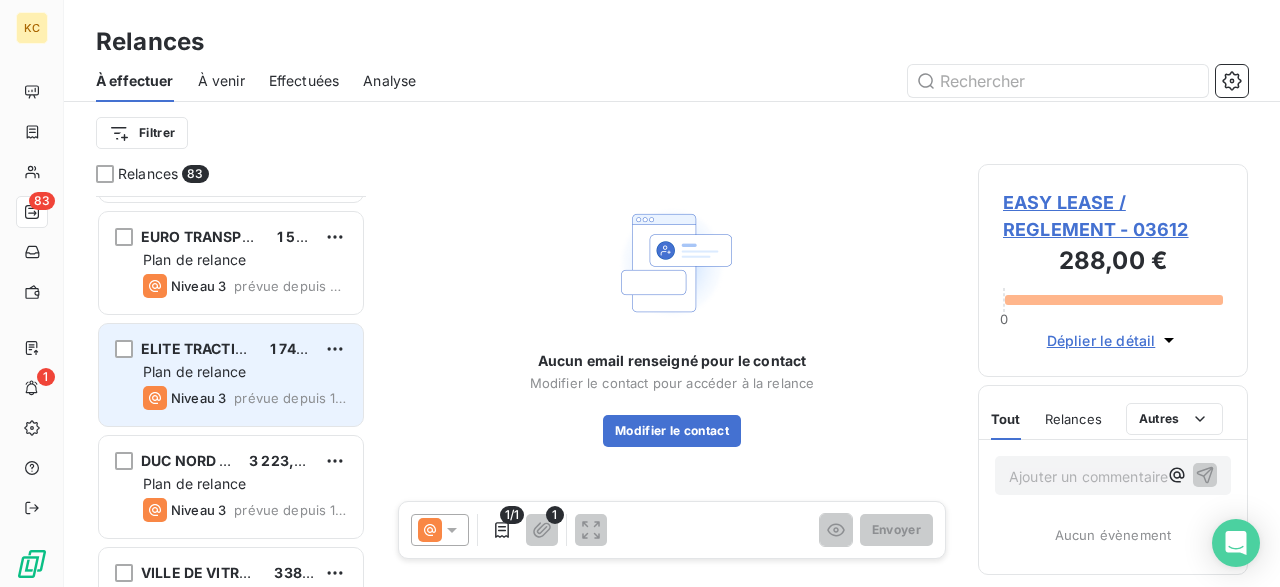 click on "Niveau 3 prévue depuis 158 jours" at bounding box center [245, 398] 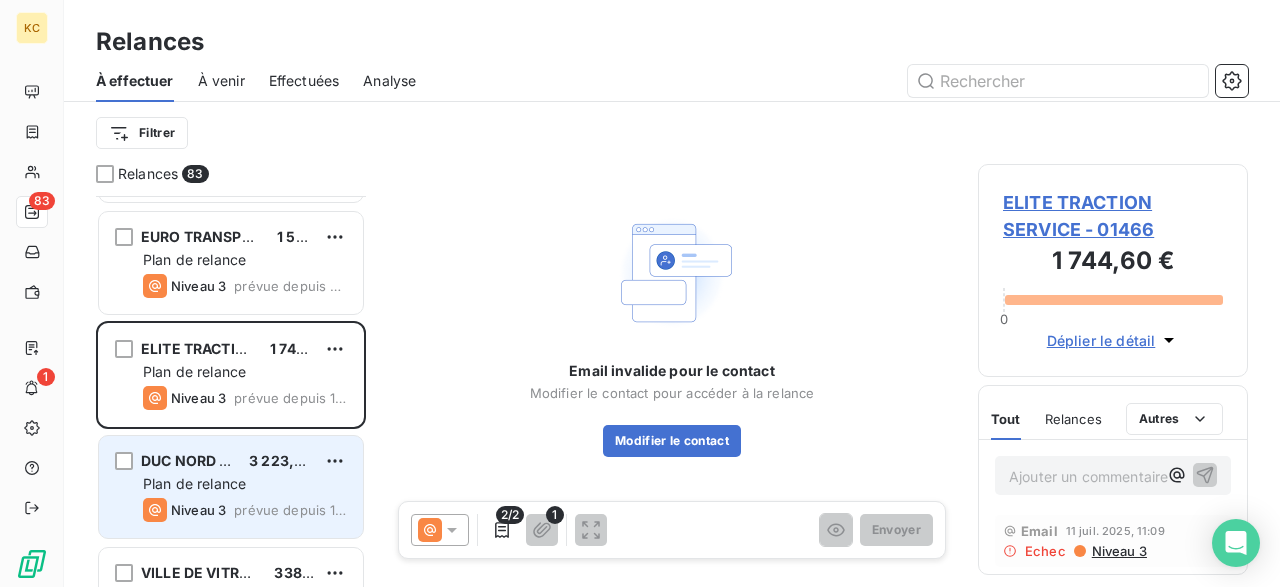 click on "Plan de relance" at bounding box center (245, 484) 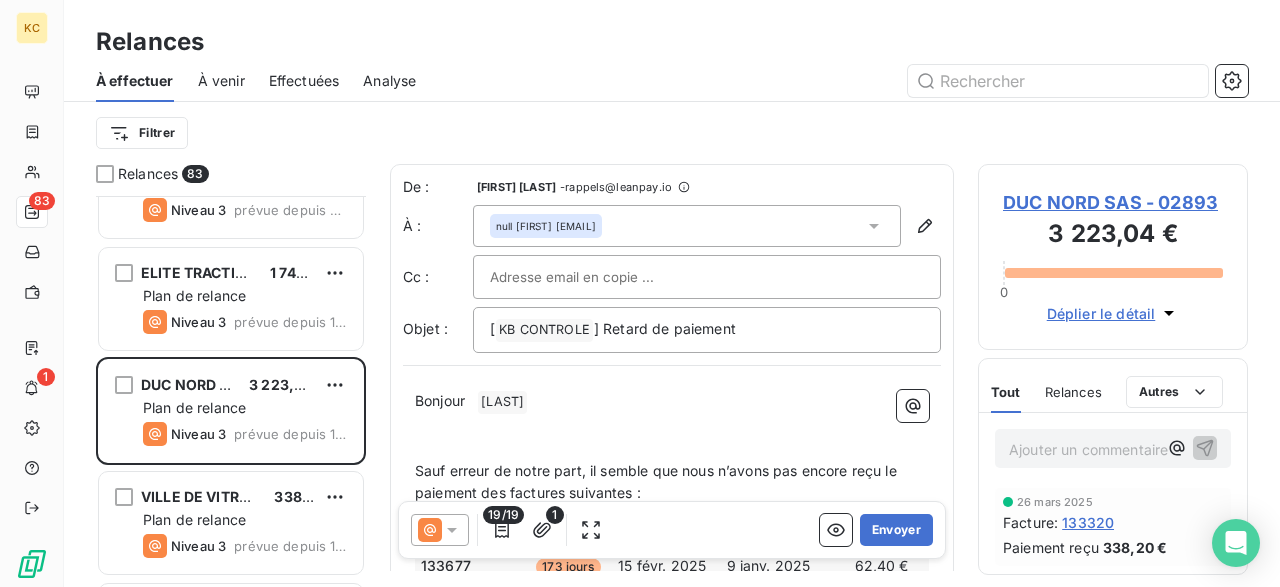 scroll, scrollTop: 295, scrollLeft: 0, axis: vertical 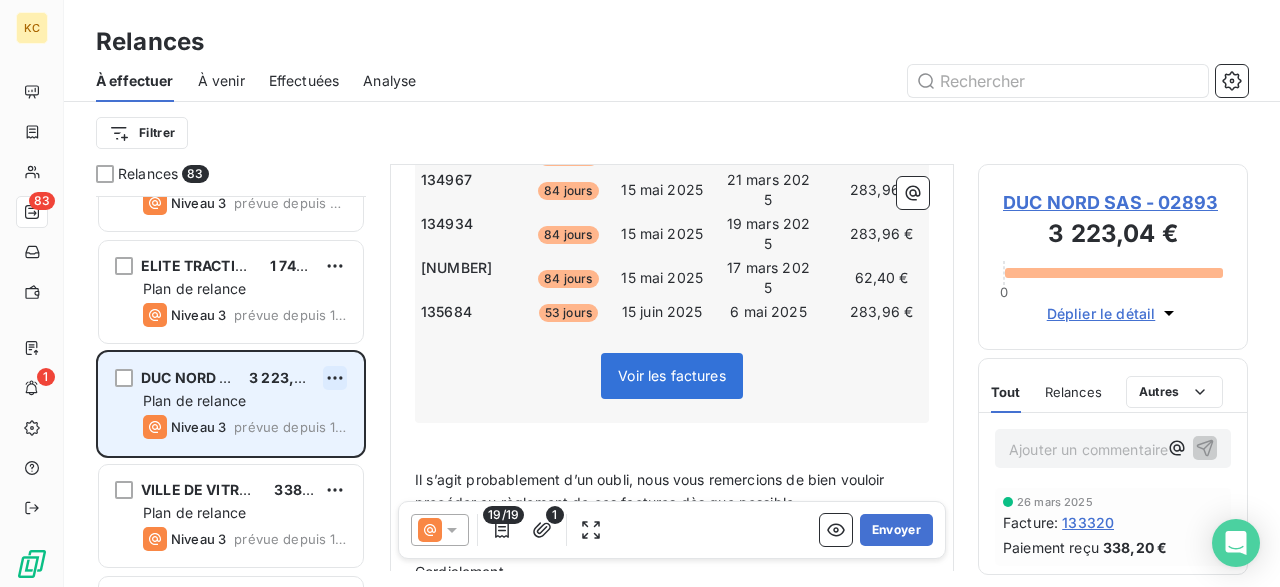 click on "KC 83 1 Relances À effectuer À venir Effectuées Analyse Filtrer Relances 83 IZARET/REGLEMENT 280,80 € Plan de relance Niveau 3 prévue depuis 522 jours EURO TRANSPORT/REGLEMENT 1 531,20 € Plan de relance Niveau 3 prévue depuis 260 jours ELITE TRACTION SERVICE 1 744,60 € Plan de relance Niveau 3 prévue depuis 158 jours DUC NORD SAS 3 223,04 € Plan de relance Niveau 3 prévue depuis 143 jours VILLE DE VITRY SUR SEINE 338,20 € Plan de relance Niveau 3 prévue depuis 143 jours MAIRIE D IGNY 62,40 € Plan de relance Niveau 3 prévue depuis 61 jours KB CONVOYAGE (VOLVO) 3 945,57 € Plan de relance Niveau 3 prévue depuis 20 jours MERCEDES BENZ G.GE DE LA SENIA 275,80 € Plan de relance Niveau 3 prévue depuis 20 jours AXE LOGISTIC 913,35 € Plan de relance Niveau 3 prévue depuis 20 jours 2TM 338,20 € Plan de relance Niveau 3 prévue depuis 20 jours PAPREC GRAND ILE DE FRANCE WISSOUS 676,40 € Plan de relance Niveau 3 prévue depuis 20 jours 680,24 € De :" at bounding box center [640, 293] 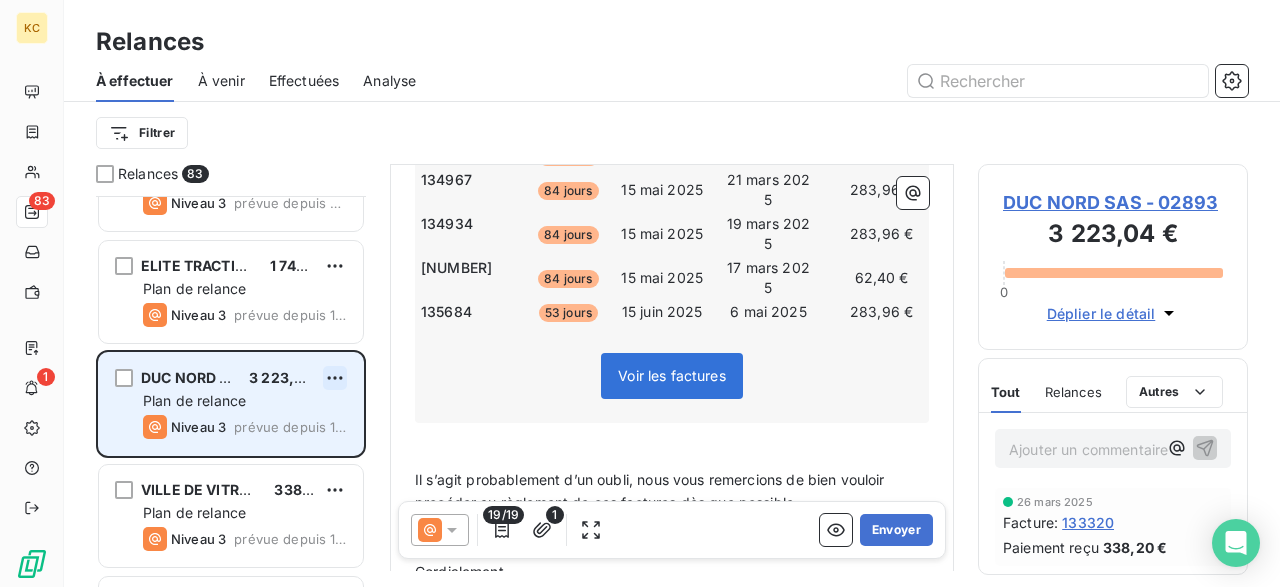 scroll, scrollTop: 295, scrollLeft: 0, axis: vertical 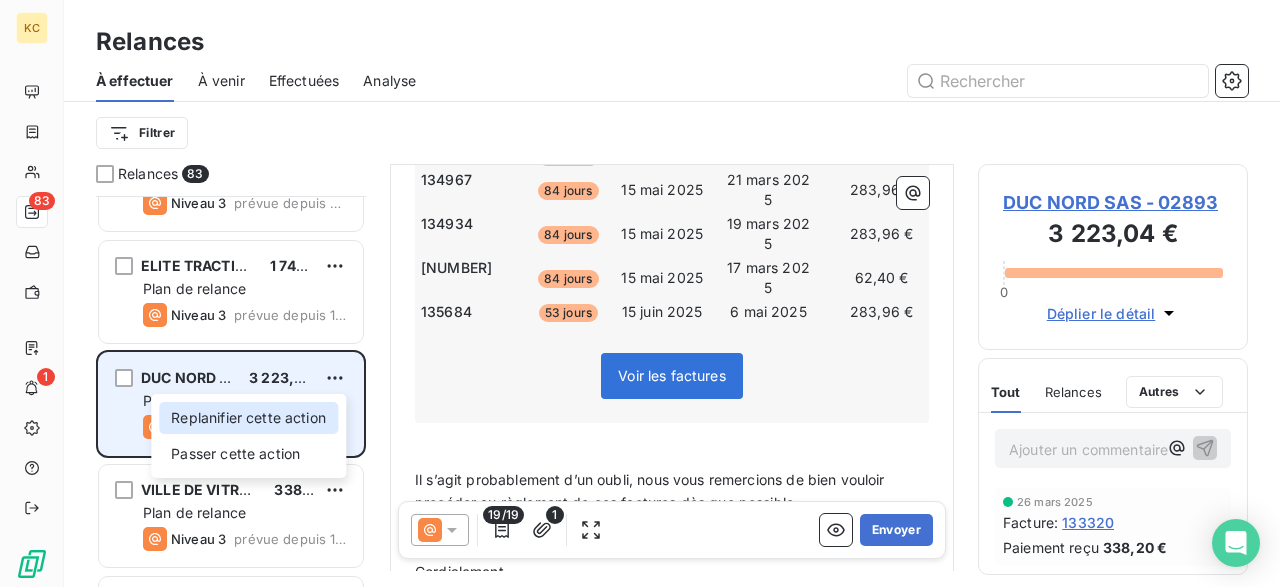click on "Replanifier cette action" at bounding box center [248, 418] 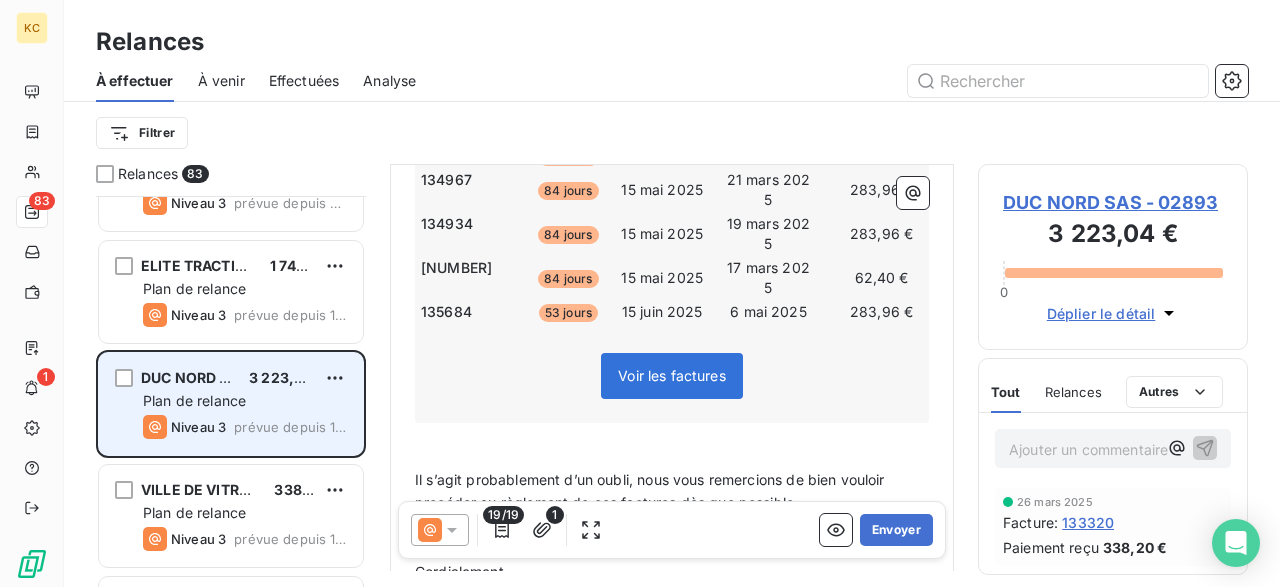 scroll, scrollTop: 295, scrollLeft: 0, axis: vertical 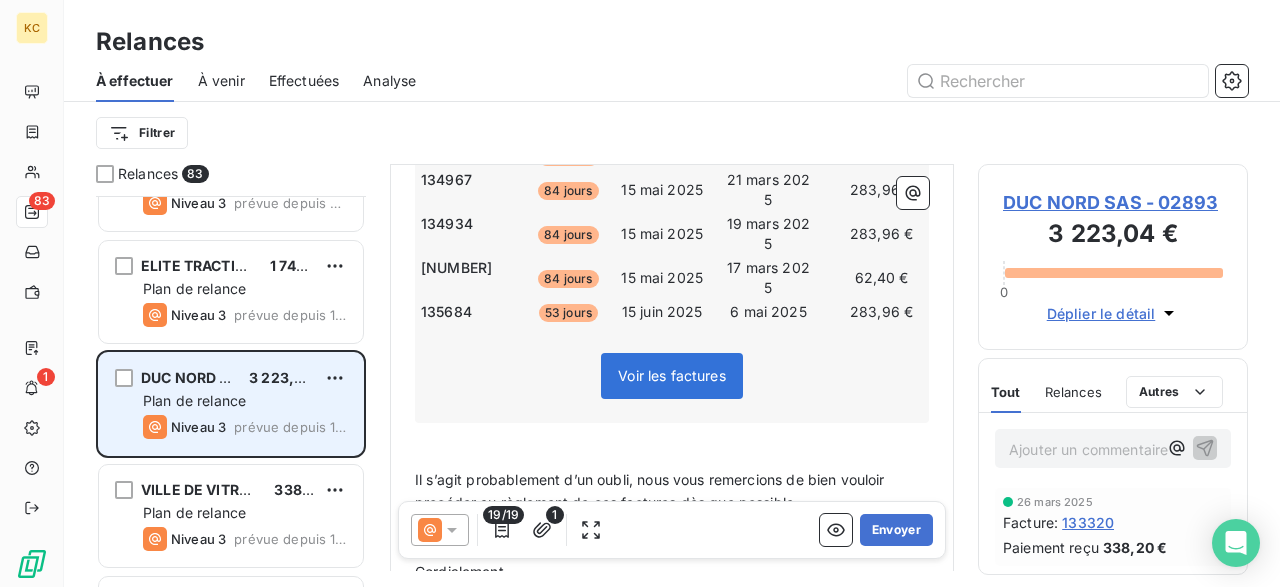 select on "7" 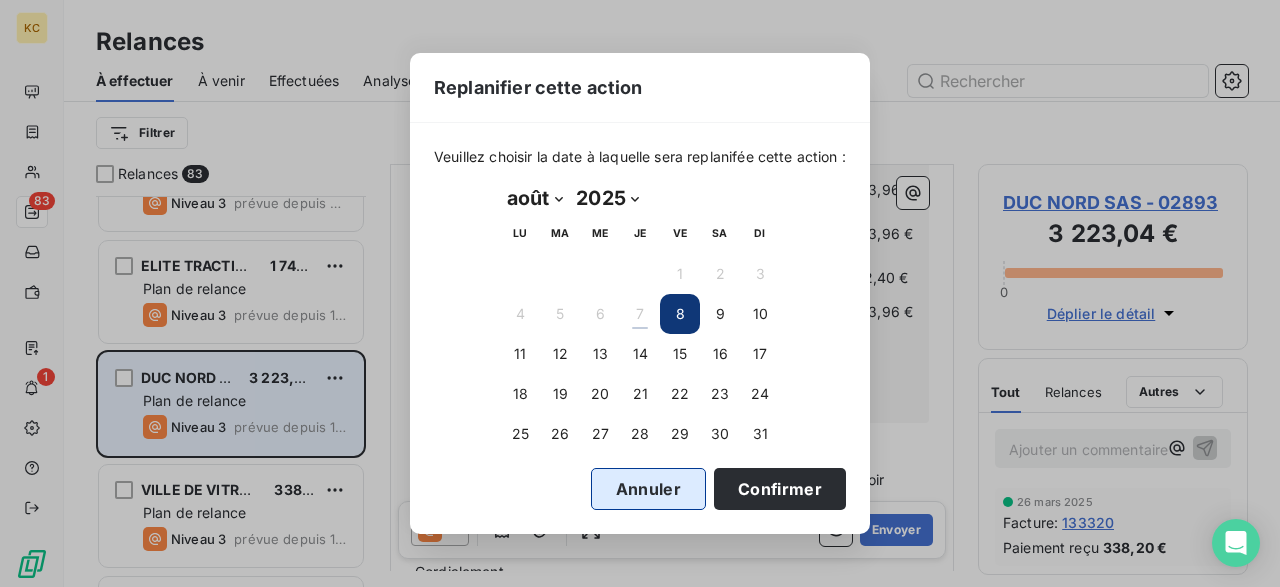 click on "Annuler" at bounding box center (648, 489) 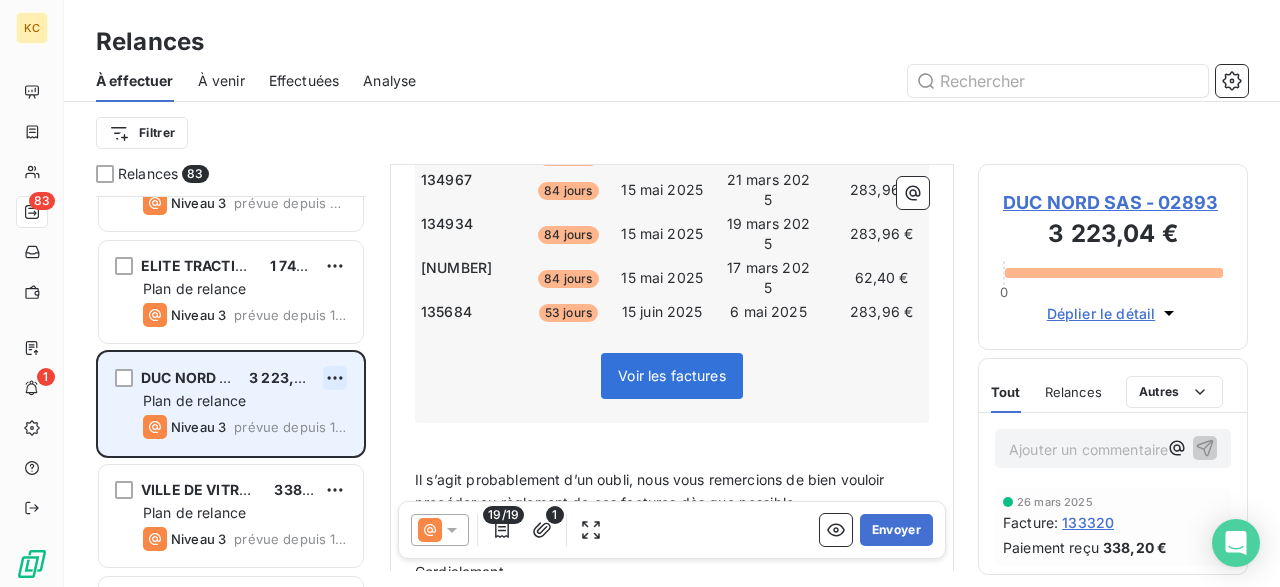 click on "KC 83 1 Relances À effectuer À venir Effectuées Analyse Filtrer Relances 83 IZARET/REGLEMENT 280,80 € Plan de relance Niveau 3 prévue depuis 522 jours EURO TRANSPORT/REGLEMENT 1 531,20 € Plan de relance Niveau 3 prévue depuis 260 jours ELITE TRACTION SERVICE 1 744,60 € Plan de relance Niveau 3 prévue depuis 158 jours DUC NORD SAS 3 223,04 € Plan de relance Niveau 3 prévue depuis 143 jours VILLE DE VITRY SUR SEINE 338,20 € Plan de relance Niveau 3 prévue depuis 143 jours MAIRIE D IGNY 62,40 € Plan de relance Niveau 3 prévue depuis 61 jours KB CONVOYAGE (VOLVO) 3 945,57 € Plan de relance Niveau 3 prévue depuis 20 jours MERCEDES BENZ G.GE DE LA SENIA 275,80 € Plan de relance Niveau 3 prévue depuis 20 jours AXE LOGISTIC 913,35 € Plan de relance Niveau 3 prévue depuis 20 jours 2TM 338,20 € Plan de relance Niveau 3 prévue depuis 20 jours PAPREC GRAND ILE DE FRANCE WISSOUS 676,40 € Plan de relance Niveau 3 prévue depuis 20 jours 680,24 € De :" at bounding box center [640, 293] 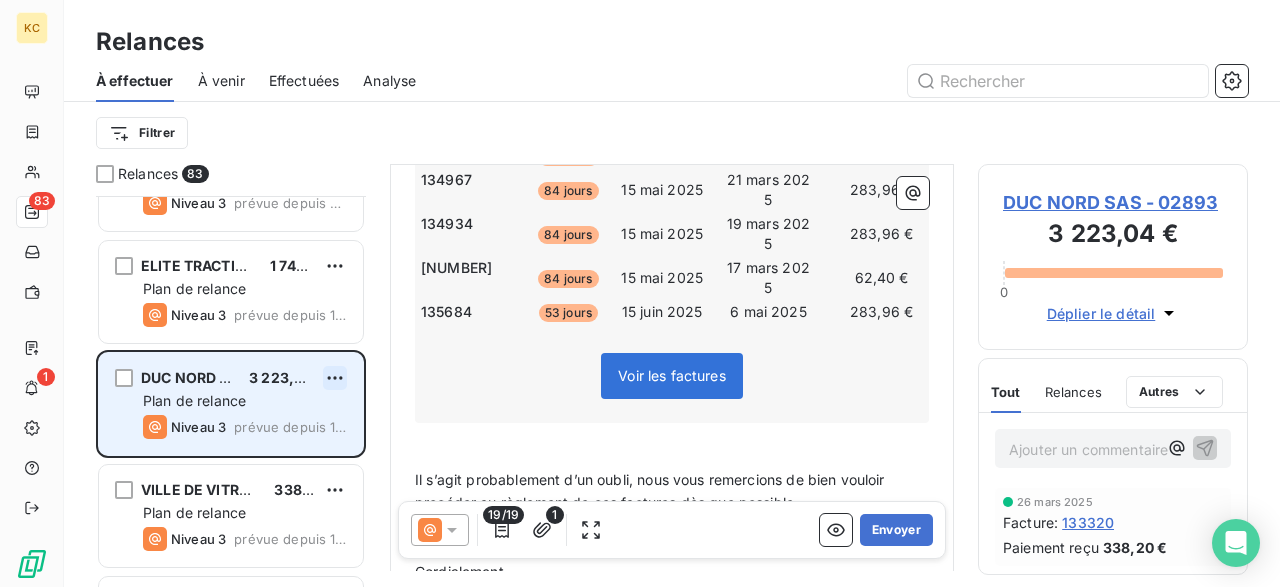 scroll, scrollTop: 295, scrollLeft: 0, axis: vertical 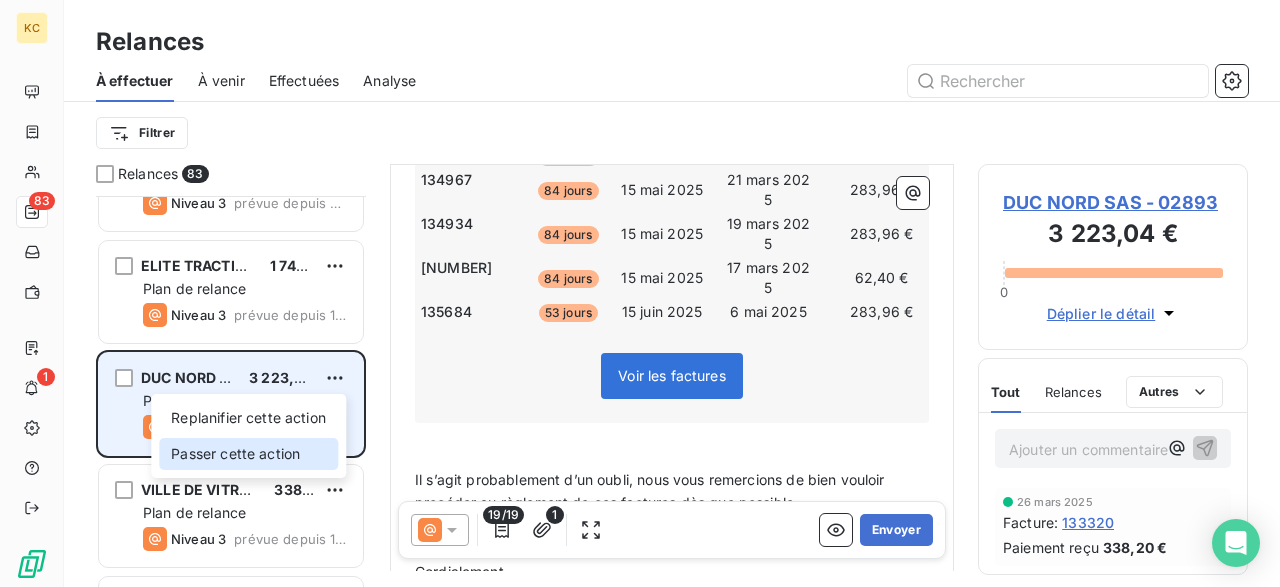 click on "Passer cette action" at bounding box center [248, 454] 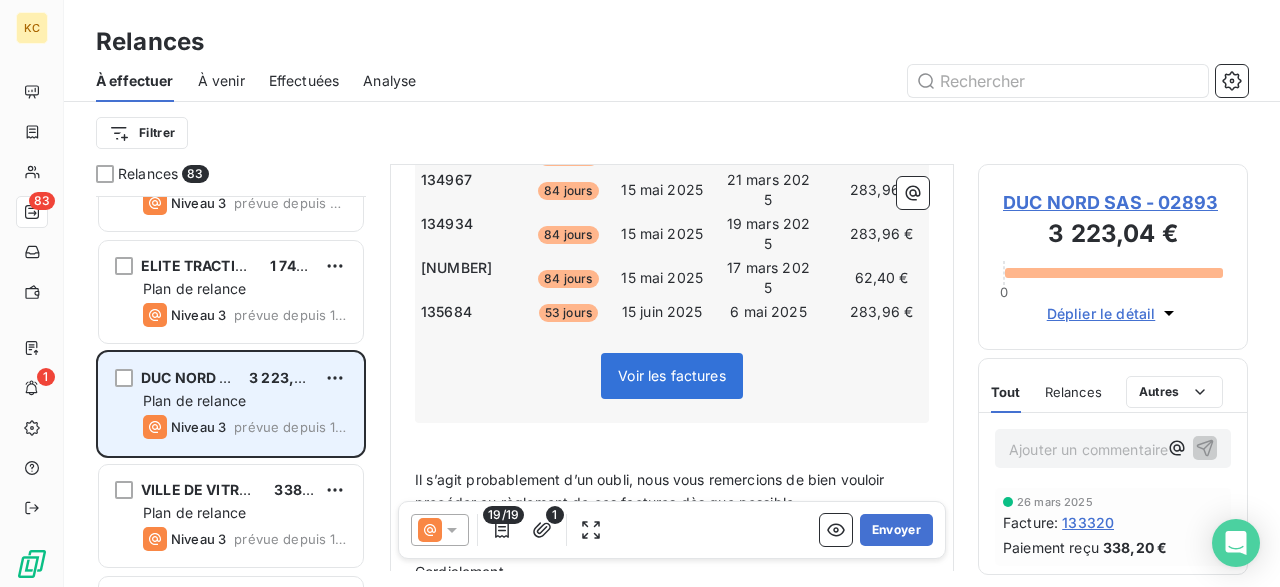 scroll, scrollTop: 295, scrollLeft: 0, axis: vertical 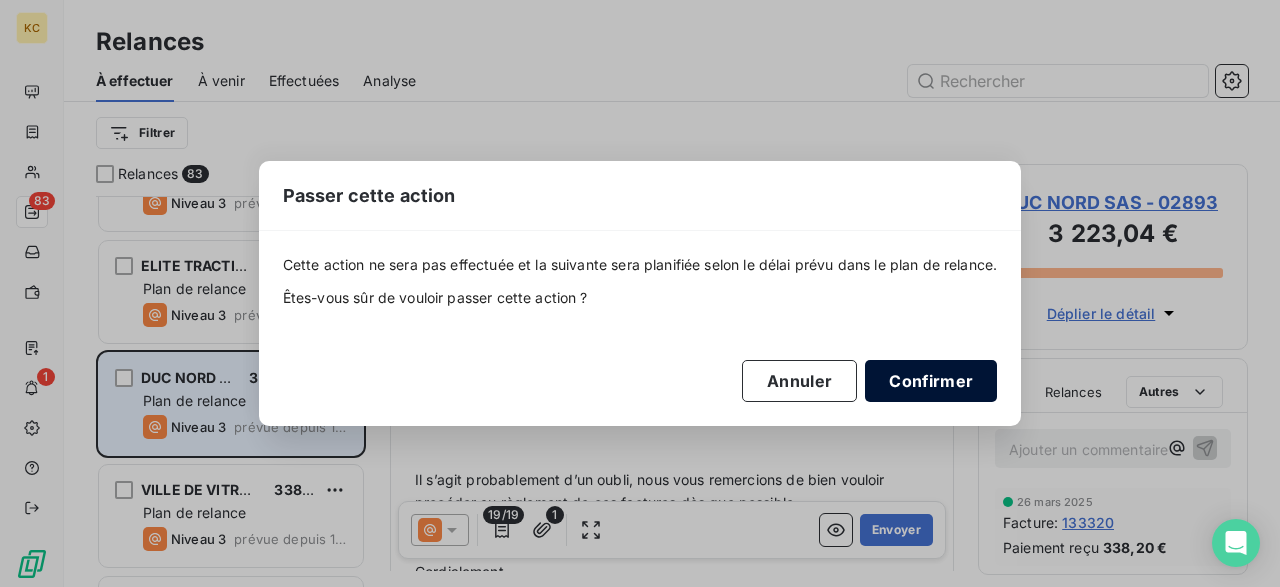 click on "Confirmer" at bounding box center (931, 381) 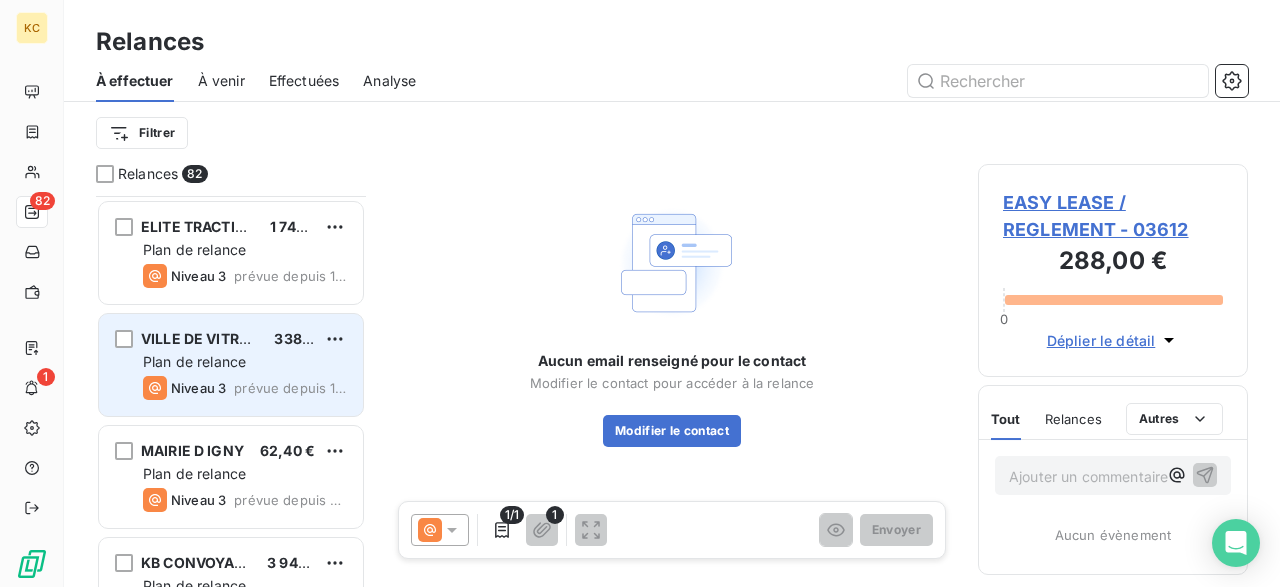 scroll, scrollTop: 397, scrollLeft: 0, axis: vertical 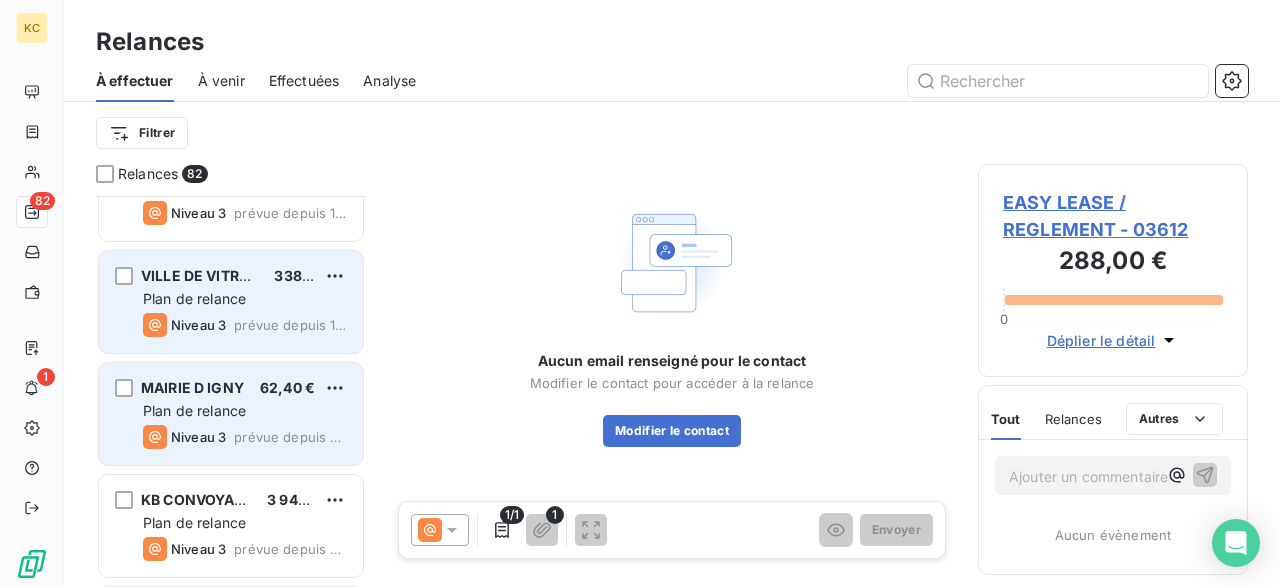 click on "Plan de relance" at bounding box center (245, 411) 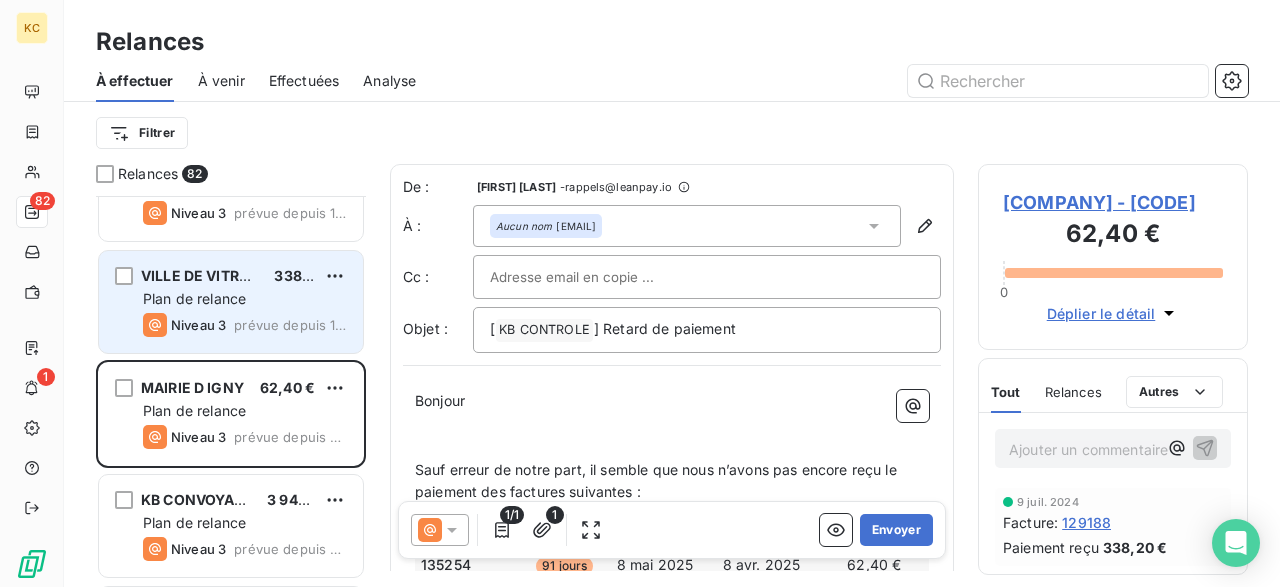 click on "Plan de relance" at bounding box center (194, 298) 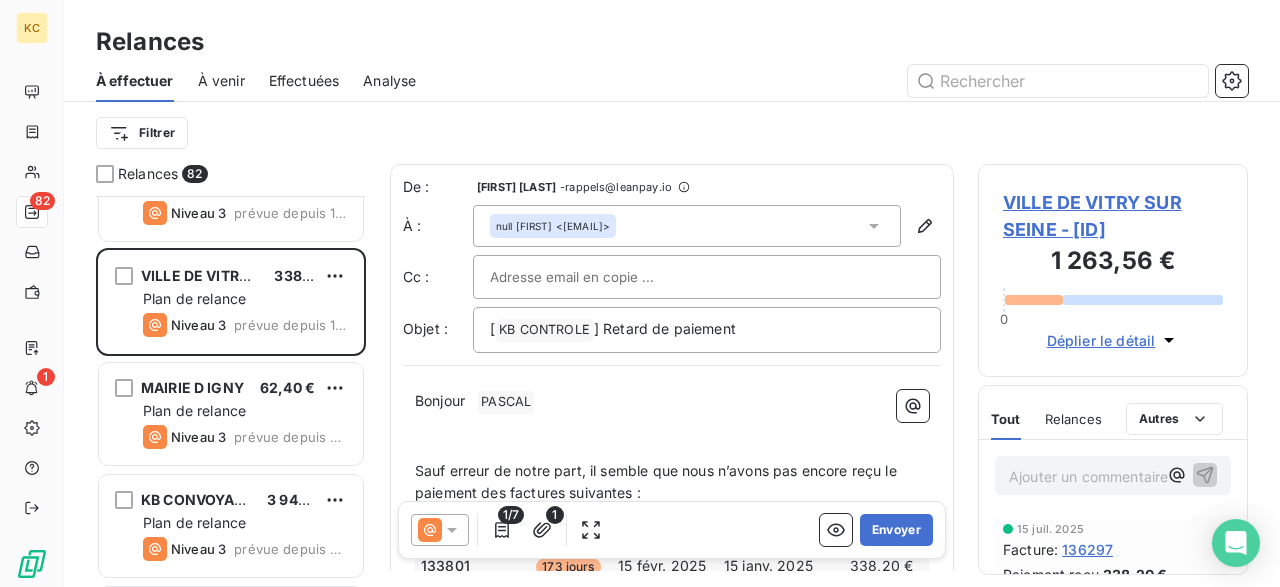 scroll, scrollTop: 501, scrollLeft: 0, axis: vertical 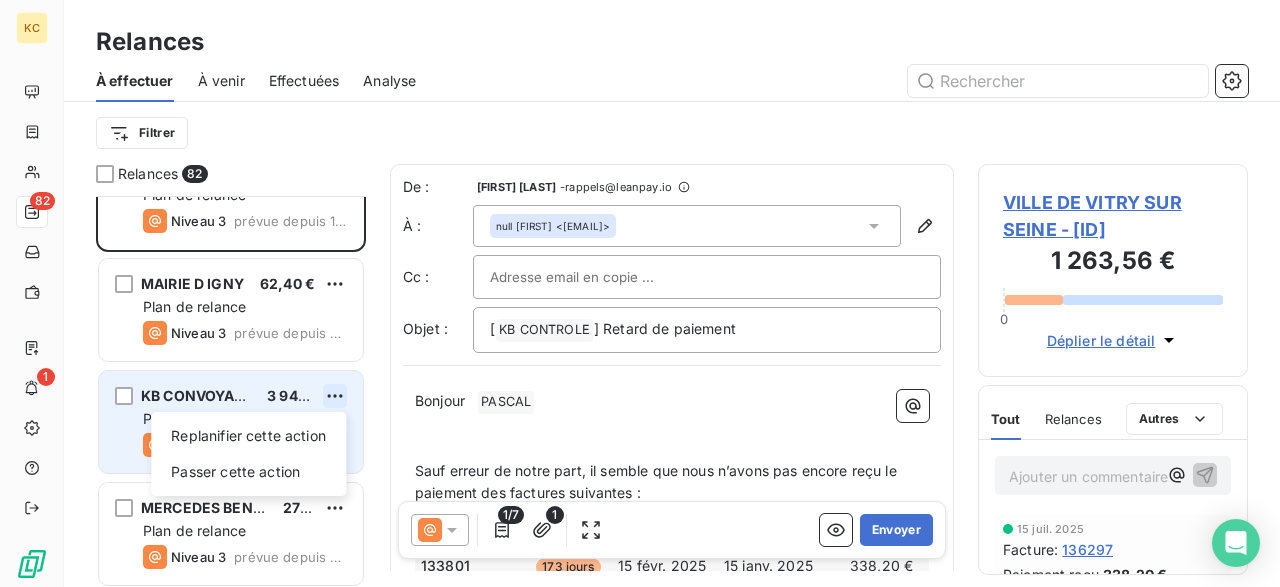 click on "ELITE TRACTION SERVICE 1 744,60 € Plan de relance Niveau 3 prévue depuis 158 jours VILLE DE VITRY SUR SEINE 338,20 € Plan de relance Niveau 3 prévue depuis 143 jours MAIRIE D IGNY 62,40 € Plan de relance Niveau 3 prévue depuis 61 jours KB CONVOYAGE (VOLVO) 3 945,57 € Replanifier cette action Passer cette action Plan de relance Niveau 3 prévue depuis 20 jours MERCEDES BENZ G.GE DE LA SENIA 275,80 € Plan de relance Niveau 3 prévue depuis 20 jours AXE LOGISTIC 913,35 € Plan de relance Niveau 3 prévue depuis 20 jours 2TM 338,20 € Plan de relance Niveau 3 prévue depuis 20 jours PAPREC GRAND ILE DE FRANCE WISSOUS 676,40 € Plan de relance Niveau 3 prévue depuis 20 jours KB CONVOYAGE (CHALAVAN) 680,24 € Plan de relance Niveau 2 prévue depuis 20 jours GARAGE DU GRAND PRE 251,80 € Plan de relance Niveau 3 prévue depuis 20 jours BEIN TRANSPORTS 205,56 € Plan de relance Niveau 3 -" at bounding box center (640, 293) 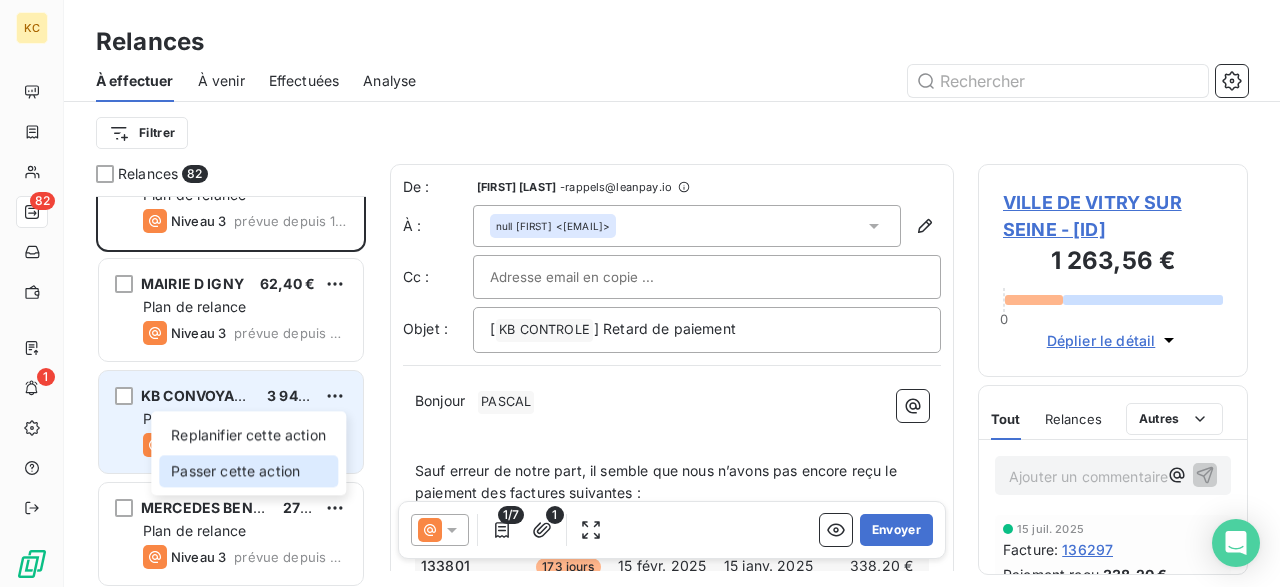 click on "Passer cette action" at bounding box center (248, 471) 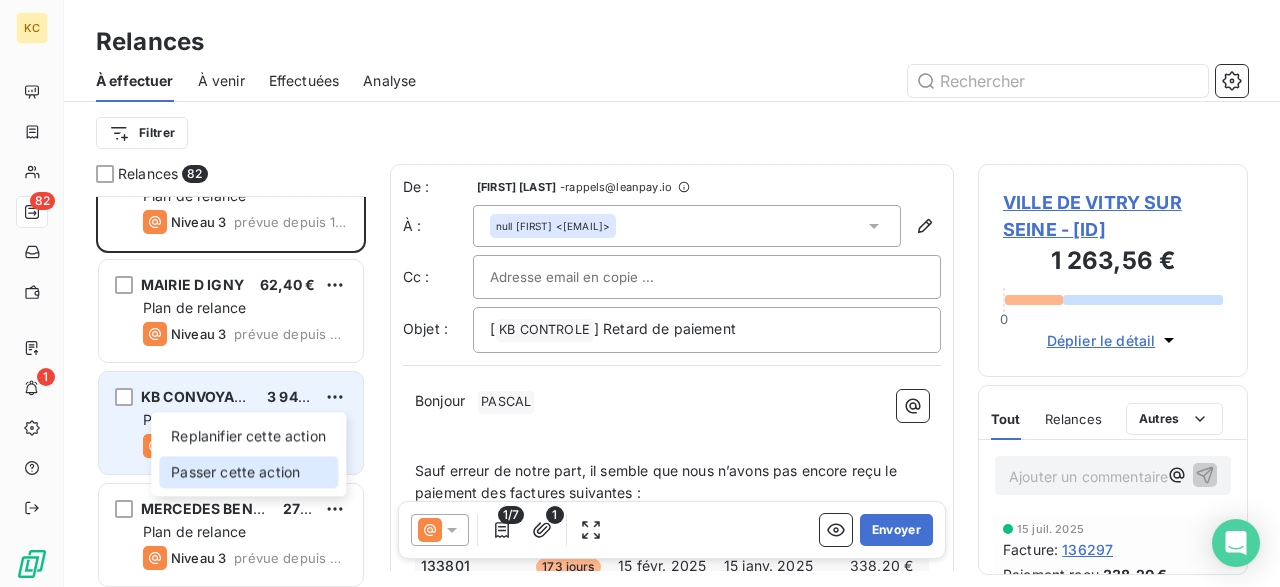 scroll, scrollTop: 1, scrollLeft: 1, axis: both 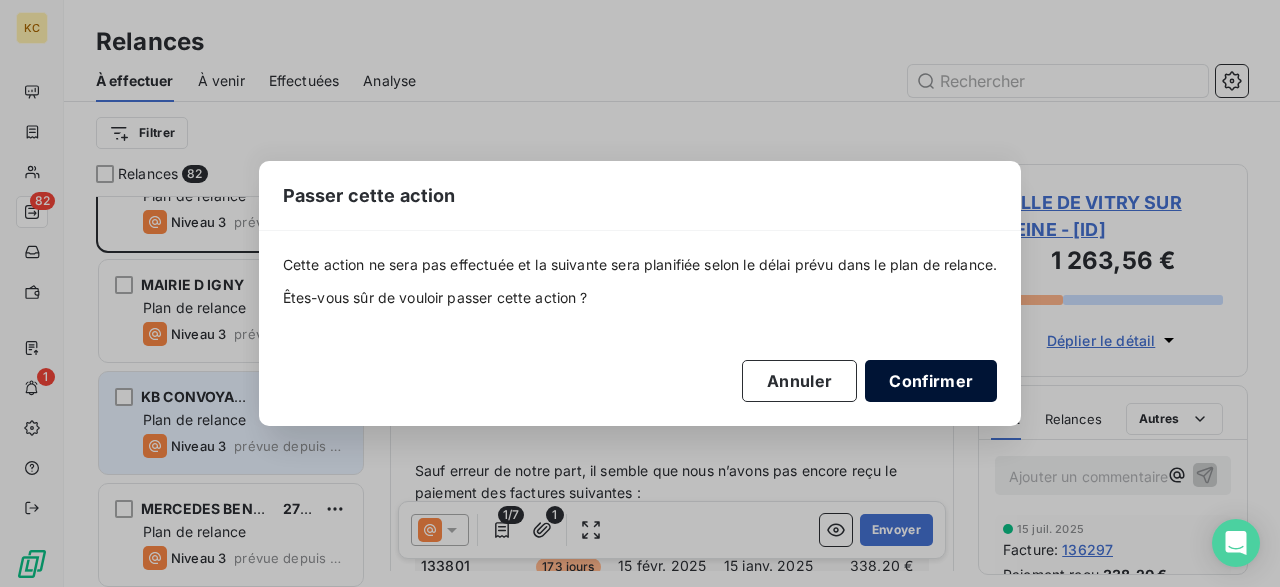 click on "Confirmer" at bounding box center (931, 381) 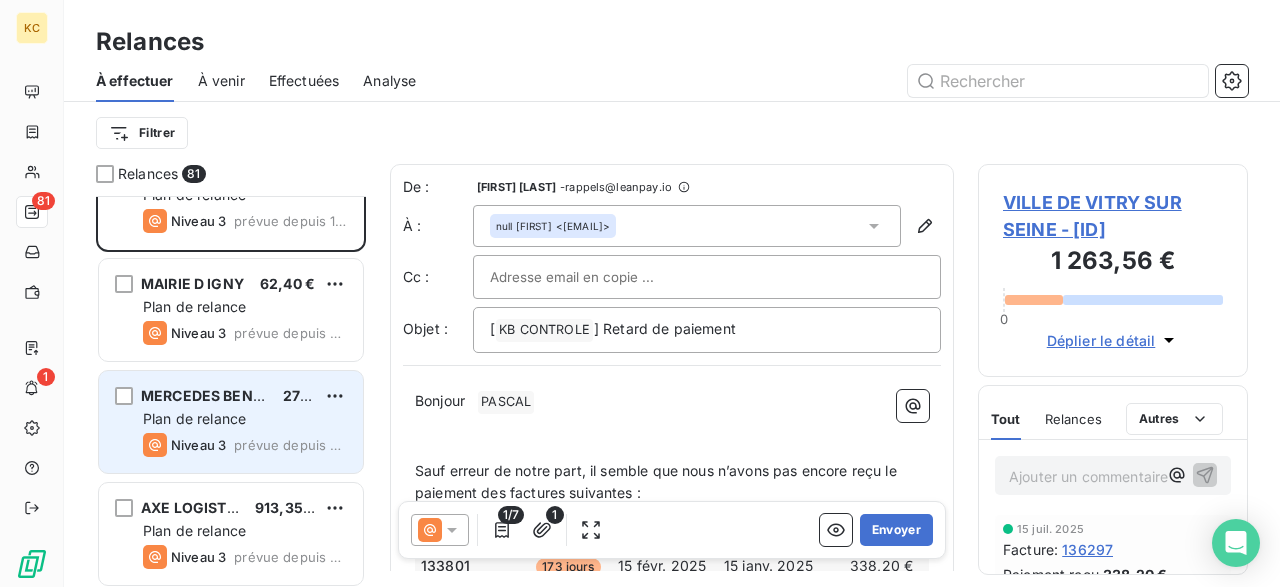 scroll, scrollTop: 559, scrollLeft: 0, axis: vertical 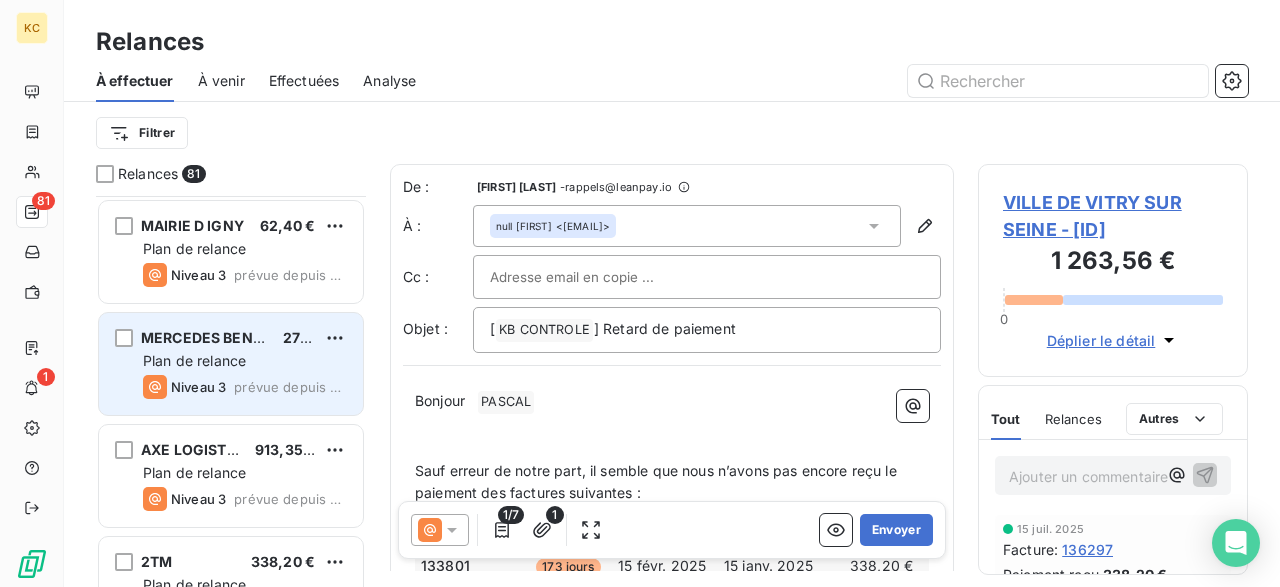 click on "prévue depuis 20 jours" at bounding box center (290, 387) 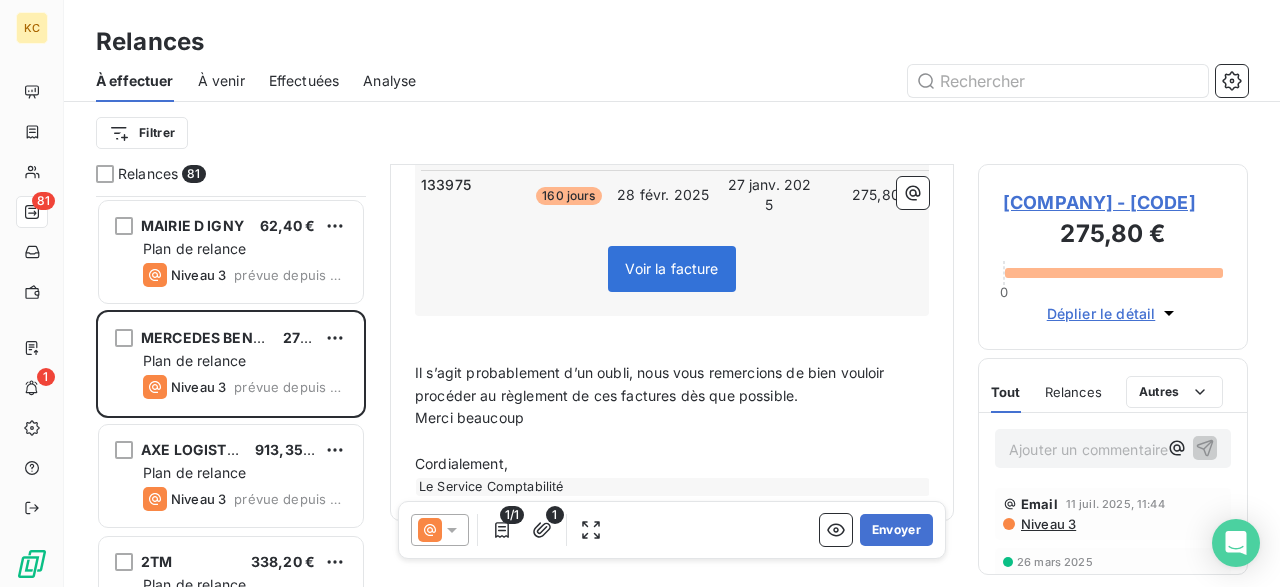 scroll, scrollTop: 411, scrollLeft: 0, axis: vertical 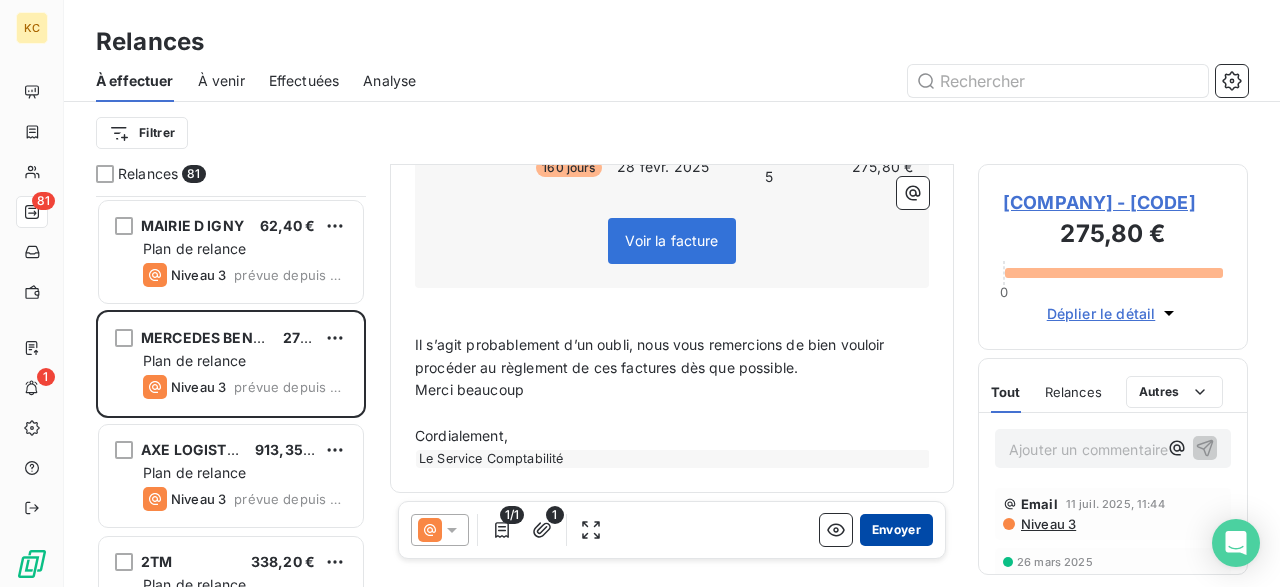 click on "Envoyer" at bounding box center [896, 530] 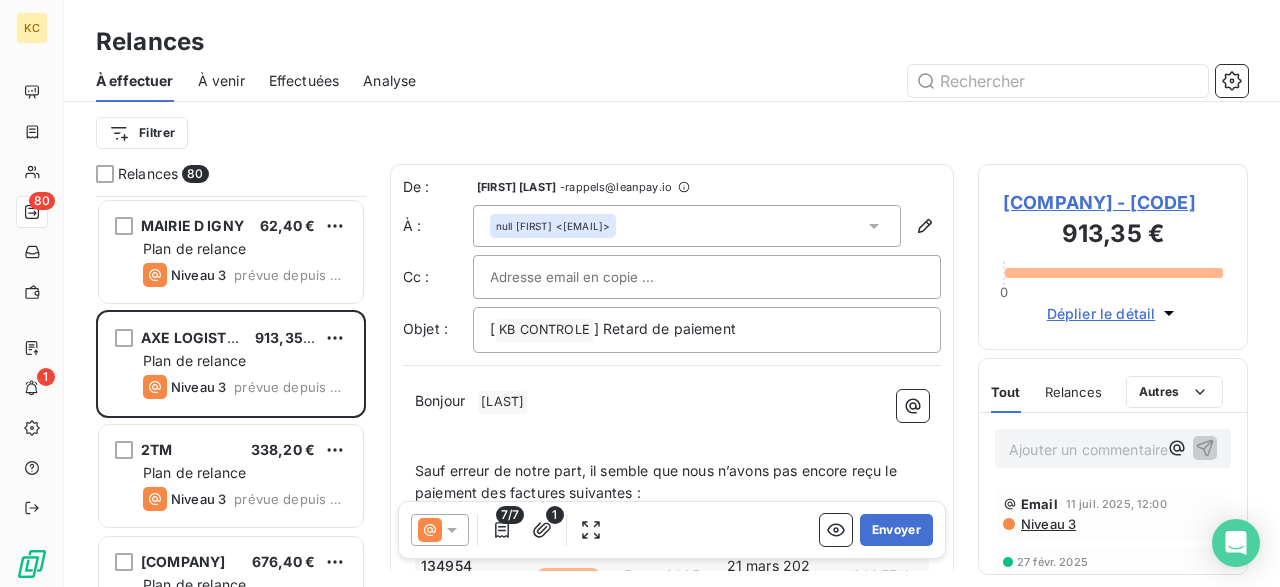 click on "Bonjour     FOUED" at bounding box center [672, 402] 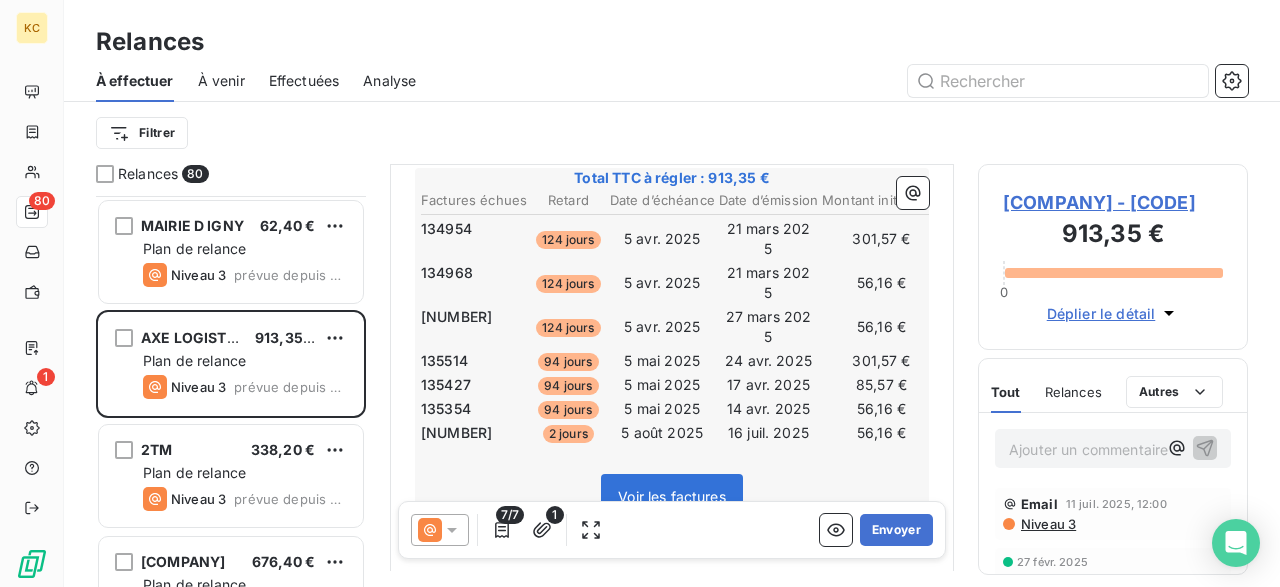 scroll, scrollTop: 389, scrollLeft: 0, axis: vertical 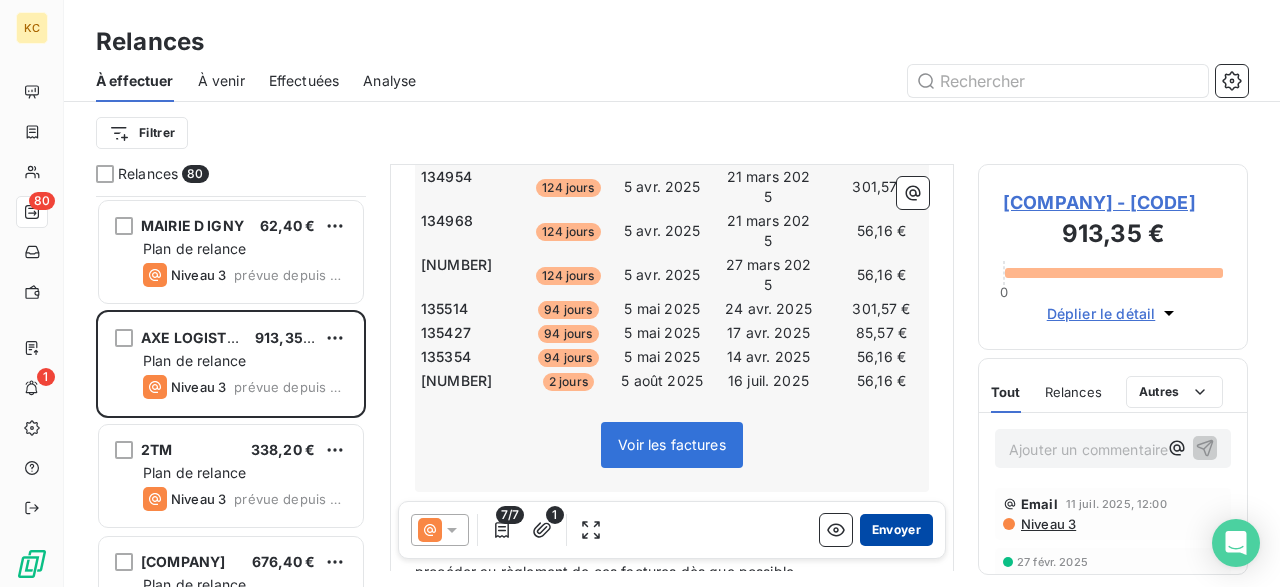 click on "Envoyer" at bounding box center [896, 530] 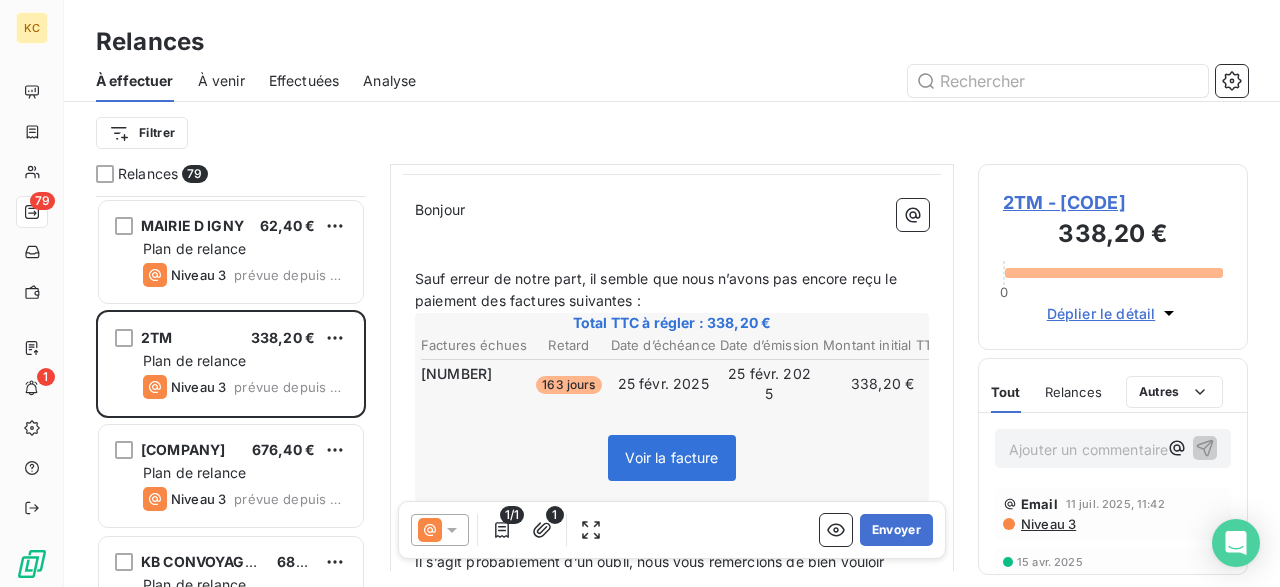 scroll, scrollTop: 409, scrollLeft: 0, axis: vertical 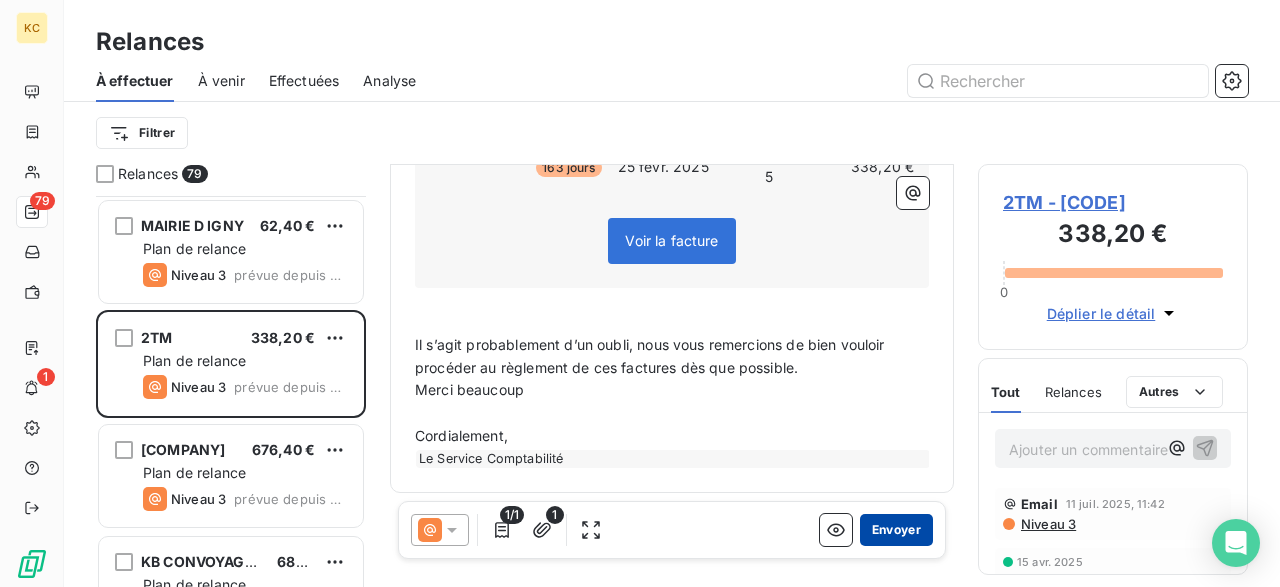 click on "Envoyer" at bounding box center [896, 530] 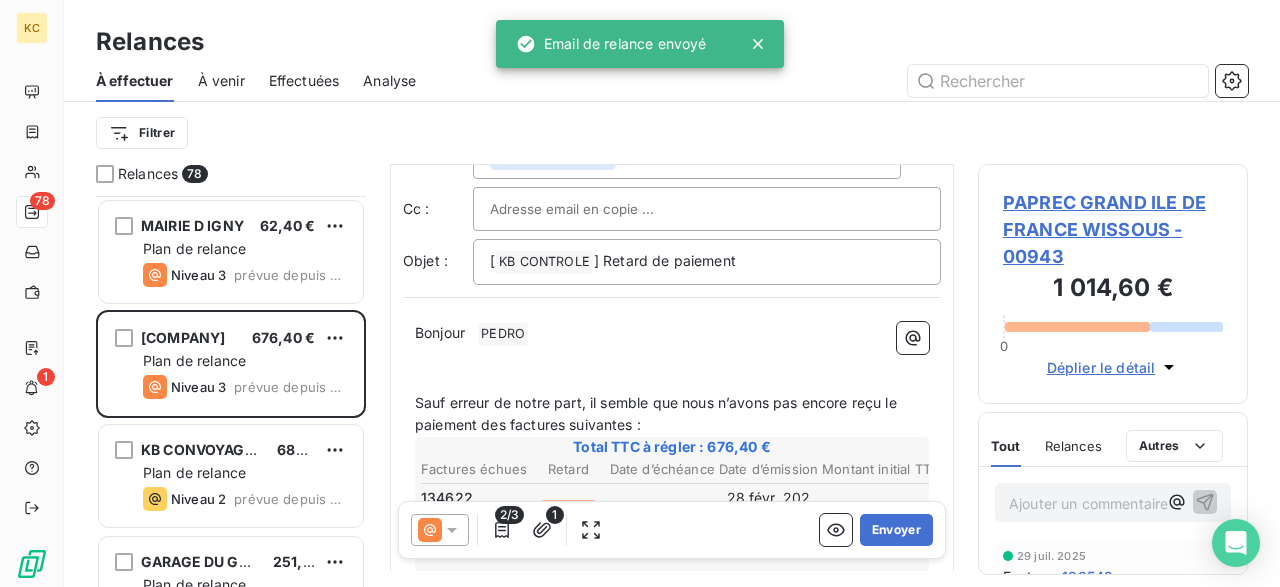 scroll, scrollTop: 70, scrollLeft: 0, axis: vertical 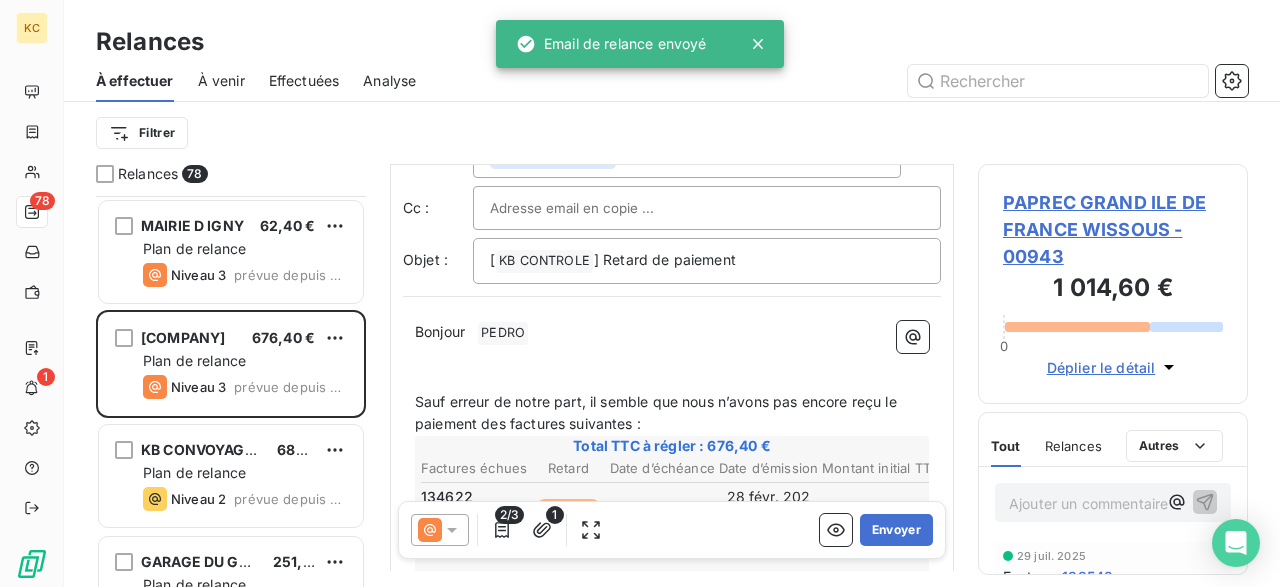click on "Bonjour ﻿ ﻿ [FIRST] ﻿ ﻿" at bounding box center [672, 333] 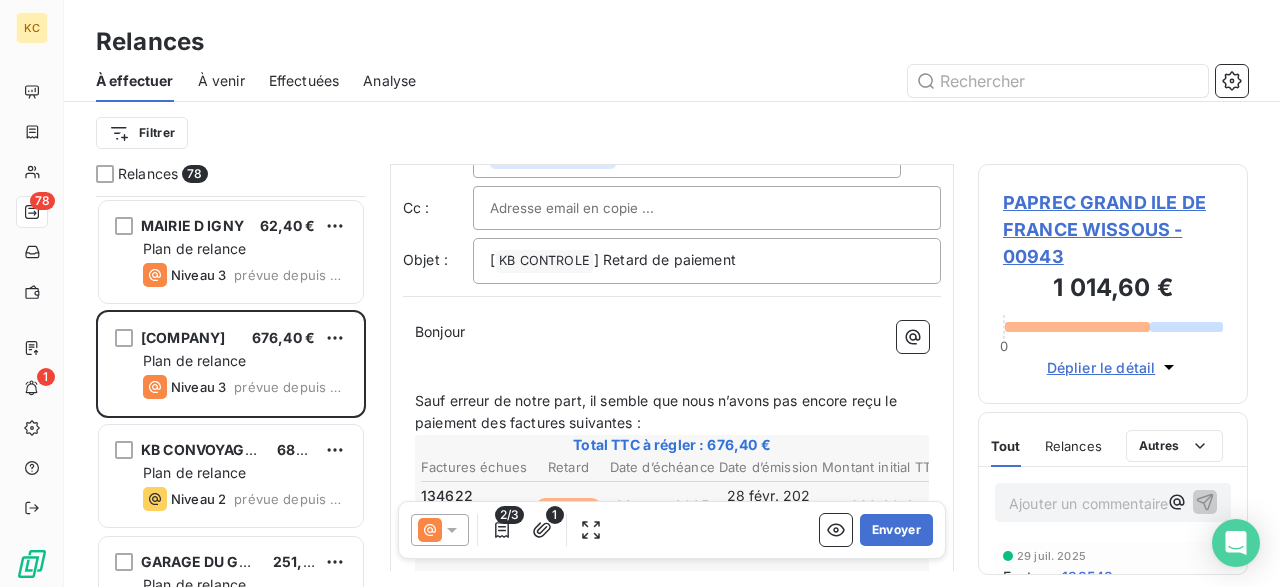 scroll, scrollTop: 152, scrollLeft: 0, axis: vertical 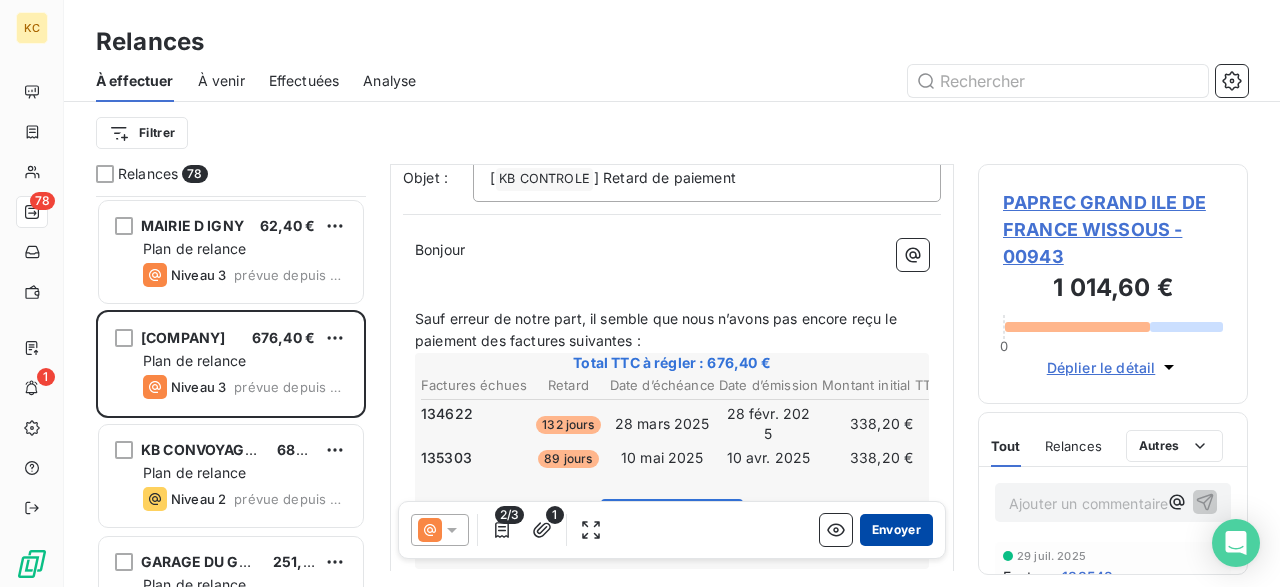 click on "Envoyer" at bounding box center [896, 530] 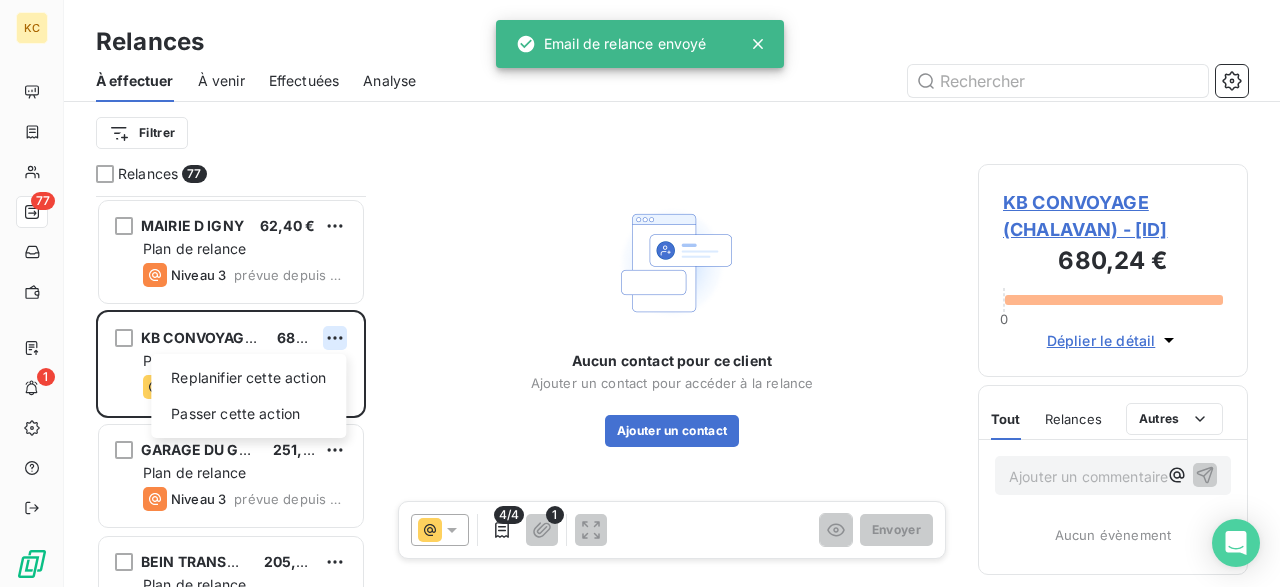 click on "KC 77 1 Relances À effectuer À venir Effectuées Analyse Filtrer Relances 77 ELITE TRACTION SERVICE [AMOUNT] Plan de relance Niveau 3 prévue depuis 158 jours VILLE DE VITRY SUR SEINE [AMOUNT] Plan de relance Niveau 3 prévue depuis 143 jours MAIRIE D IGNY [AMOUNT] Plan de relance Niveau 3 prévue depuis 61 jours KB CONVOYAGE (CHALAVAN) [AMOUNT] Replanifier cette action Passer cette action Plan de relance Niveau 2 prévue depuis 20 jours GARAGE DU GRAND PRE [AMOUNT] Plan de relance Niveau 3 prévue depuis 20 jours BEIN TRANSPORTS [AMOUNT] Plan de relance Niveau 3 prévue depuis 20 jours HUSSONS ET FILS TRANSPORTS [AMOUNT] Plan de relance Niveau 3 prévue depuis 20 jours DRAGUI.TRANSPORTS [AMOUNT] Plan de relance Niveau 3 prévue depuis 20 jours STLM [AMOUNT] Plan de relance Niveau 3 prévue depuis 20 jours TRANSDEV VALLEE SUD [AMOUNT] Plan de relance Niveau 3 prévue depuis 20 jours PREFECTURE DE POLICE [AMOUNT] Plan de relance Niveau 3 [AMOUNT] 4/4 1" at bounding box center (640, 293) 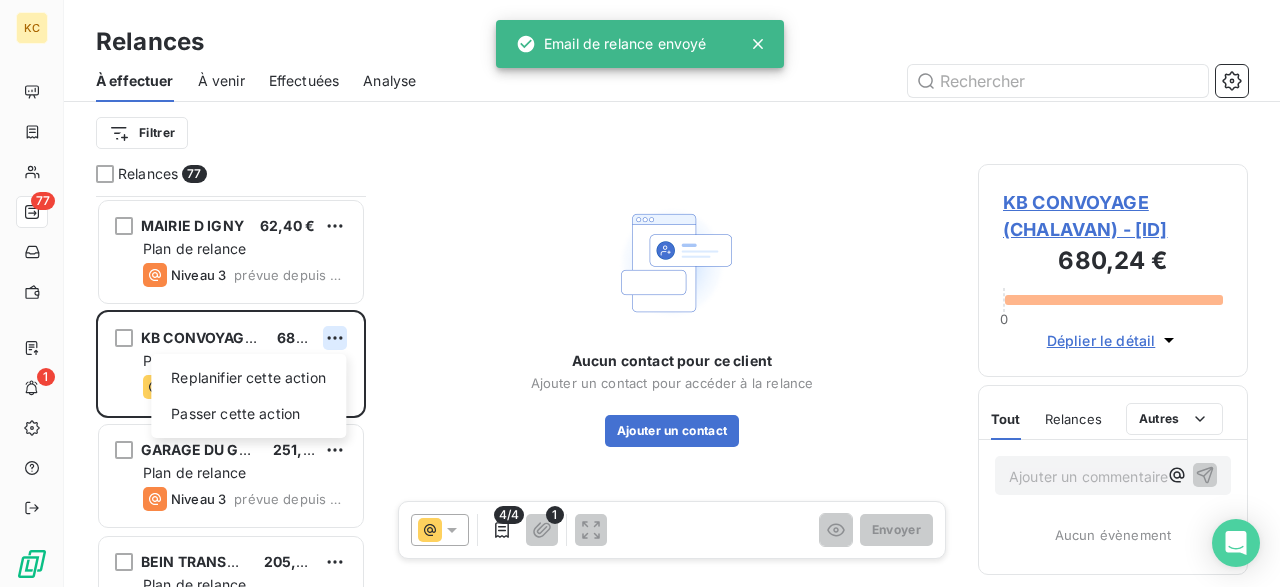 scroll, scrollTop: 559, scrollLeft: 0, axis: vertical 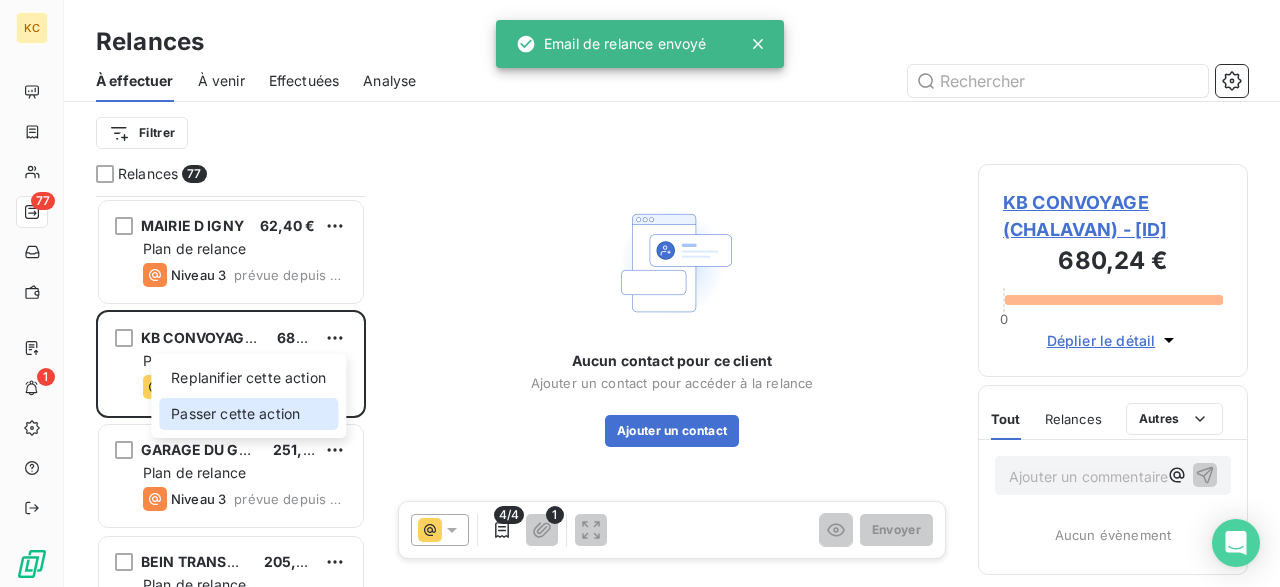 click on "Passer cette action" at bounding box center [248, 414] 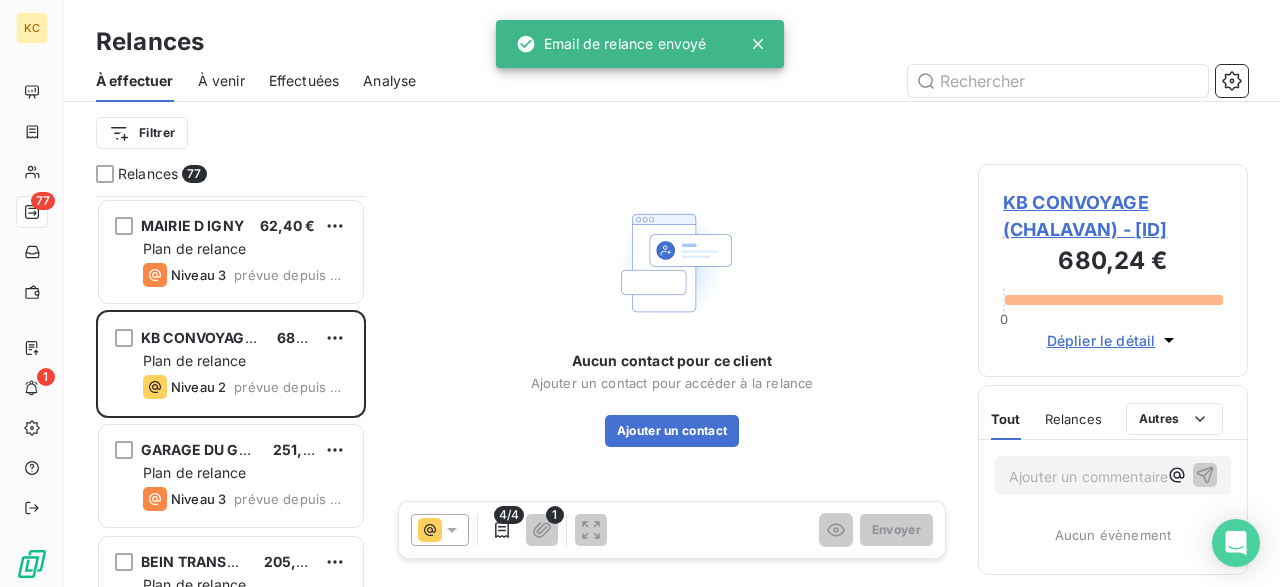 scroll, scrollTop: 559, scrollLeft: 0, axis: vertical 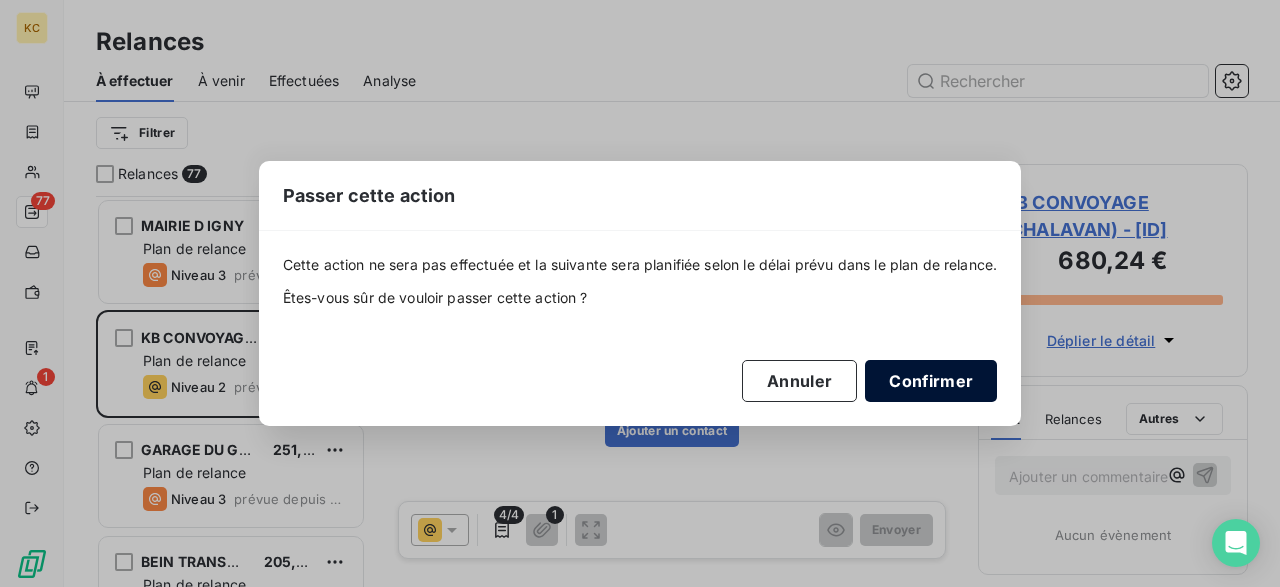 click on "Confirmer" at bounding box center (931, 381) 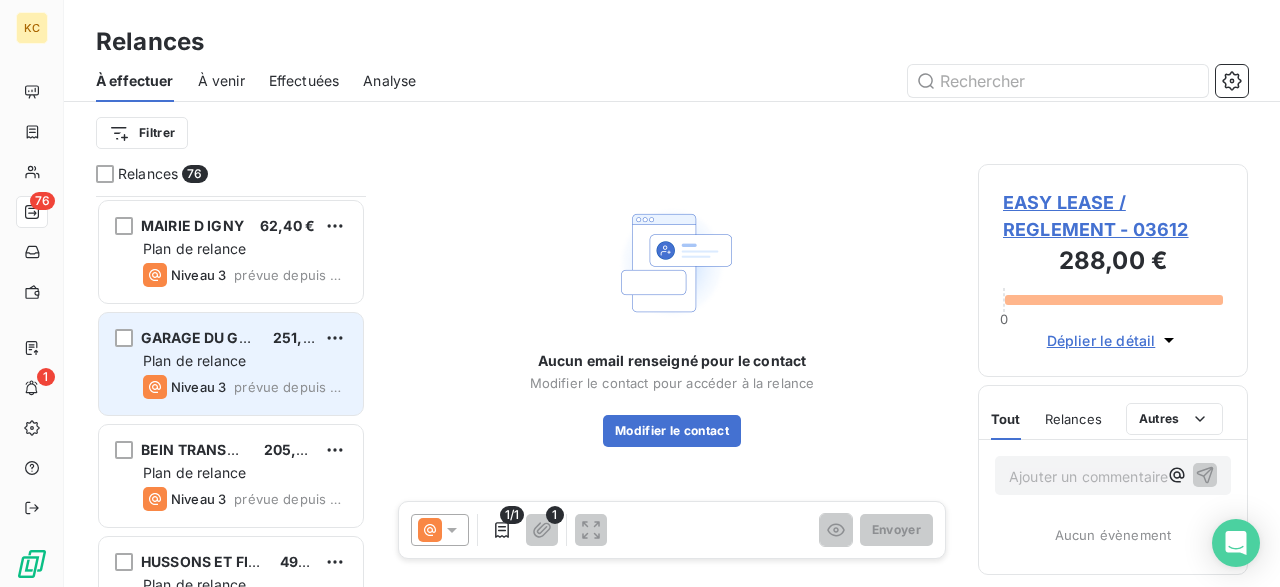click on "prévue depuis 20 jours" at bounding box center (290, 387) 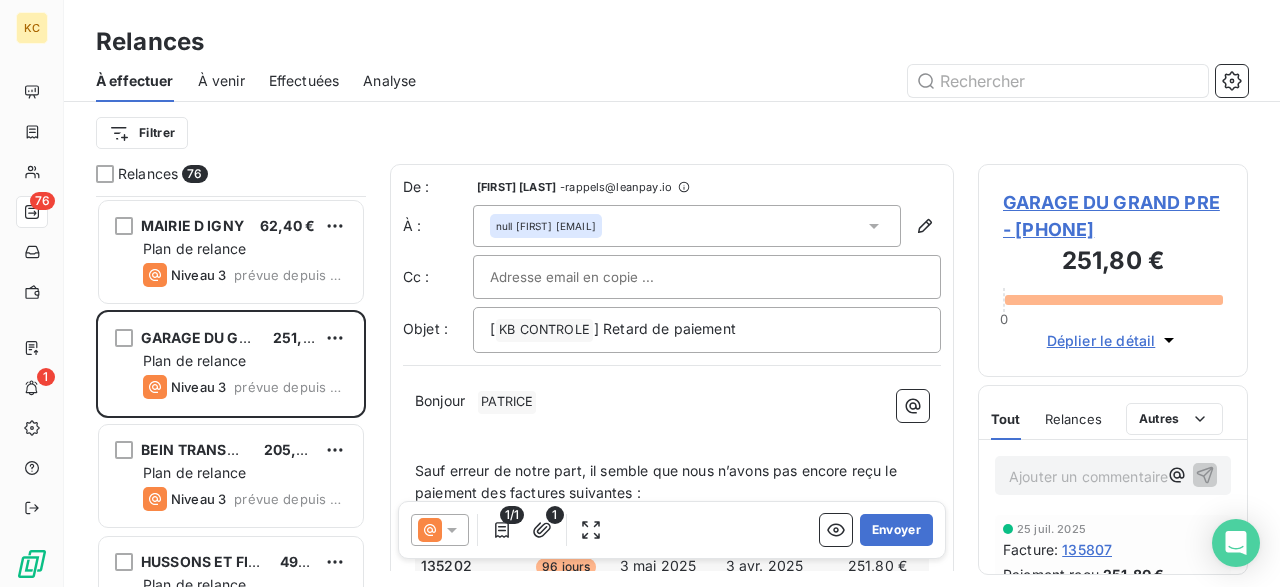 click on "Bonjour ﻿ PASCAL ﻿ ﻿ ﻿ ﻿ Sauf erreur de notre part, il semble que nous n’avons pas encore reçu le paiement des factures suivantes : Total TTC à régler : 436,80 € Factures échues Retard Date d’échéance Date d’émission Montant initial TTC Solde TTC 136190 35 jours 3 juil. 2025 3 juin 2025 62,40 € 62,40 € 136400 34 jours 4 juil. 2025 4 juin 2025 62,40 € 62,40 € 136399 33 jours 5 juil. 2025 5 juin 2025 62,40 € 62,40 € 136744 27 jours 11 juil. 2025 11 juin 2025 62,40 € 62,40 € 136858 5 jours 2 août 2025 2 juil. 2025 62,40 € 62,40 € 136857 4 jours 3 août 2025 3 juil. 2025 62,40 € 62,40 € 136984 0 jour 7 août 2025 7 juil. 2025 62,40 € 62,40 € Voir les factures ﻿ ﻿ ﻿ Il s’agit probablement d’un oubli, nous vous remercions de bien vouloir procéder au règlement de ces factures dès que possible. Merci beaucoup ﻿ Cordialement, Le Service Comptabilité ﻿" at bounding box center [672, 402] 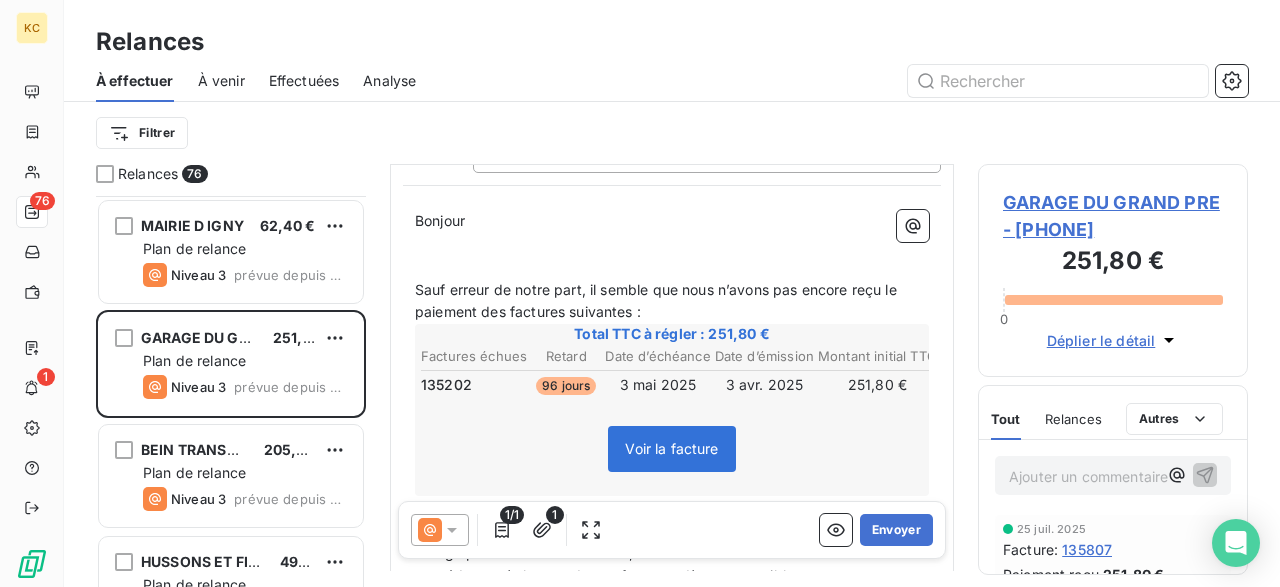 scroll, scrollTop: 183, scrollLeft: 0, axis: vertical 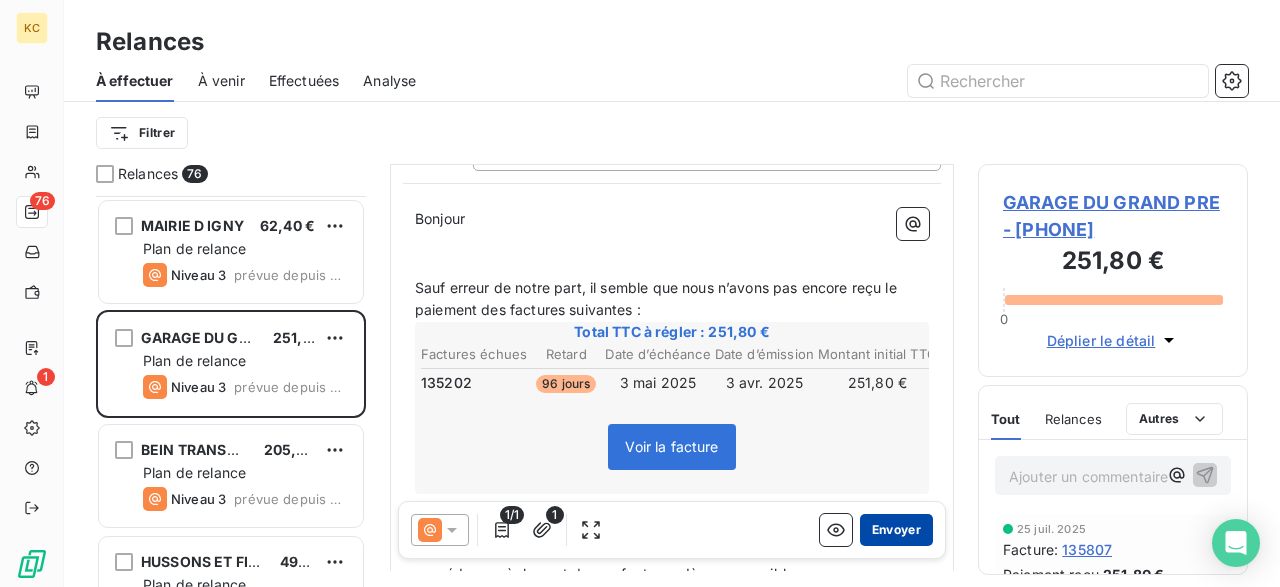 click on "Envoyer" at bounding box center [896, 530] 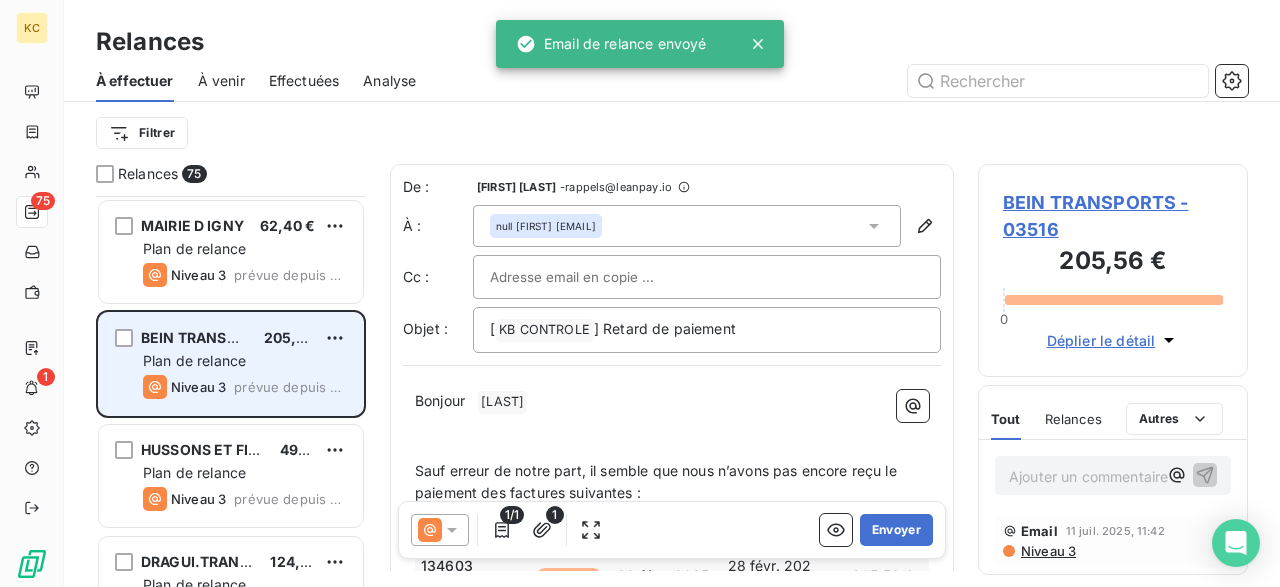 click on "prévue depuis 20 jours" at bounding box center [290, 387] 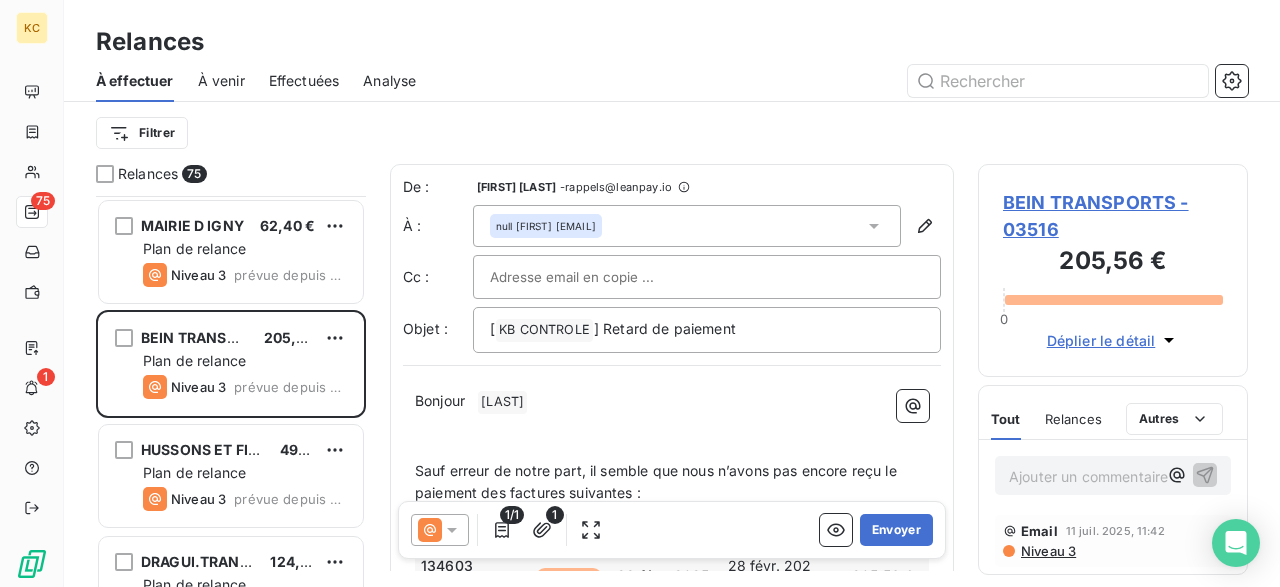 scroll, scrollTop: 139, scrollLeft: 0, axis: vertical 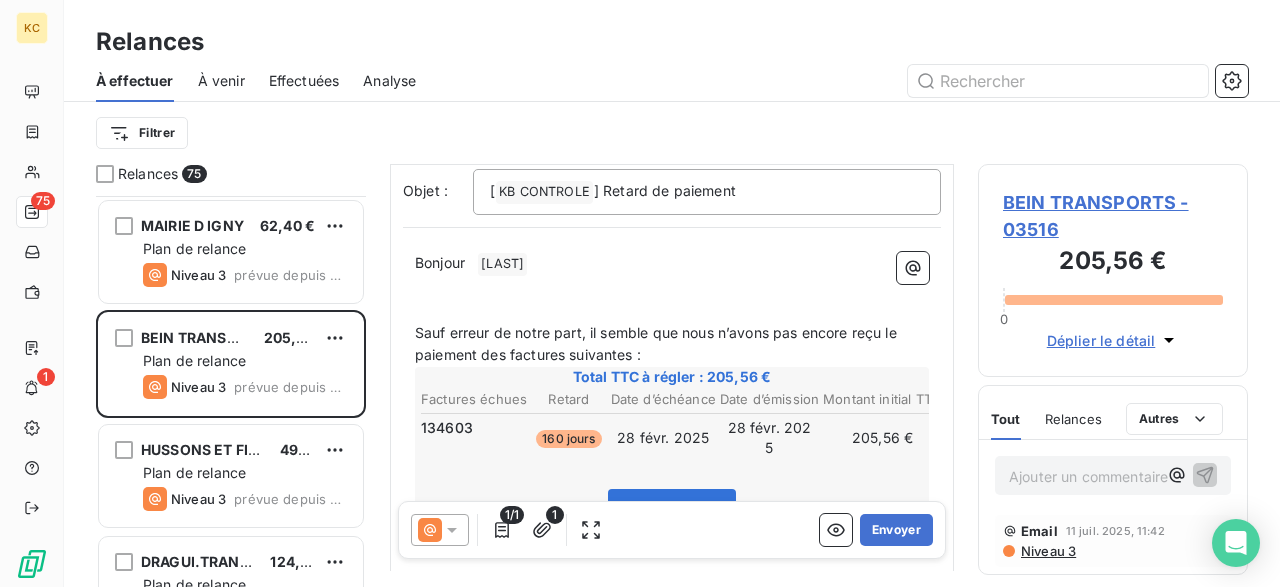 click on "﻿" at bounding box center [672, 287] 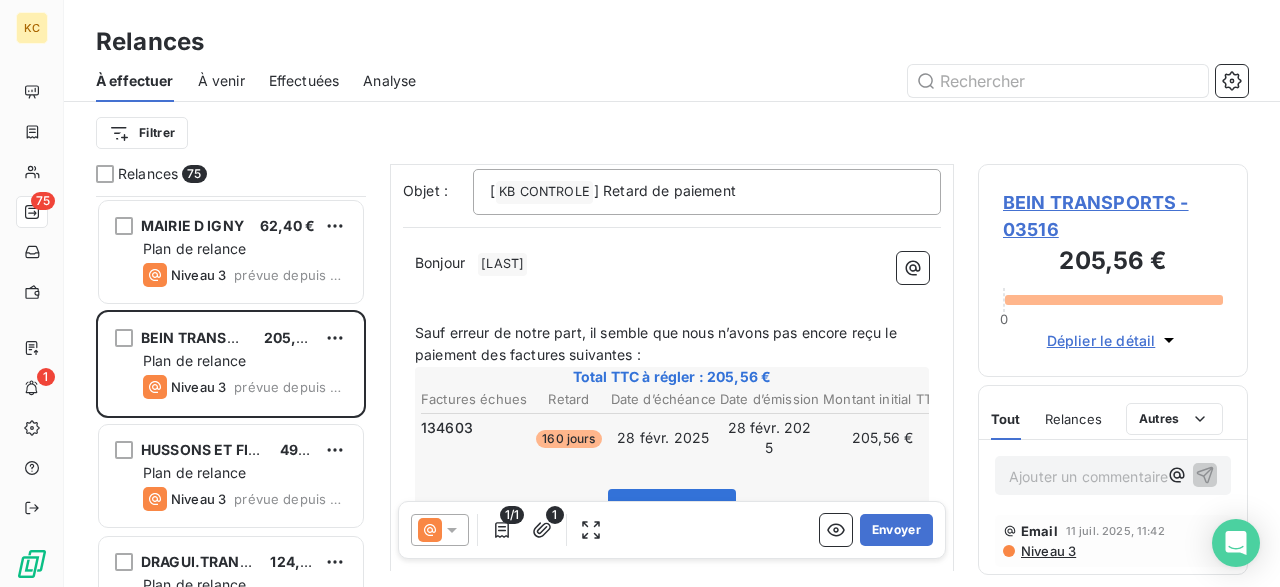 click on "Bonjour ﻿ TOUFIK ﻿ ﻿" at bounding box center [672, 264] 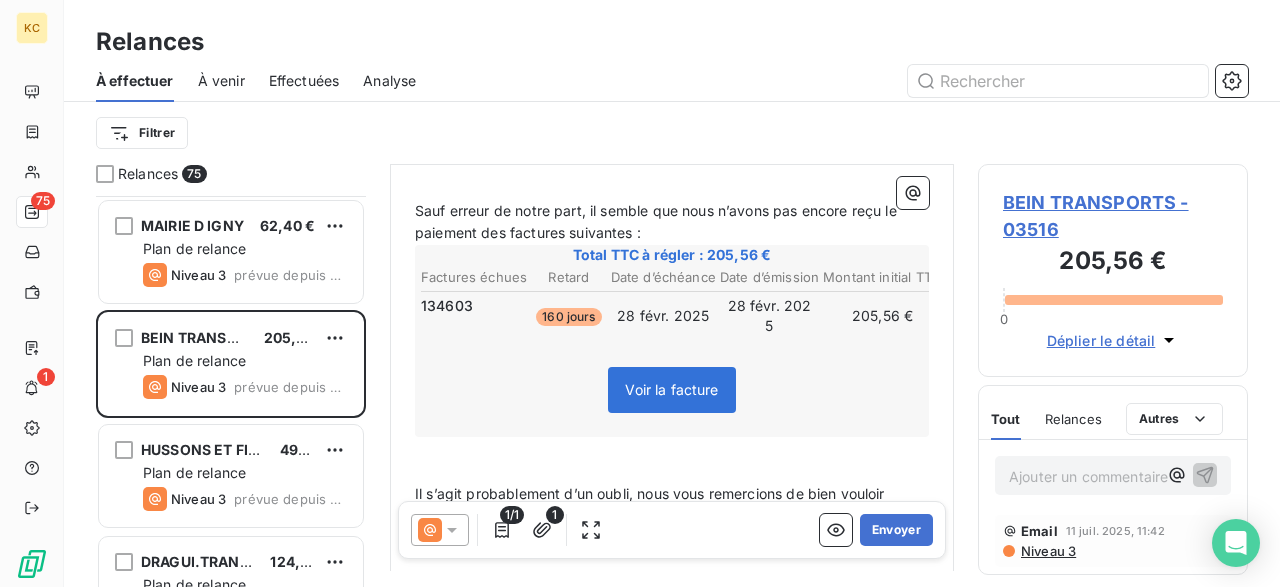scroll, scrollTop: 275, scrollLeft: 0, axis: vertical 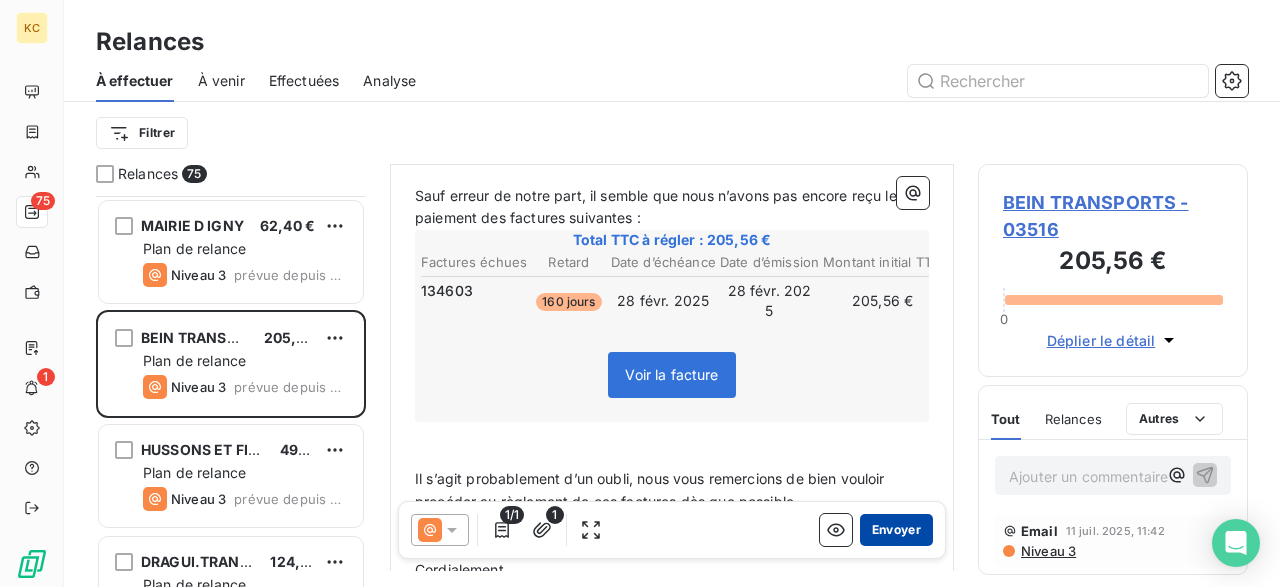 click on "Envoyer" at bounding box center [896, 530] 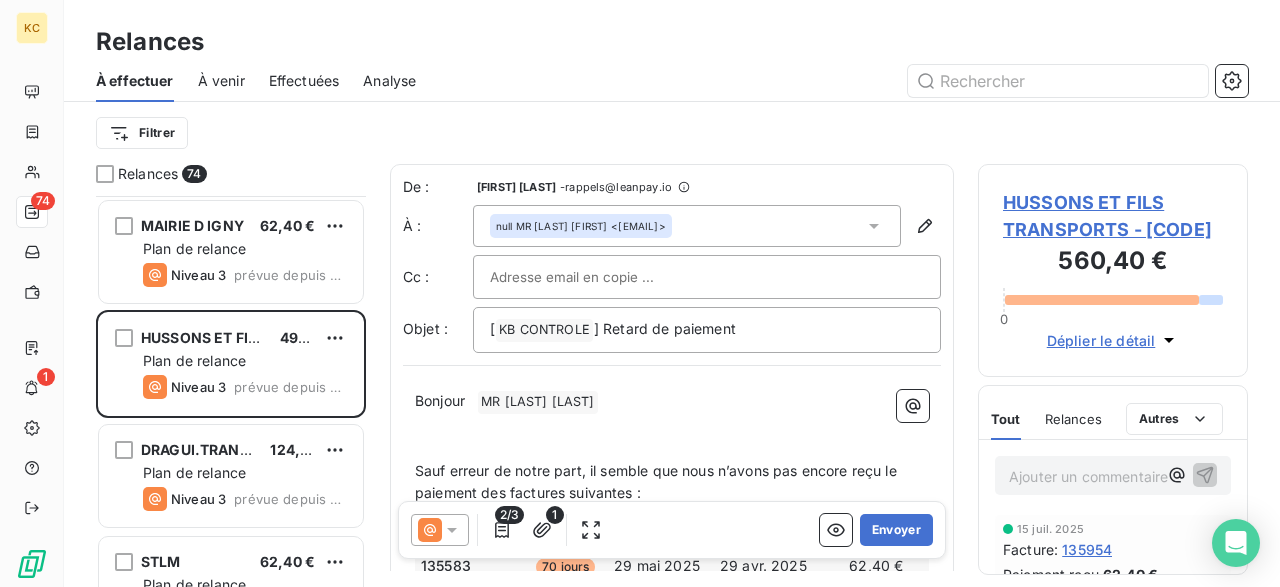 click on "Bonjour ﻿ MR [LAST] [LAST] ﻿ ﻿" at bounding box center (672, 402) 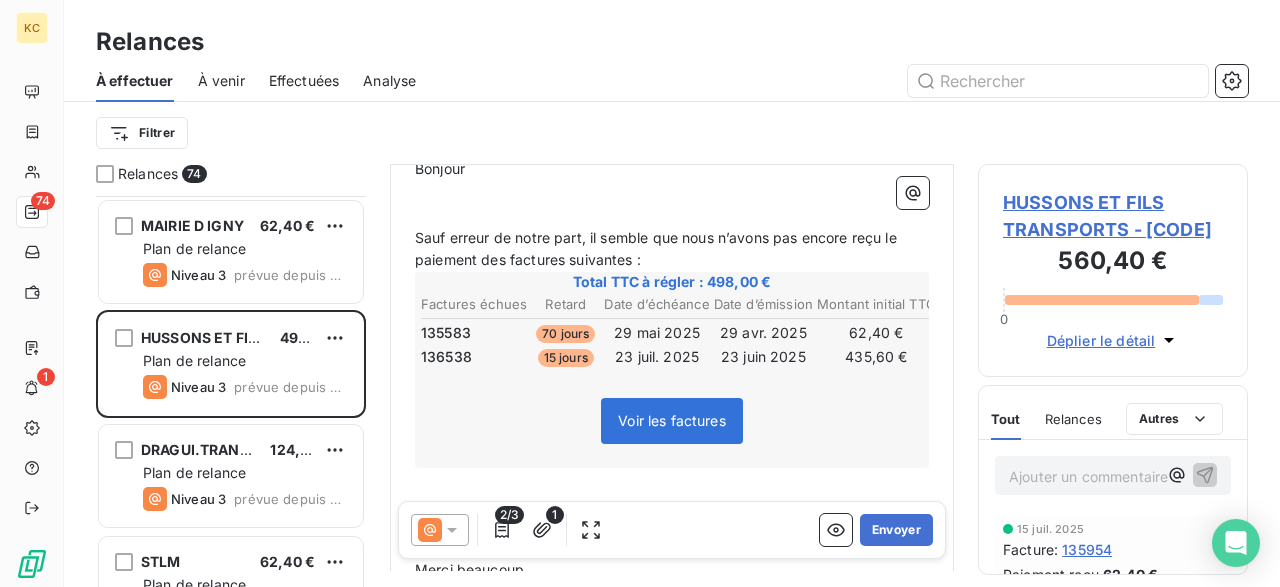 scroll, scrollTop: 365, scrollLeft: 0, axis: vertical 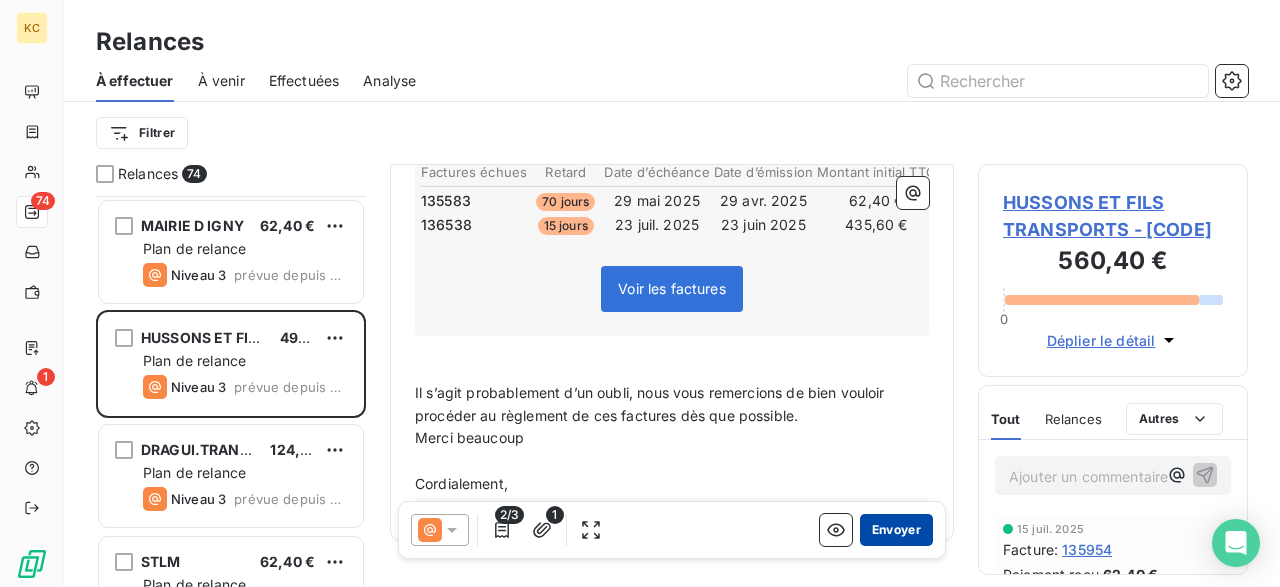click on "Envoyer" at bounding box center (896, 530) 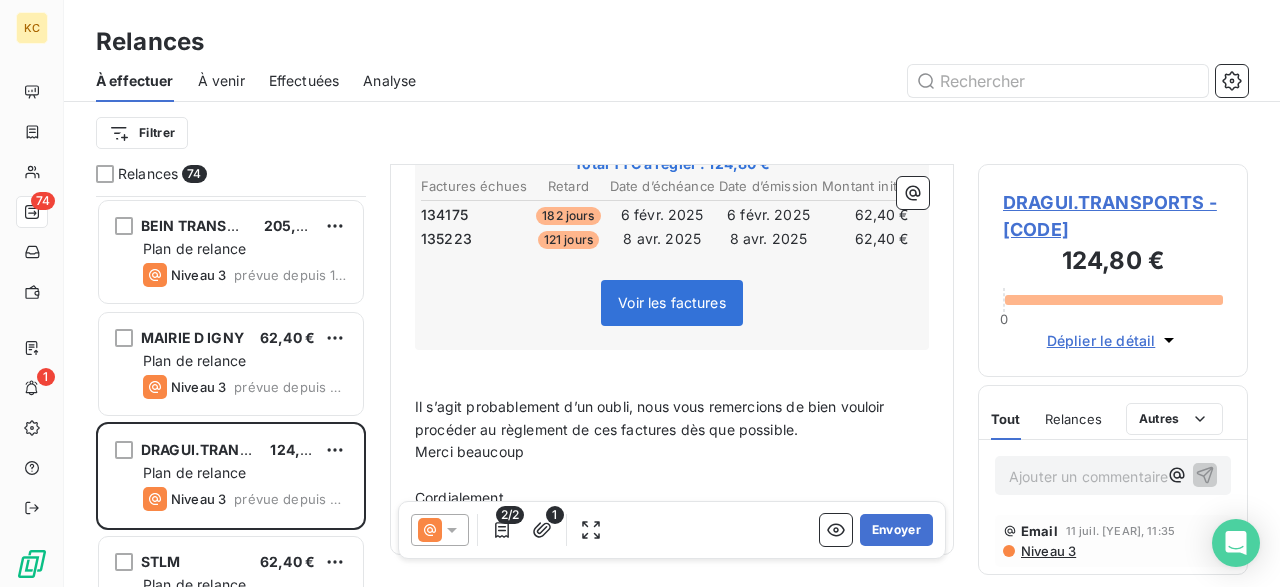 scroll, scrollTop: 354, scrollLeft: 0, axis: vertical 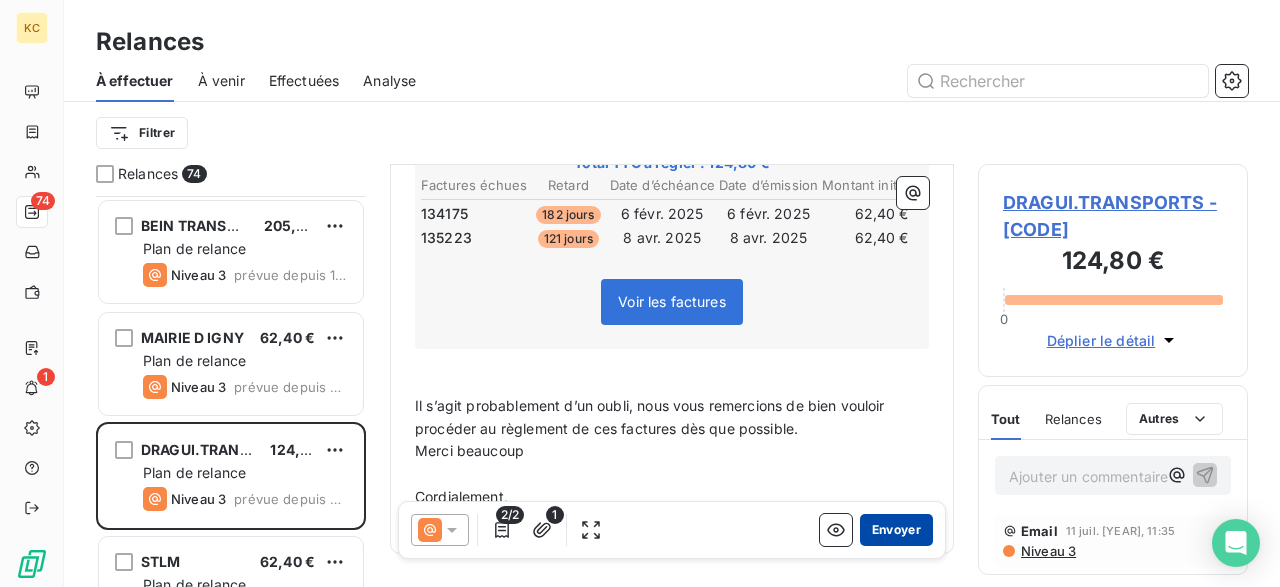 click on "Envoyer" at bounding box center [896, 530] 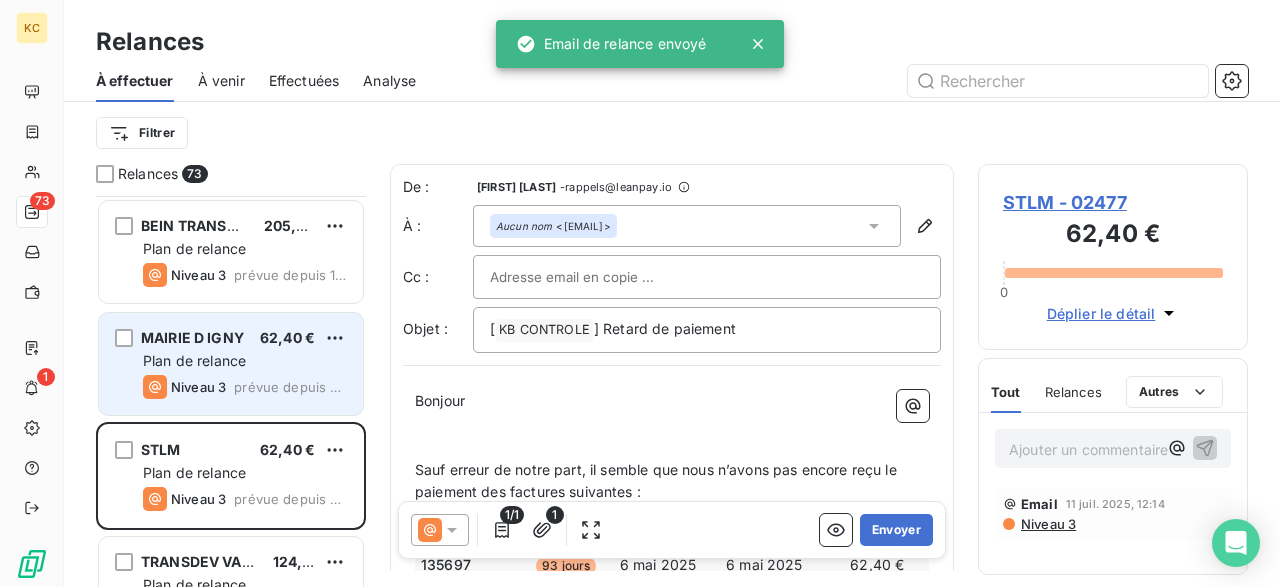 scroll, scrollTop: 839, scrollLeft: 0, axis: vertical 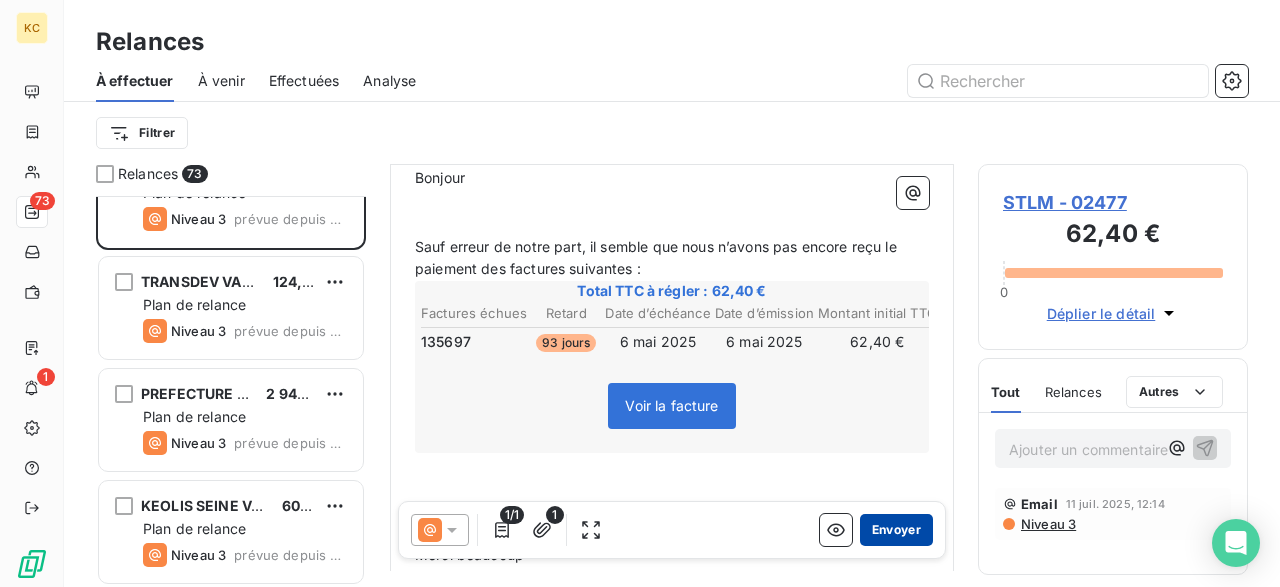 click on "Envoyer" at bounding box center (896, 530) 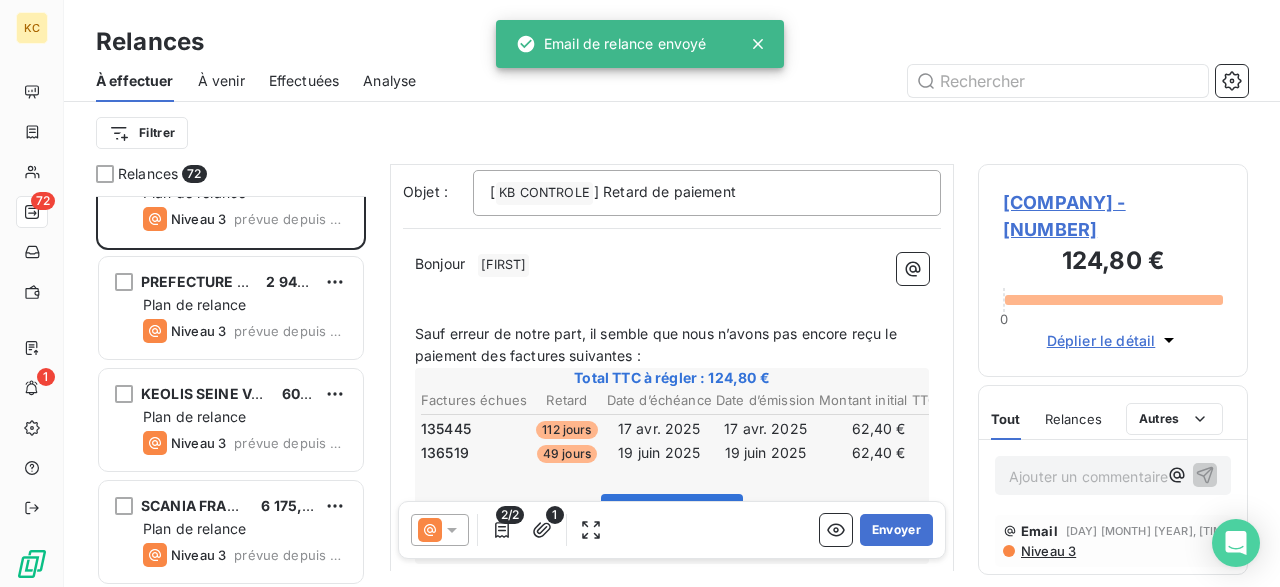 scroll, scrollTop: 57, scrollLeft: 0, axis: vertical 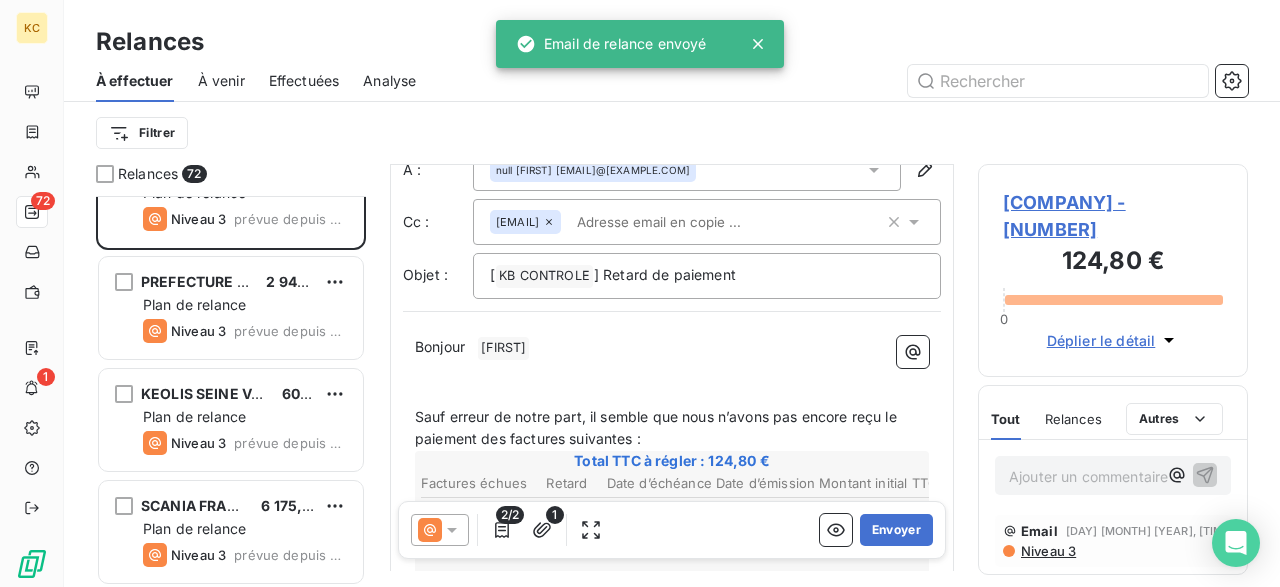 click on "Bonjour ﻿ ﻿ [FIRST] ﻿ ﻿" at bounding box center [672, 348] 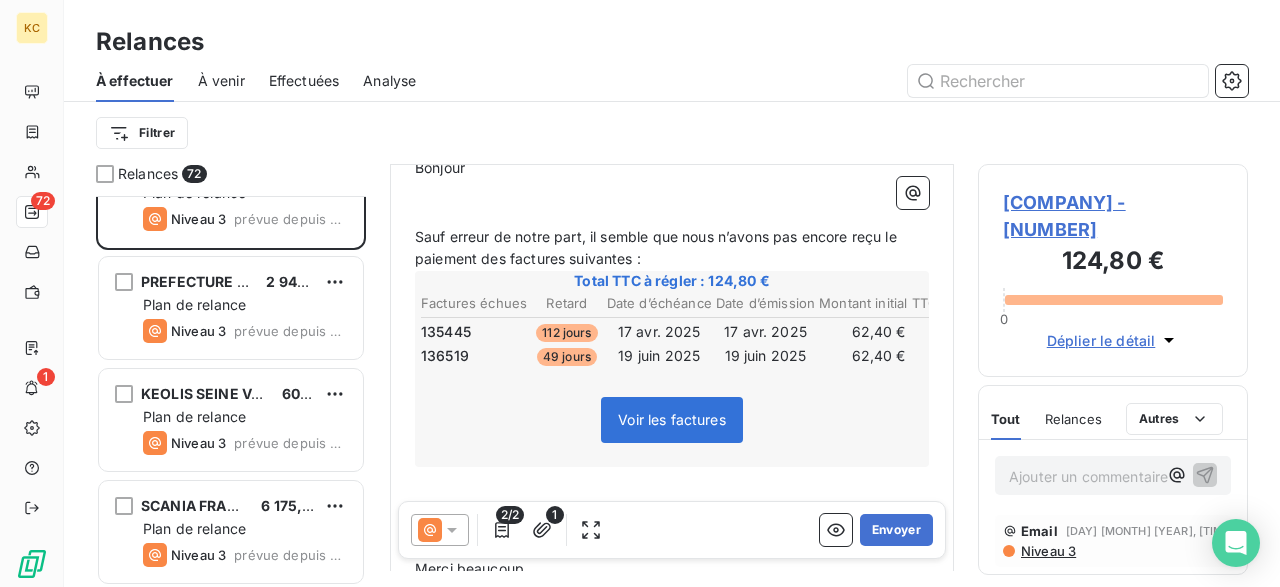 scroll, scrollTop: 261, scrollLeft: 0, axis: vertical 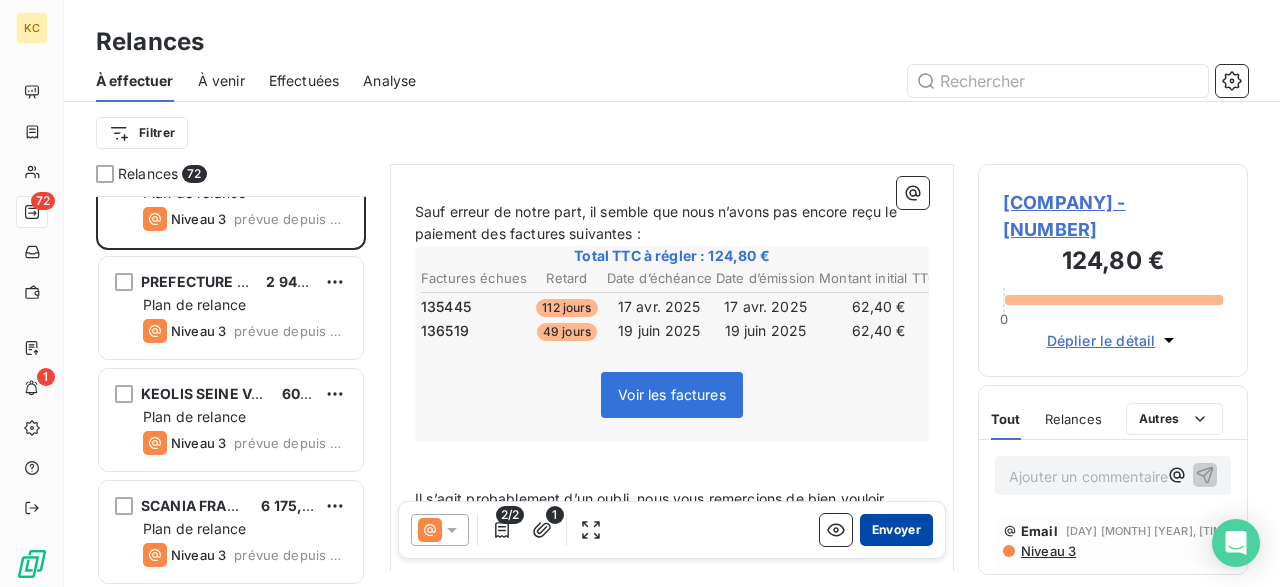 click on "Envoyer" at bounding box center (896, 530) 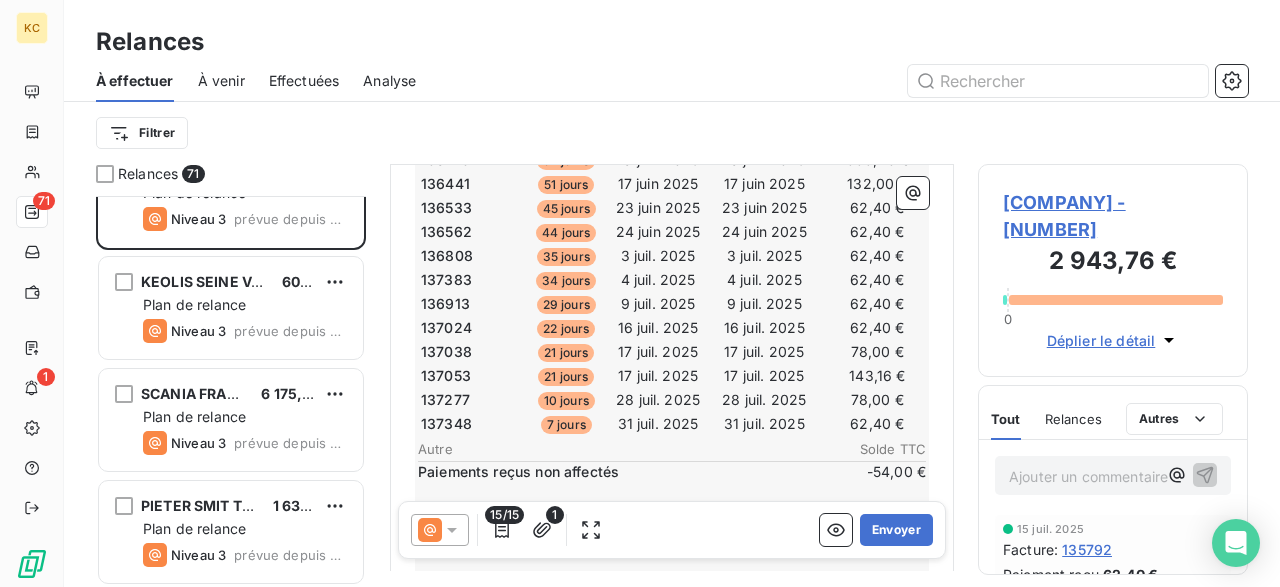 scroll, scrollTop: 507, scrollLeft: 0, axis: vertical 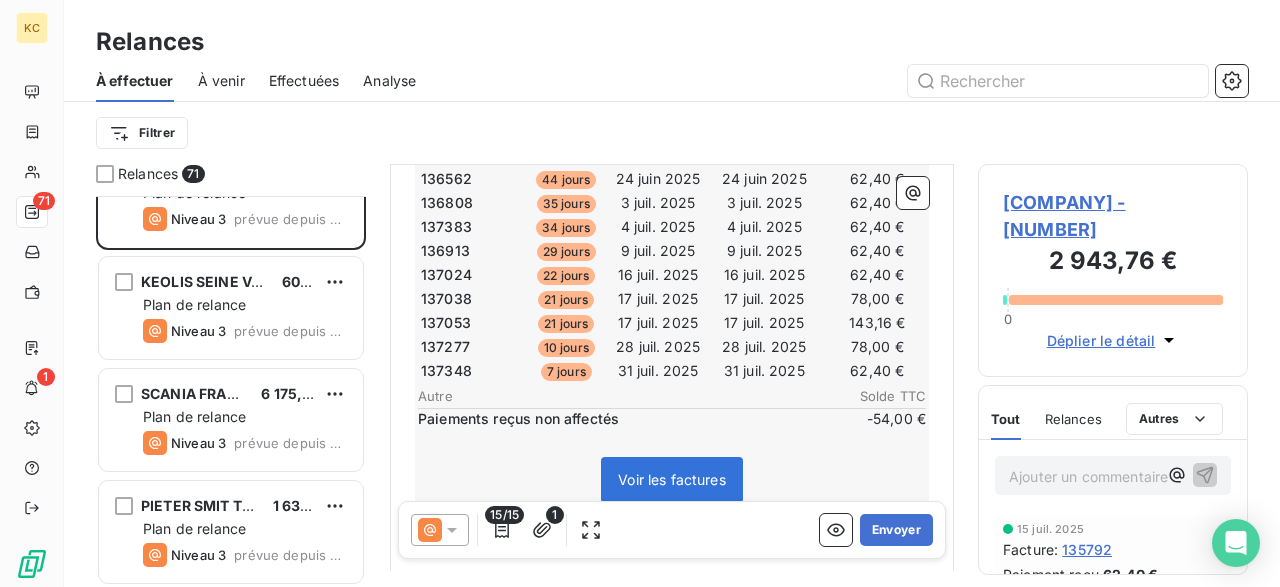 click on "15/15" at bounding box center [504, 515] 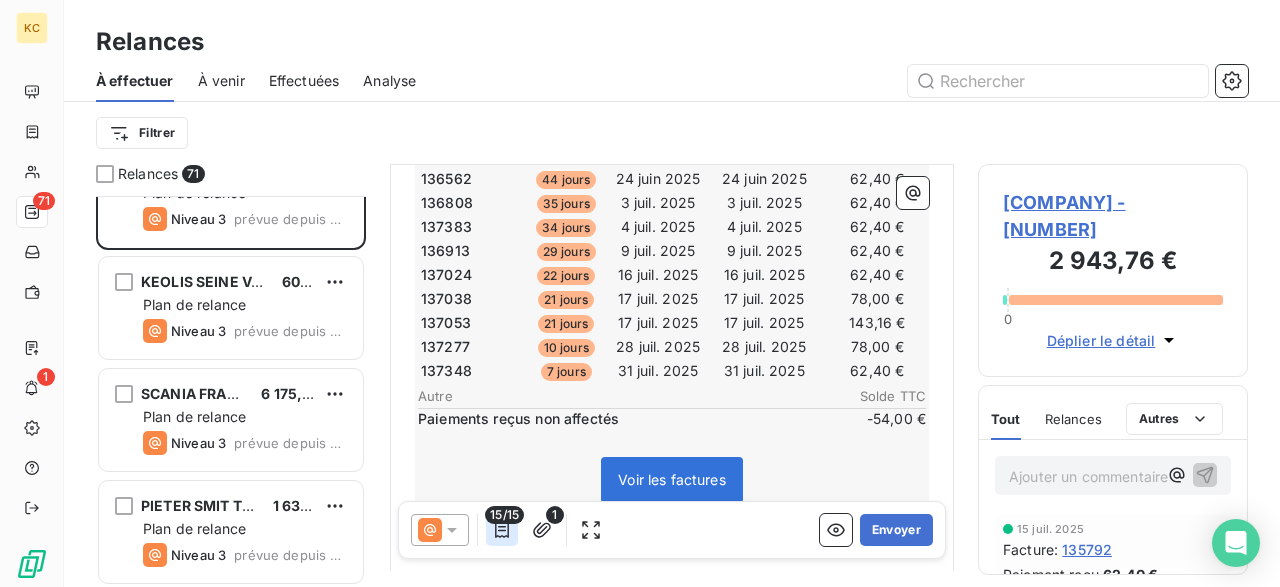 click 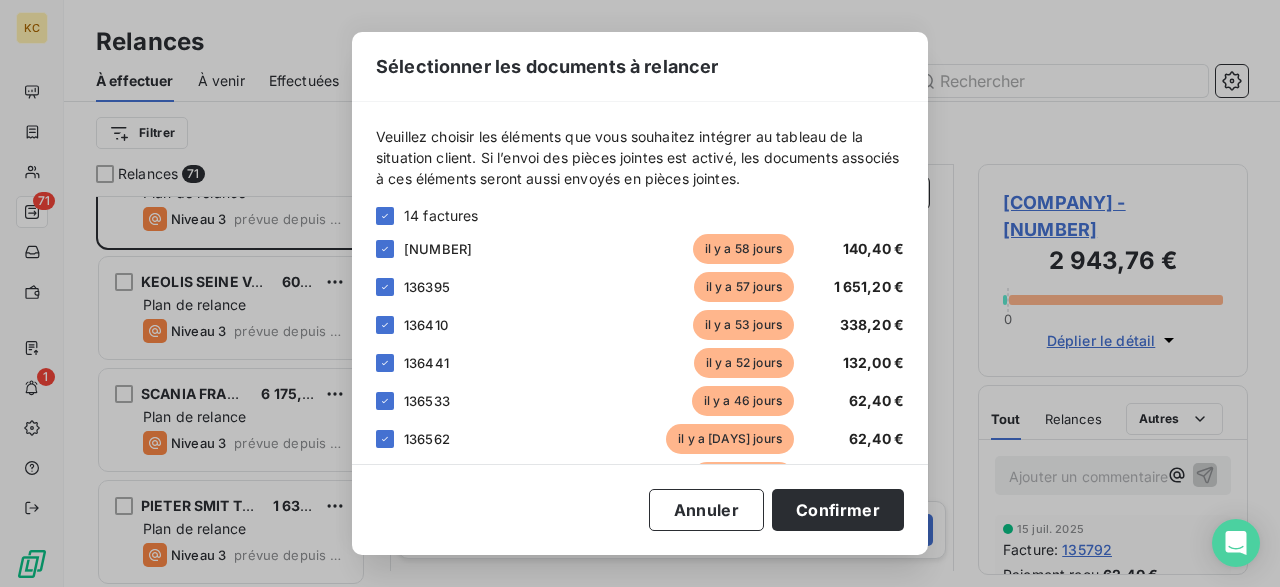 scroll, scrollTop: 409, scrollLeft: 0, axis: vertical 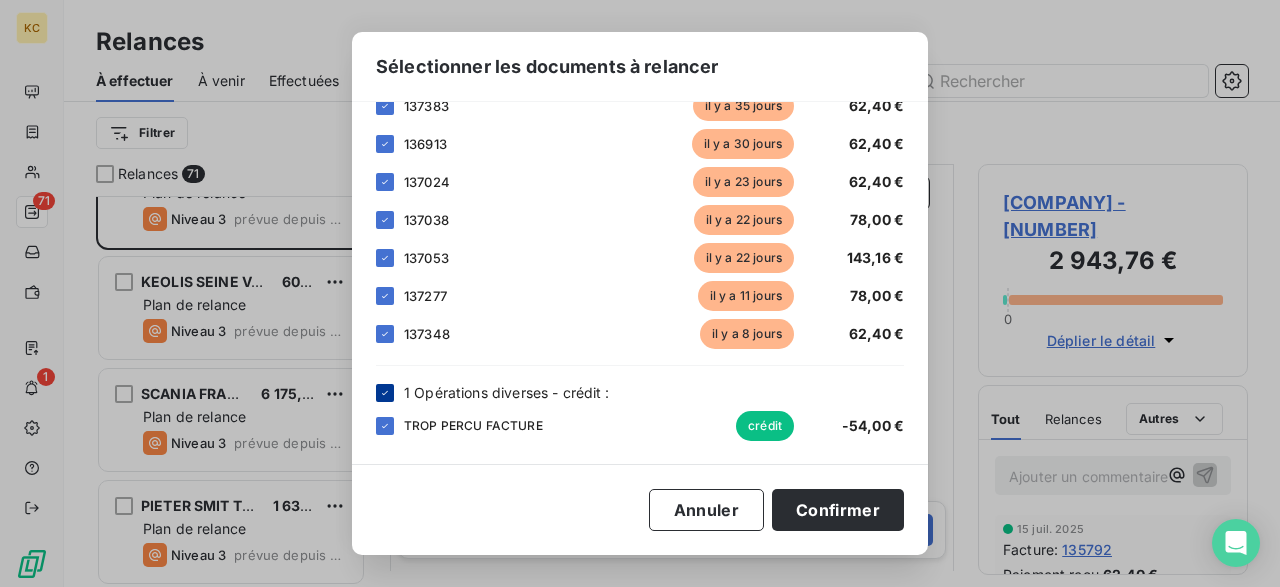 click 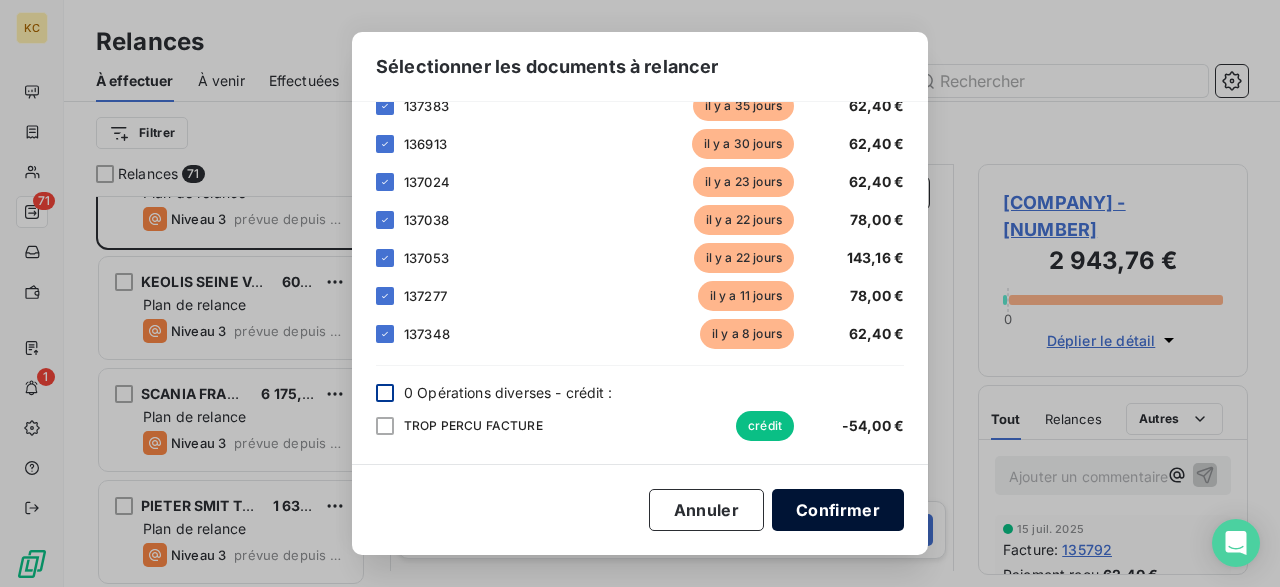 click on "Confirmer" at bounding box center [838, 510] 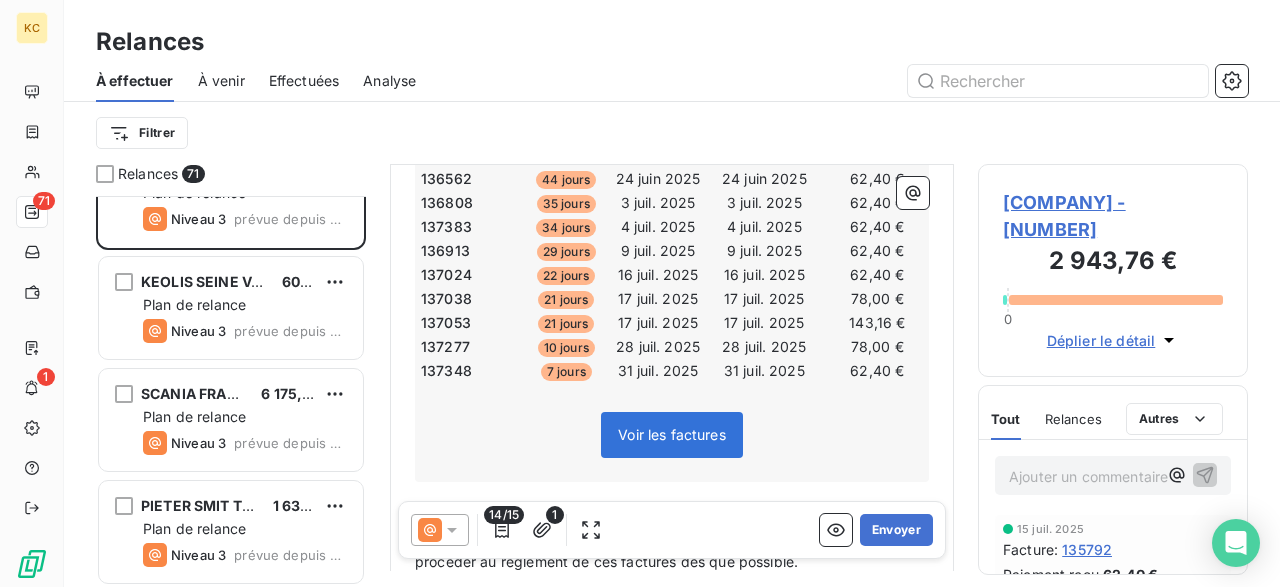 scroll, scrollTop: 693, scrollLeft: 0, axis: vertical 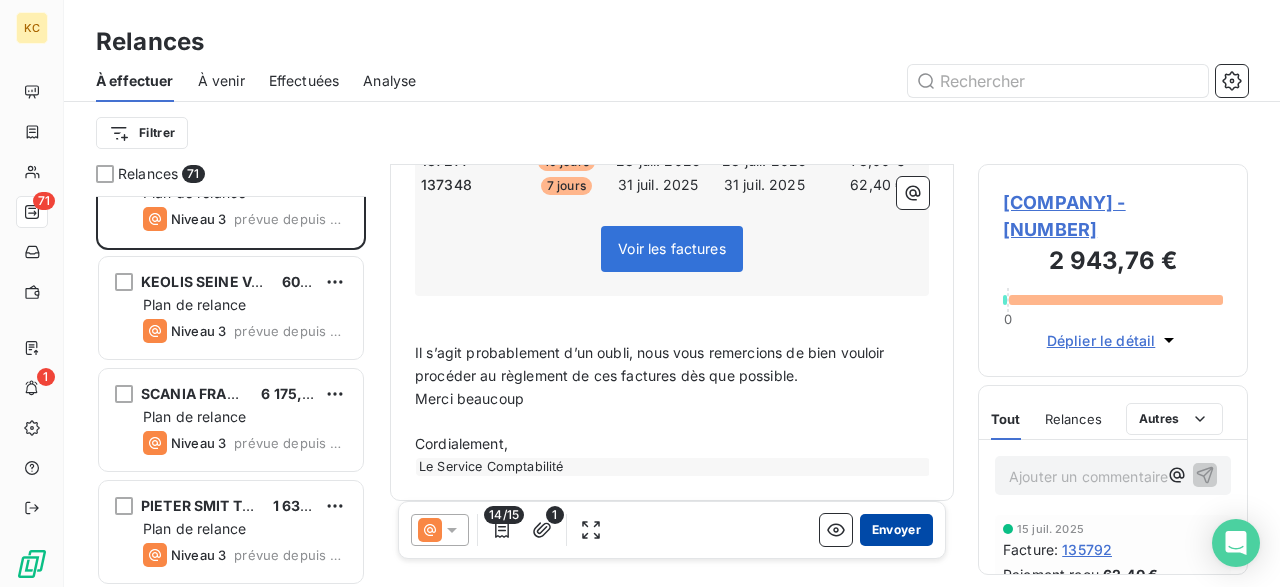 click on "Envoyer" at bounding box center [896, 530] 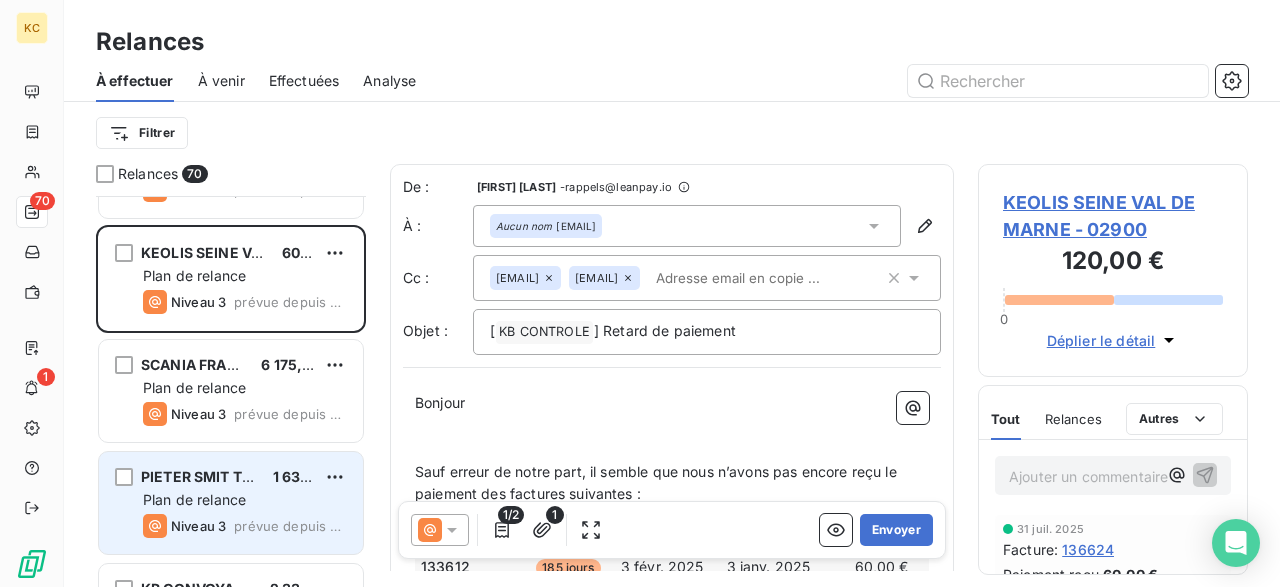 scroll, scrollTop: 753, scrollLeft: 0, axis: vertical 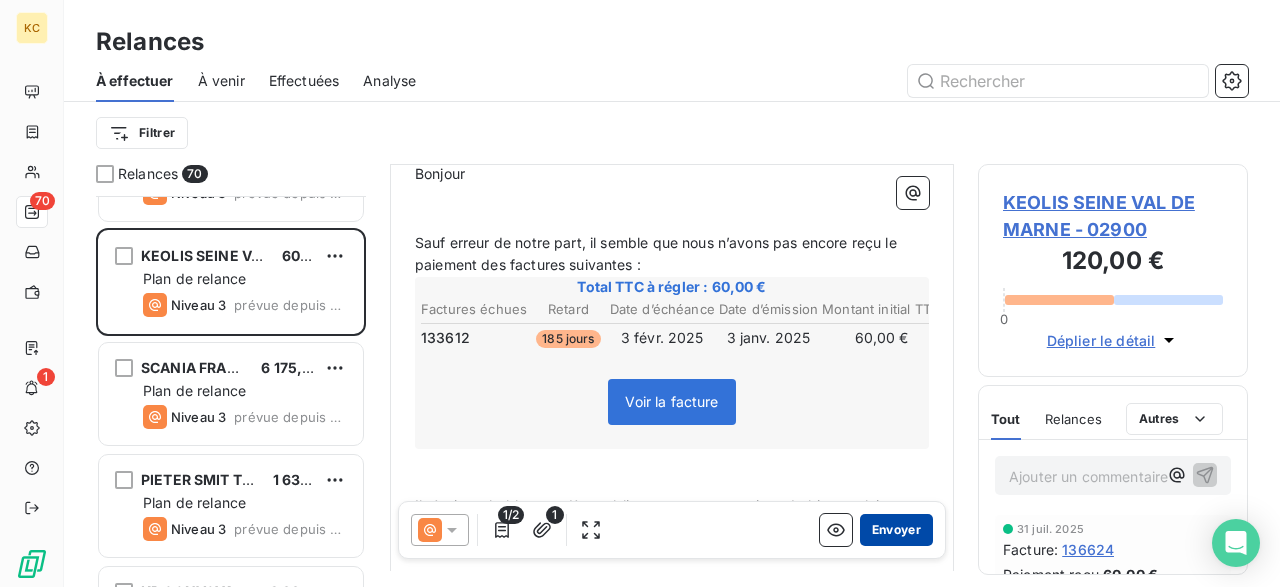 click on "Envoyer" at bounding box center [896, 530] 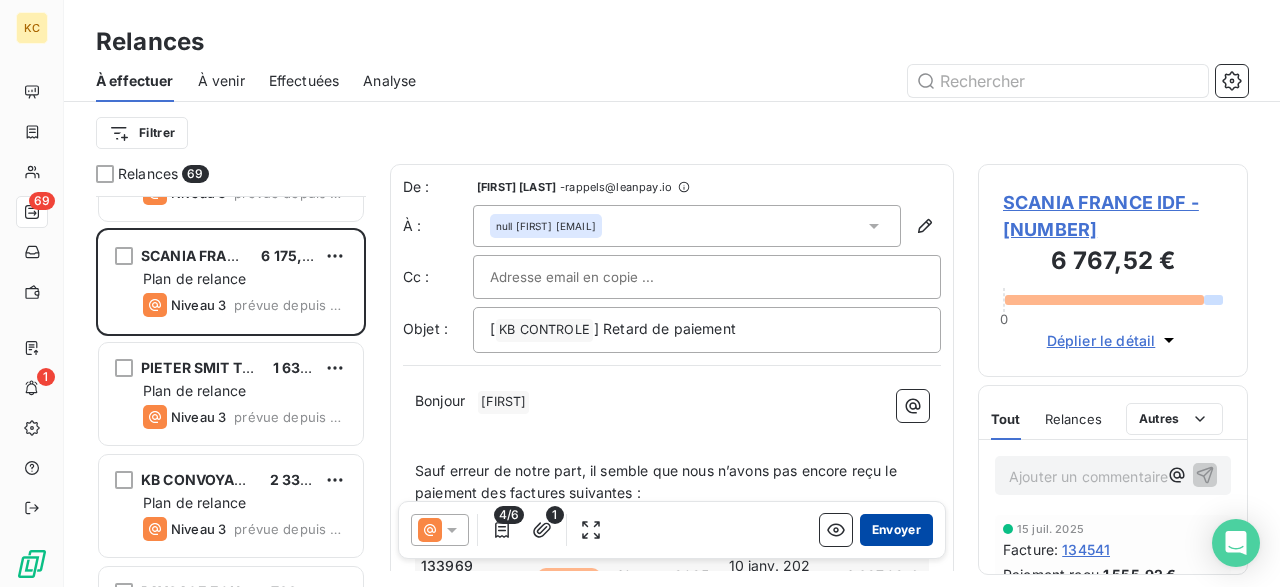 click on "Envoyer" at bounding box center (896, 530) 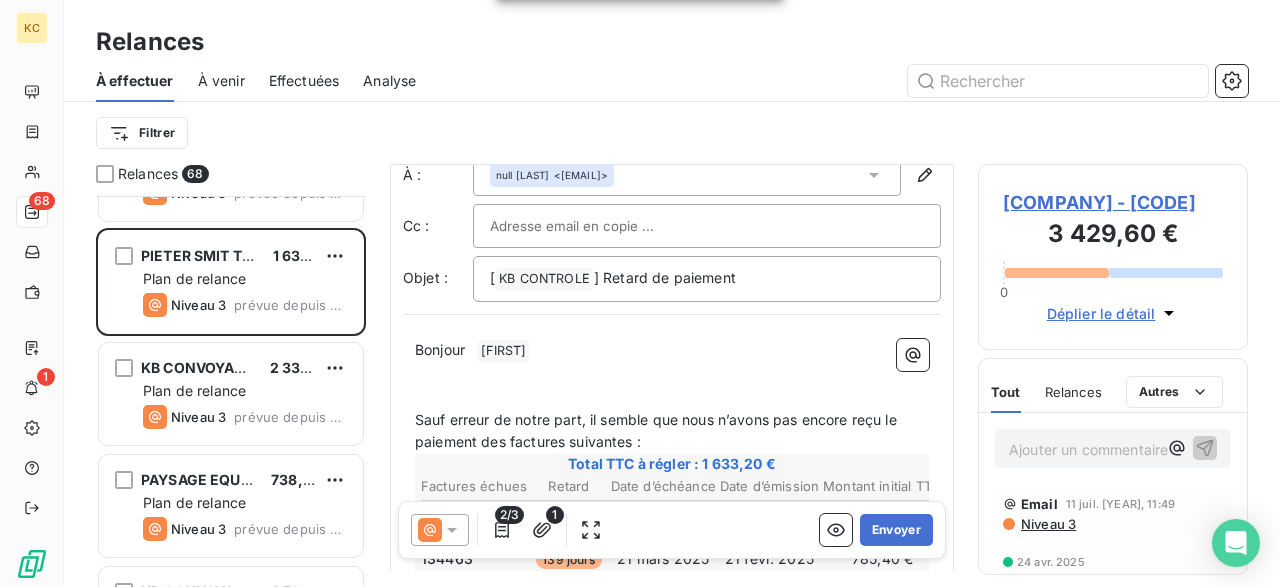scroll, scrollTop: 53, scrollLeft: 0, axis: vertical 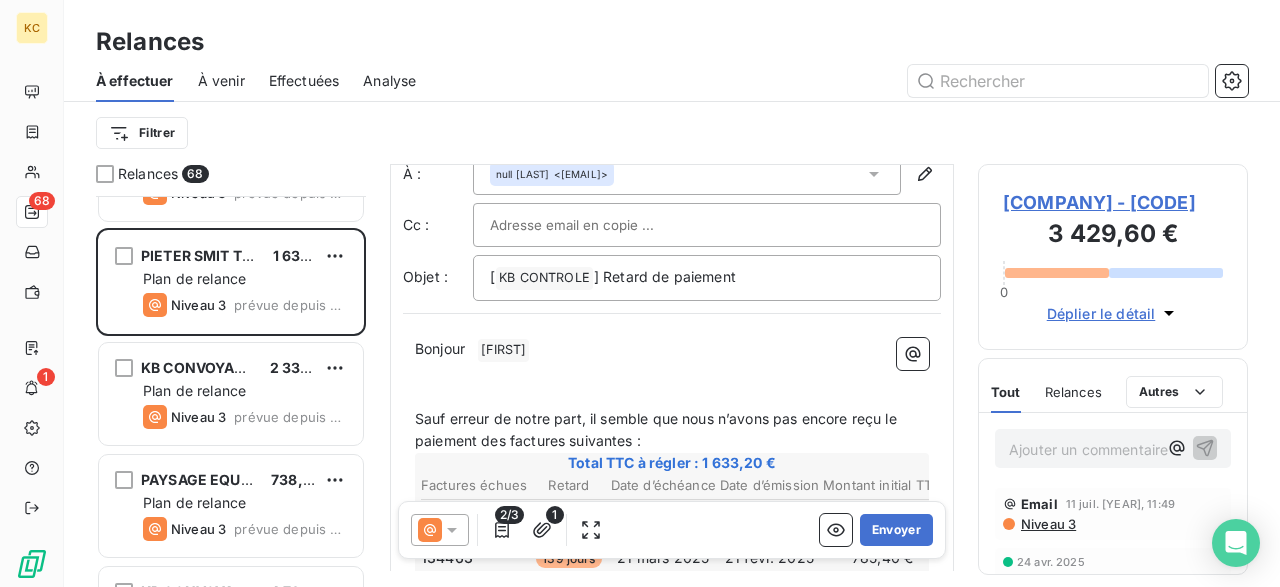 click on "Bonjour  ﻿   [FIRST] ﻿ ﻿" at bounding box center [672, 350] 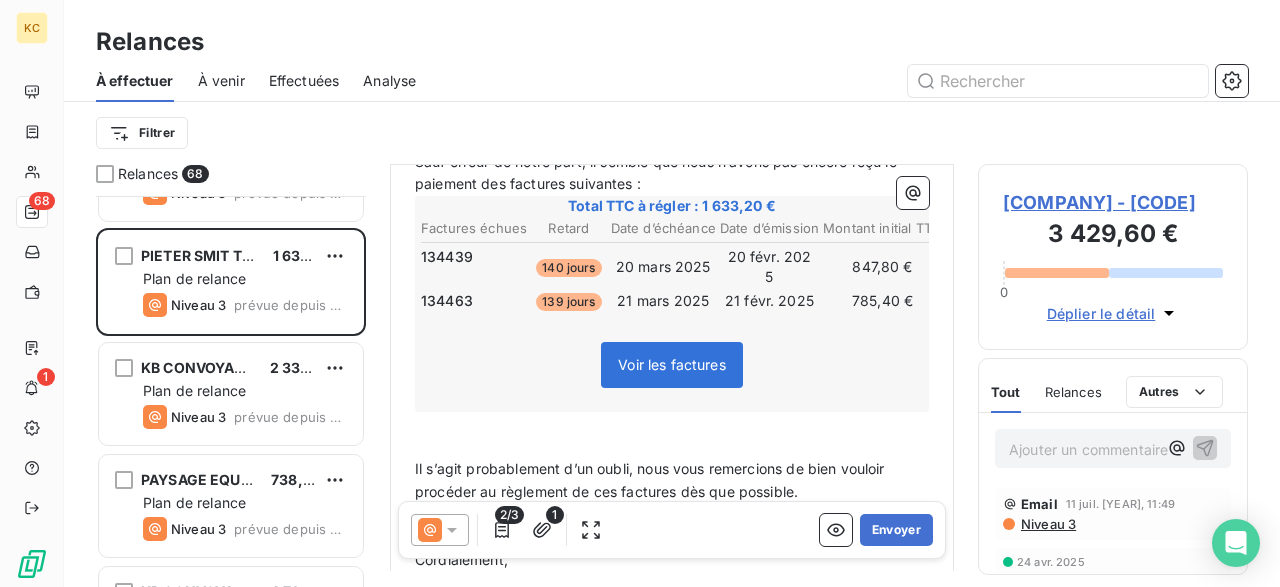 scroll, scrollTop: 433, scrollLeft: 0, axis: vertical 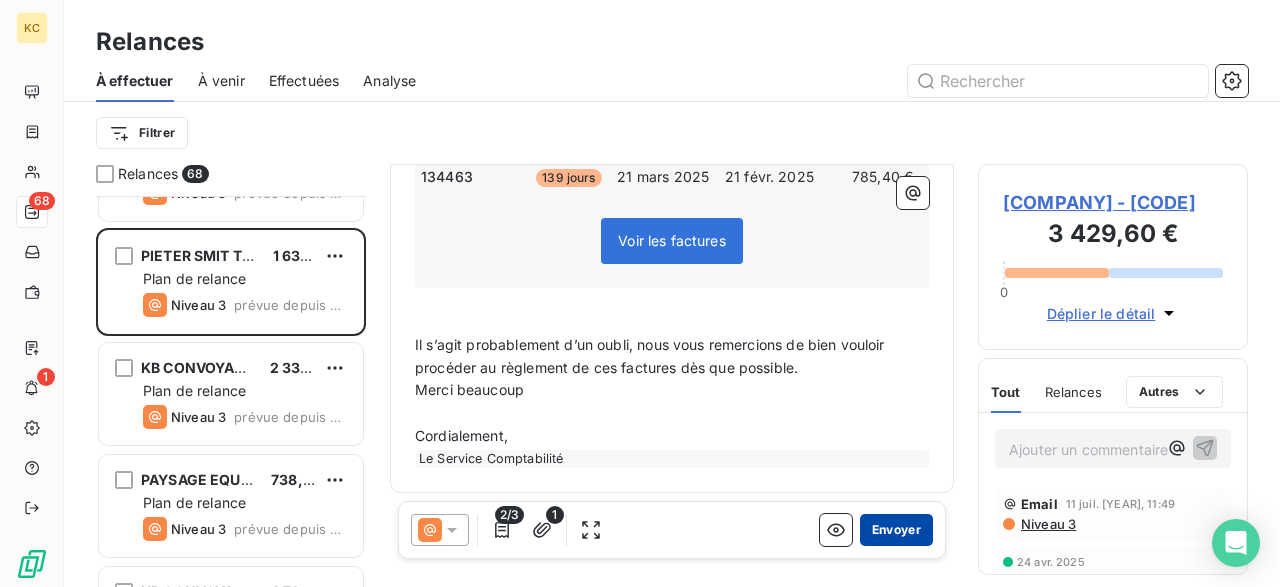 click on "Envoyer" at bounding box center [896, 530] 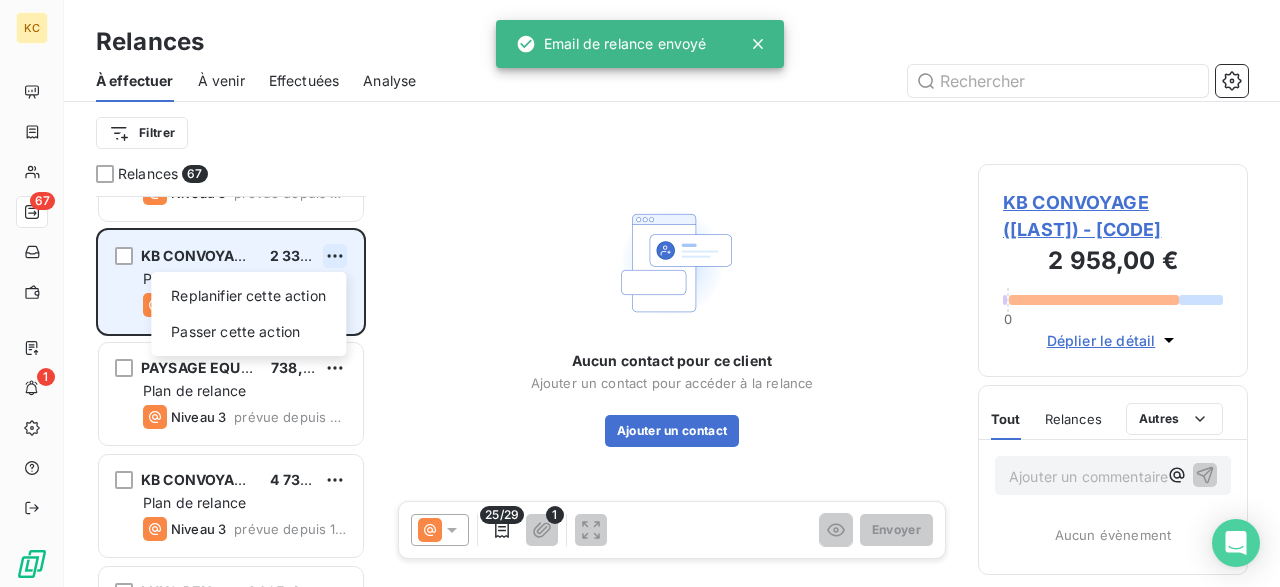 click on "KC 67 1 Relances À effectuer À venir Effectuées Analyse Filtrer Relances 67 EASY LEASE / REGLEMENT 288,00 € Plan de relance Niveau 3 prévue depuis 649 jours IZARET/REGLEMENT 280,80 € Plan de relance Niveau 3 prévue depuis 522 jours EURO TRANSPORT/REGLEMENT 1 531,20 € Plan de relance Niveau 3 prévue depuis 260 jours ELITE TRACTION SERVICE 1 744,60 € Plan de relance Niveau 3 prévue depuis 158 jours VILLE DE VITRY SUR SEINE 338,20 € Plan de relance Niveau 3 prévue depuis 143 jours BEIN TRANSPORTS 205,56 € Plan de relance Niveau 3 prévue depuis 130 jours MAIRIE D IGNY 62,40 € Plan de relance Niveau 3 prévue depuis 61 jours KB CONVOYAGE (LAUDATE) 2 334,00 € Replanifier cette action Passer cette action Plan de relance Niveau 3 prévue depuis 20 jours PAYSAGE EQUIPEMENT 738,80 € Plan de relance Niveau 3 prévue depuis 20 jours KB CONVOYAGE (RENAULT) 4 730,40 € Plan de relance Niveau 3 prévue depuis 19 jours LUXO BENNES 1 395,40 € Plan de relance LTM 1" at bounding box center (640, 293) 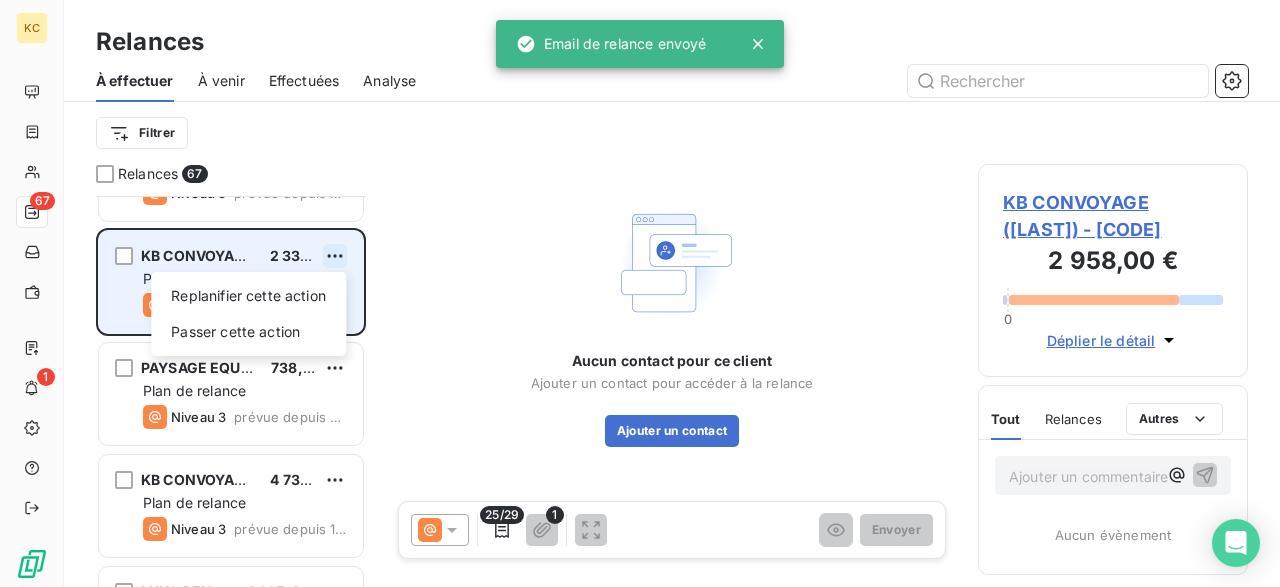 scroll, scrollTop: 753, scrollLeft: 0, axis: vertical 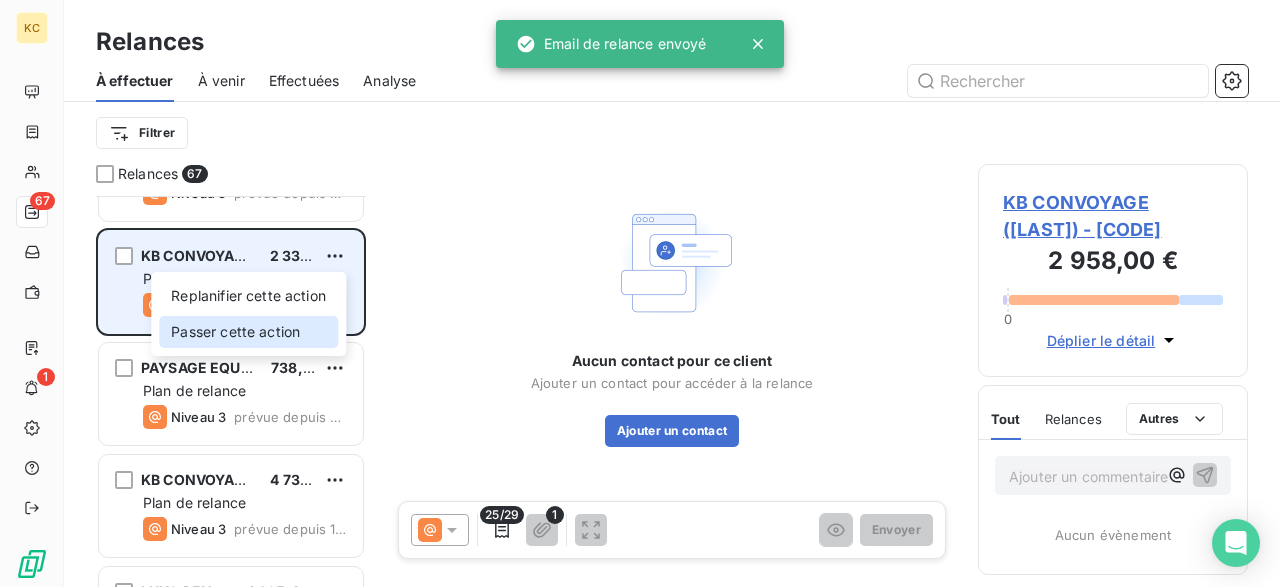 click on "Passer cette action" at bounding box center [248, 332] 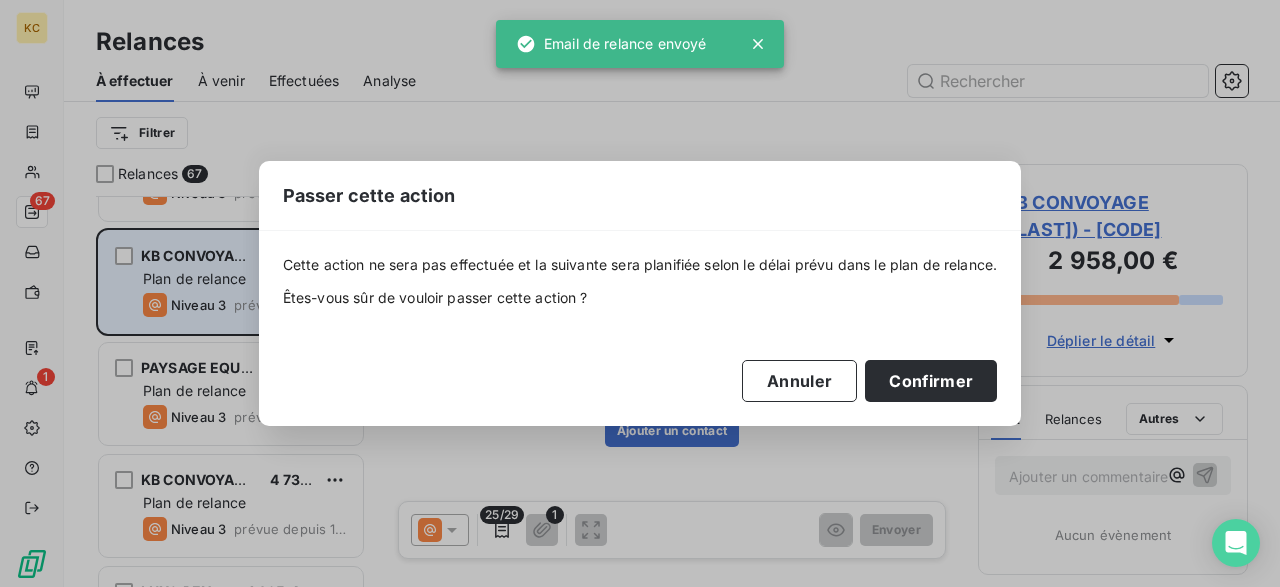 scroll, scrollTop: 753, scrollLeft: 0, axis: vertical 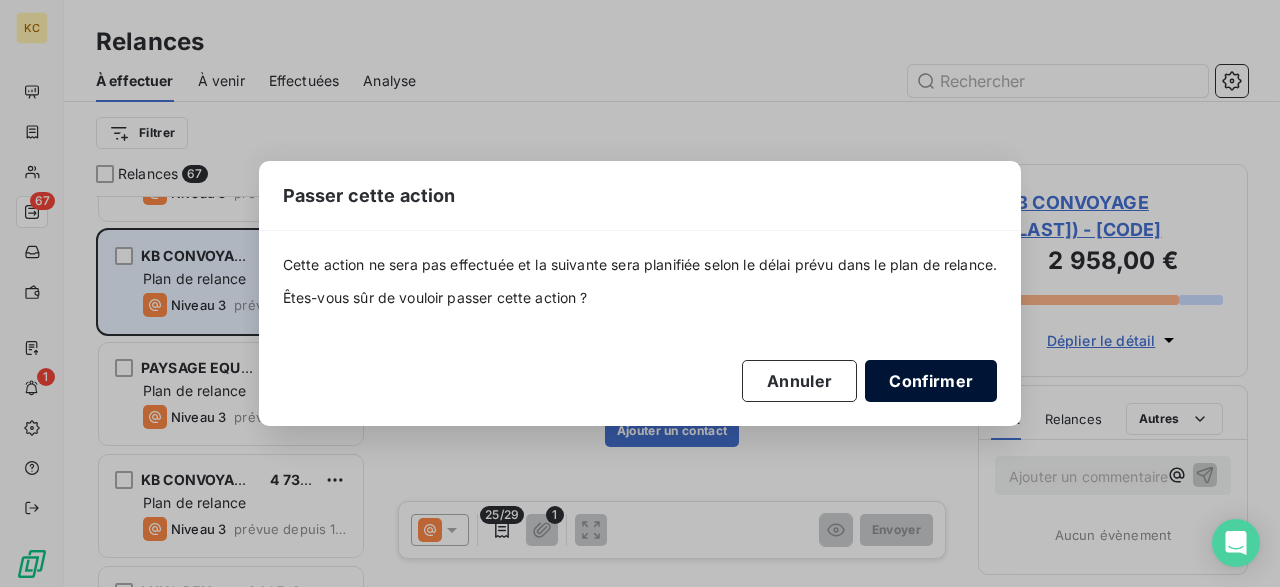 click on "Confirmer" at bounding box center (931, 381) 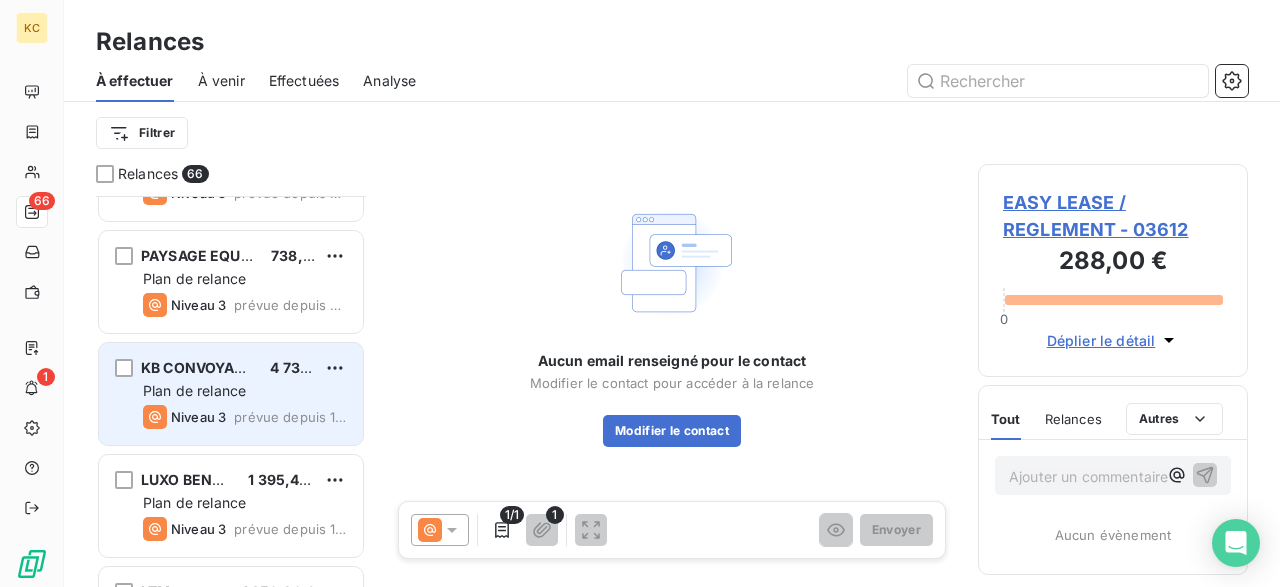 click on "KB CONVOYAGE (RENAULT) 4 730,40 € Plan de relance Niveau 3 prévue depuis 19 jours" at bounding box center [231, 394] 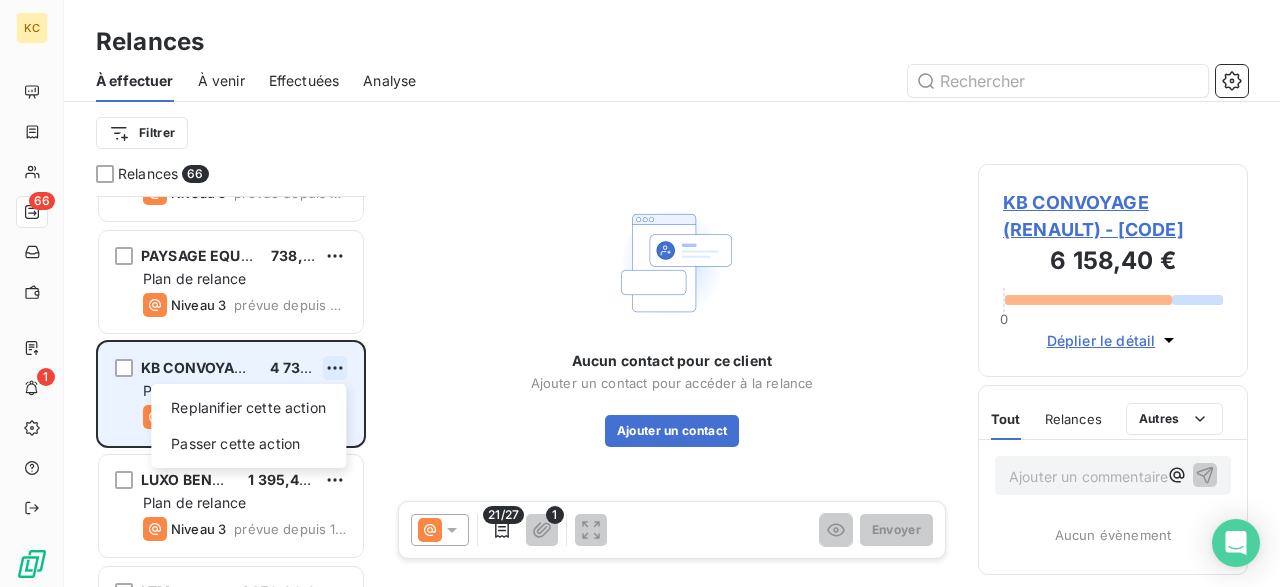 click on "KC 66 1 Relances À effectuer À venir Effectuées Analyse Filtrer Relances 66 EASY LEASE / REGLEMENT 288,00 € Plan de relance Niveau 3 prévue depuis 649 jours IZARET/REGLEMENT 280,80 € Plan de relance Niveau 3 prévue depuis 522 jours EURO TRANSPORT/REGLEMENT 1 531,20 € Plan de relance Niveau 3 prévue depuis 260 jours ELITE TRACTION SERVICE 1 744,60 € Plan de relance Niveau 3 prévue depuis 158 jours VILLE DE VITRY SUR SEINE 338,20 € Plan de relance Niveau 3 prévue depuis 143 jours BEIN TRANSPORTS 205,56 € Plan de relance Niveau 3 prévue depuis 130 jours MAIRIE D IGNY 62,40 € Plan de relance Niveau 3 prévue depuis 61 jours PAYSAGE EQUIPEMENT 738,80 € Plan de relance Niveau 3 prévue depuis 20 jours KB CONVOYAGE (RENAULT) 4 730,40 € Replanifier cette action Passer cette action Plan de relance Niveau 3 prévue depuis 19 jours LUXO BENNES 1 395,40 € Plan de relance Niveau 3 prévue depuis 17 jours LTM 1 359,20 € Plan de relance Niveau 3 VYP TP Niveau 3" at bounding box center [640, 293] 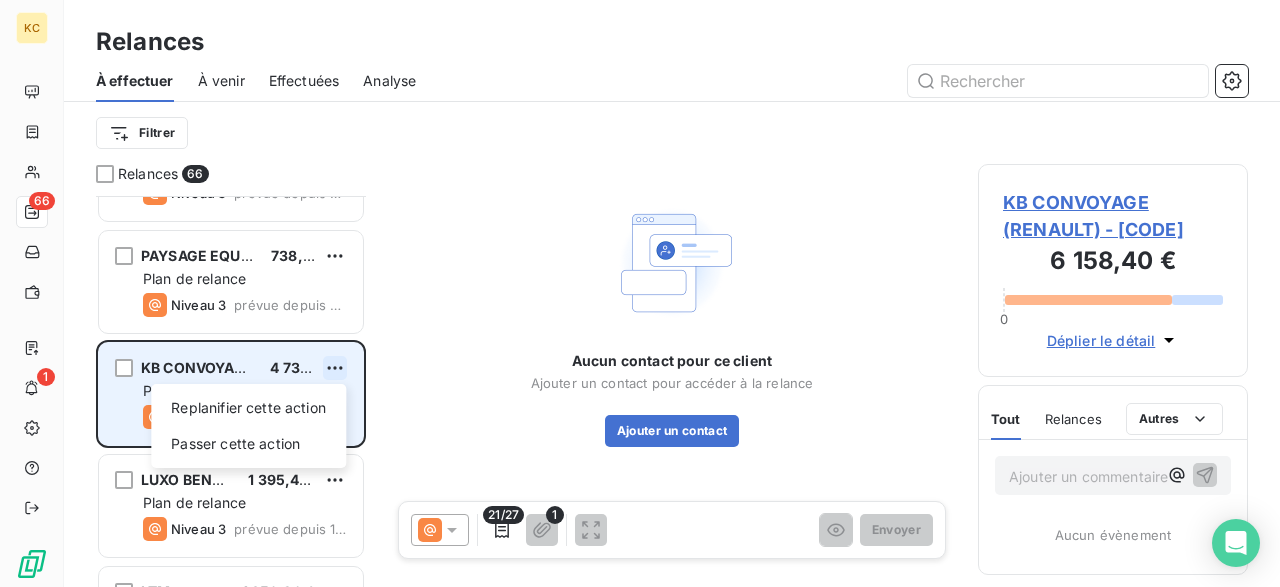 scroll, scrollTop: 753, scrollLeft: 0, axis: vertical 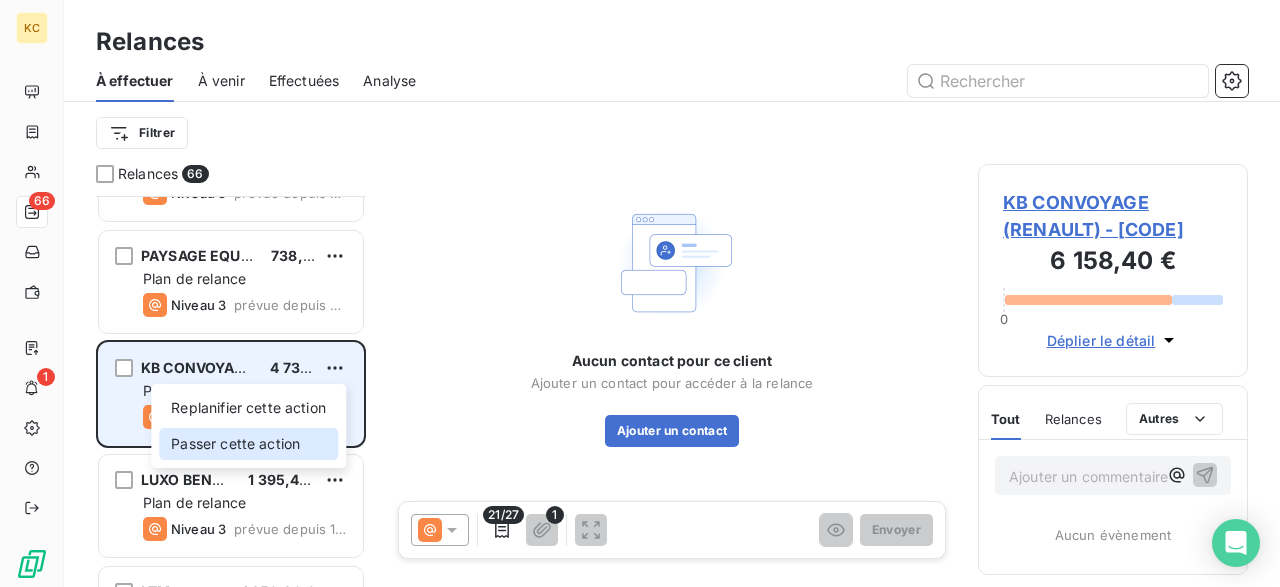 click on "Passer cette action" at bounding box center [248, 444] 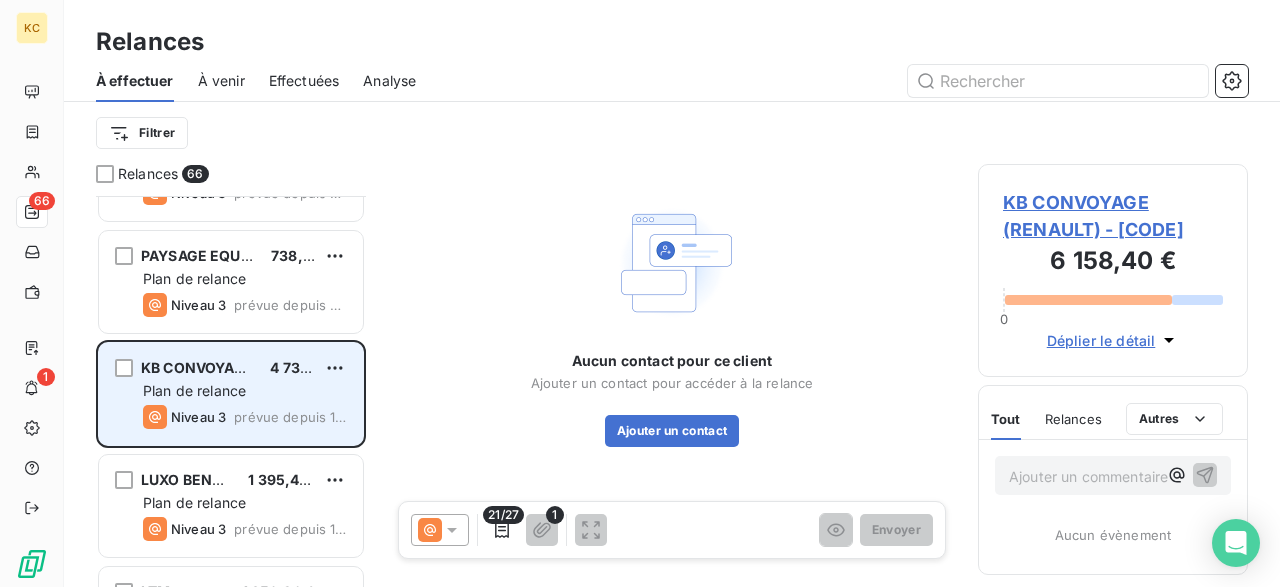 scroll, scrollTop: 753, scrollLeft: 0, axis: vertical 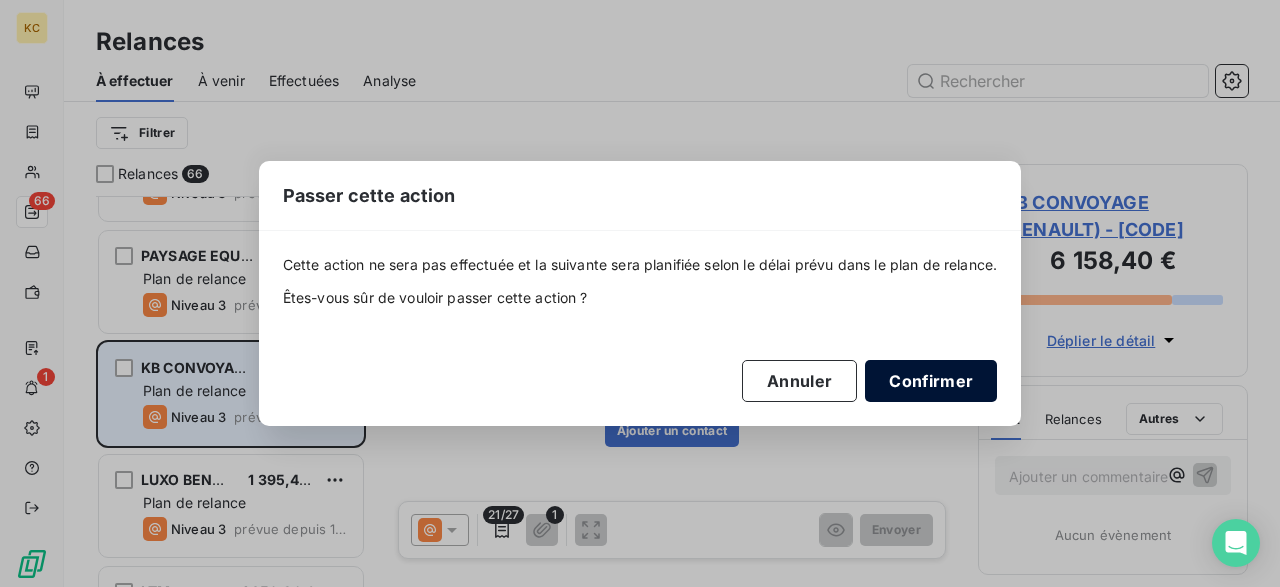 click on "Confirmer" at bounding box center [931, 381] 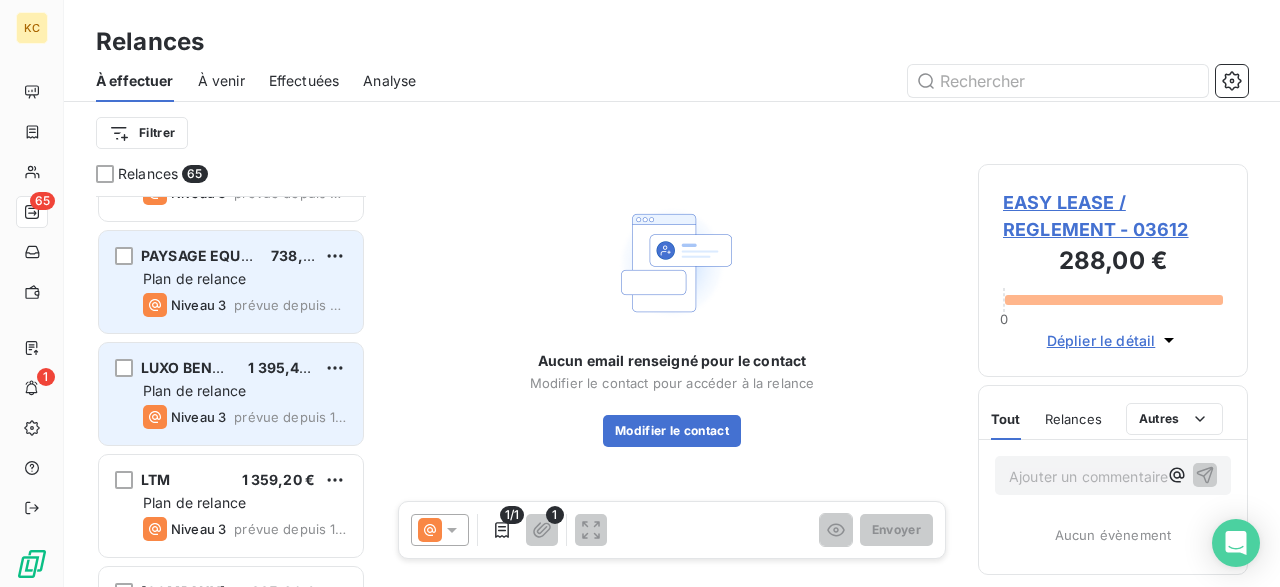 click on "Plan de relance" at bounding box center (245, 279) 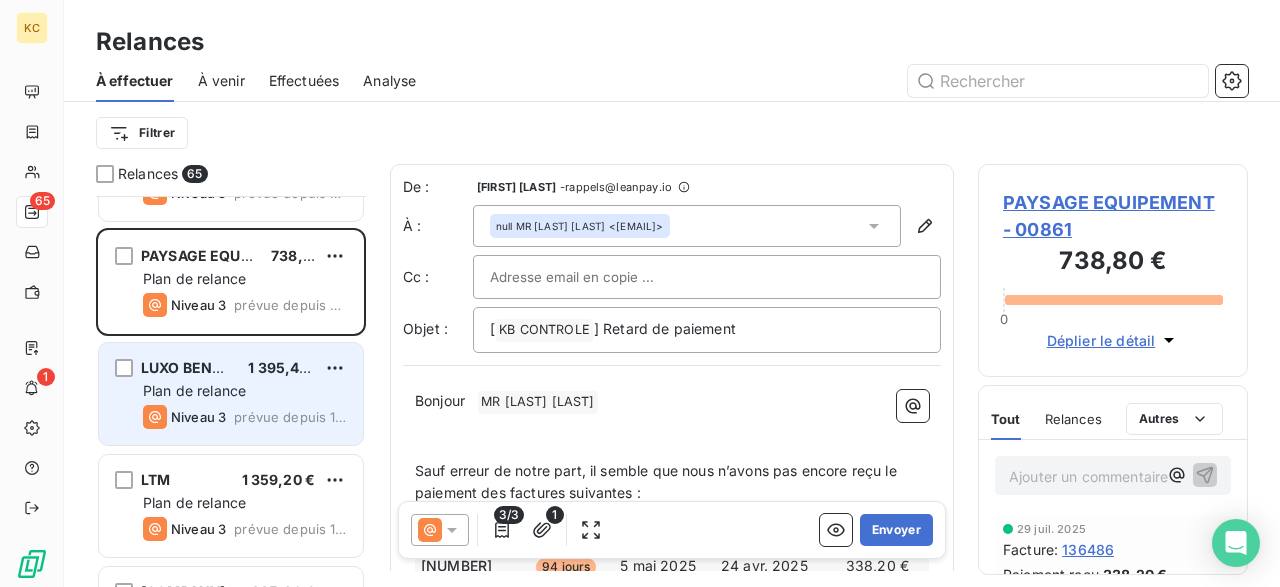 click on "Bonjour ﻿ MR [LAST] [LAST] ﻿ ﻿" at bounding box center (672, 402) 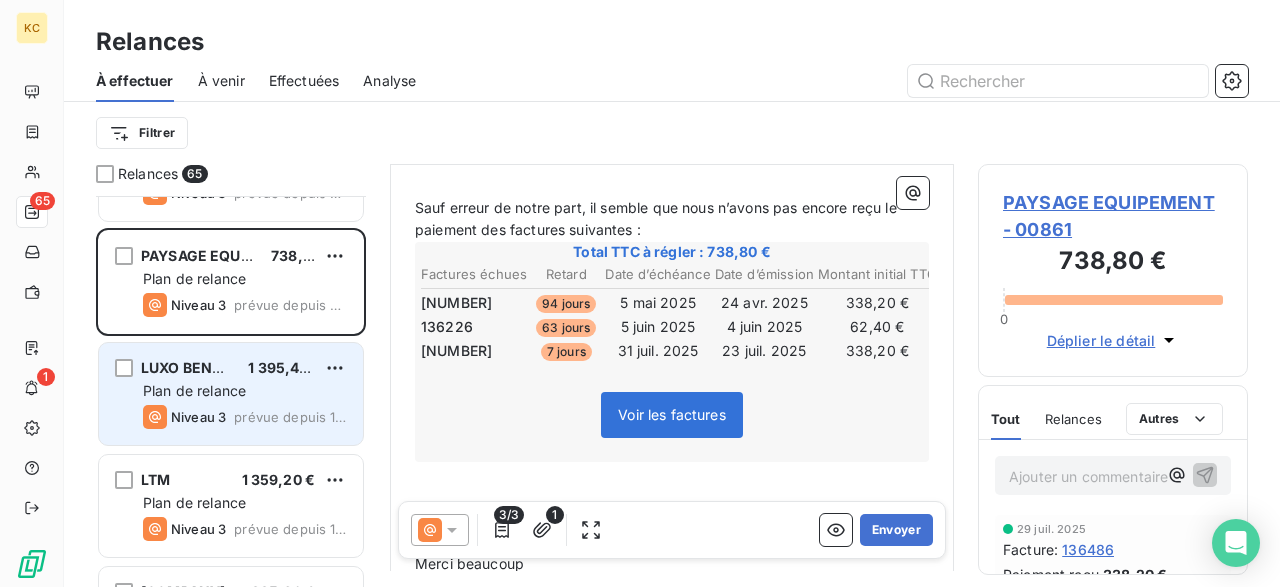 scroll, scrollTop: 263, scrollLeft: 0, axis: vertical 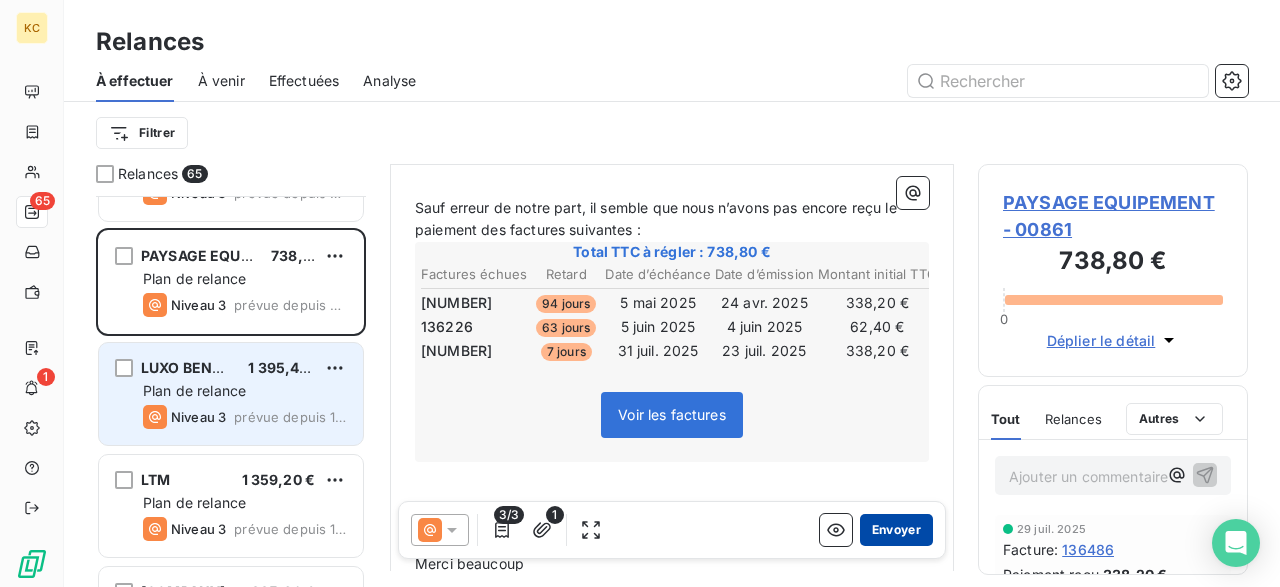 click on "Envoyer" at bounding box center (896, 530) 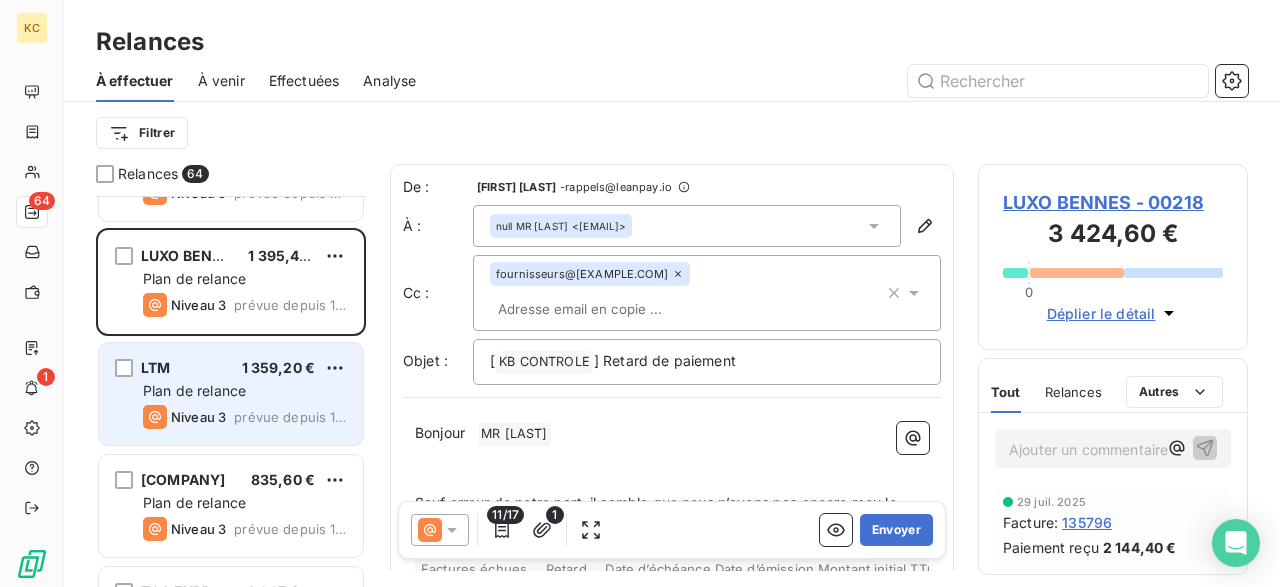 click on "135796" at bounding box center (1087, 522) 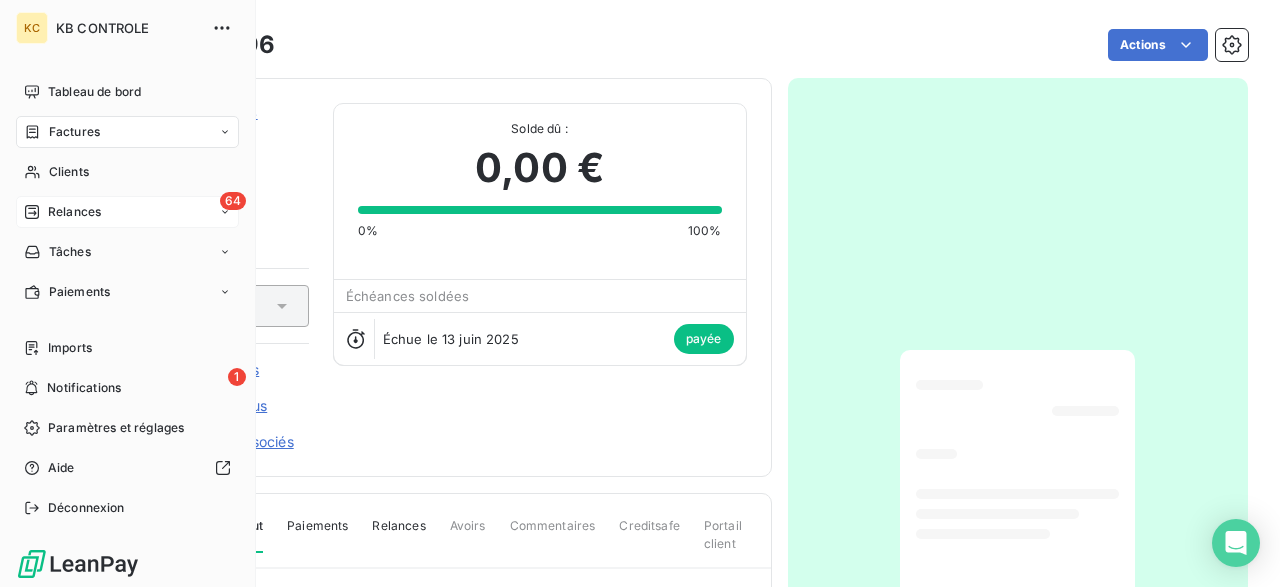 click on "Relances" at bounding box center (62, 212) 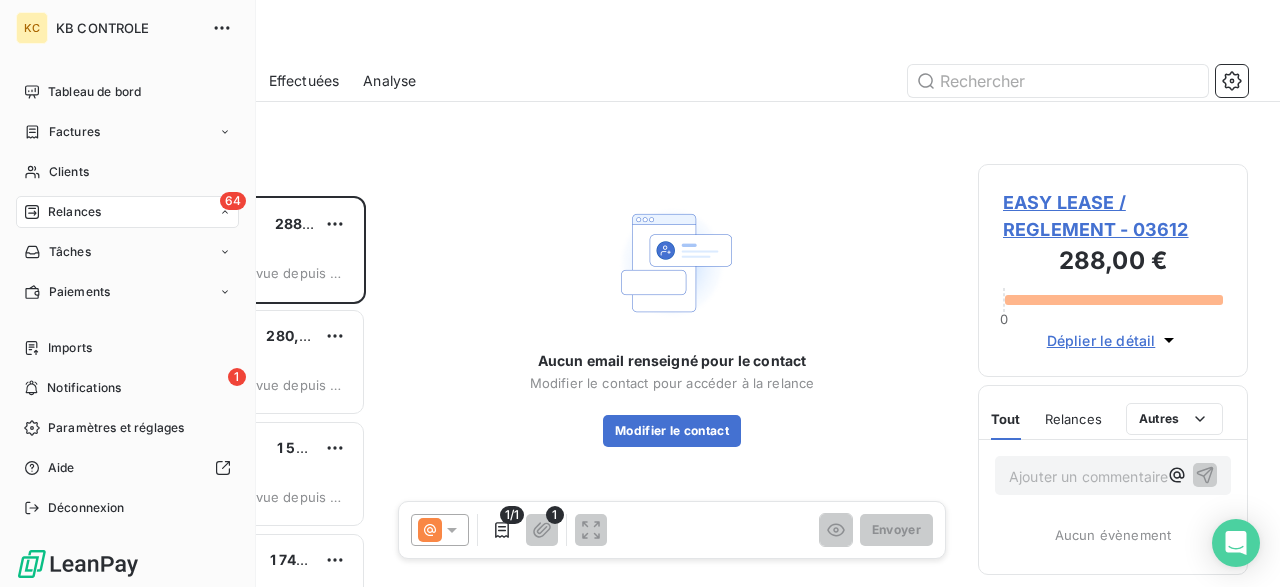 scroll, scrollTop: 1, scrollLeft: 1, axis: both 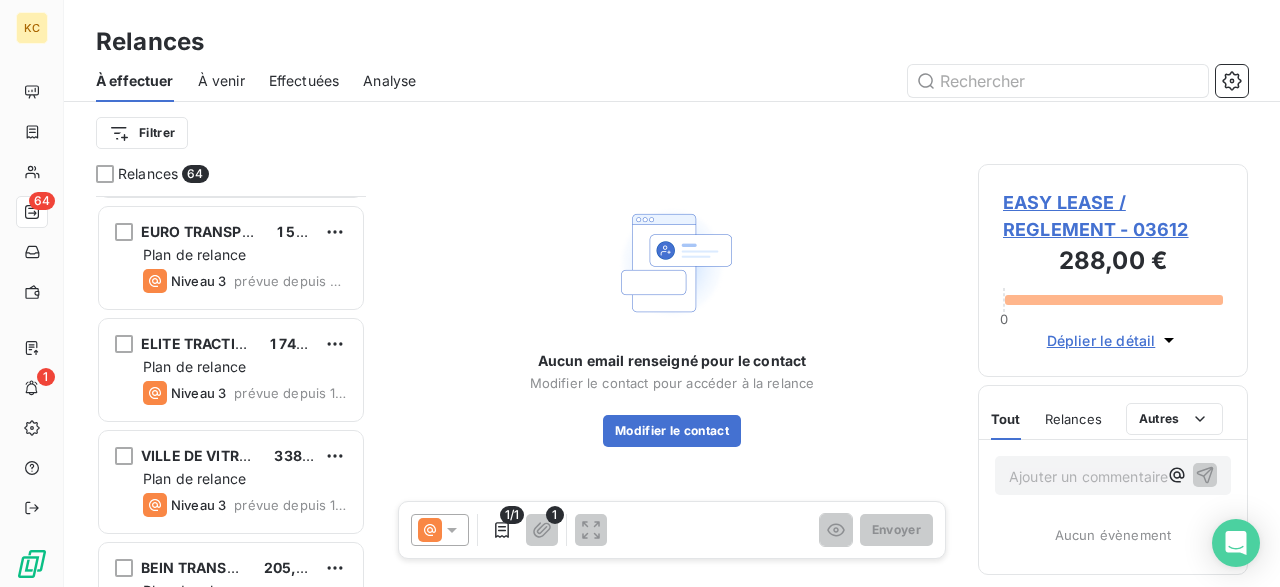 click on "À venir" at bounding box center (221, 81) 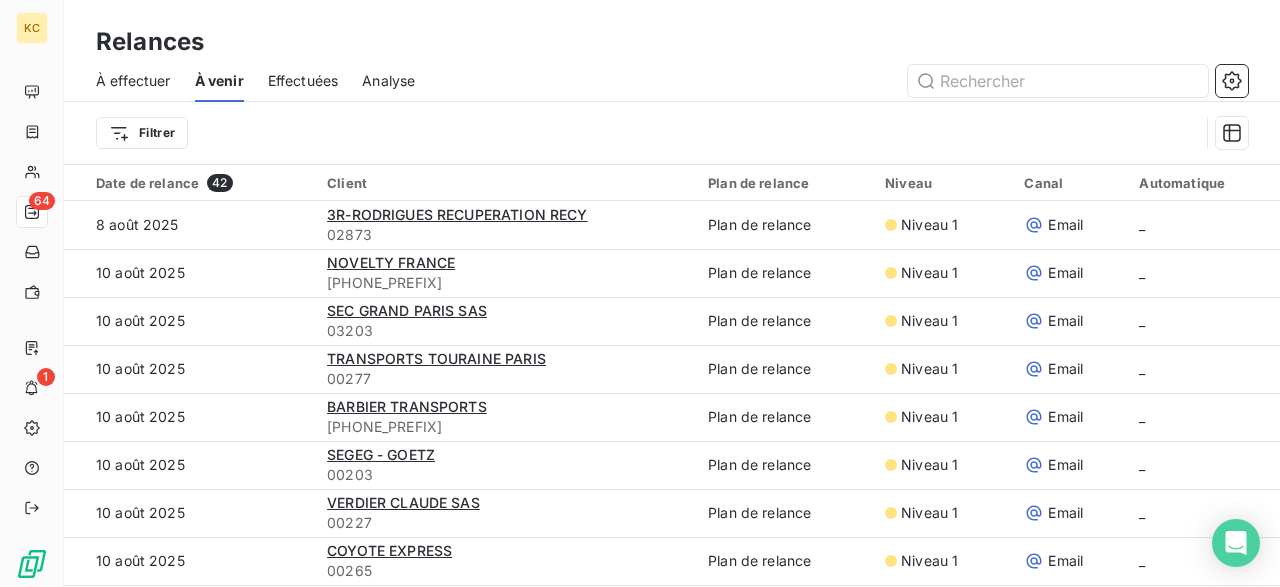 click on "Effectuées" at bounding box center (303, 81) 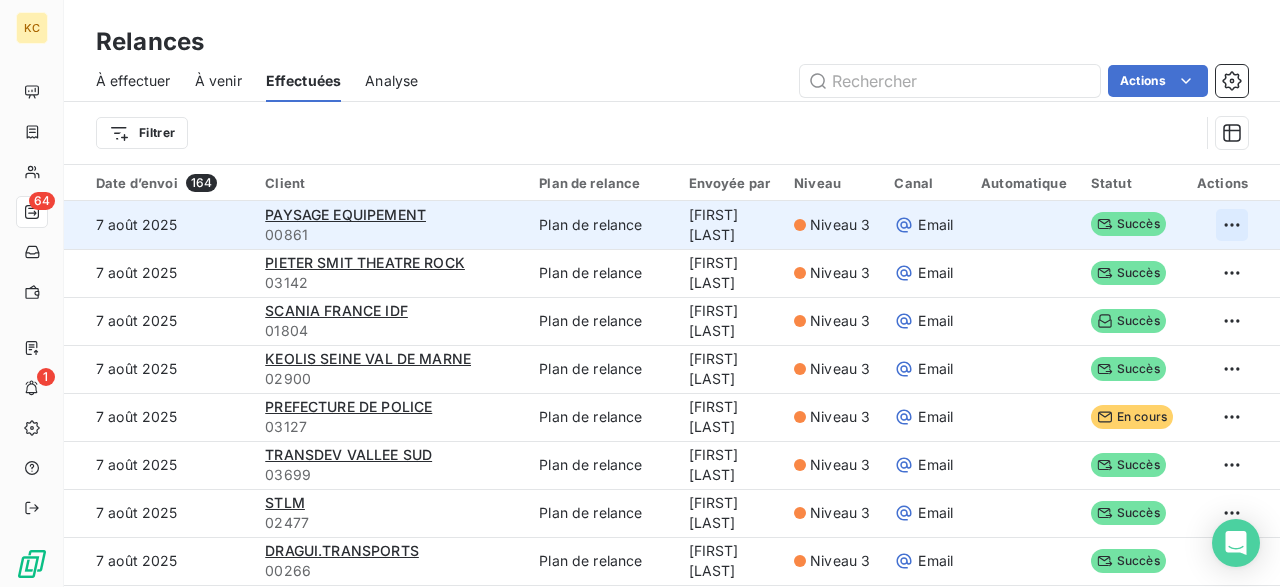 click on "KC 64 1 Relances À effectuer À venir Effectuées Analyse Actions Filtrer Date d’envoi 164 Client Plan de relance Envoyée par Niveau Canal Automatique Statut Actions 7 août 2025 PAYSAGE EQUIPEMENT 00861 Plan de relance Yamina BOUCETTA Niveau 3 Email Succès 7 août 2025 PIETER SMIT THEATRE ROCK 03142 Plan de relance Yamina BOUCETTA Niveau 3 Email Succès 7 août 2025 SCANIA FRANCE IDF 01804 Plan de relance Yamina BOUCETTA Niveau 3 Email Succès 7 août 2025 KEOLIS SEINE VAL DE MARNE 02900 Plan de relance Yamina BOUCETTA Niveau 3 Email Succès 7 août 2025 PREFECTURE DE POLICE 03127 Plan de relance Yamina BOUCETTA Niveau 3 Email En cours 7 août 2025 TRANSDEV VALLEE SUD 03699 Plan de relance Yamina BOUCETTA Niveau 3 Email Succès 7 août 2025 STLM 02477 Plan de relance Yamina BOUCETTA Niveau 3 Email Succès 7 août 2025 DRAGUI.TRANSPORTS 00266 Plan de relance Yamina BOUCETTA Niveau 3 Email Succès 7 août 2025 HUSSONS ET FILS TRANSPORTS 00296 Plan de relance Yamina BOUCETTA Niveau 3 Email" at bounding box center [640, 293] 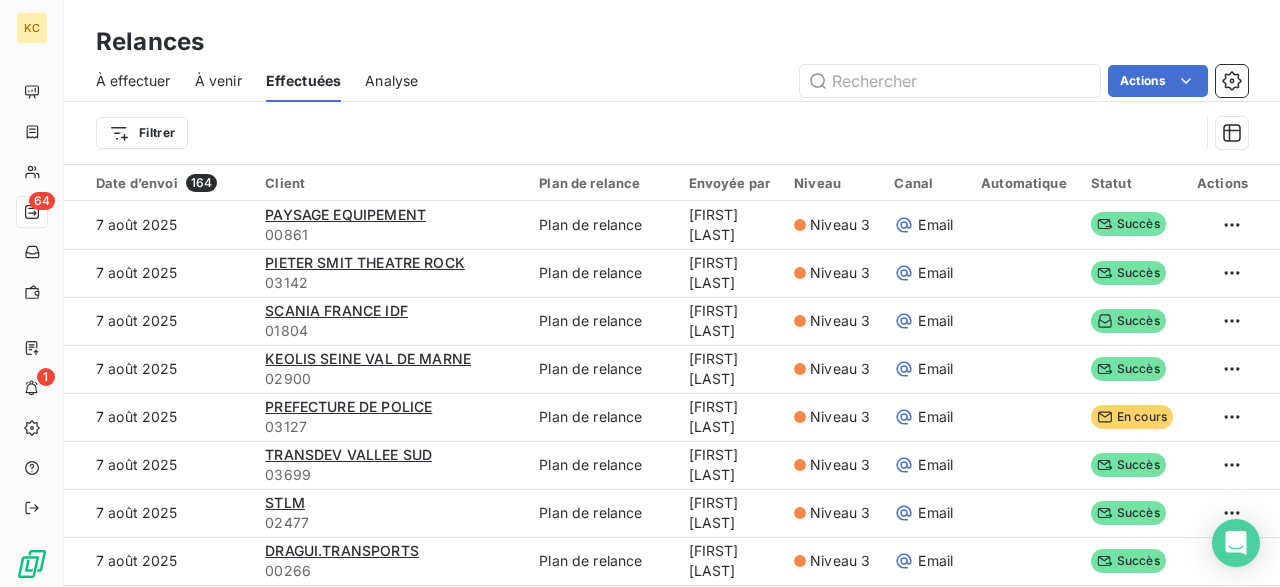 click on "KC 64 1 Relances À effectuer À venir Effectuées Analyse Actions Filtrer Date d’envoi 164 Client Plan de relance Envoyée par Niveau Canal Automatique Statut Actions 7 août 2025 PAYSAGE EQUIPEMENT 00861 Plan de relance Yamina BOUCETTA Niveau 3 Email Succès 7 août 2025 PIETER SMIT THEATRE ROCK 03142 Plan de relance Yamina BOUCETTA Niveau 3 Email Succès 7 août 2025 SCANIA FRANCE IDF 01804 Plan de relance Yamina BOUCETTA Niveau 3 Email Succès 7 août 2025 KEOLIS SEINE VAL DE MARNE 02900 Plan de relance Yamina BOUCETTA Niveau 3 Email Succès 7 août 2025 PREFECTURE DE POLICE 03127 Plan de relance Yamina BOUCETTA Niveau 3 Email En cours 7 août 2025 TRANSDEV VALLEE SUD 03699 Plan de relance Yamina BOUCETTA Niveau 3 Email Succès 7 août 2025 STLM 02477 Plan de relance Yamina BOUCETTA Niveau 3 Email Succès 7 août 2025 DRAGUI.TRANSPORTS 00266 Plan de relance Yamina BOUCETTA Niveau 3 Email Succès 7 août 2025 HUSSONS ET FILS TRANSPORTS 00296 Plan de relance Yamina BOUCETTA Niveau 3 Email" at bounding box center (640, 293) 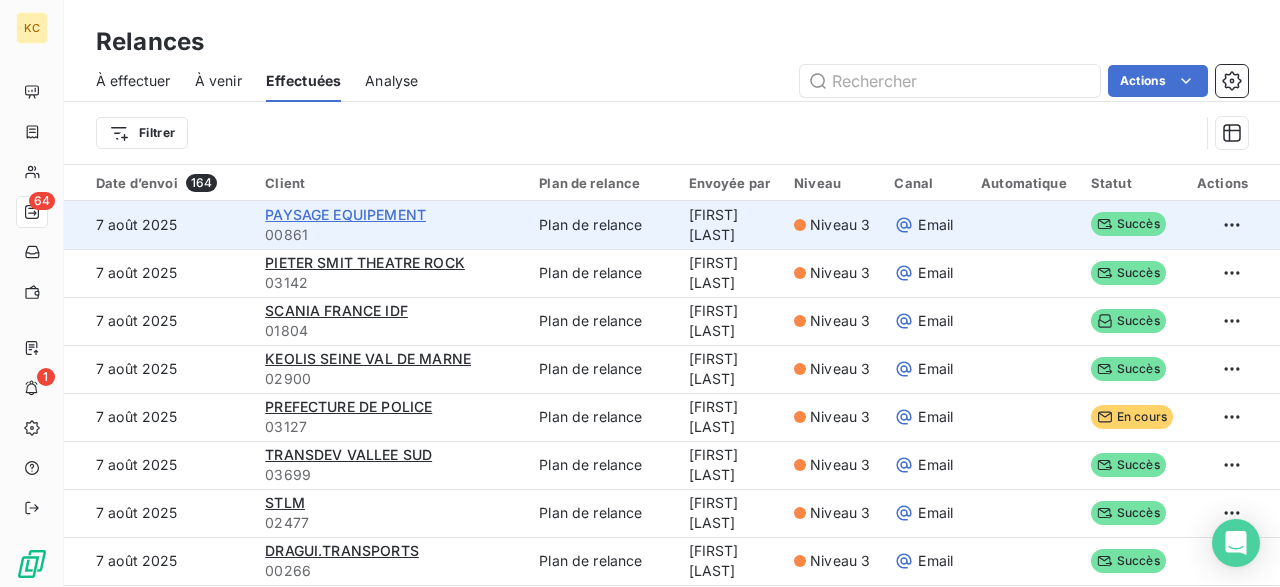 click on "PAYSAGE EQUIPEMENT" at bounding box center (345, 214) 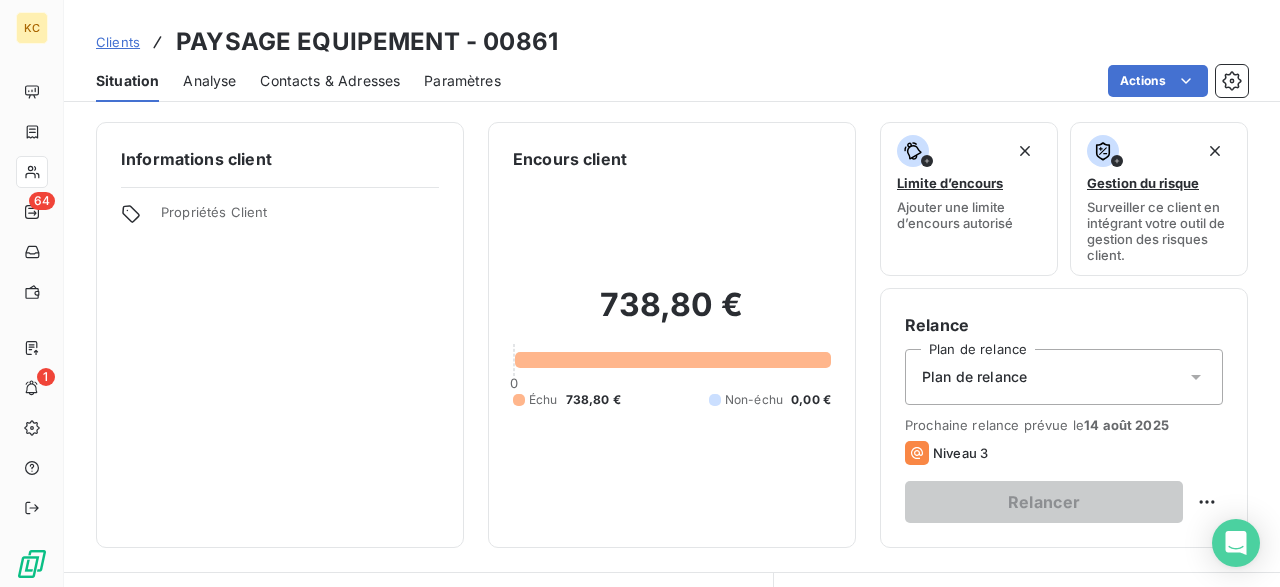 click on "Plan de relance" at bounding box center (1064, 377) 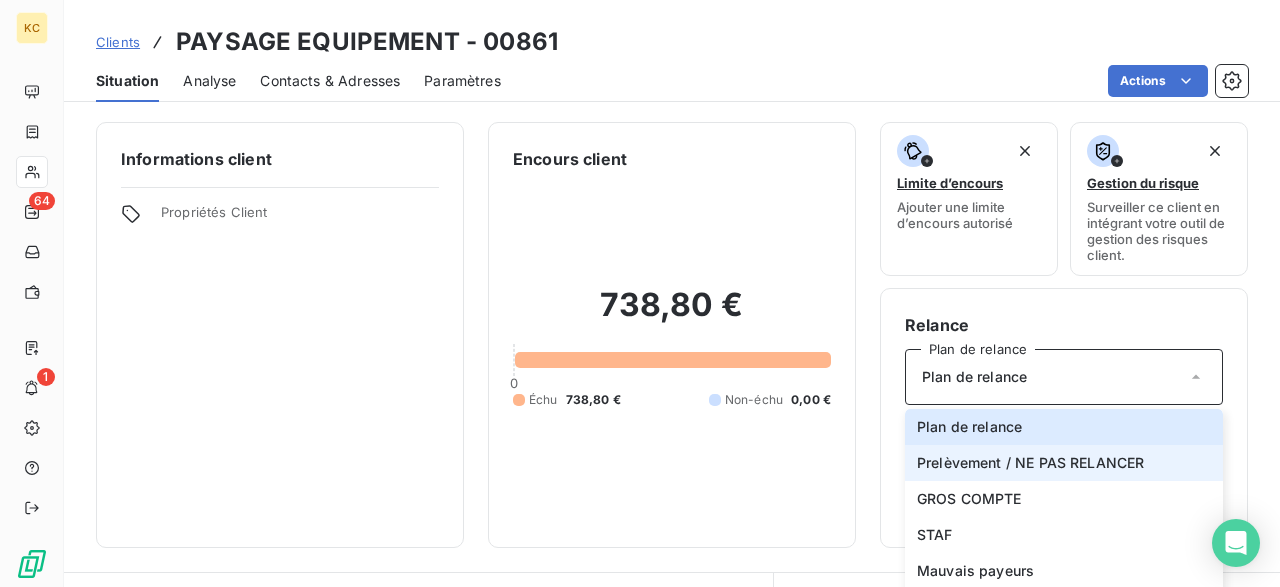 click on "Prelèvement / NE PAS RELANCER" at bounding box center [1030, 463] 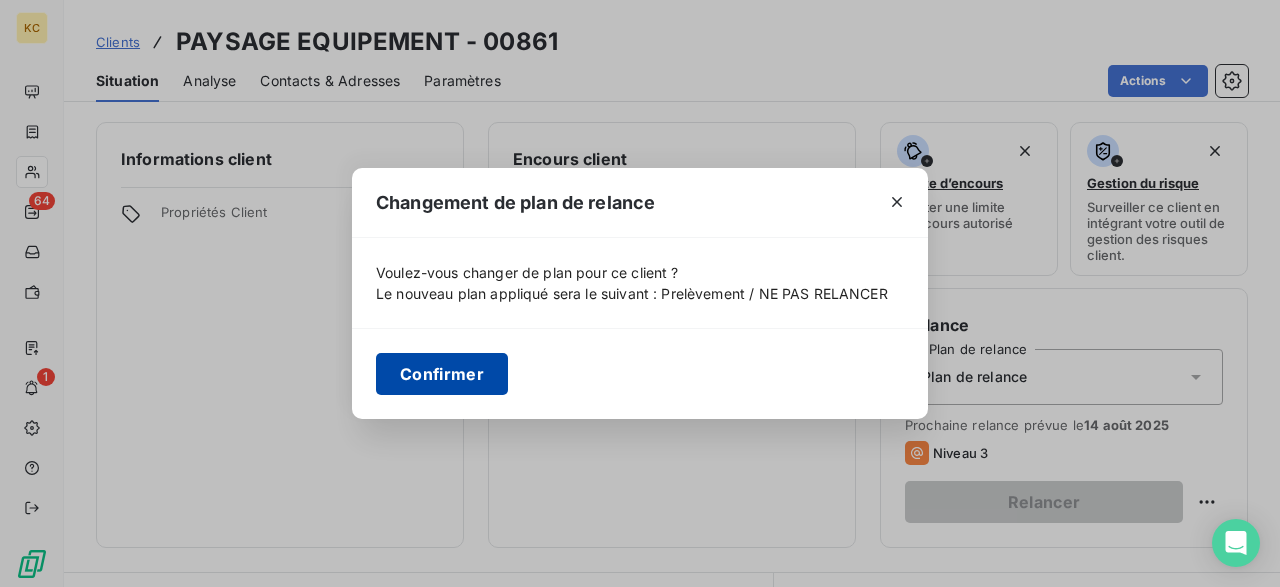 click on "Confirmer" at bounding box center [442, 374] 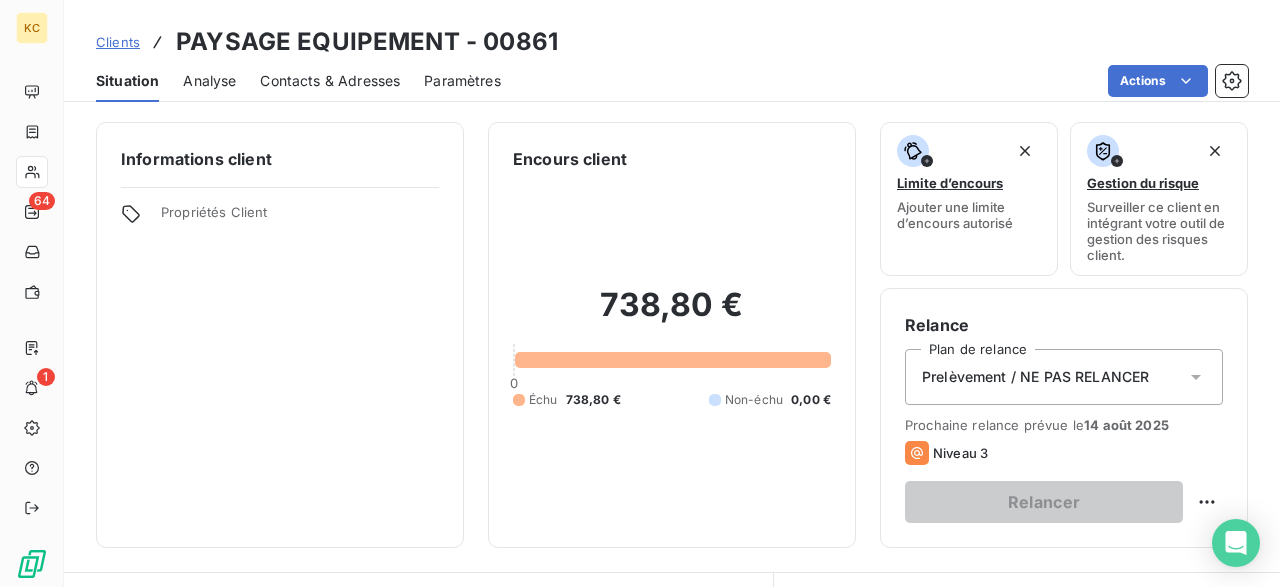 click on "Contacts & Adresses" at bounding box center [330, 81] 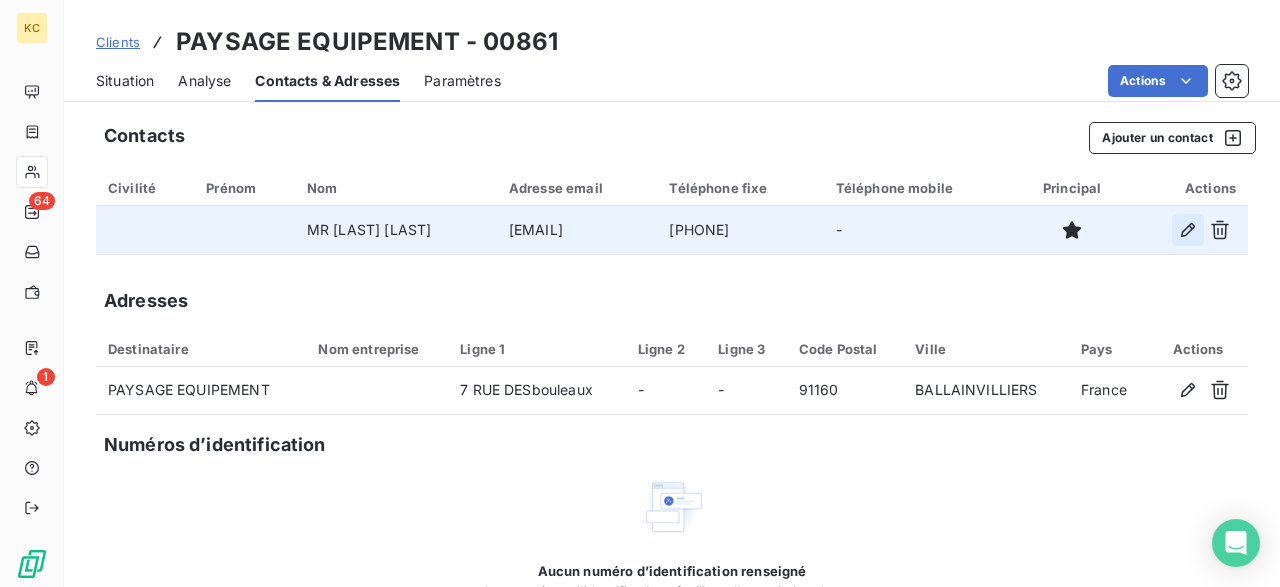 click 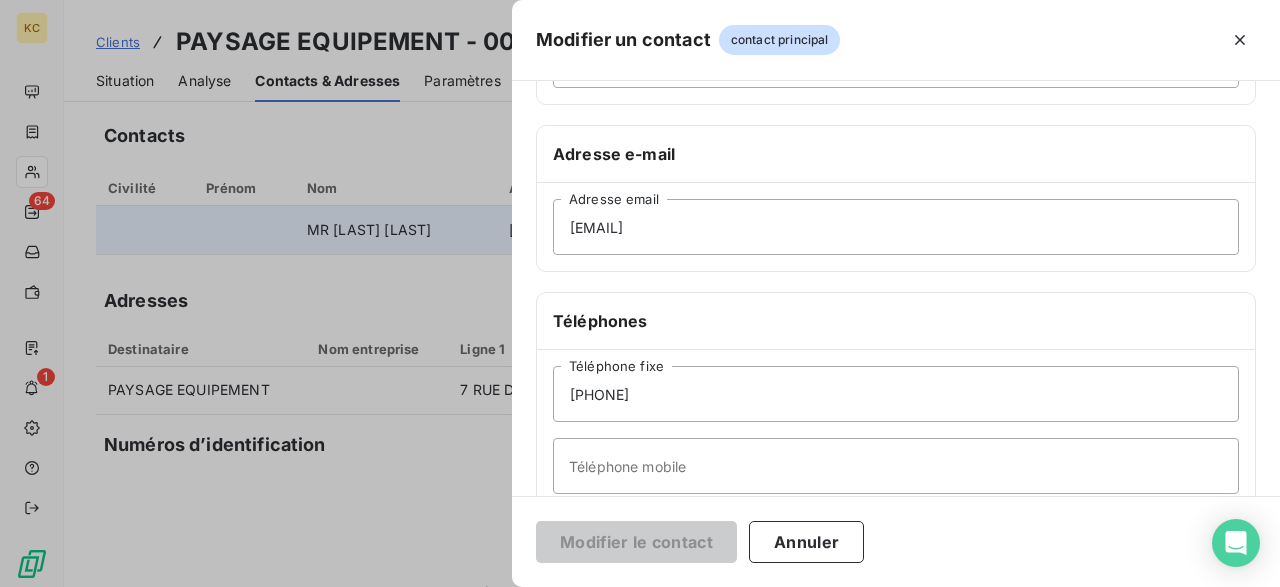 scroll, scrollTop: 295, scrollLeft: 0, axis: vertical 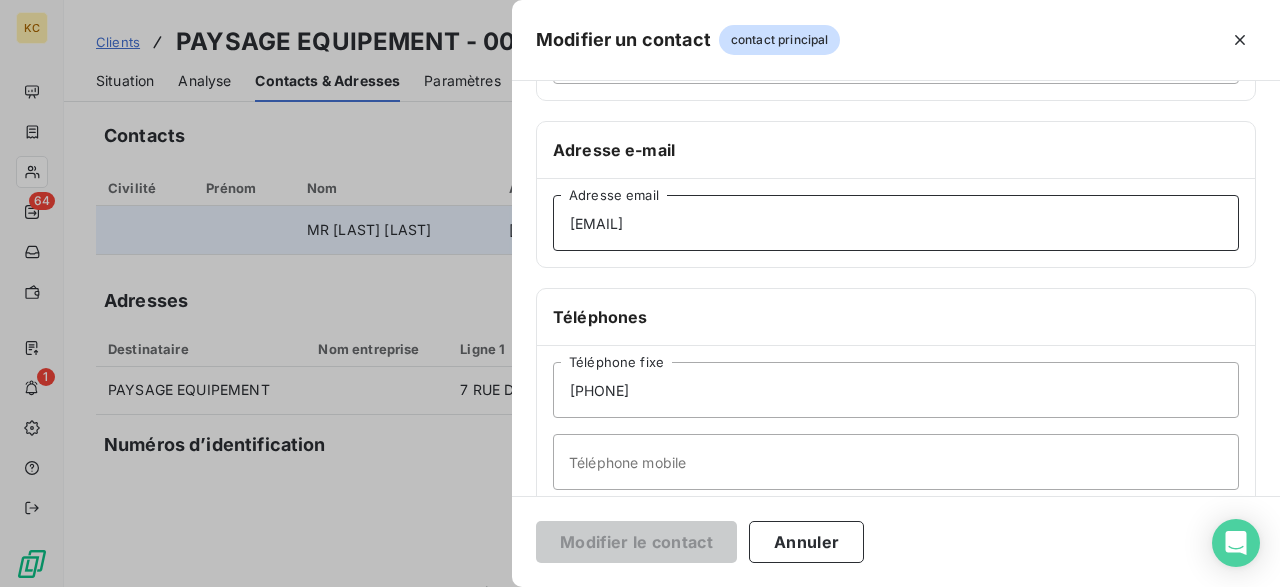 drag, startPoint x: 891, startPoint y: 215, endPoint x: 693, endPoint y: 199, distance: 198.64542 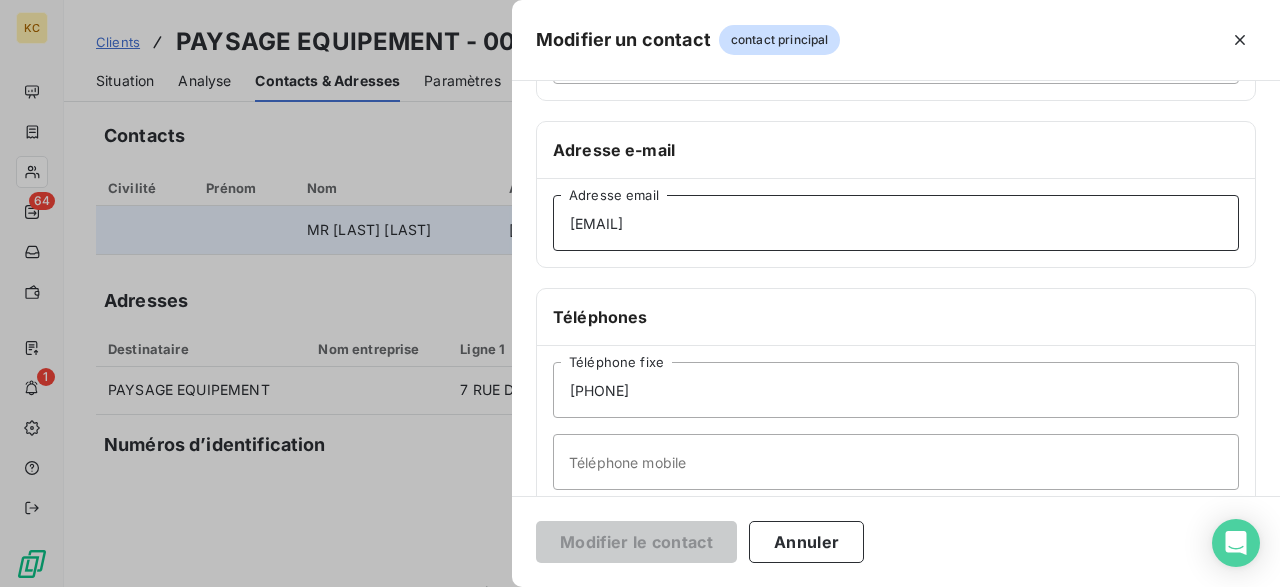 drag, startPoint x: 835, startPoint y: 214, endPoint x: 552, endPoint y: 206, distance: 283.11304 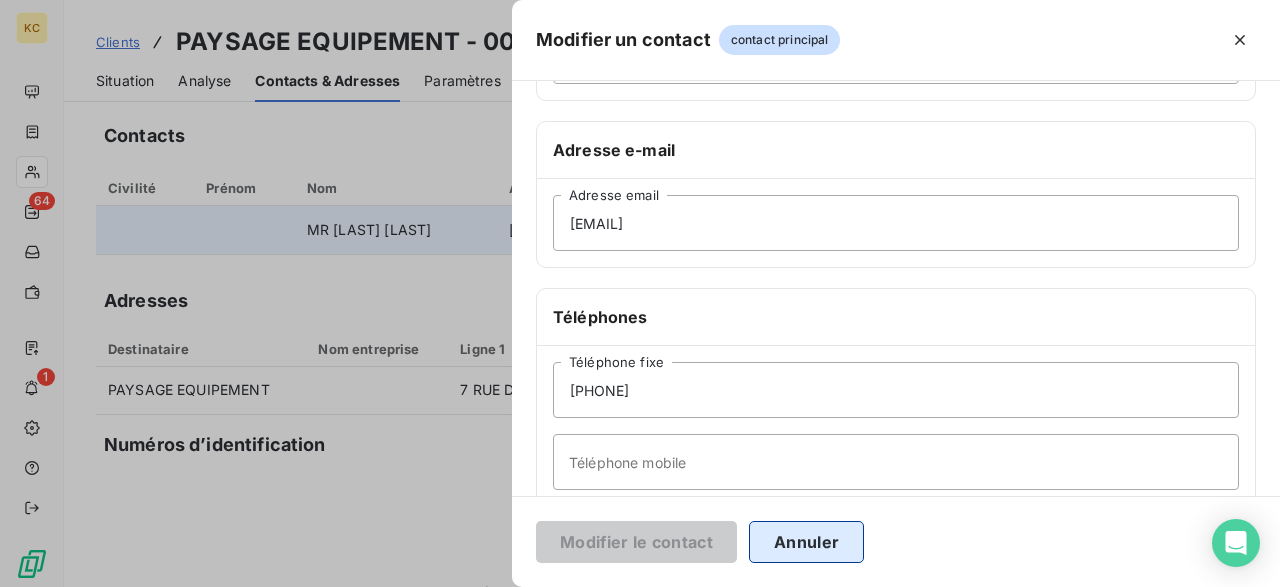 click on "Annuler" at bounding box center (806, 542) 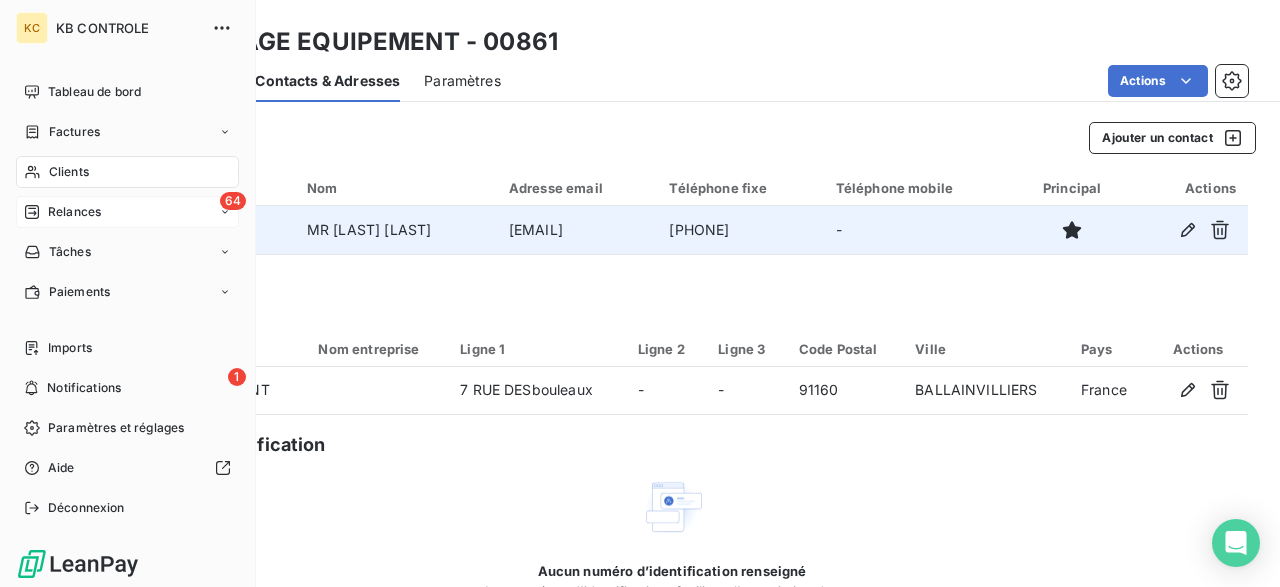 click on "64 Relances" at bounding box center [127, 212] 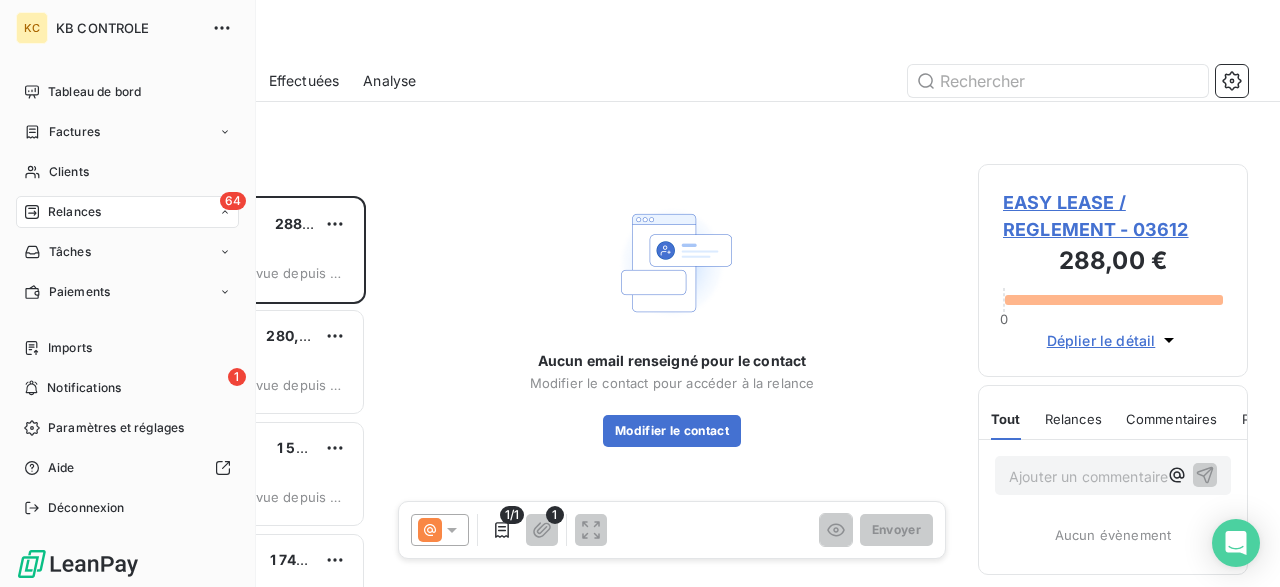 scroll, scrollTop: 1, scrollLeft: 1, axis: both 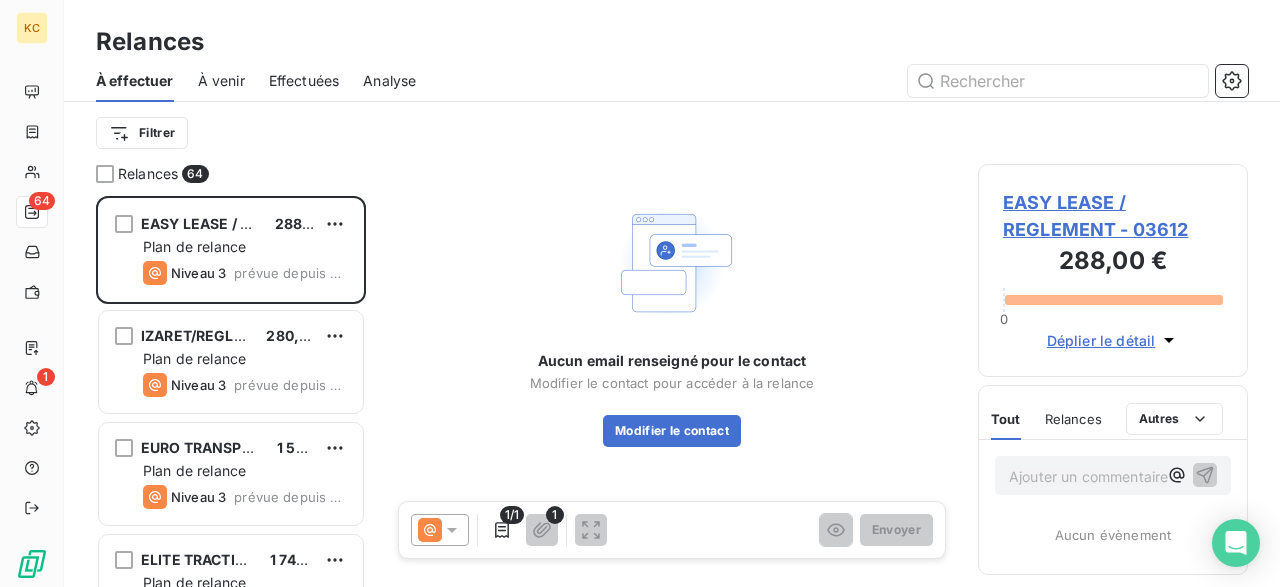 click on "À venir" at bounding box center (221, 81) 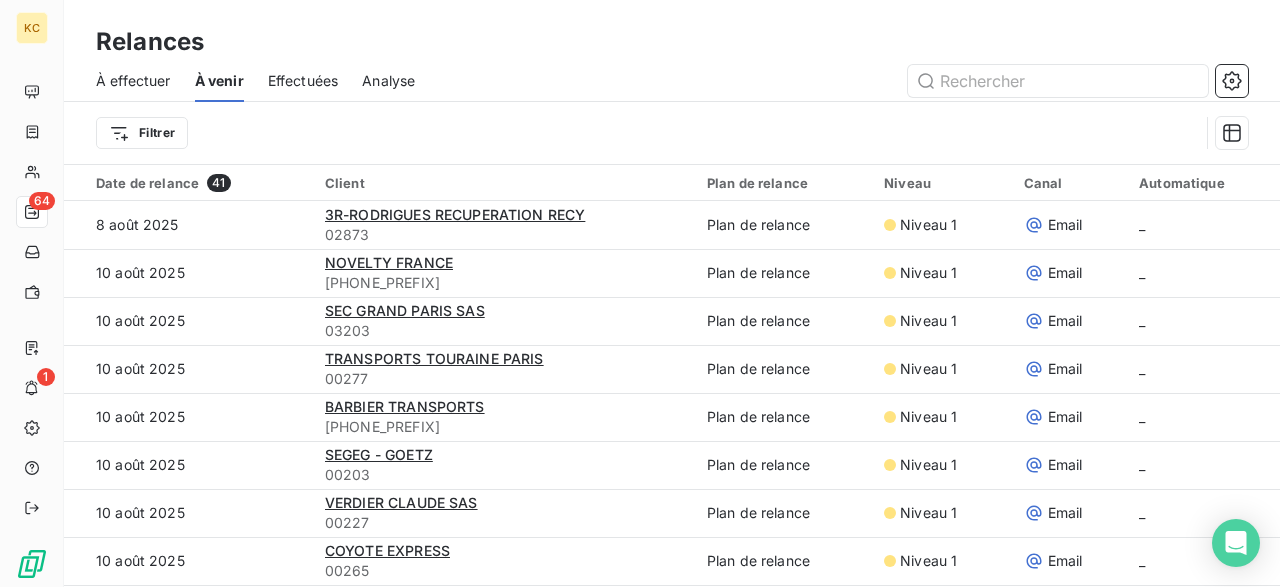 click on "Effectuées" at bounding box center (303, 81) 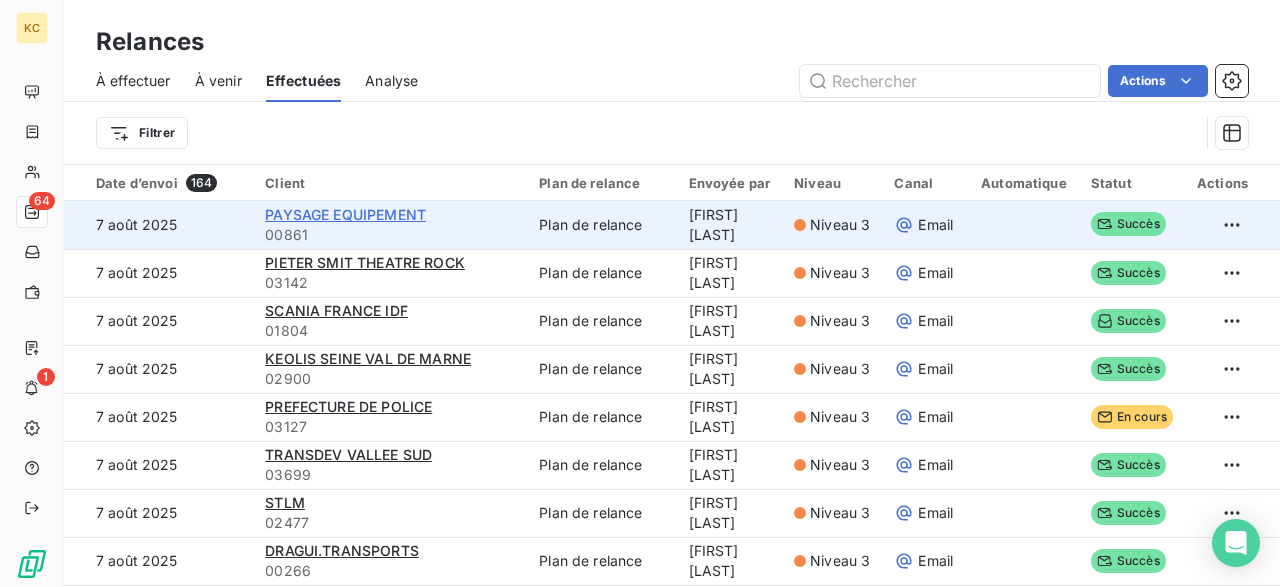 click on "PAYSAGE EQUIPEMENT" at bounding box center (345, 214) 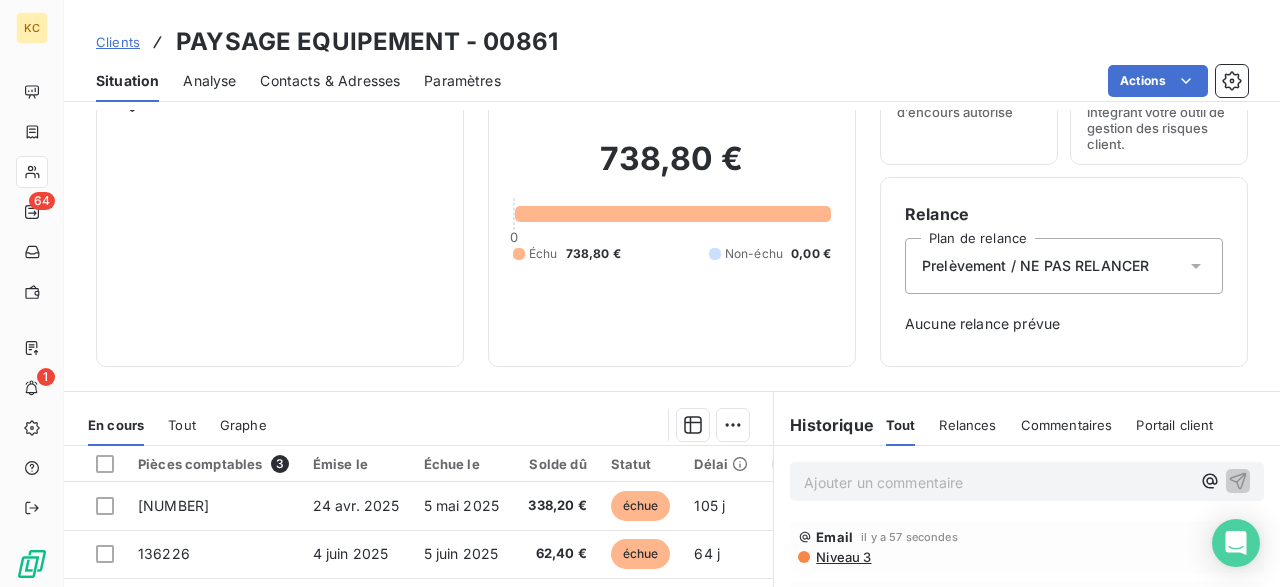 scroll, scrollTop: 147, scrollLeft: 0, axis: vertical 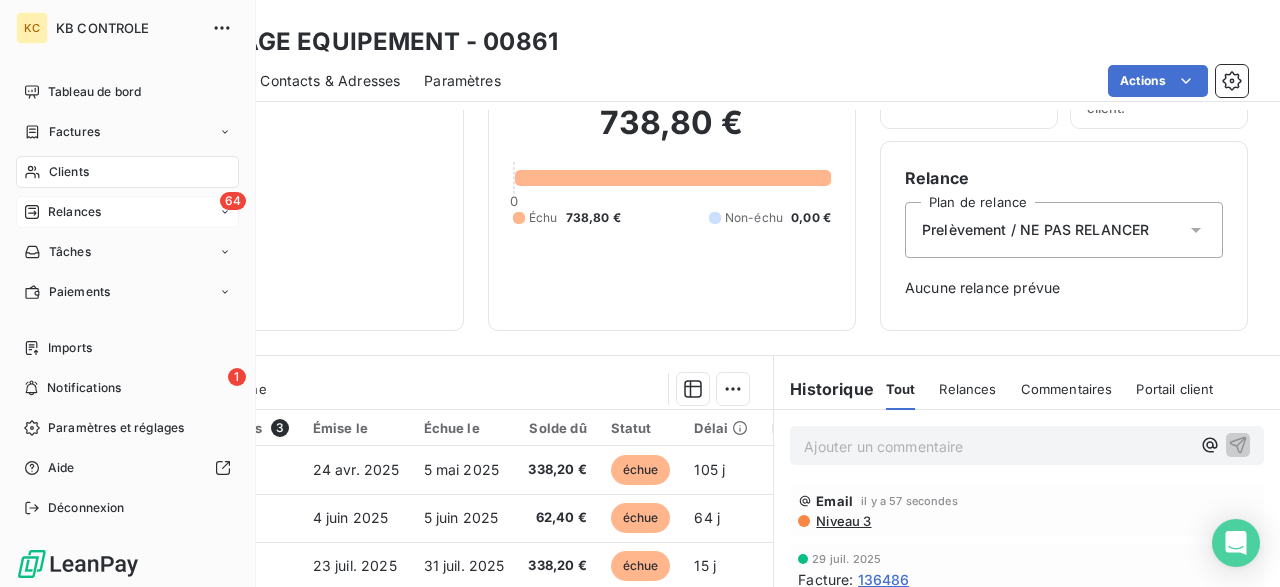 click on "Relances" at bounding box center [62, 212] 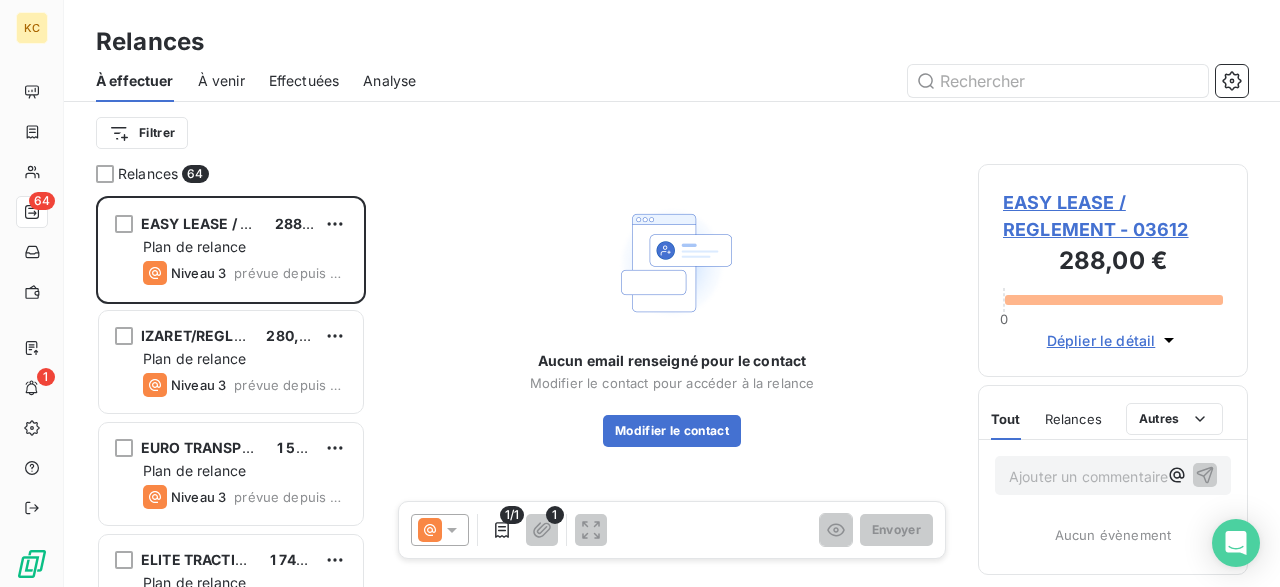 scroll, scrollTop: 1, scrollLeft: 1, axis: both 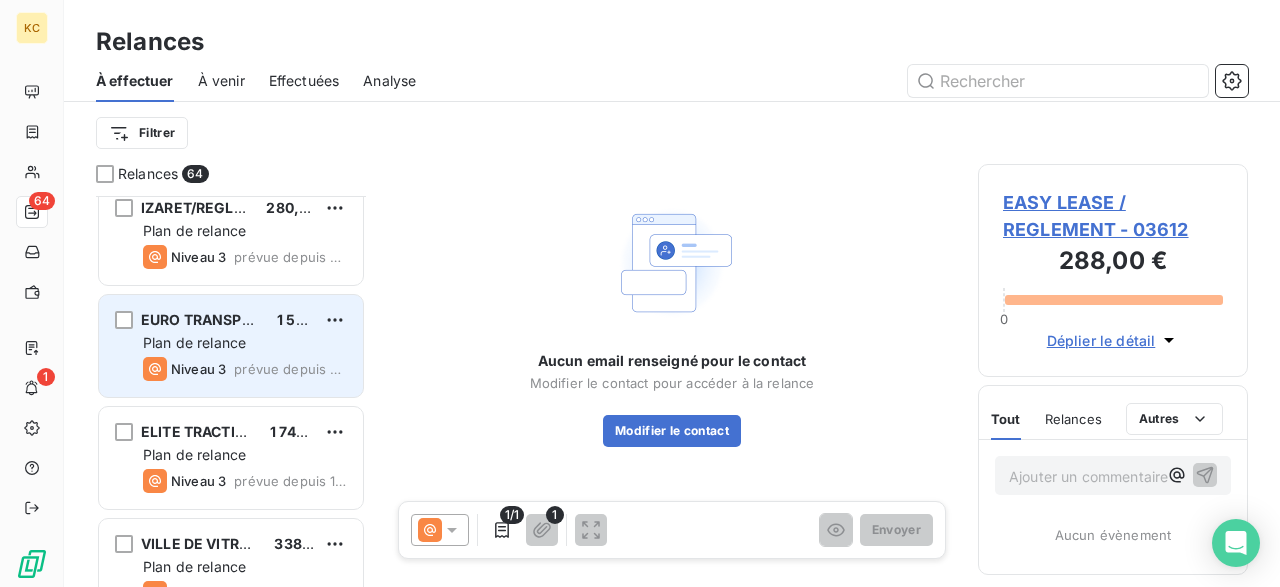 click on "Plan de relance" at bounding box center (194, 342) 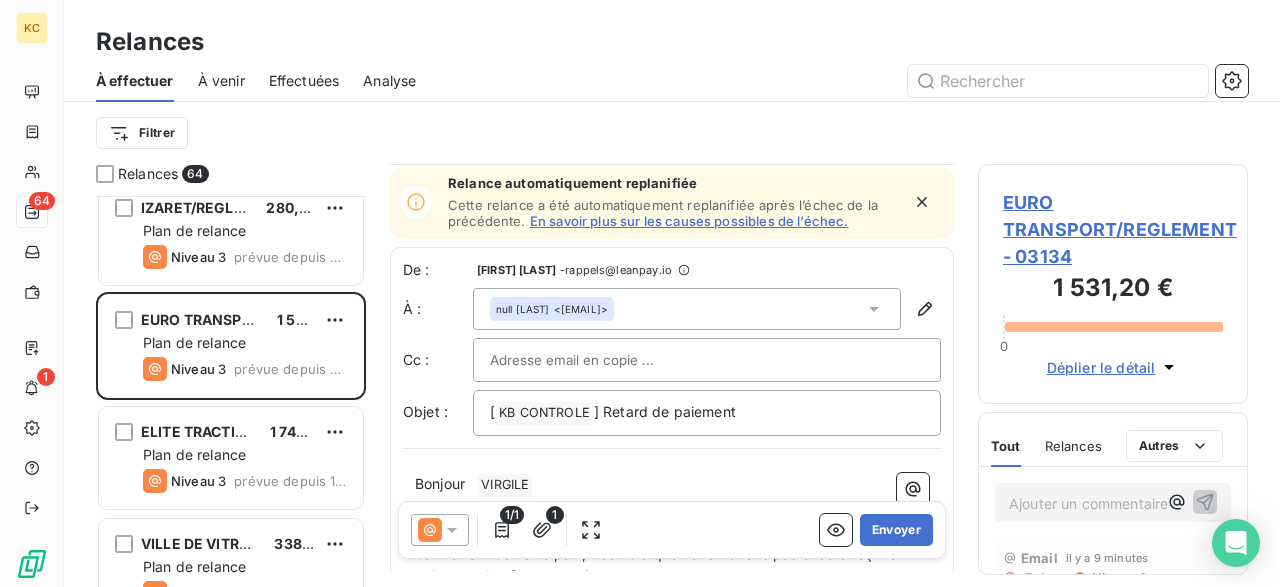 scroll, scrollTop: 121, scrollLeft: 0, axis: vertical 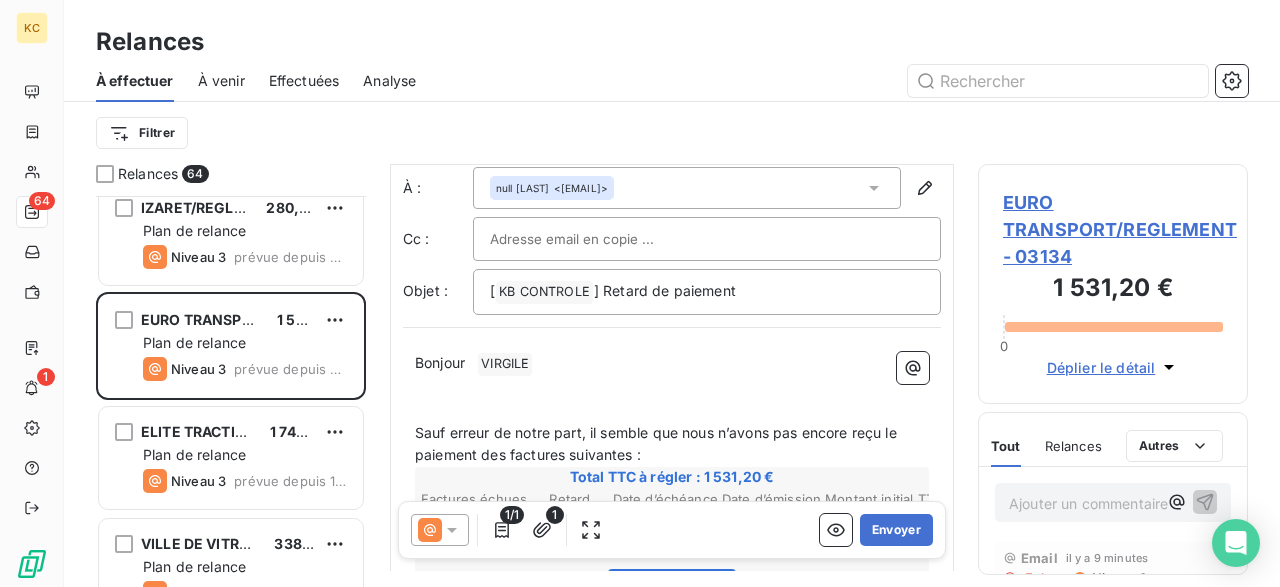 click on "Bonjour ﻿ VIRGILE ﻿ ﻿" at bounding box center (672, 364) 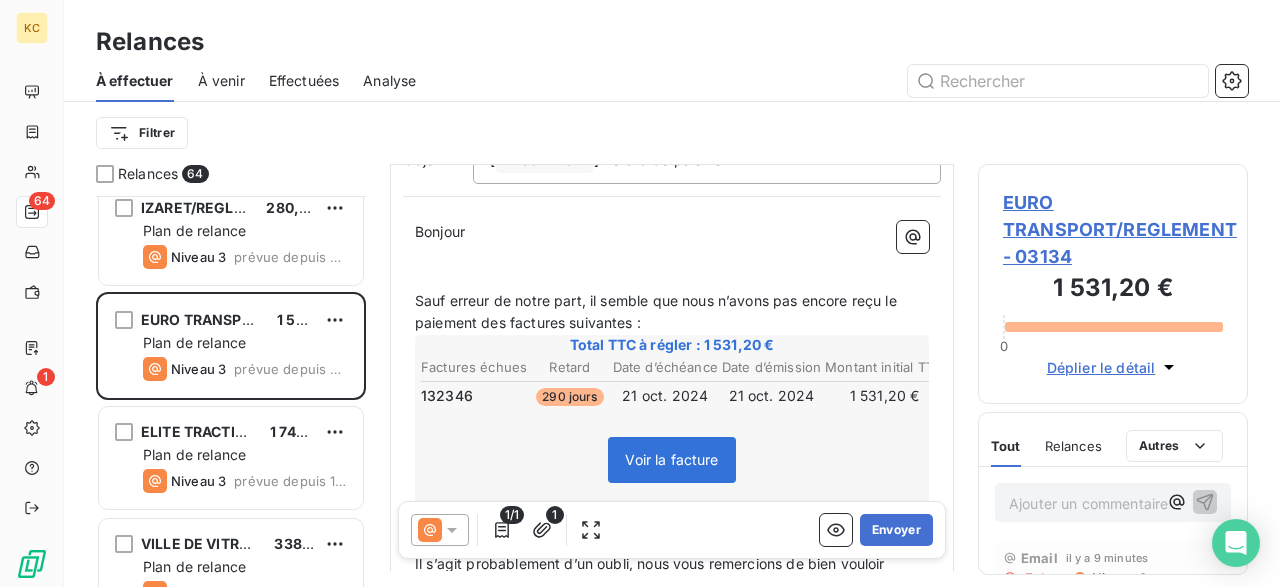 scroll, scrollTop: 253, scrollLeft: 0, axis: vertical 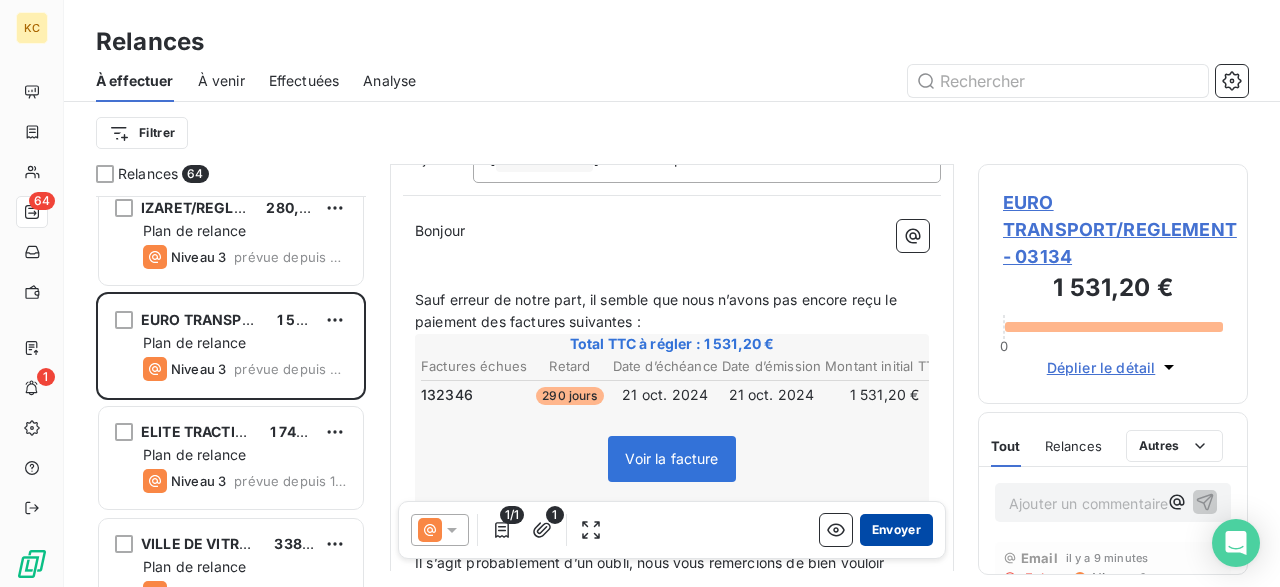 click on "Envoyer" at bounding box center (896, 530) 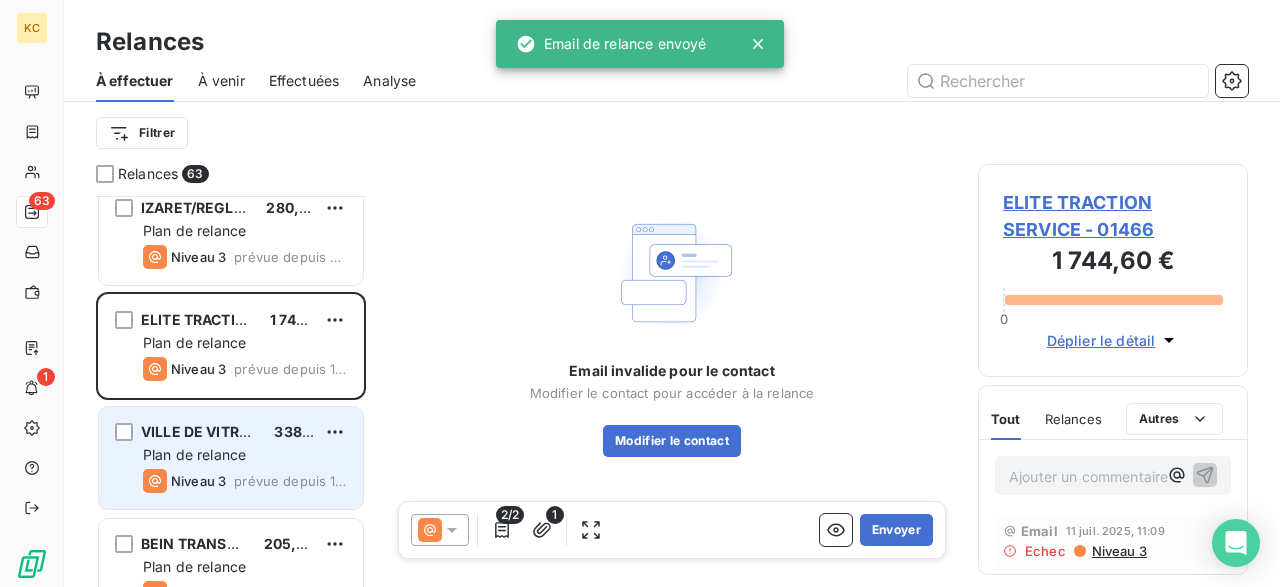 click on "VILLE DE VITRY SUR SEINE 338,20 € Plan de relance Niveau 3 prévue depuis 143 jours" at bounding box center [231, 458] 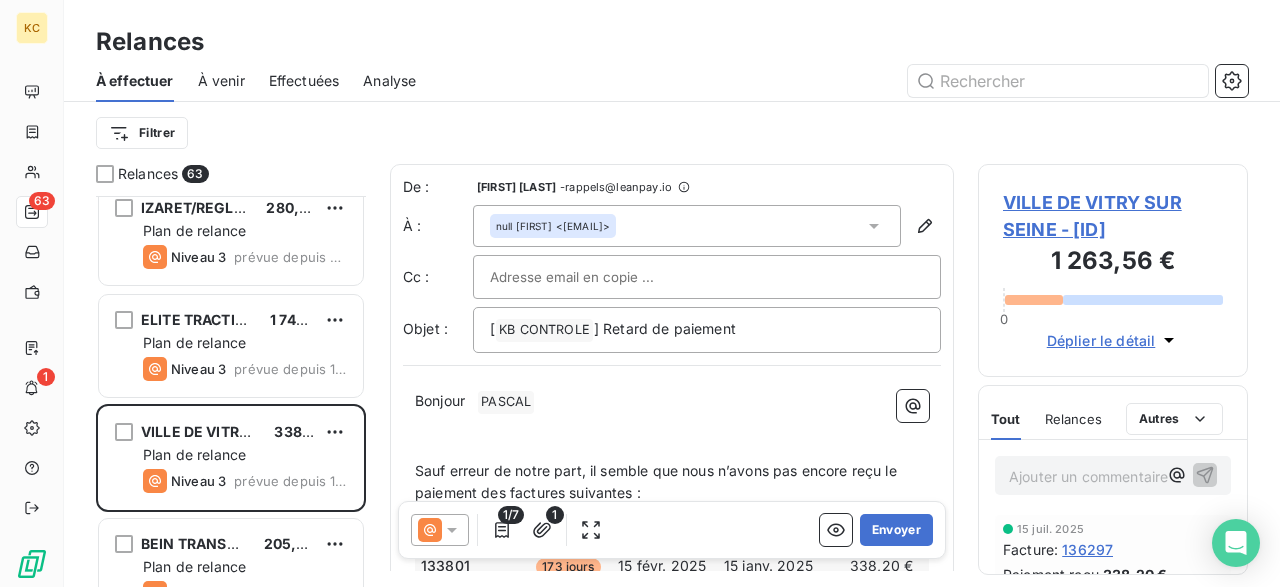 click on "Bonjour  ﻿   [FIRST] ﻿ ﻿" at bounding box center (672, 402) 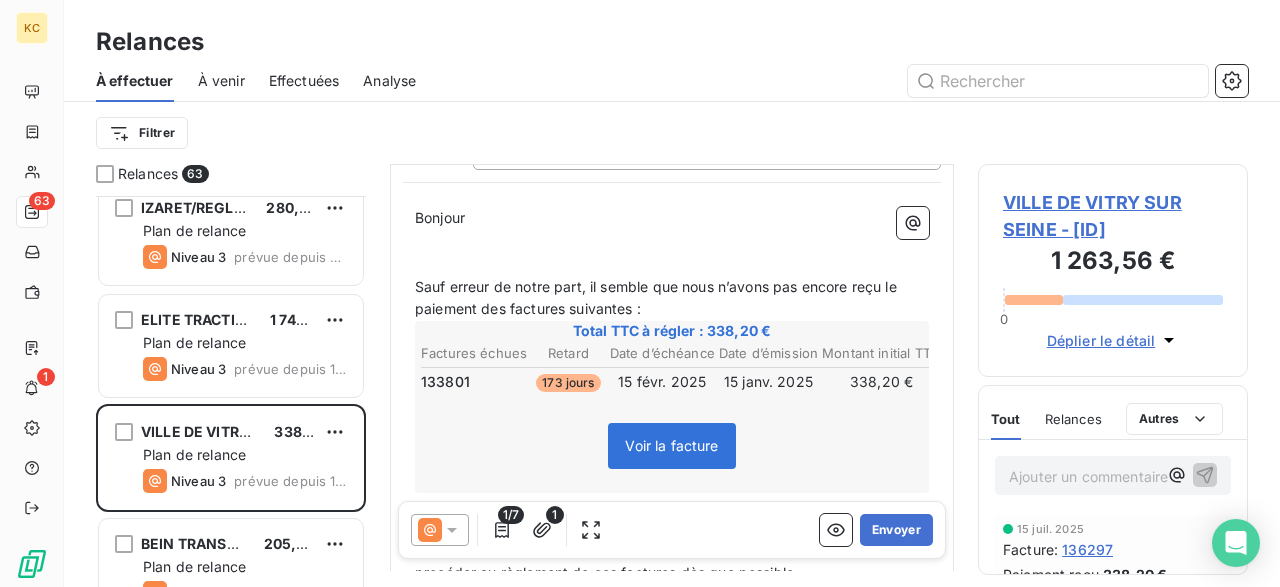 scroll, scrollTop: 202, scrollLeft: 0, axis: vertical 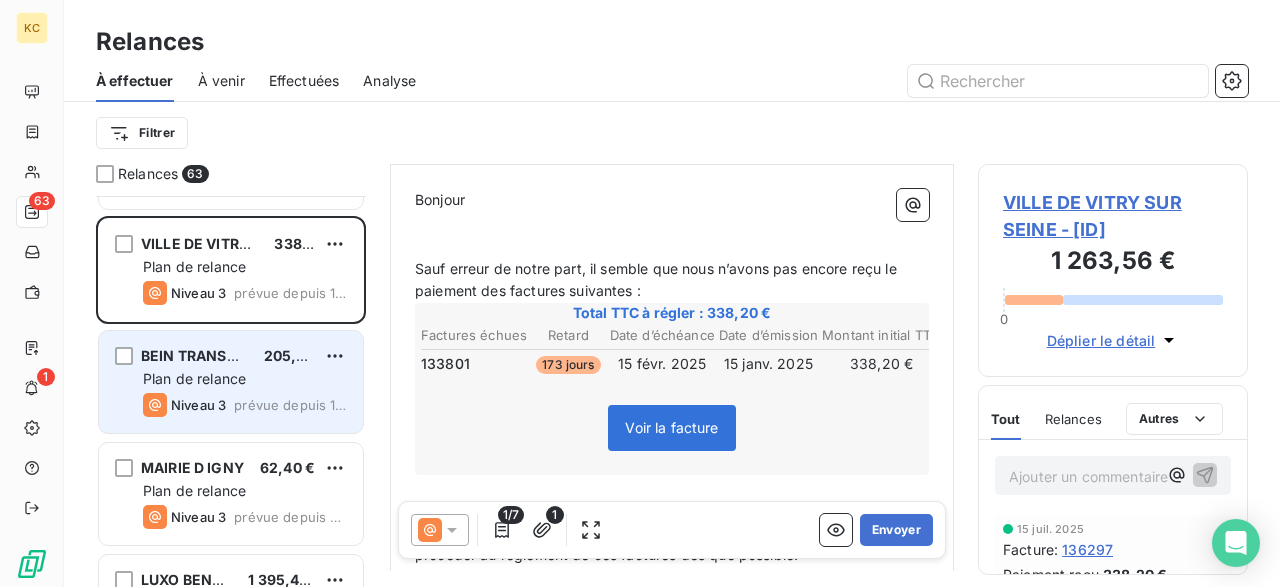 click on "Plan de relance" at bounding box center [245, 379] 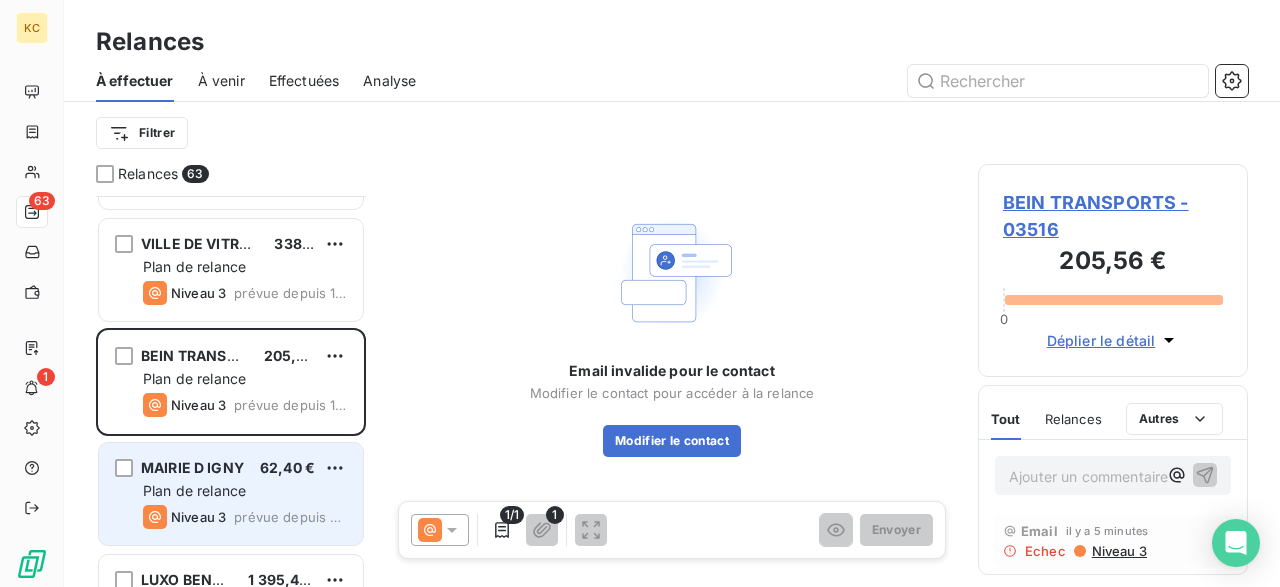 click on "Niveau 3" at bounding box center (184, 517) 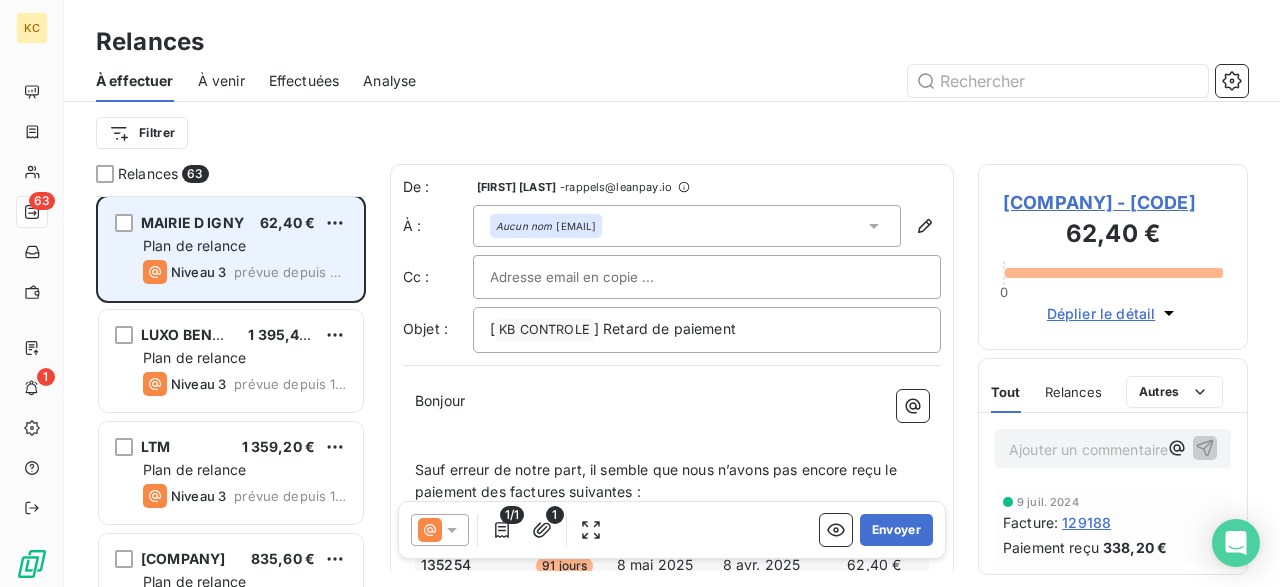 scroll, scrollTop: 573, scrollLeft: 0, axis: vertical 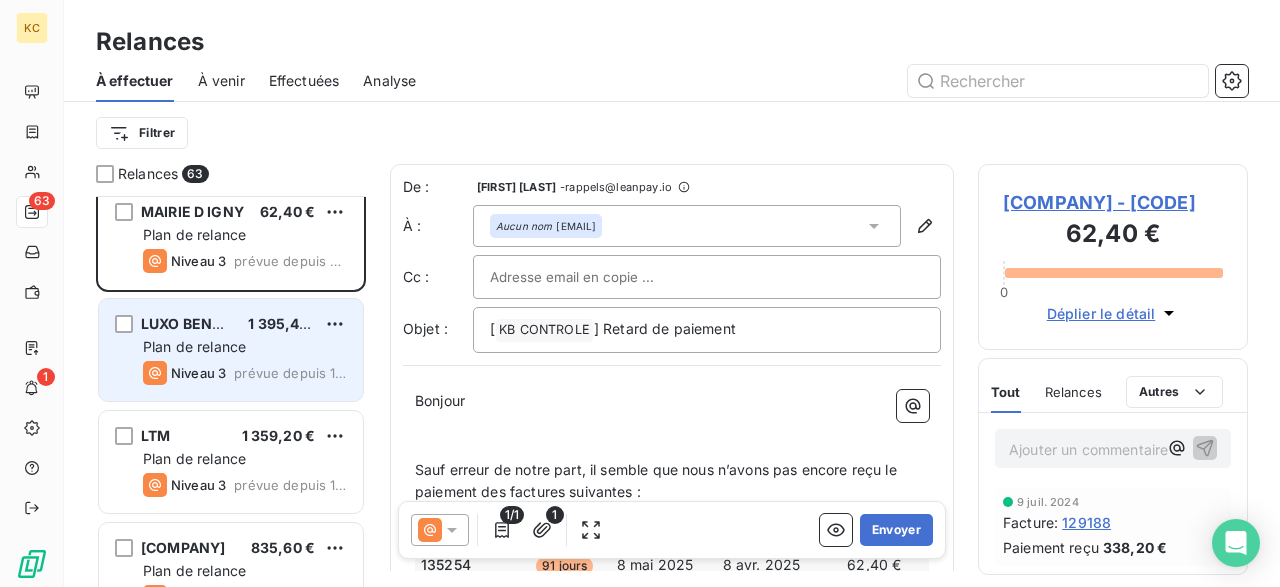 click on "Plan de relance" at bounding box center (194, 346) 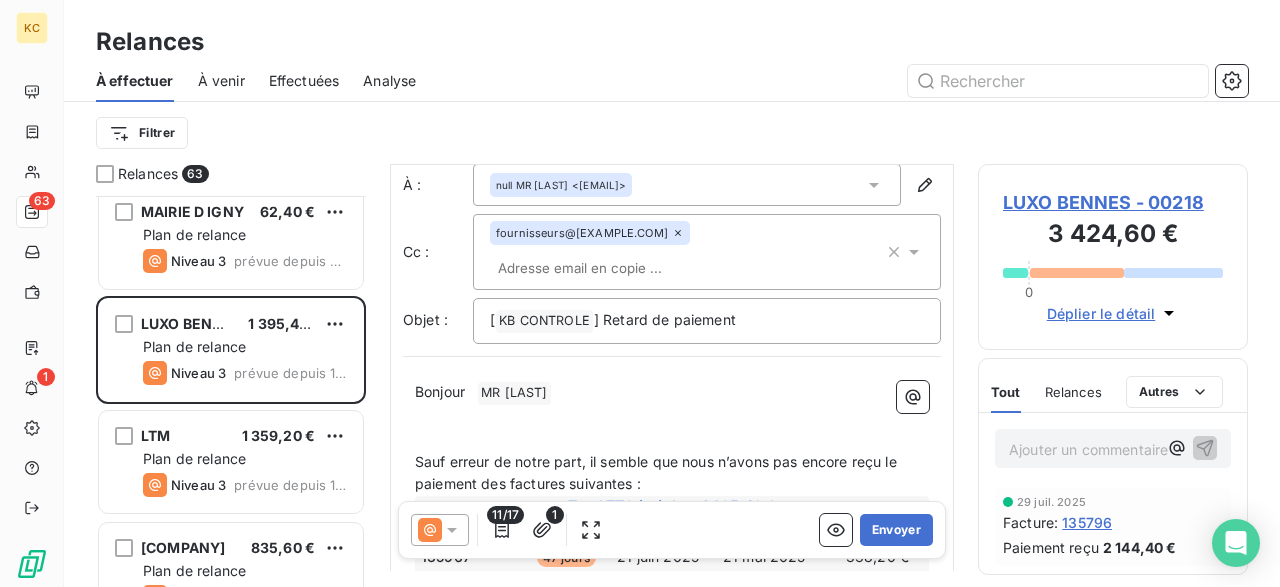 scroll, scrollTop: 43, scrollLeft: 0, axis: vertical 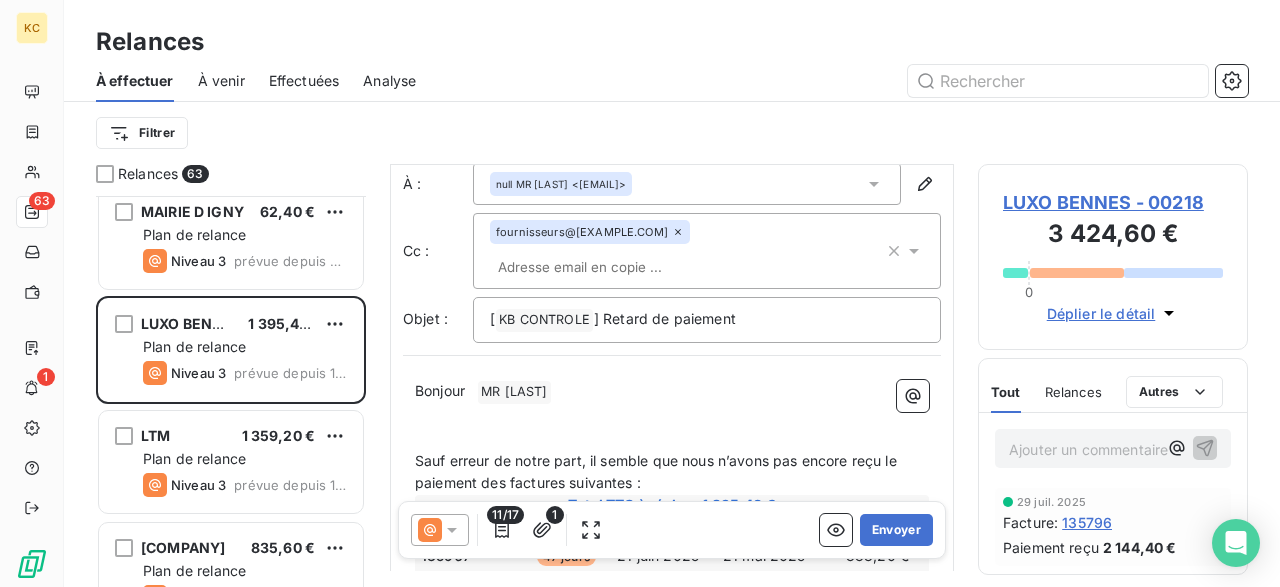click on "Bonjour ﻿ MR [LAST] ﻿ ﻿" at bounding box center (672, 392) 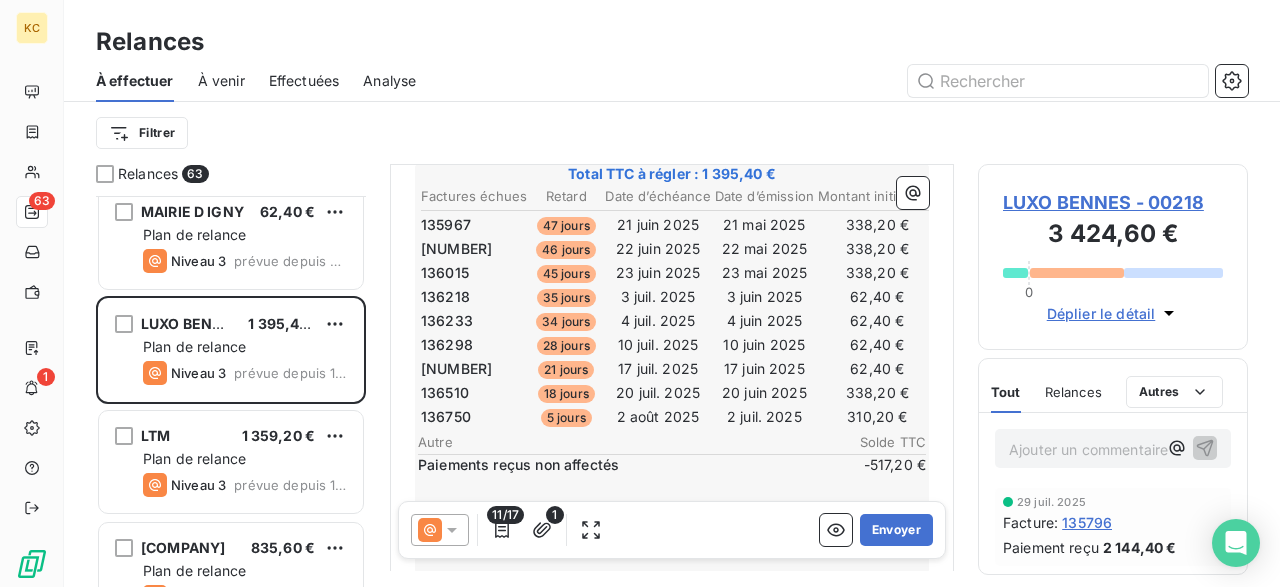 scroll, scrollTop: 373, scrollLeft: 0, axis: vertical 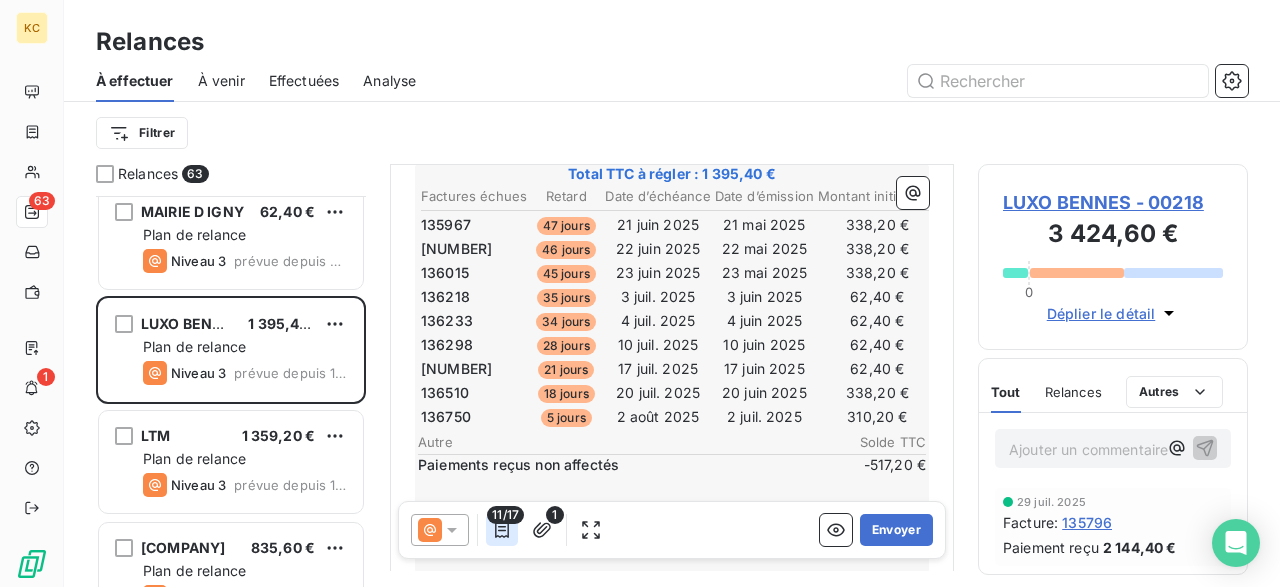 click 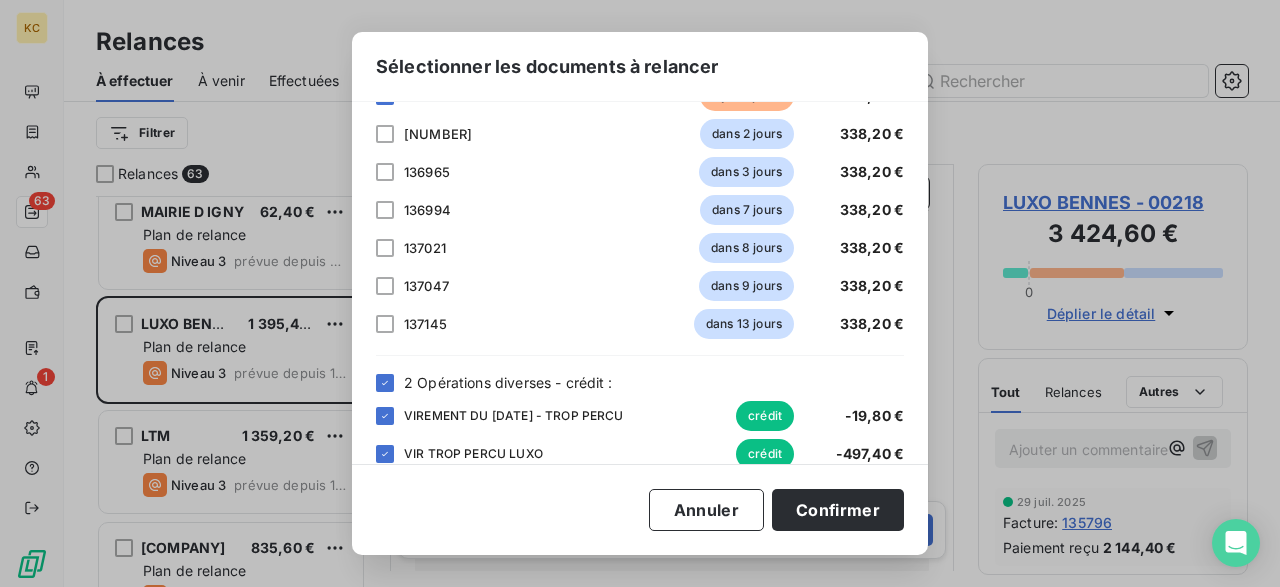 scroll, scrollTop: 485, scrollLeft: 0, axis: vertical 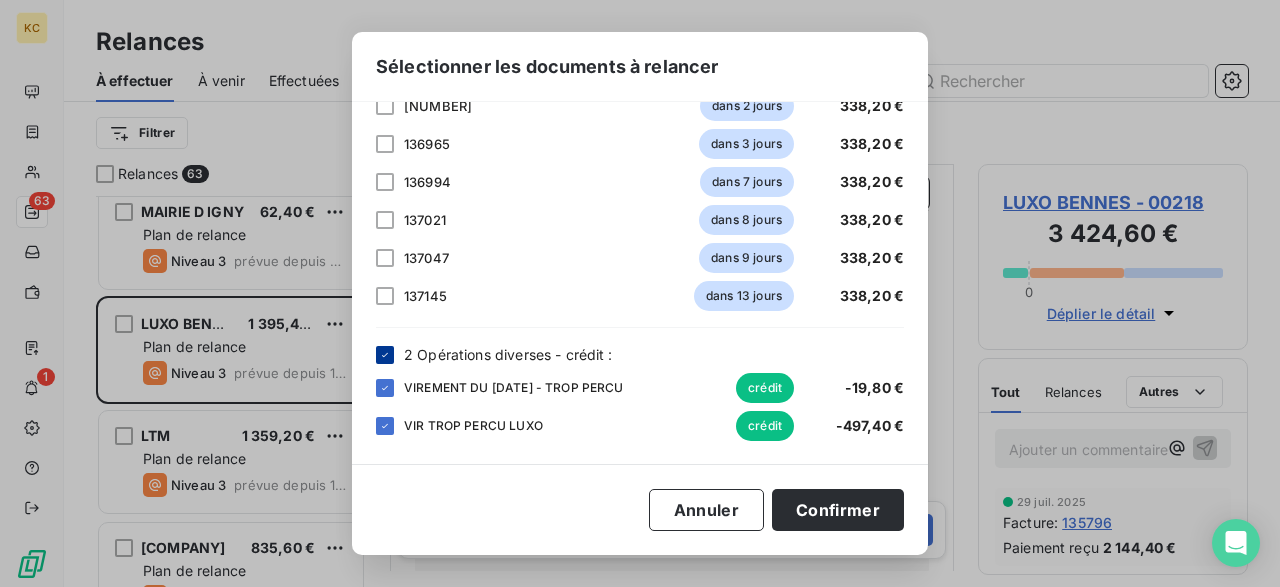 click 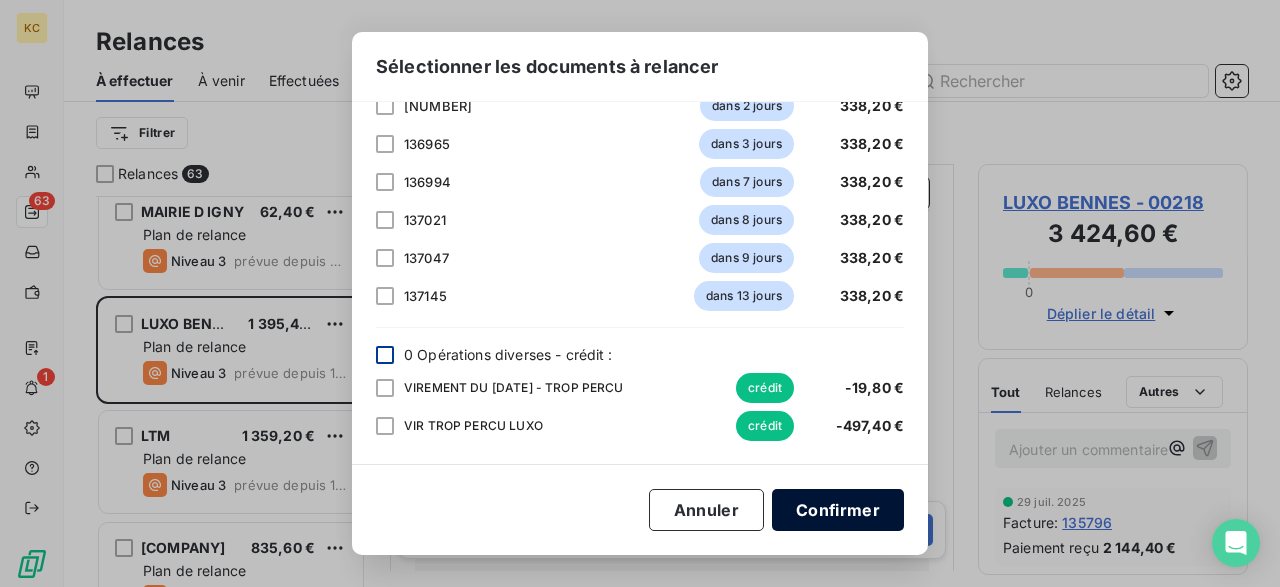 click on "Confirmer" at bounding box center (838, 510) 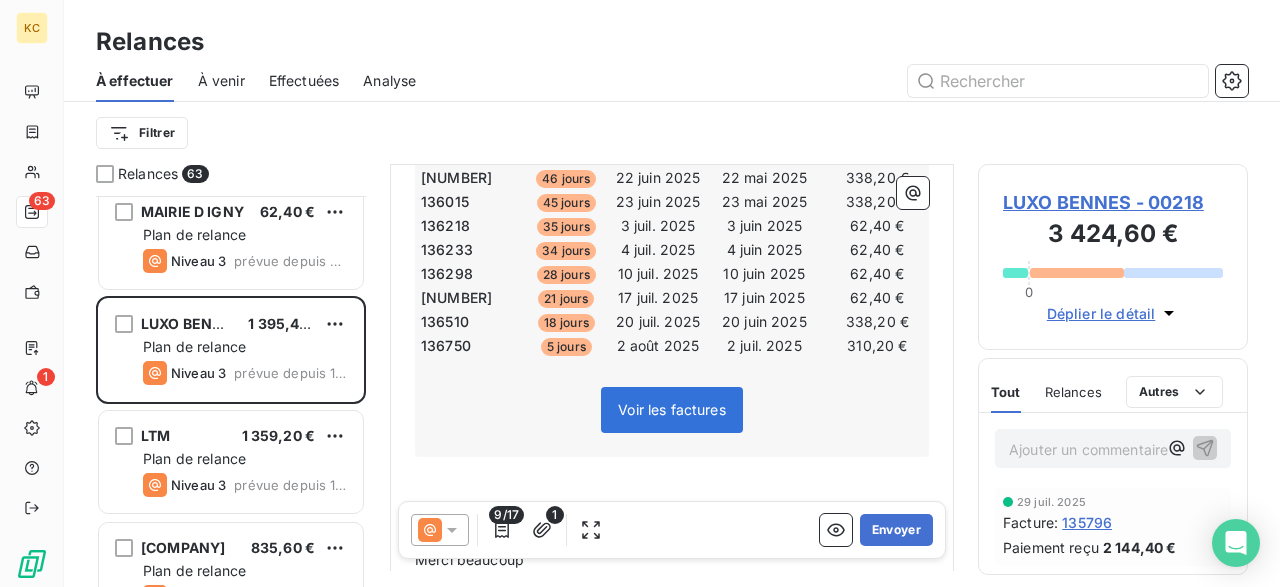 scroll, scrollTop: 434, scrollLeft: 0, axis: vertical 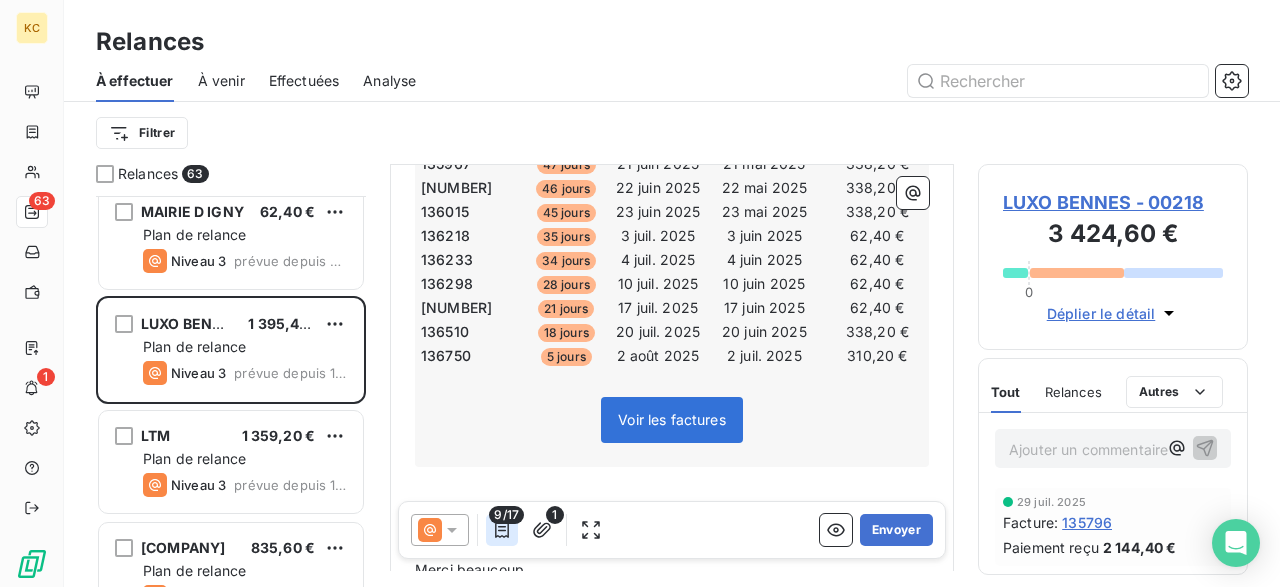 click 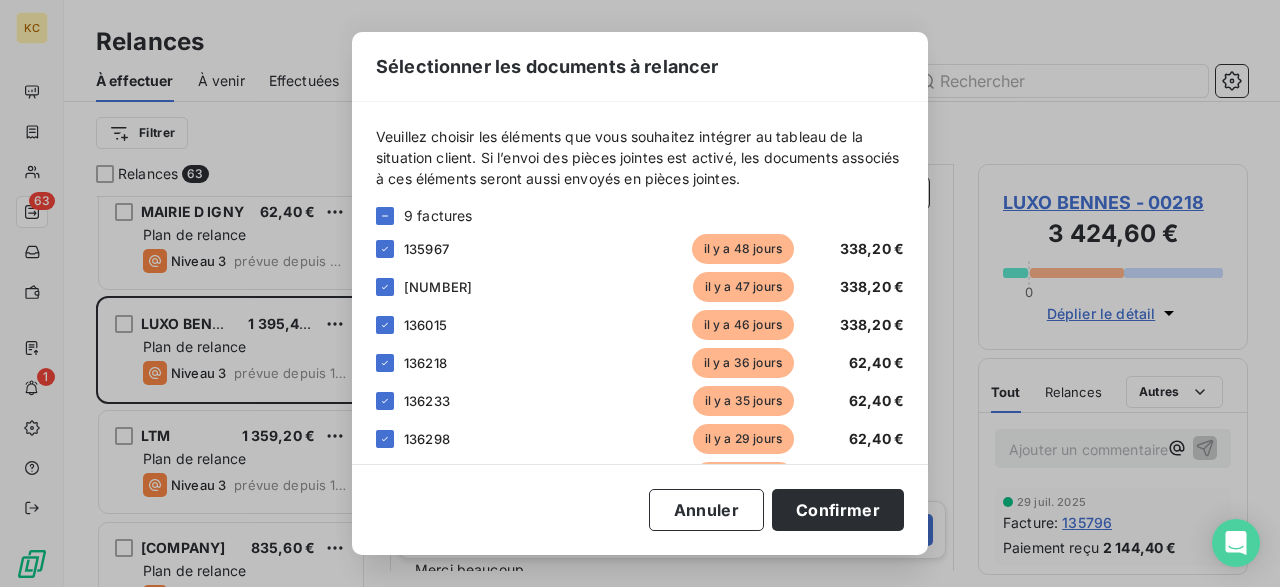 scroll, scrollTop: 387, scrollLeft: 0, axis: vertical 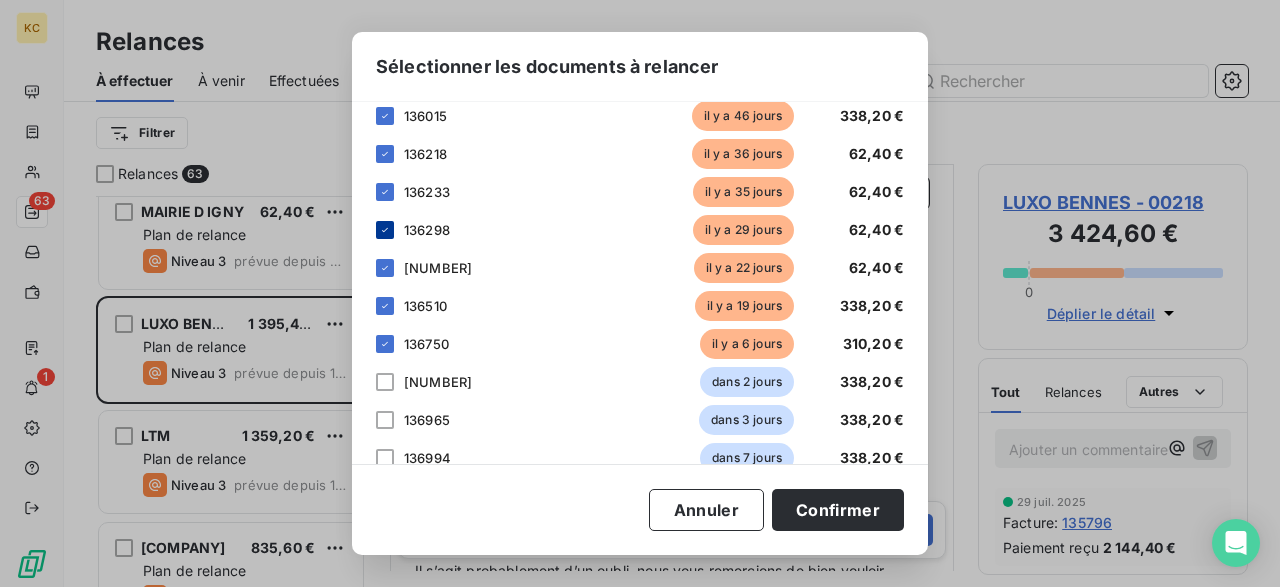 click 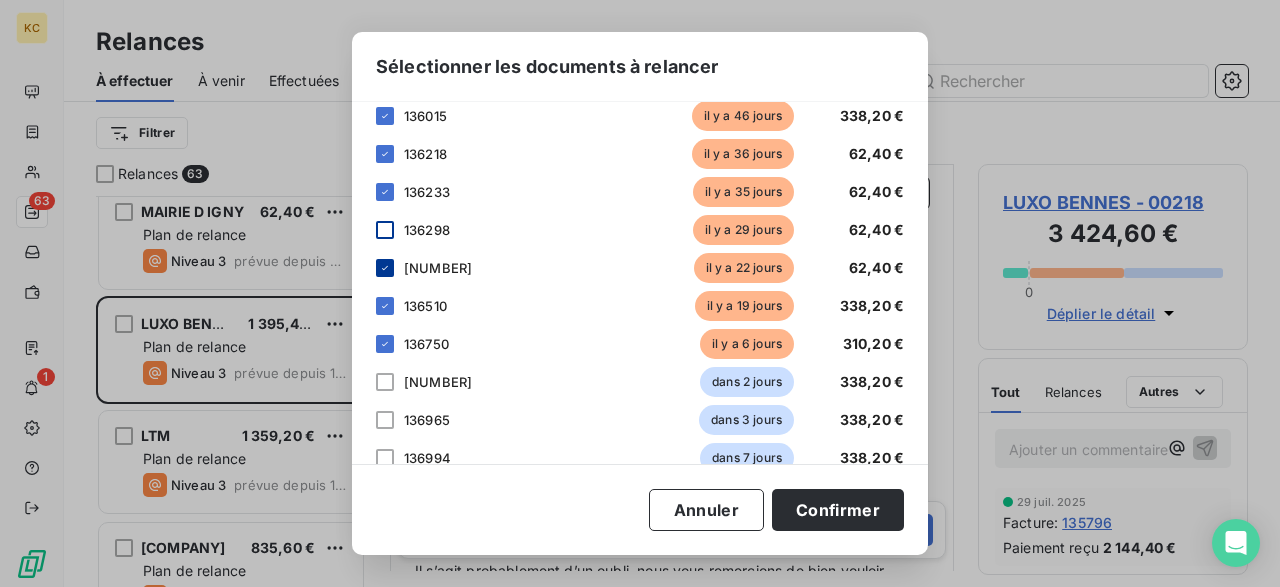 click 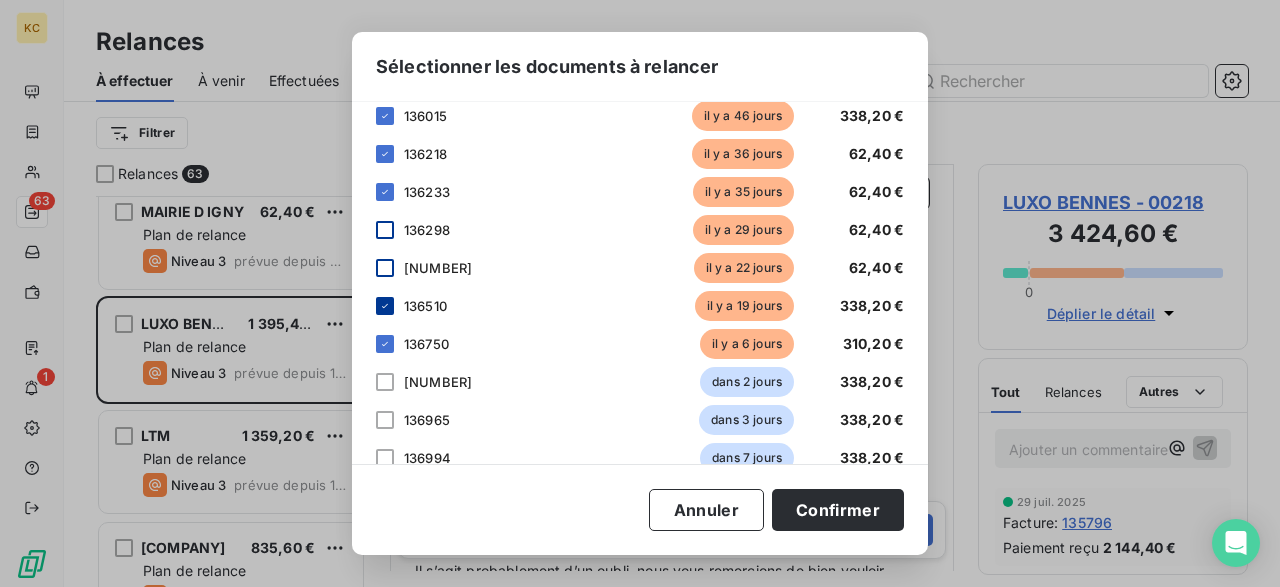click 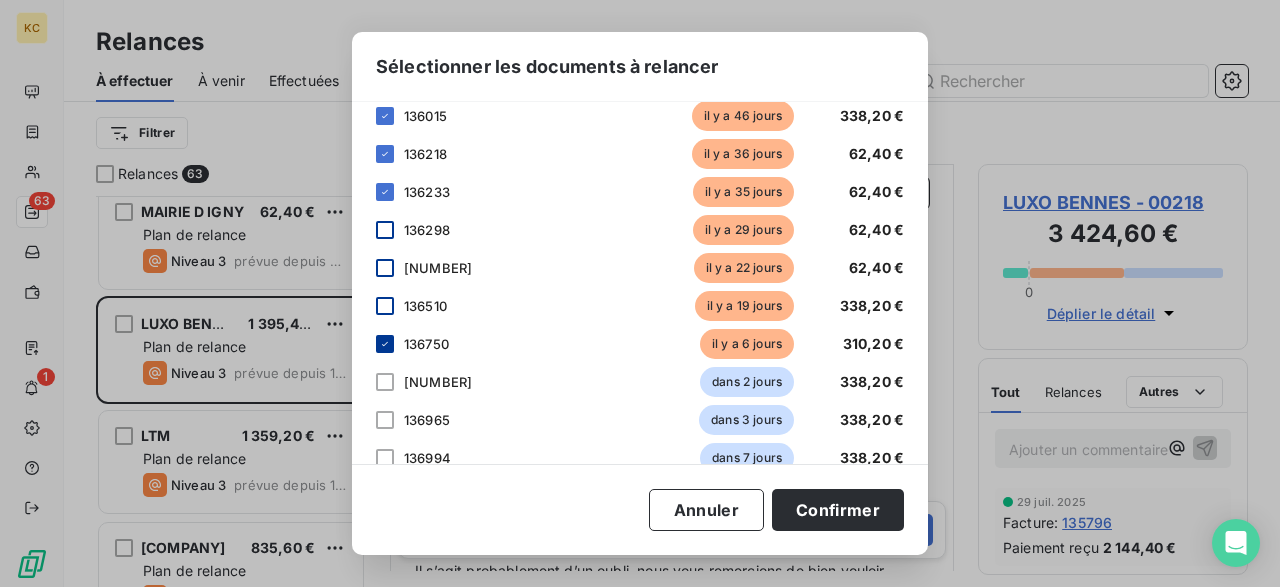 click at bounding box center [385, 344] 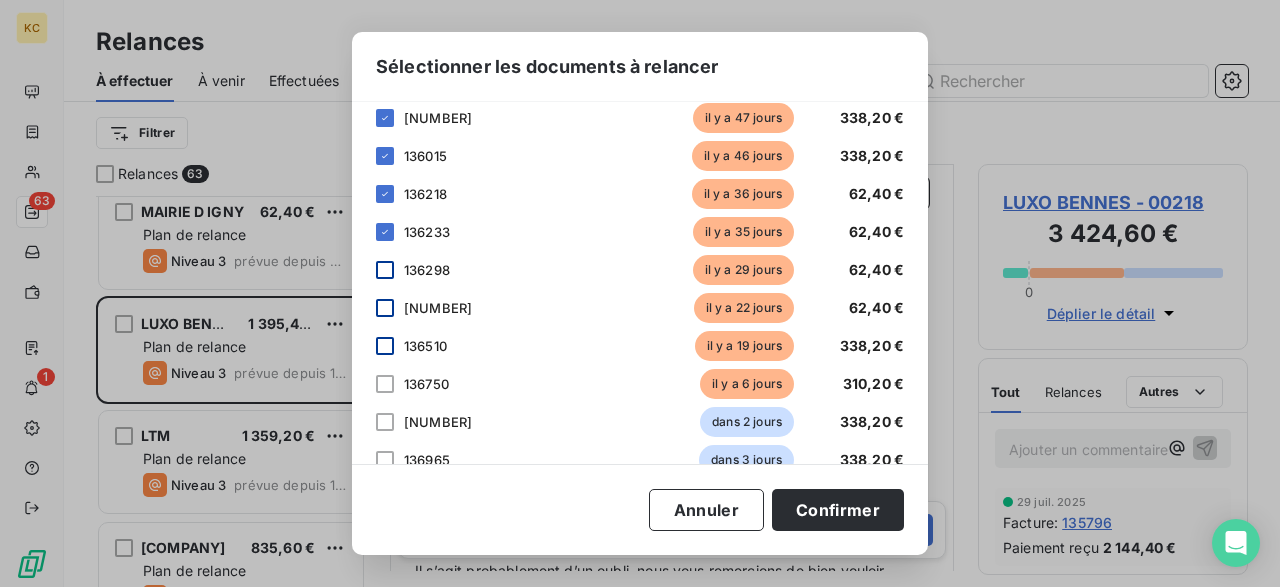 scroll, scrollTop: 172, scrollLeft: 0, axis: vertical 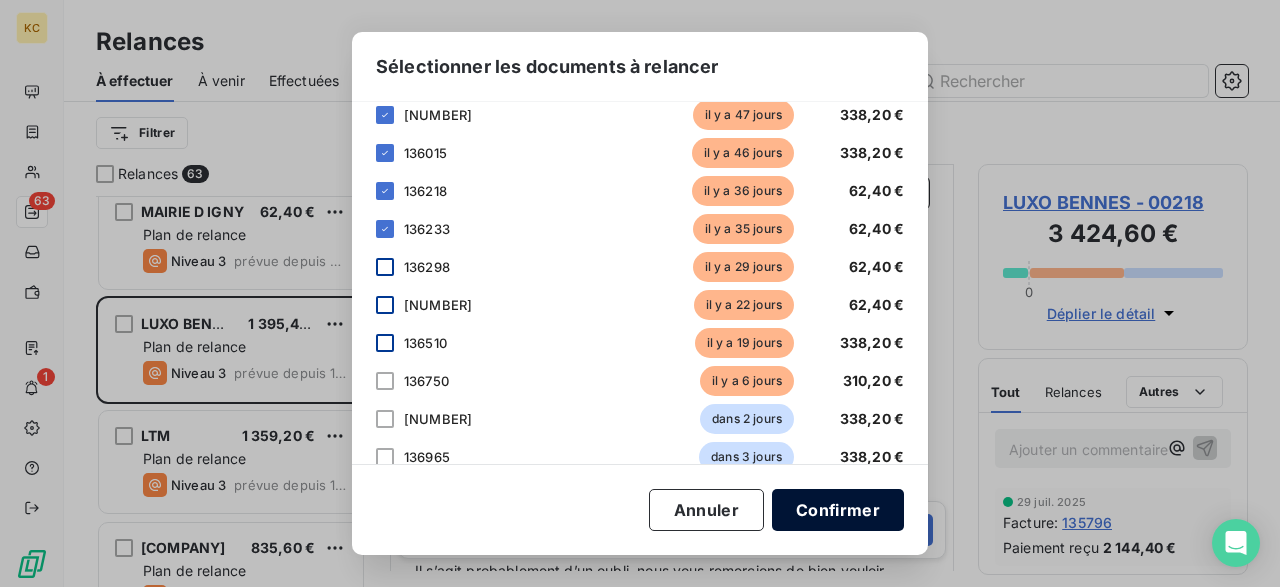 click on "Confirmer" at bounding box center [838, 510] 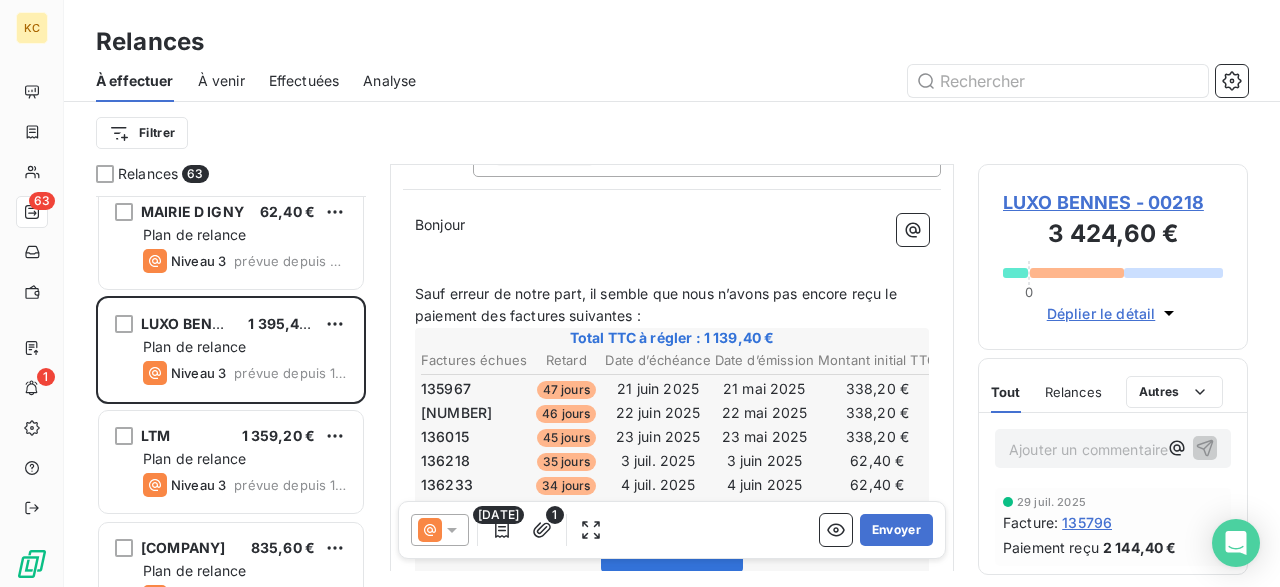 scroll, scrollTop: 201, scrollLeft: 0, axis: vertical 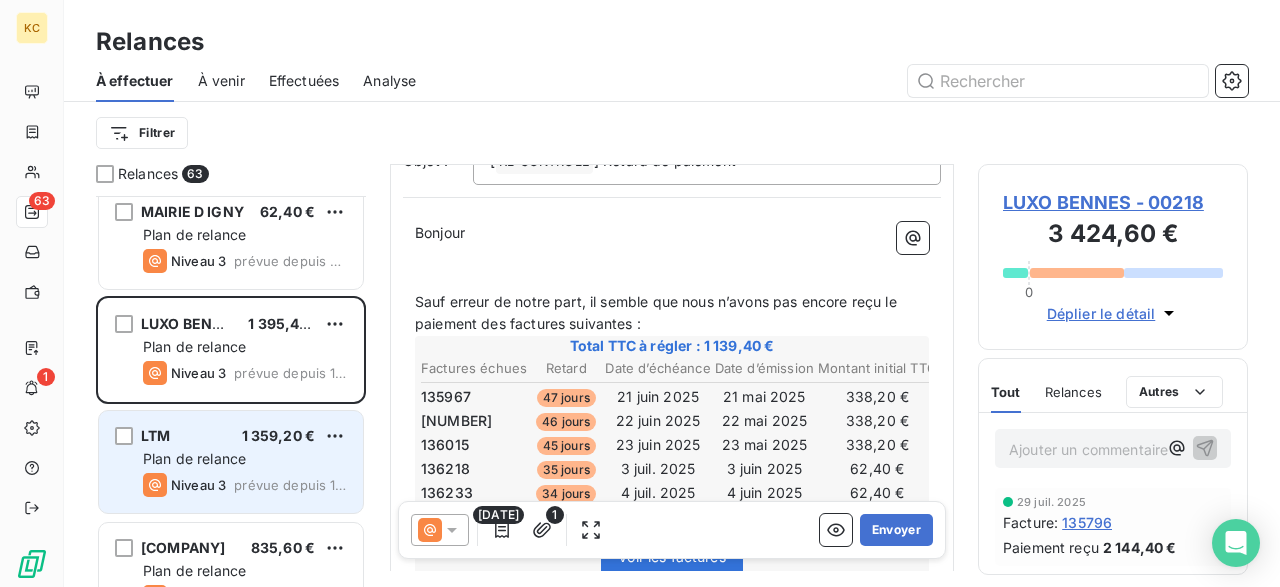 click on "LTM 1 359,20 €" at bounding box center (245, 436) 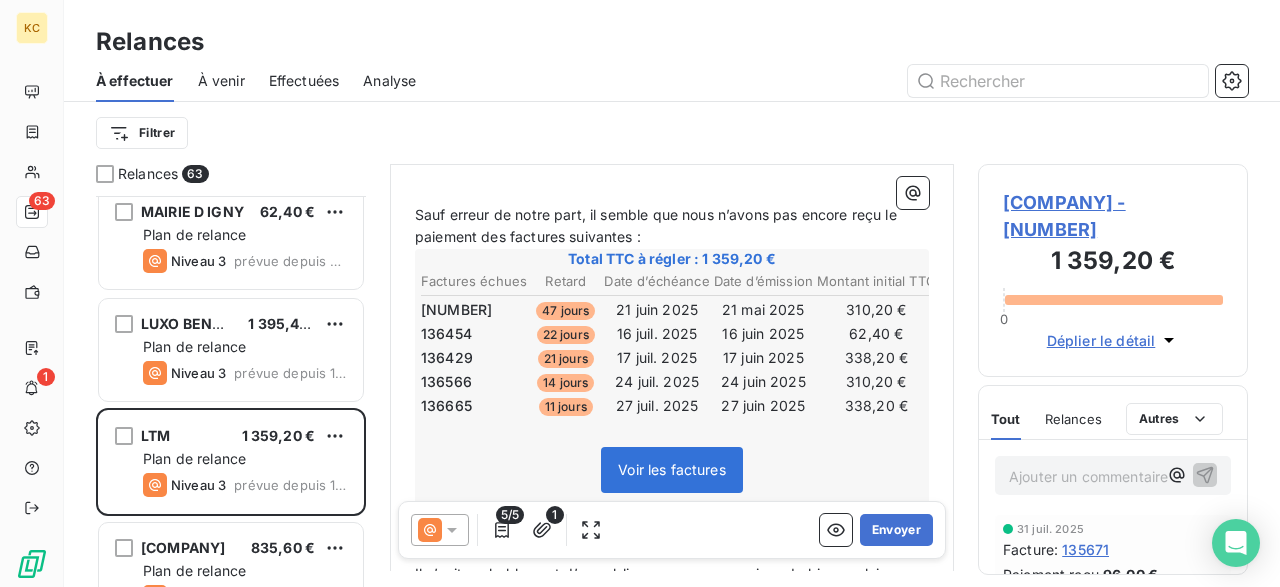 scroll, scrollTop: 328, scrollLeft: 0, axis: vertical 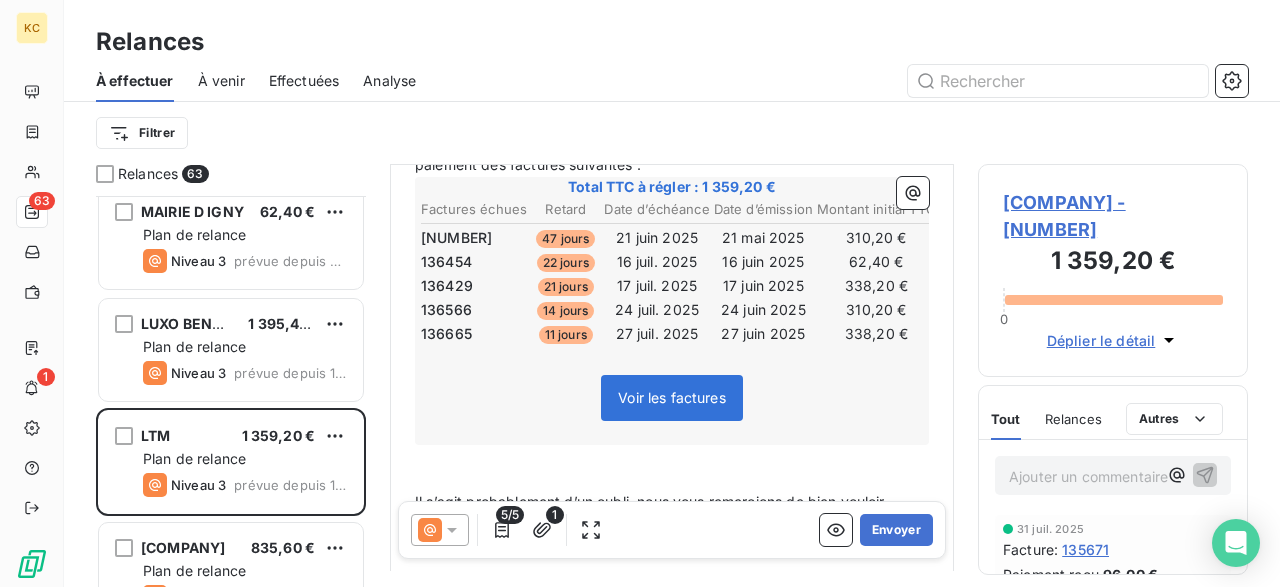 click on "5/5 1 Envoyer" at bounding box center (672, 530) 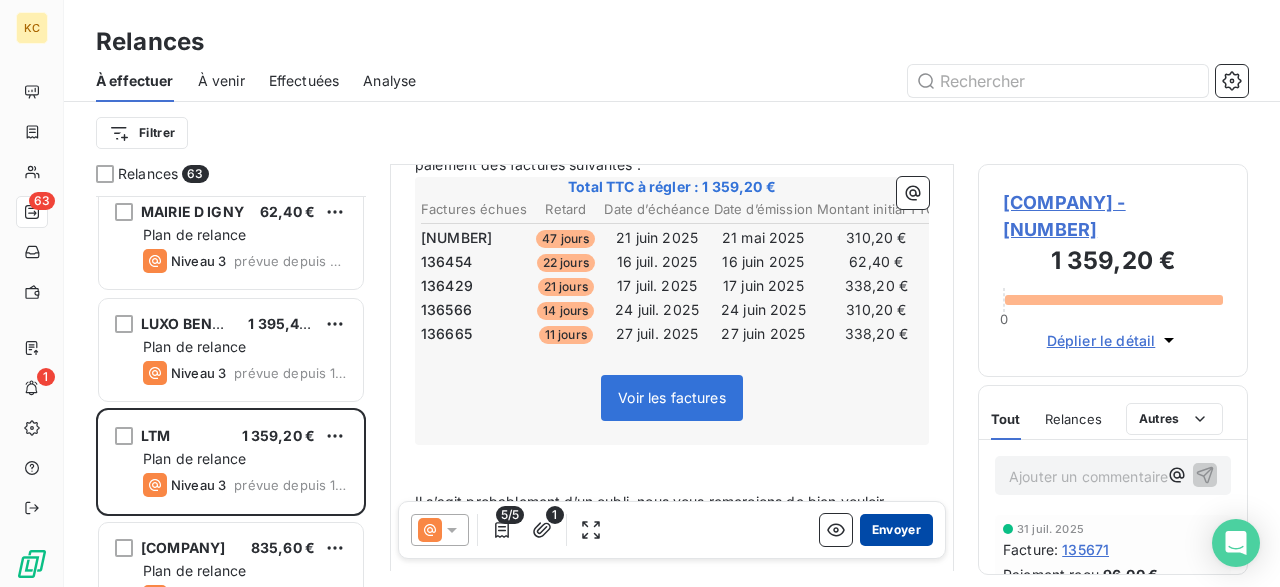 click on "Envoyer" at bounding box center [896, 530] 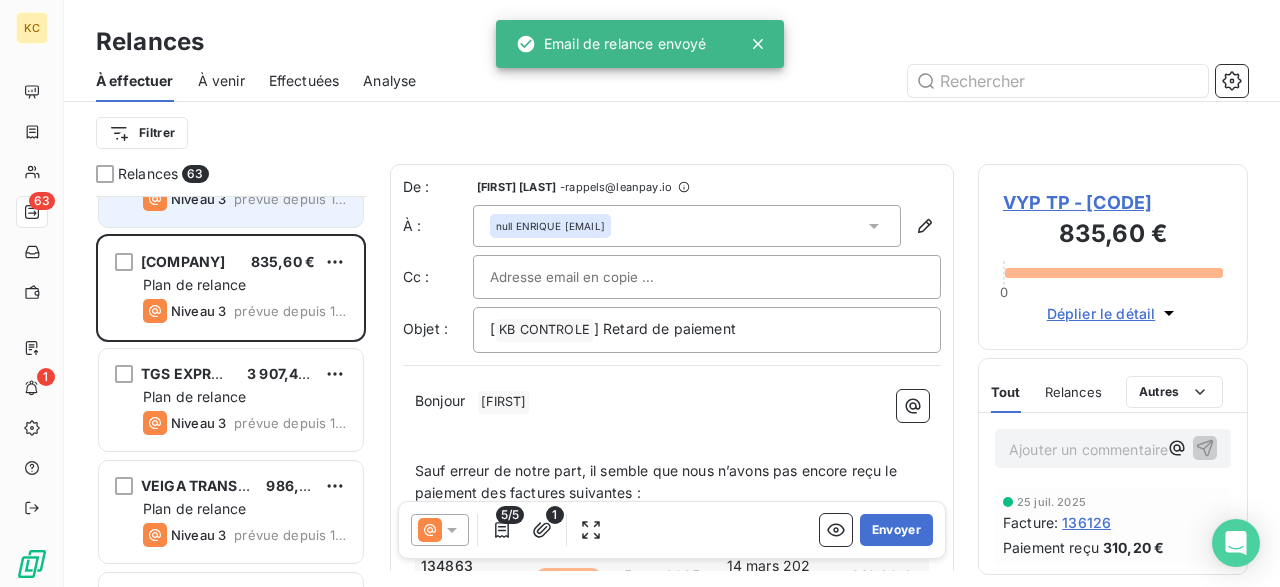 scroll, scrollTop: 861, scrollLeft: 0, axis: vertical 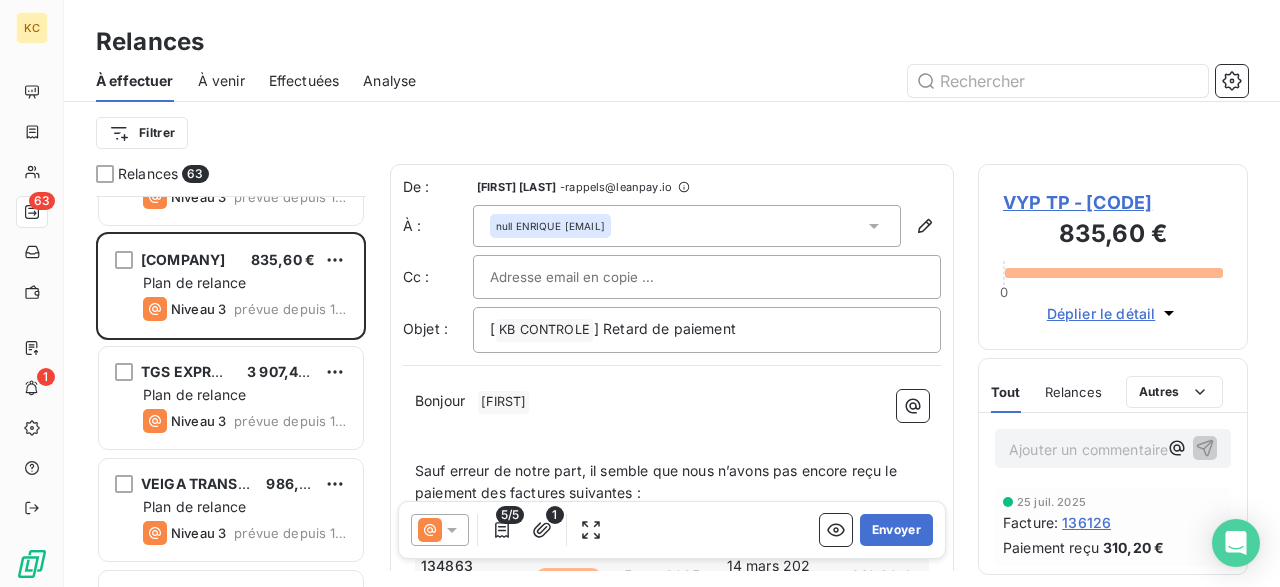click on "Bonjour ﻿ ENRIQUE ﻿ ﻿" at bounding box center [672, 402] 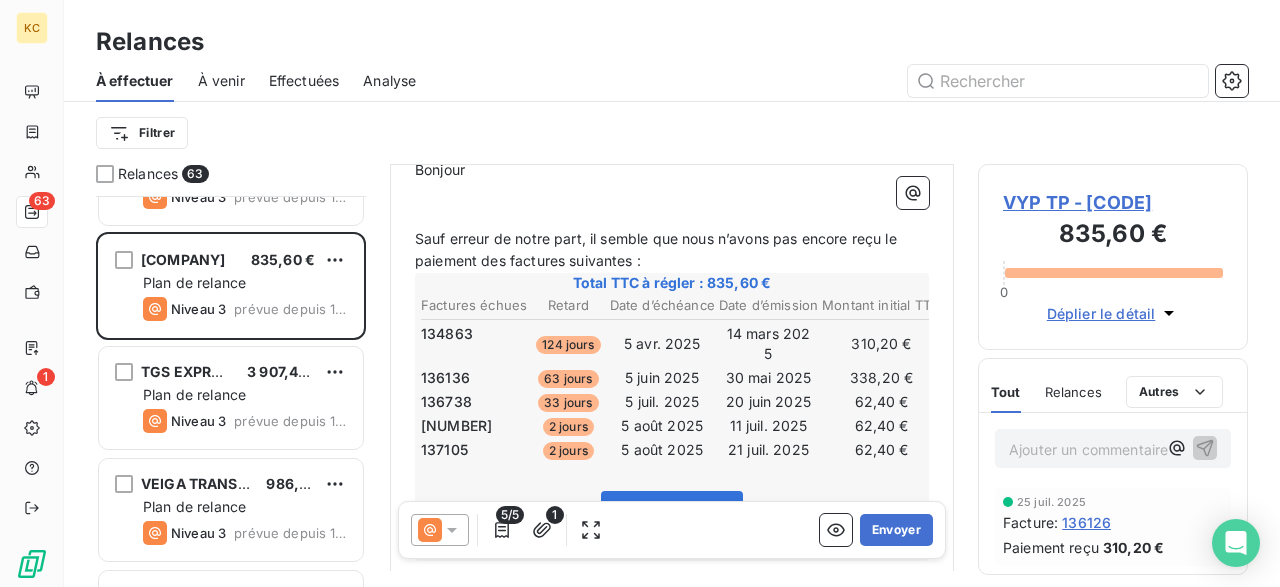 scroll, scrollTop: 233, scrollLeft: 0, axis: vertical 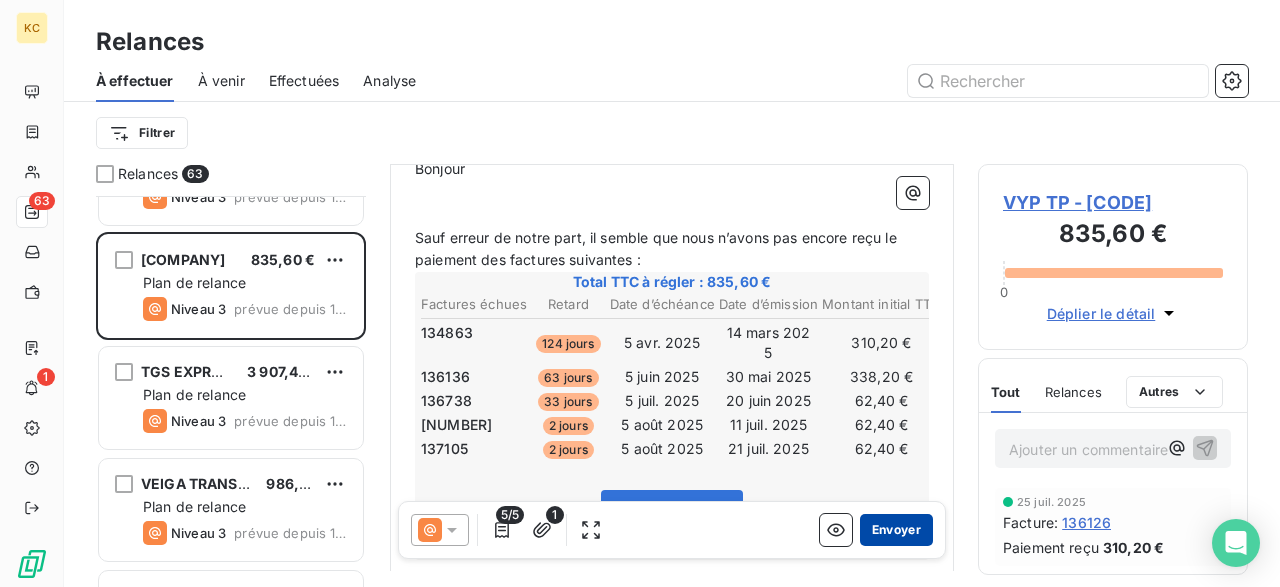 click on "Envoyer" at bounding box center [896, 530] 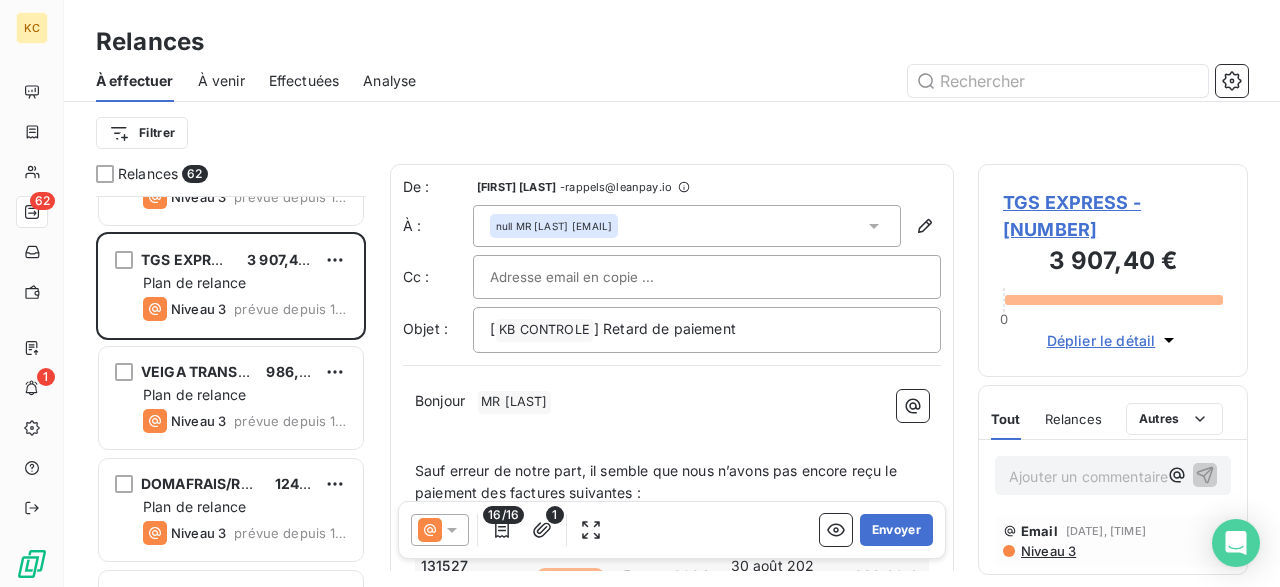 click on "Relances" at bounding box center [672, 42] 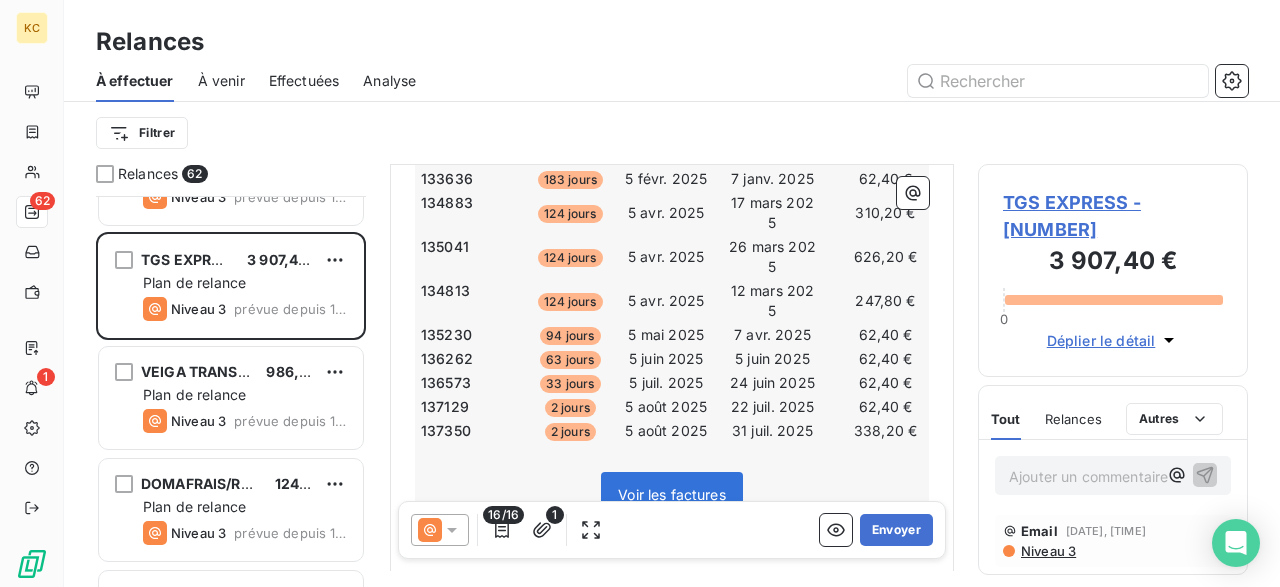 scroll, scrollTop: 616, scrollLeft: 0, axis: vertical 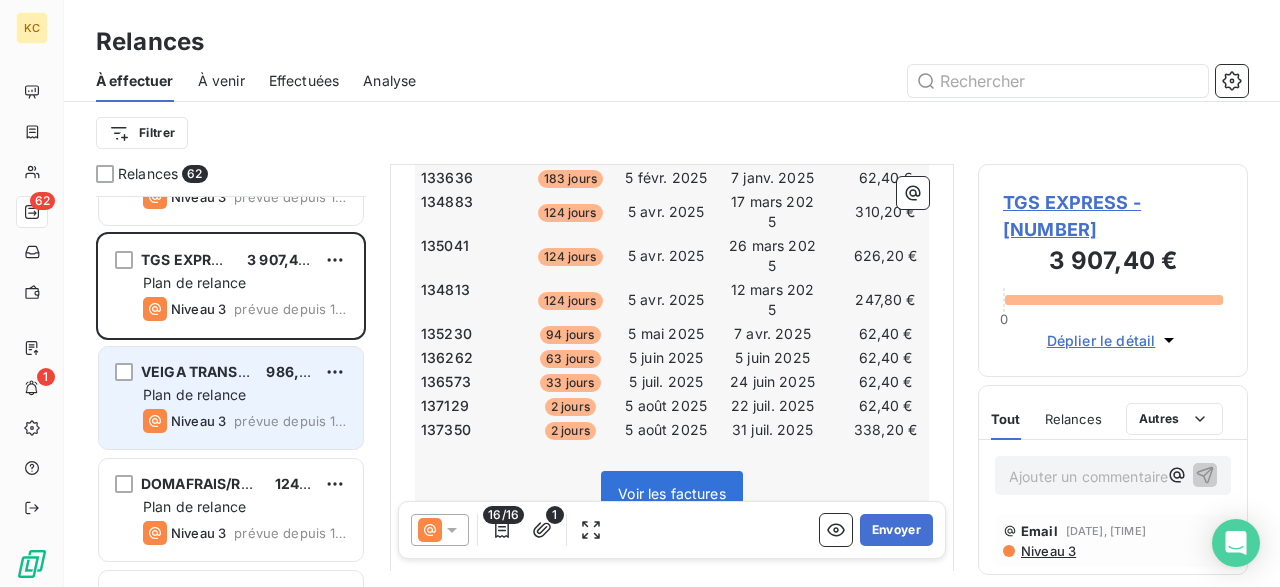 click on "[COMPANY] 986,60 € Plan de relance Niveau 3 prévue depuis 15 jours" at bounding box center (231, 398) 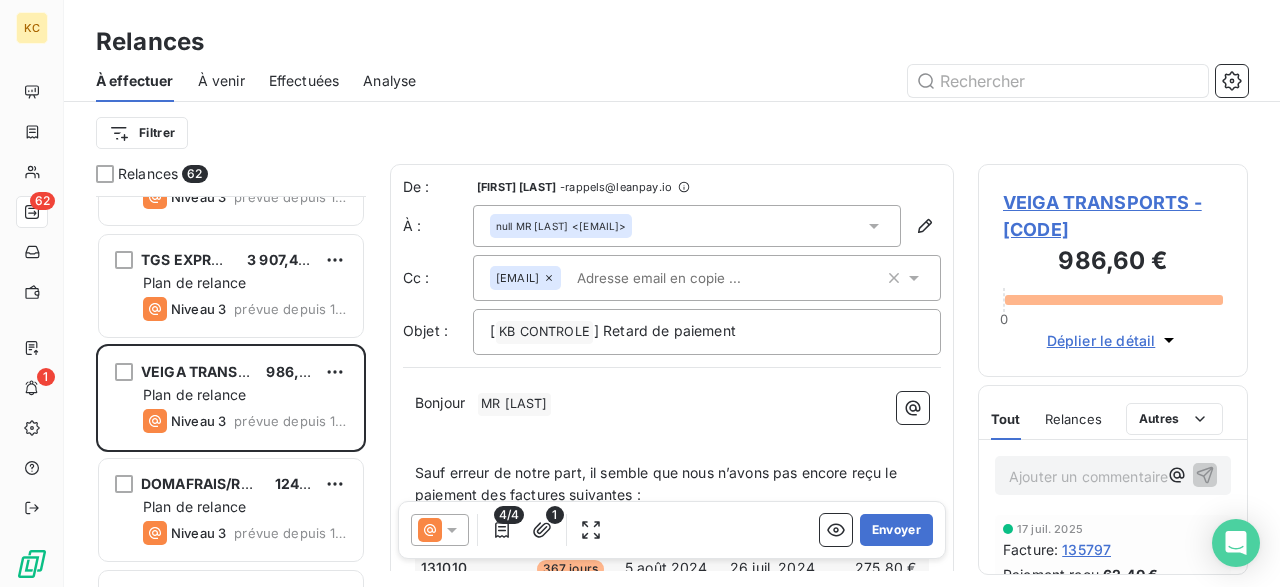 click on "Bonjour ﻿ MR [LAST] ﻿ ﻿" at bounding box center (672, 404) 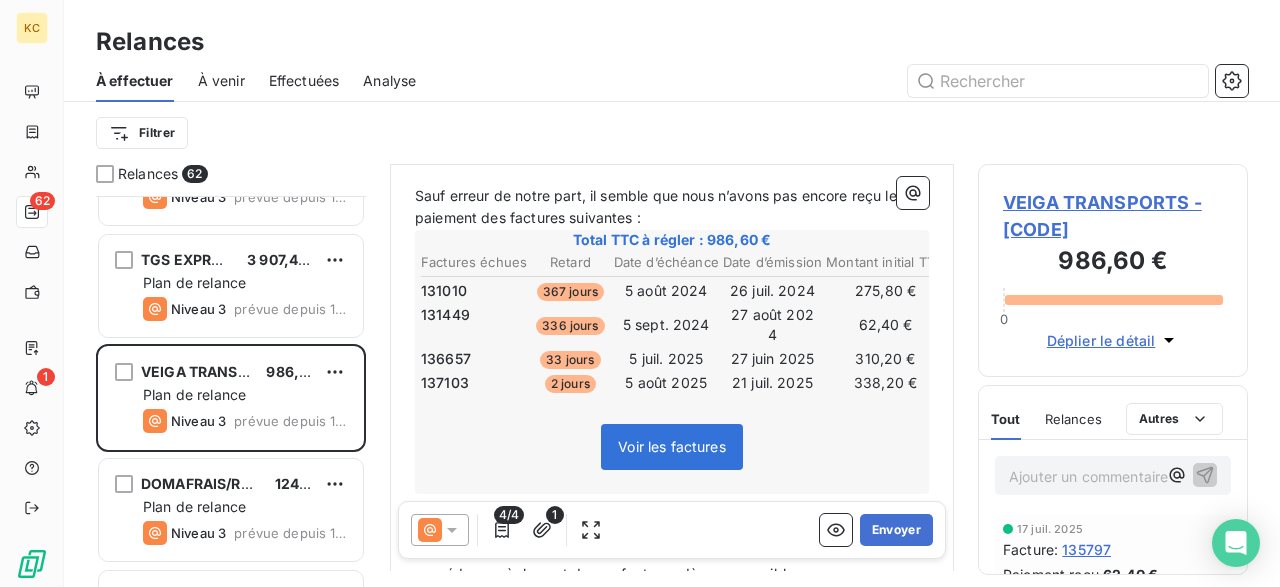 scroll, scrollTop: 275, scrollLeft: 0, axis: vertical 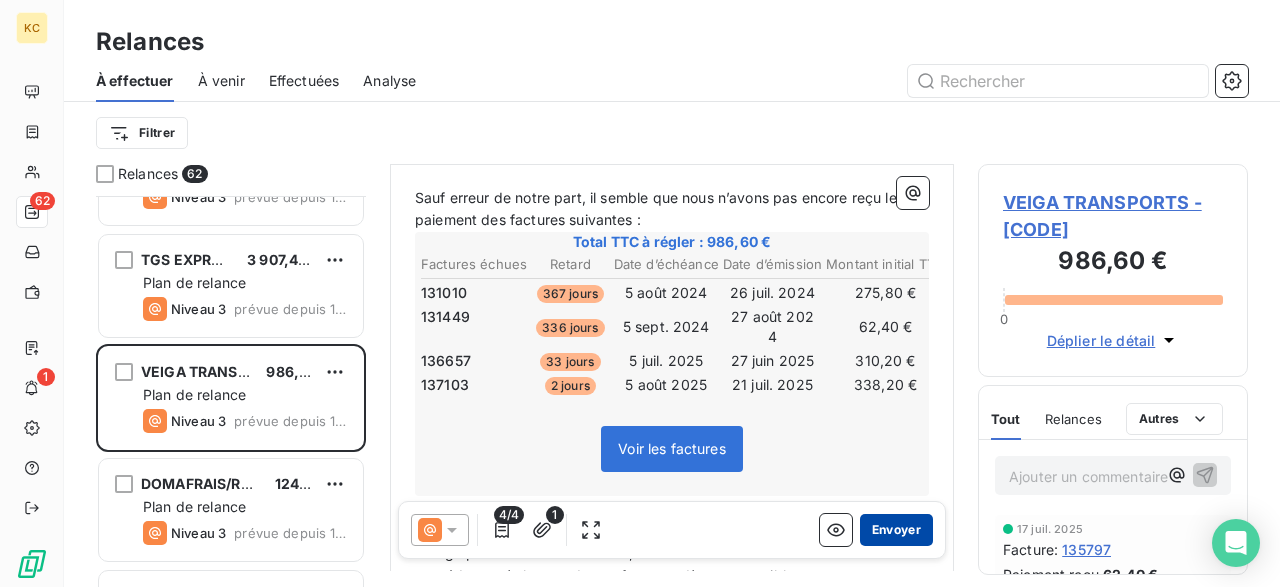 click on "Envoyer" at bounding box center (896, 530) 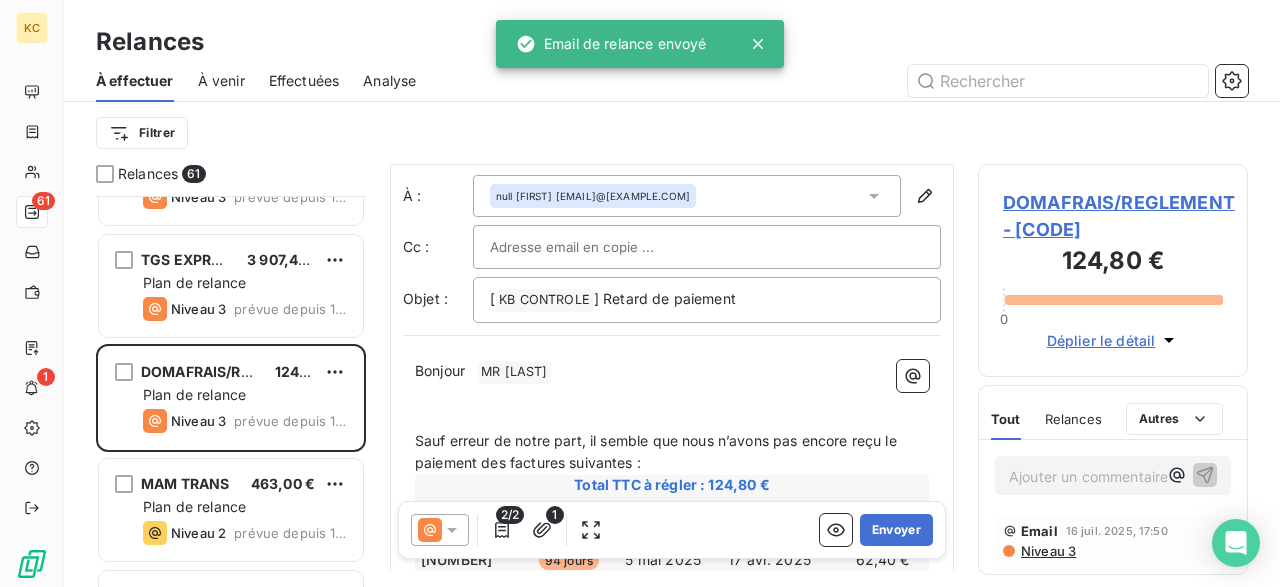 scroll, scrollTop: 33, scrollLeft: 0, axis: vertical 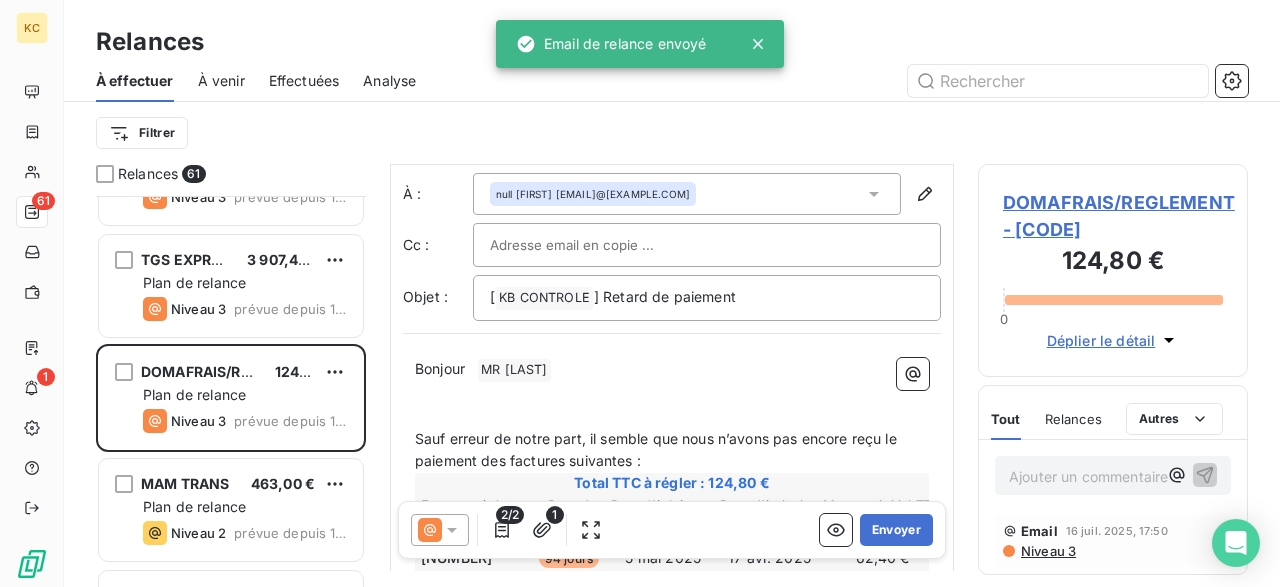 click on "Bonjour ﻿ MR MANU ﻿ ﻿" at bounding box center (672, 370) 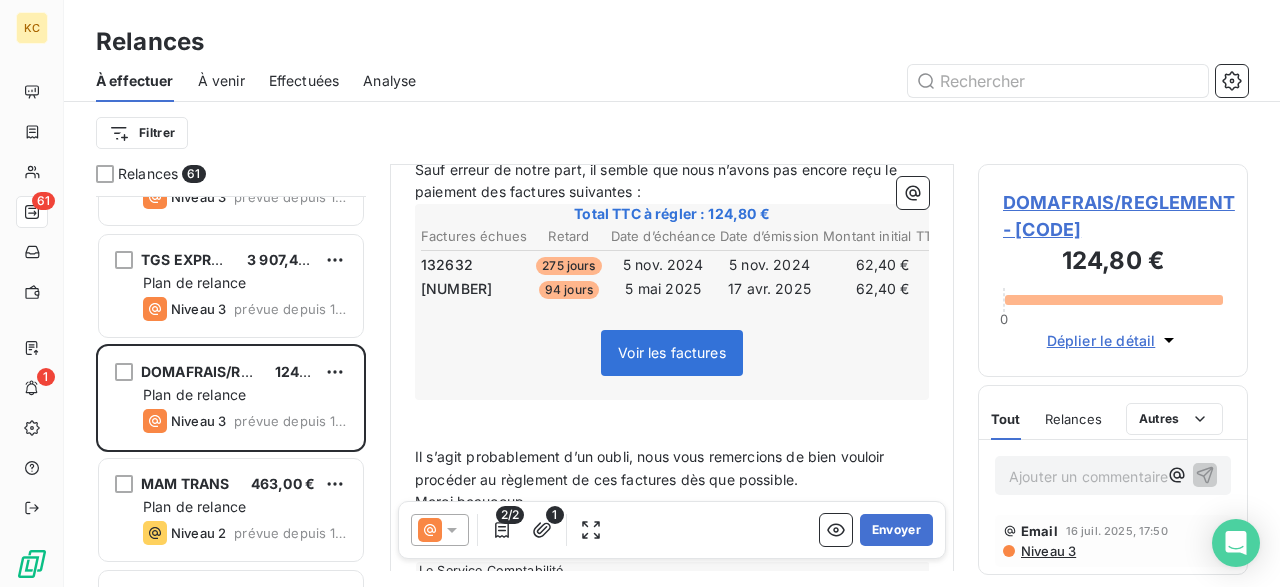 scroll, scrollTop: 315, scrollLeft: 0, axis: vertical 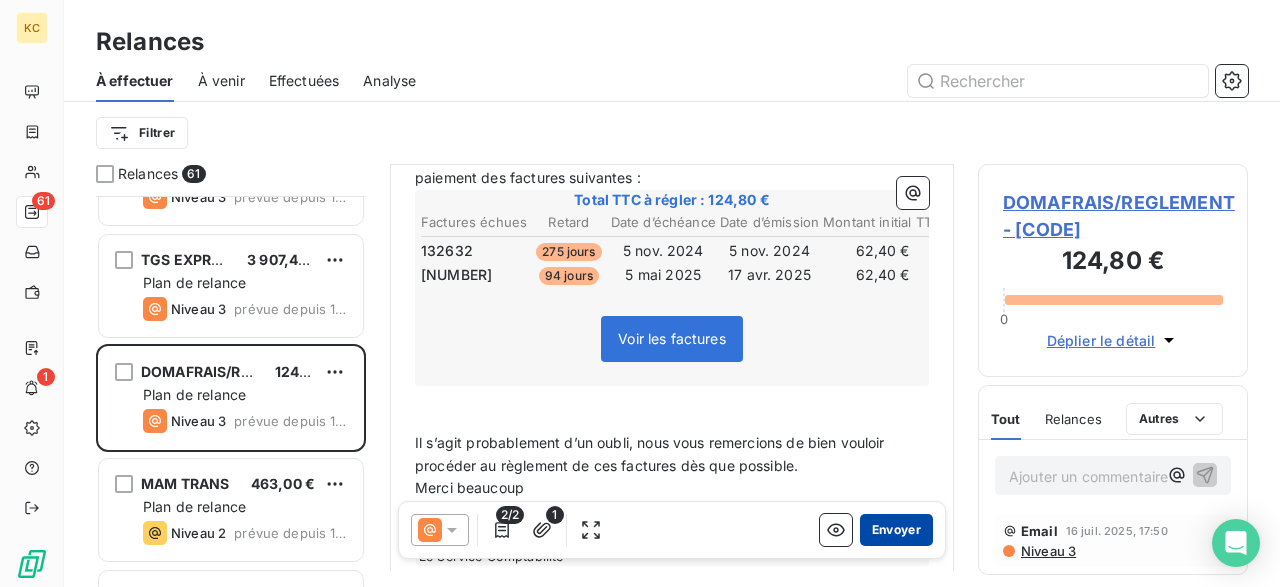 click on "Envoyer" at bounding box center (896, 530) 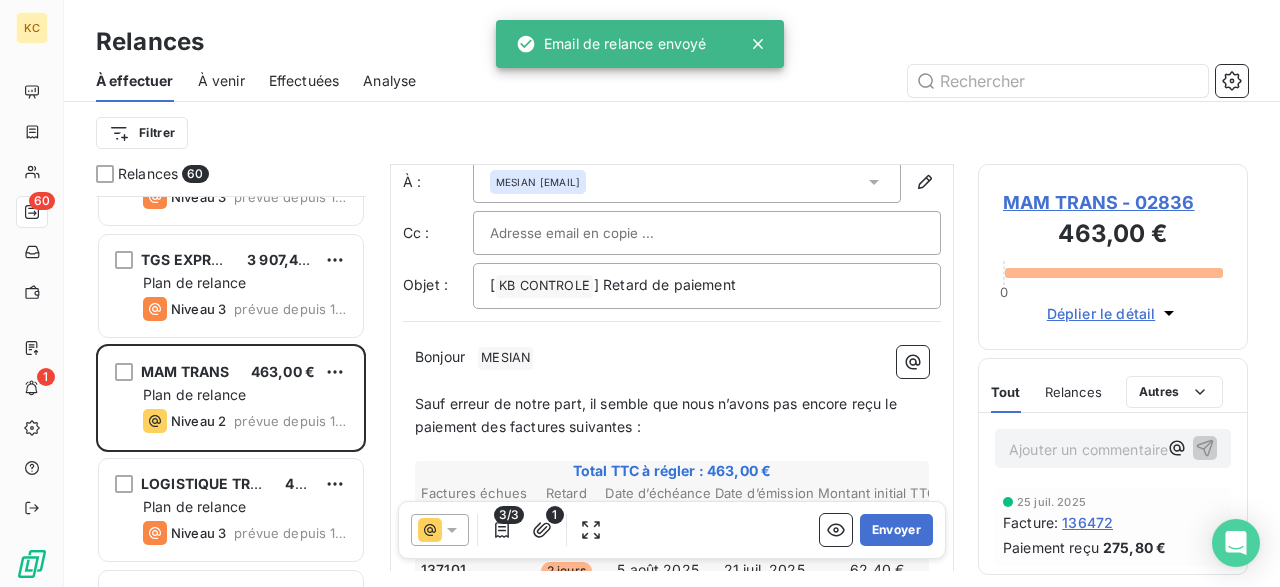 scroll, scrollTop: 46, scrollLeft: 0, axis: vertical 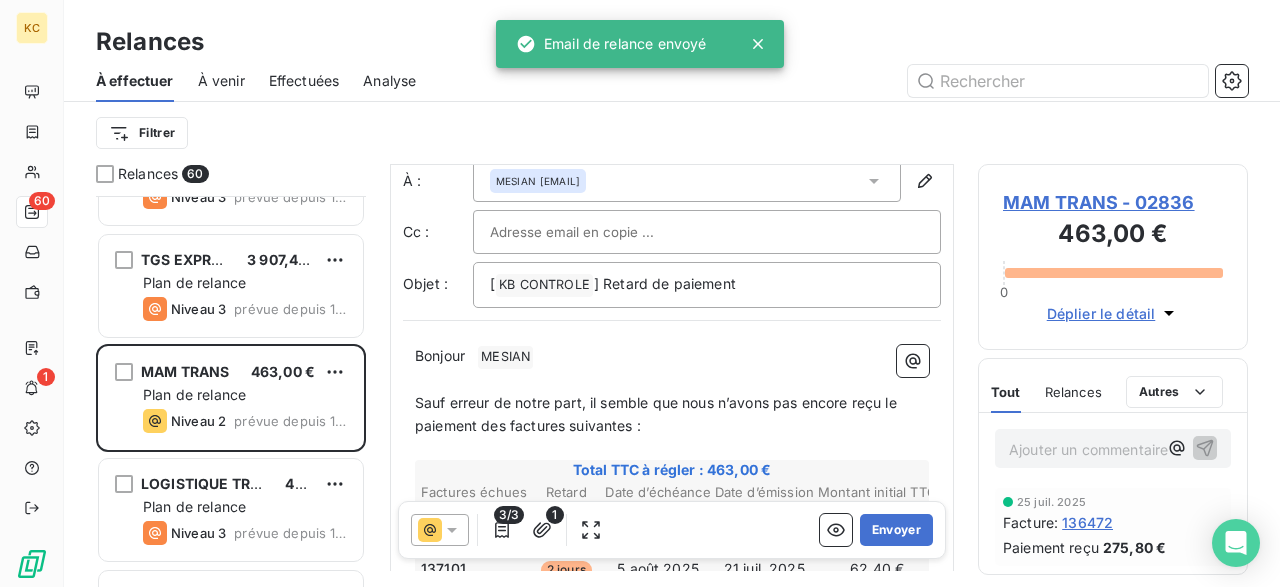 click on "Bonjour ﻿ MESIAN ﻿ ﻿" at bounding box center (672, 357) 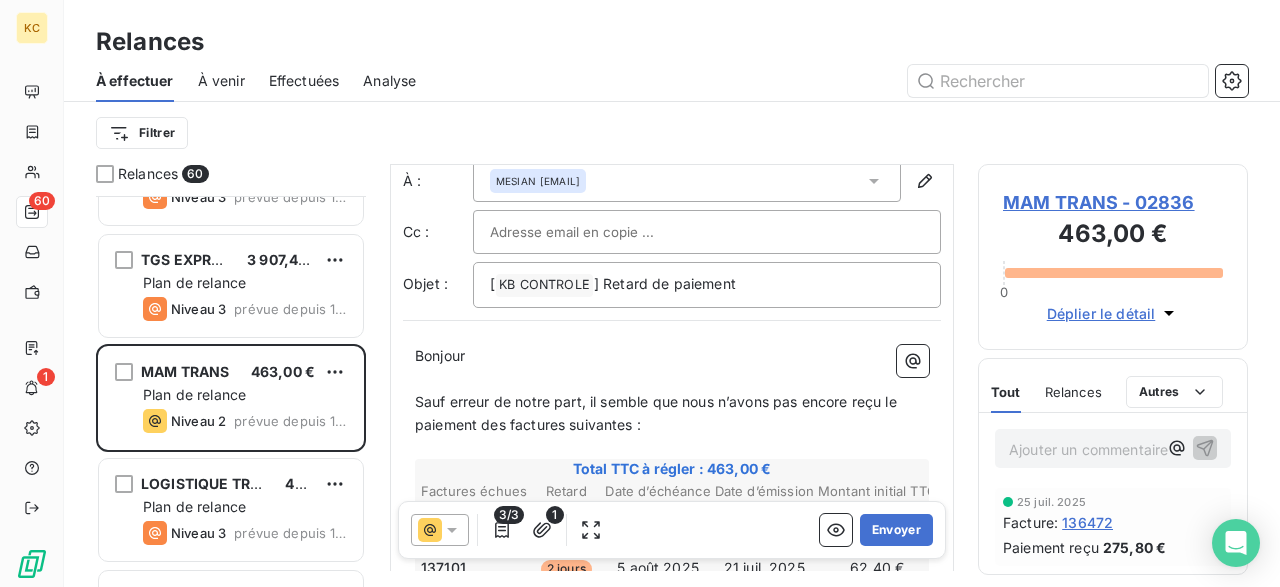 drag, startPoint x: 563, startPoint y: 362, endPoint x: 567, endPoint y: 346, distance: 16.492422 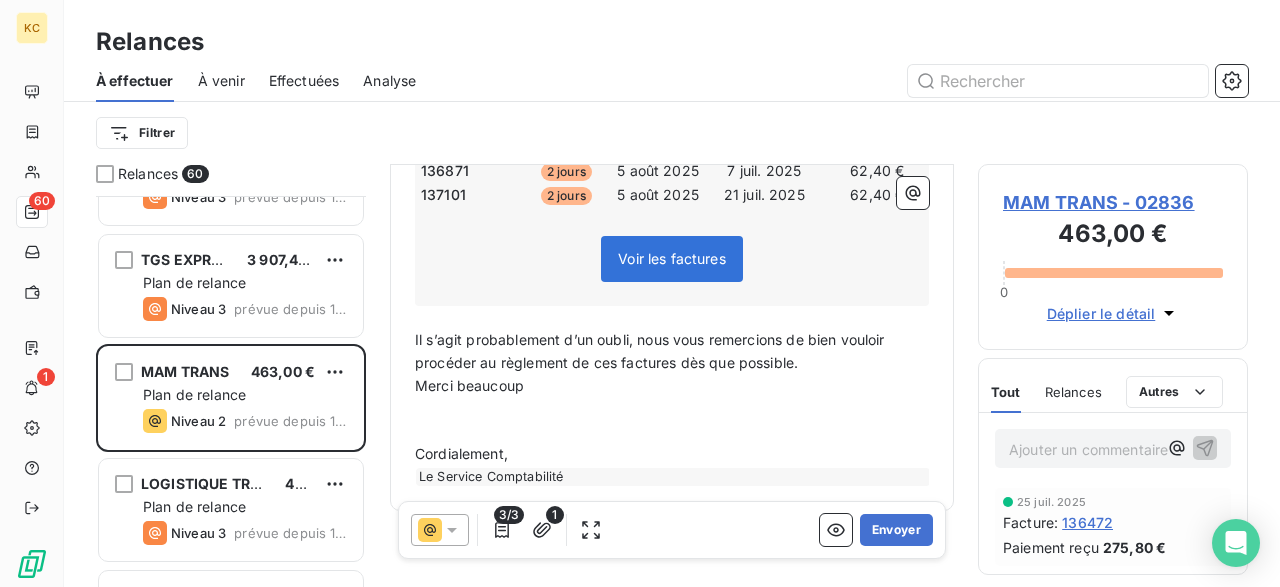 scroll, scrollTop: 419, scrollLeft: 0, axis: vertical 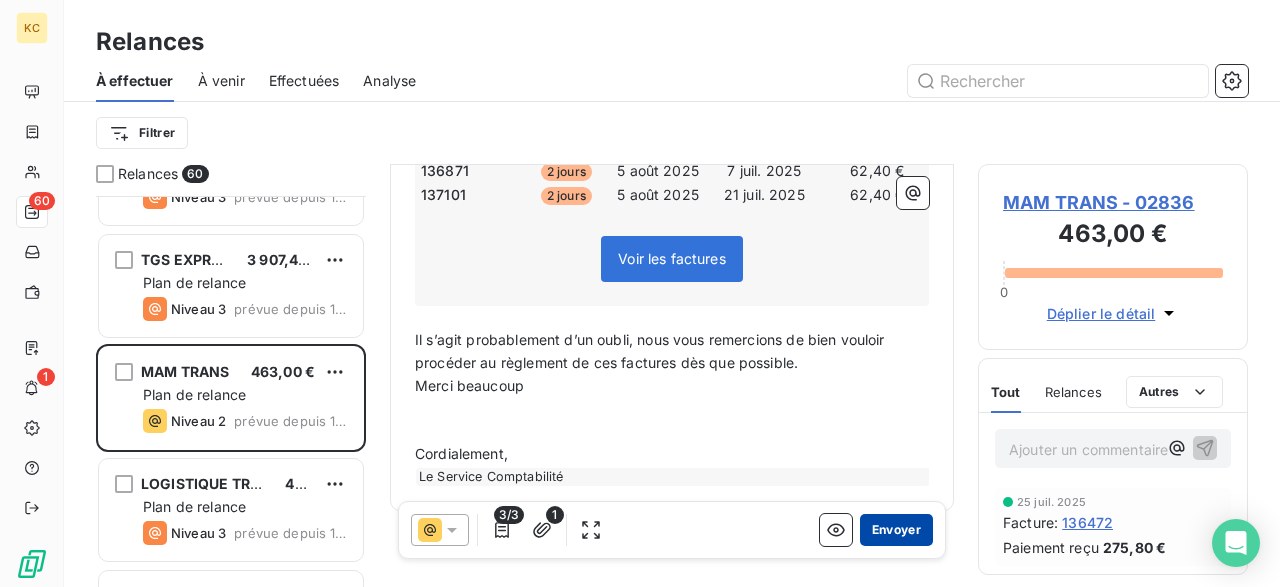 click on "Envoyer" at bounding box center [896, 530] 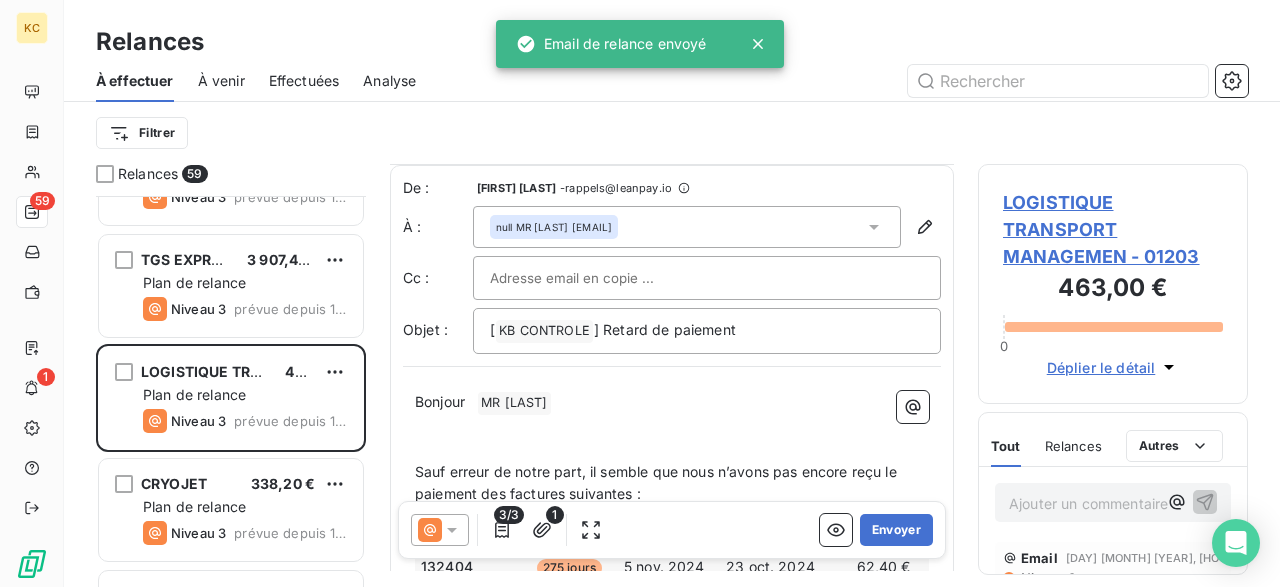 scroll, scrollTop: 67, scrollLeft: 0, axis: vertical 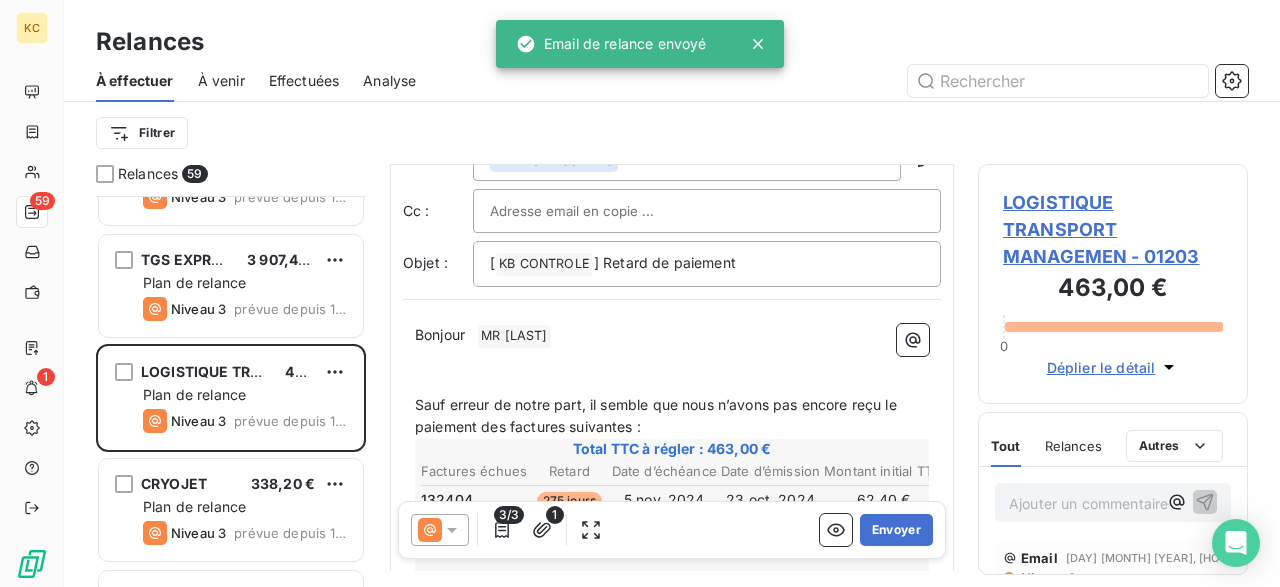 click on "﻿" at bounding box center (672, 359) 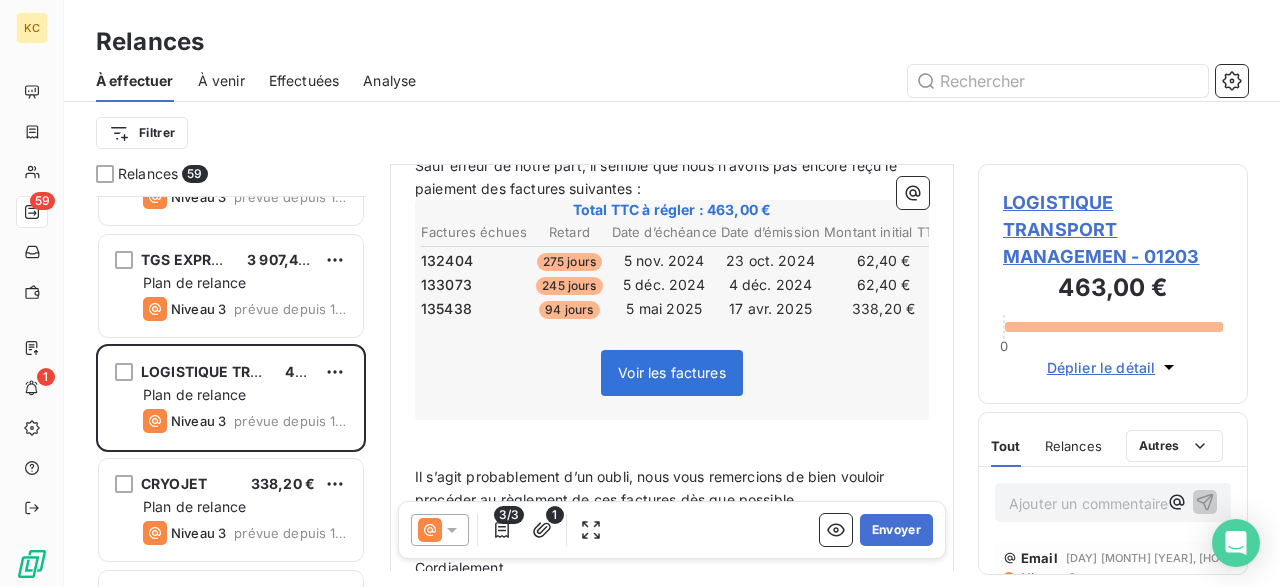 scroll, scrollTop: 281, scrollLeft: 0, axis: vertical 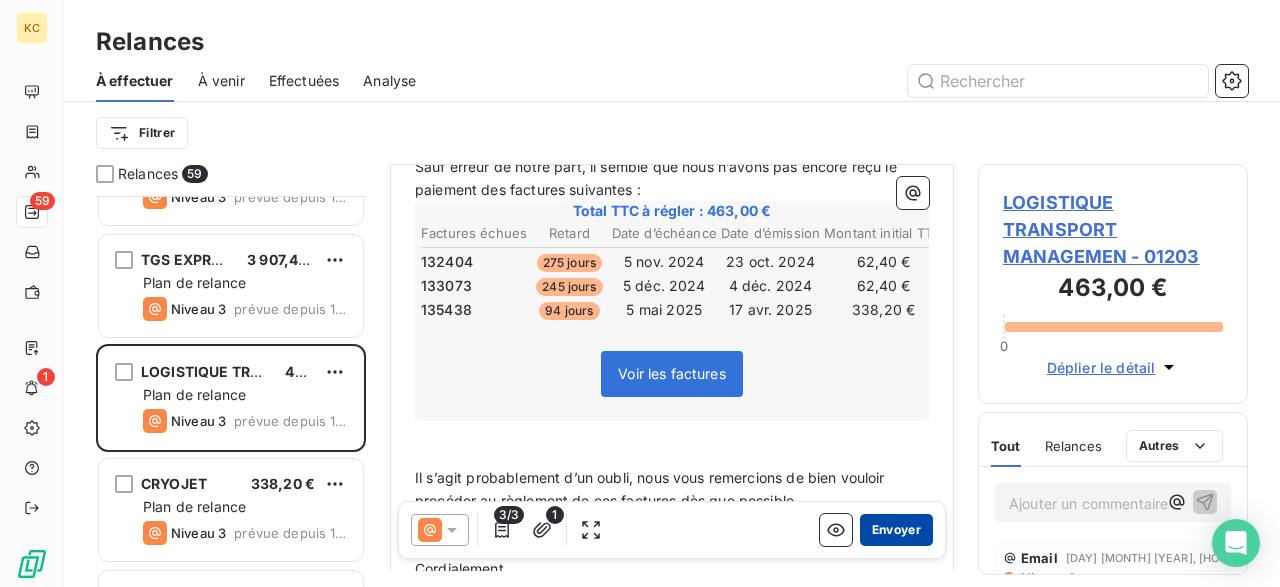 click on "Envoyer" at bounding box center (896, 530) 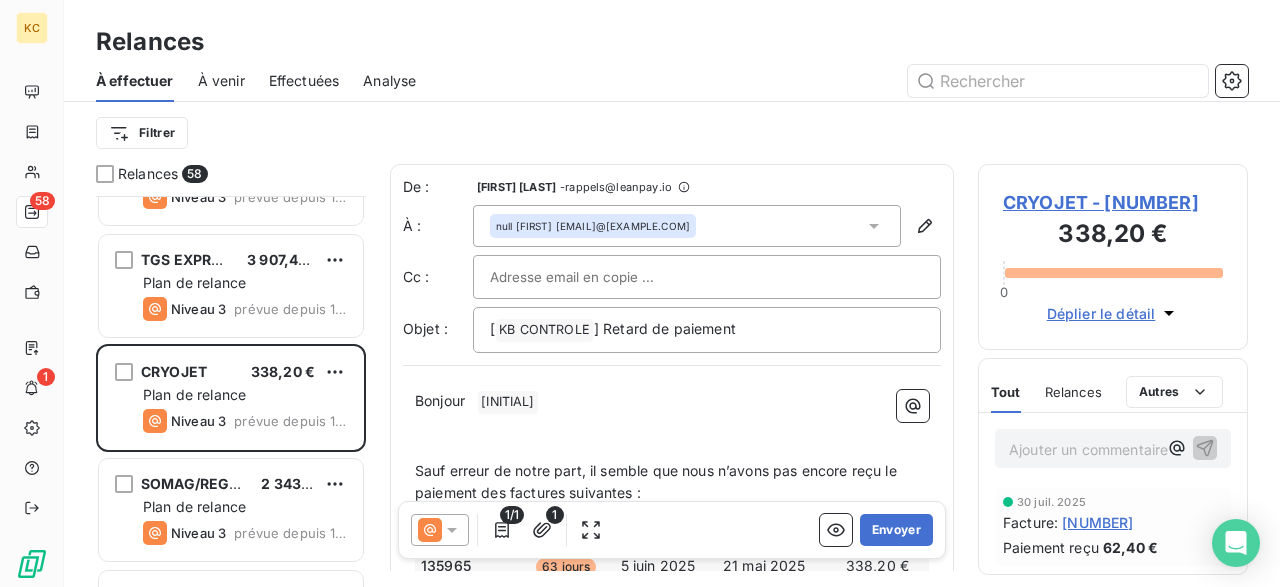 click on "Bonjour     J.LUC" at bounding box center (672, 402) 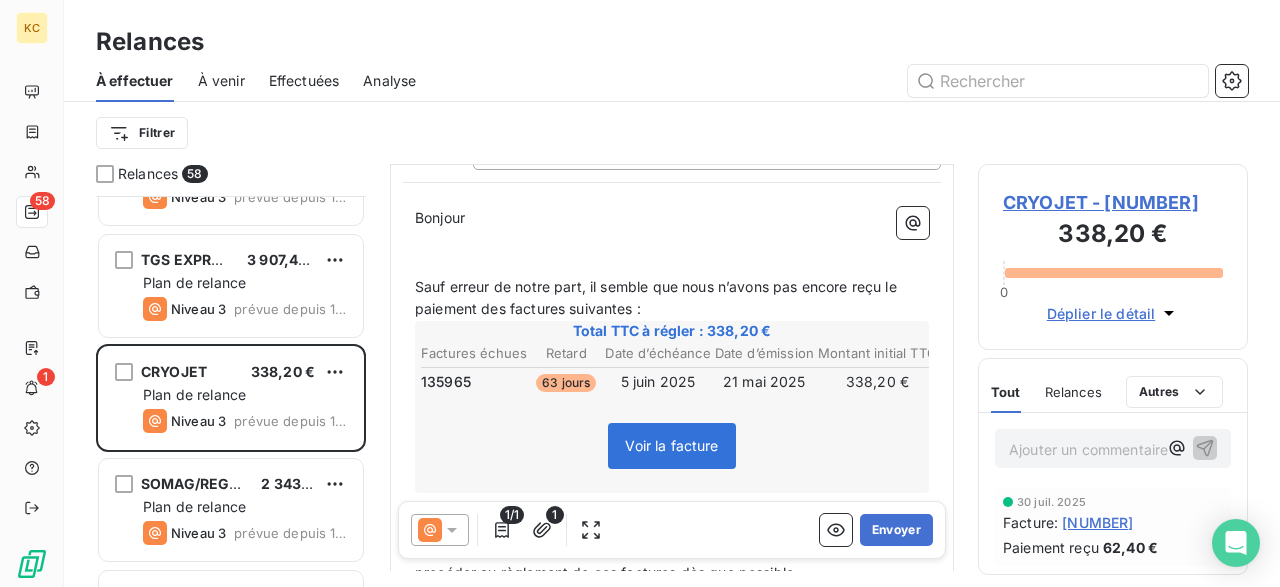 scroll, scrollTop: 186, scrollLeft: 0, axis: vertical 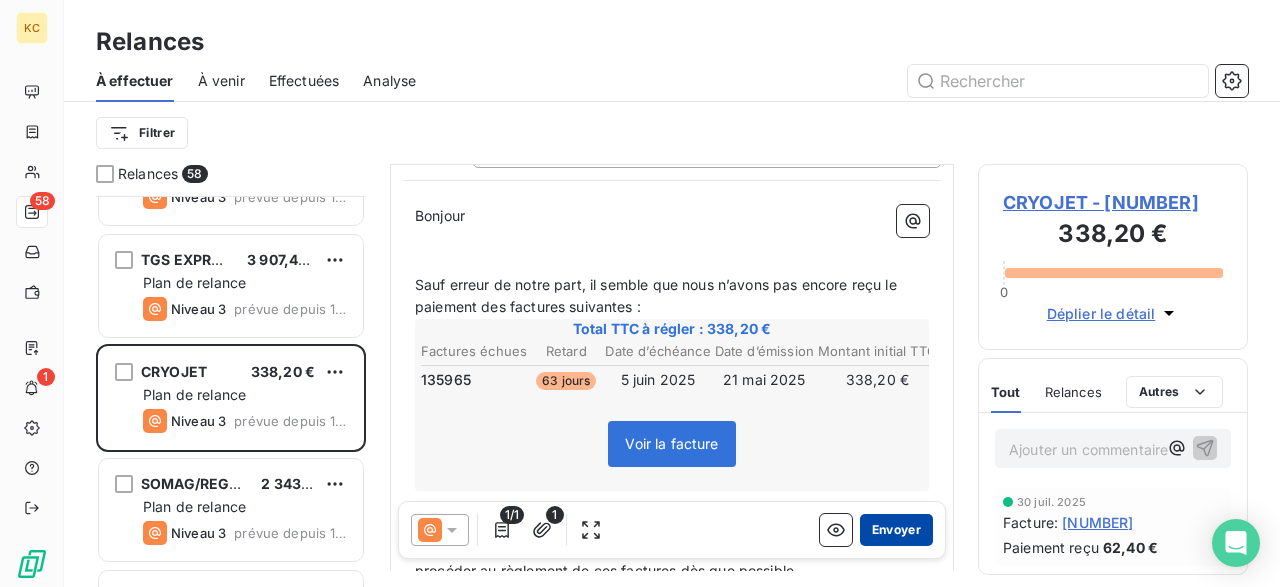 click on "Envoyer" at bounding box center [896, 530] 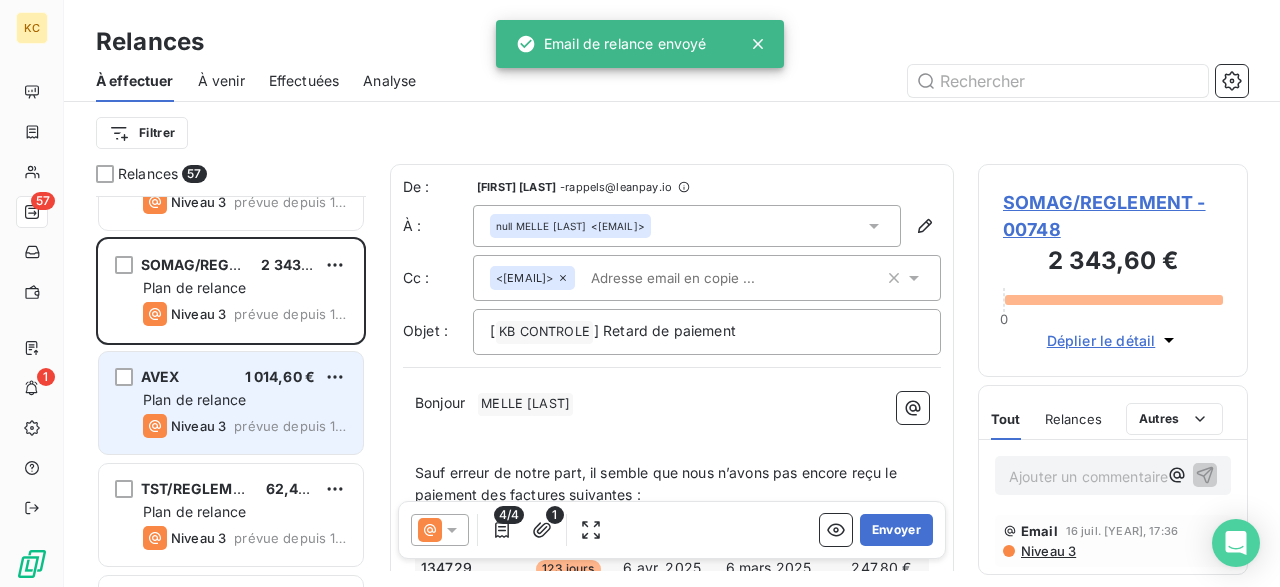 scroll, scrollTop: 973, scrollLeft: 0, axis: vertical 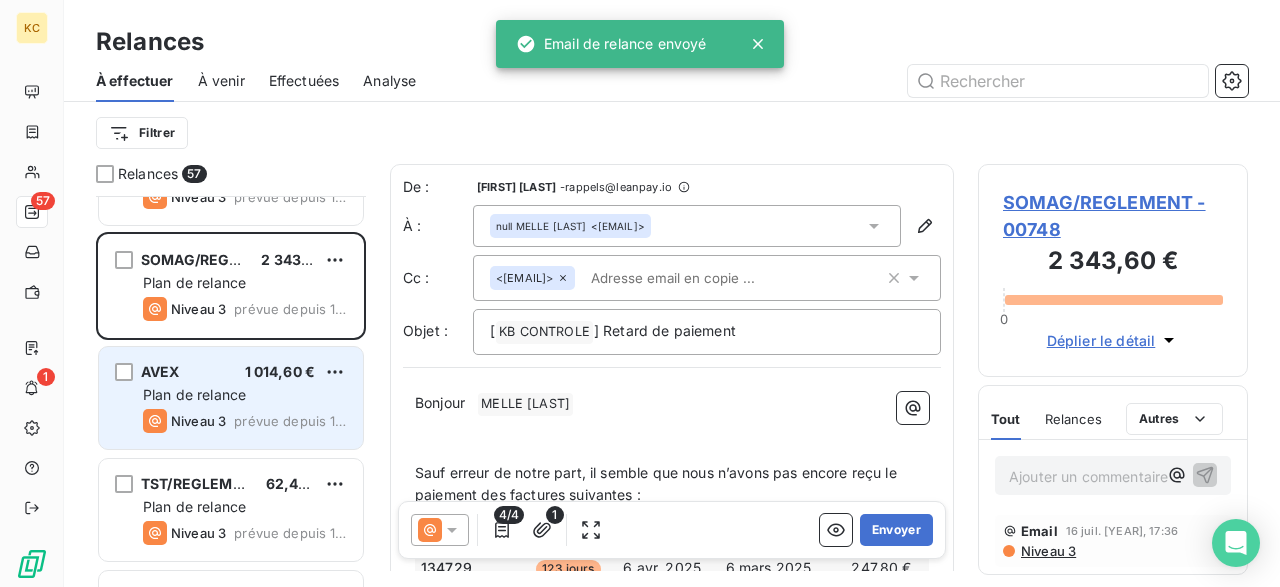 click on "Niveau 3 prévue depuis 15 jours" at bounding box center (245, 421) 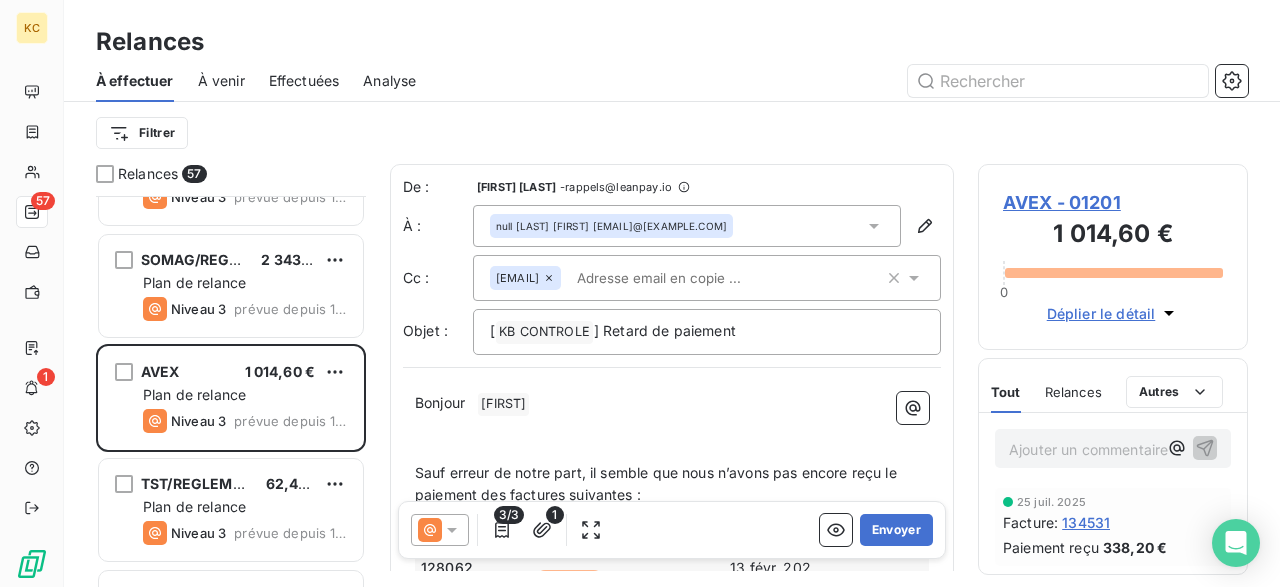scroll, scrollTop: 19, scrollLeft: 0, axis: vertical 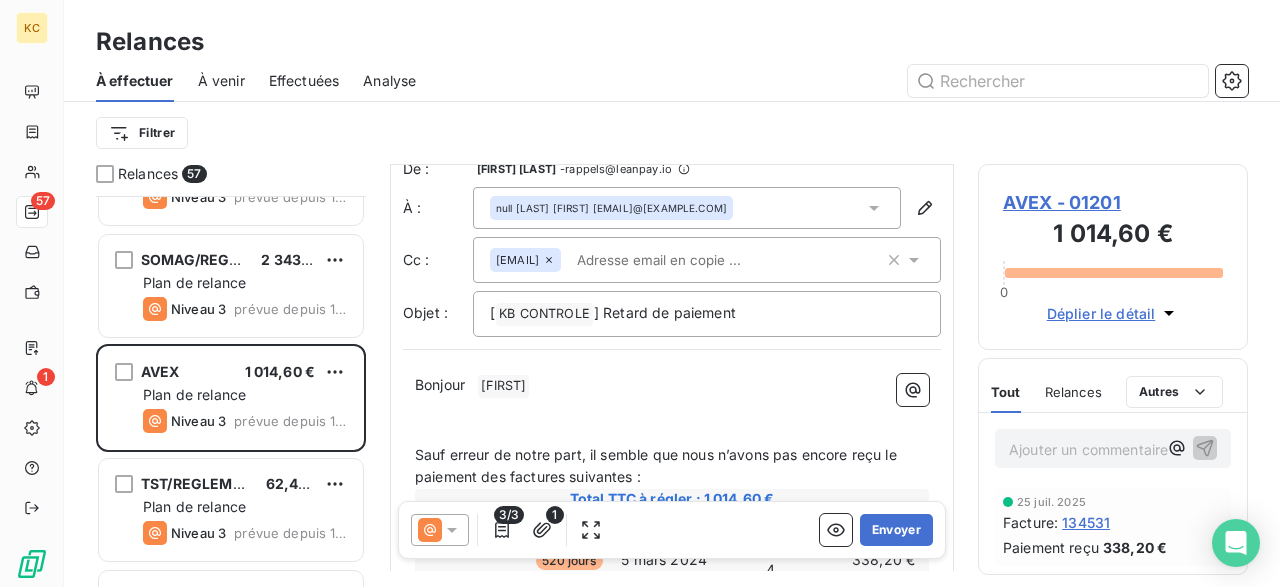 click on "﻿" at bounding box center [672, 409] 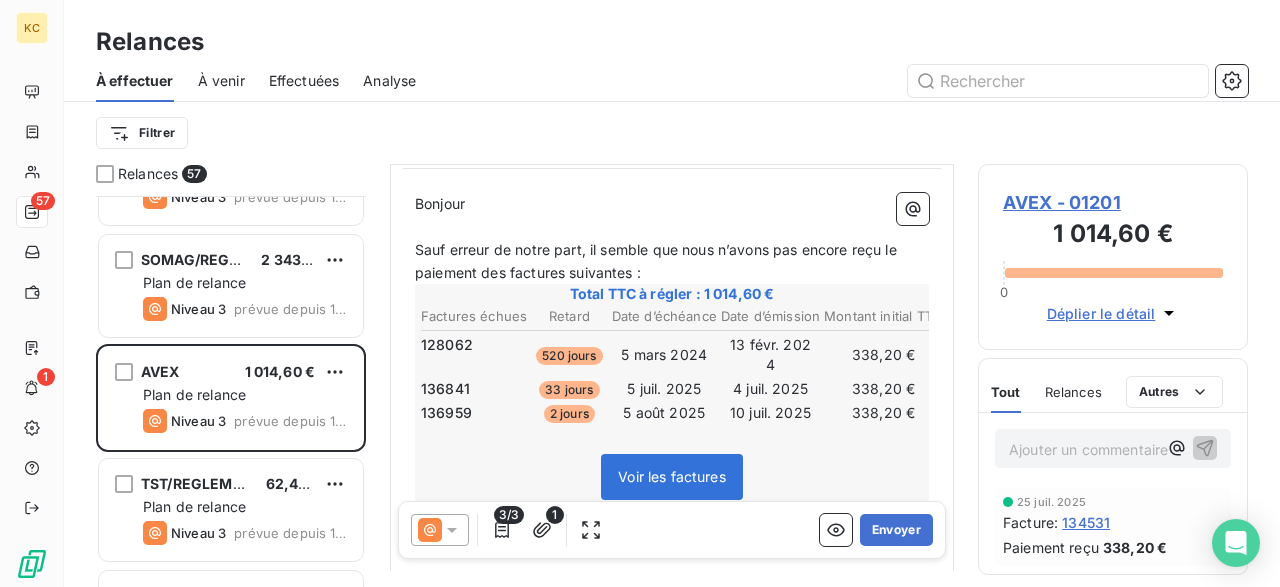 scroll, scrollTop: 202, scrollLeft: 0, axis: vertical 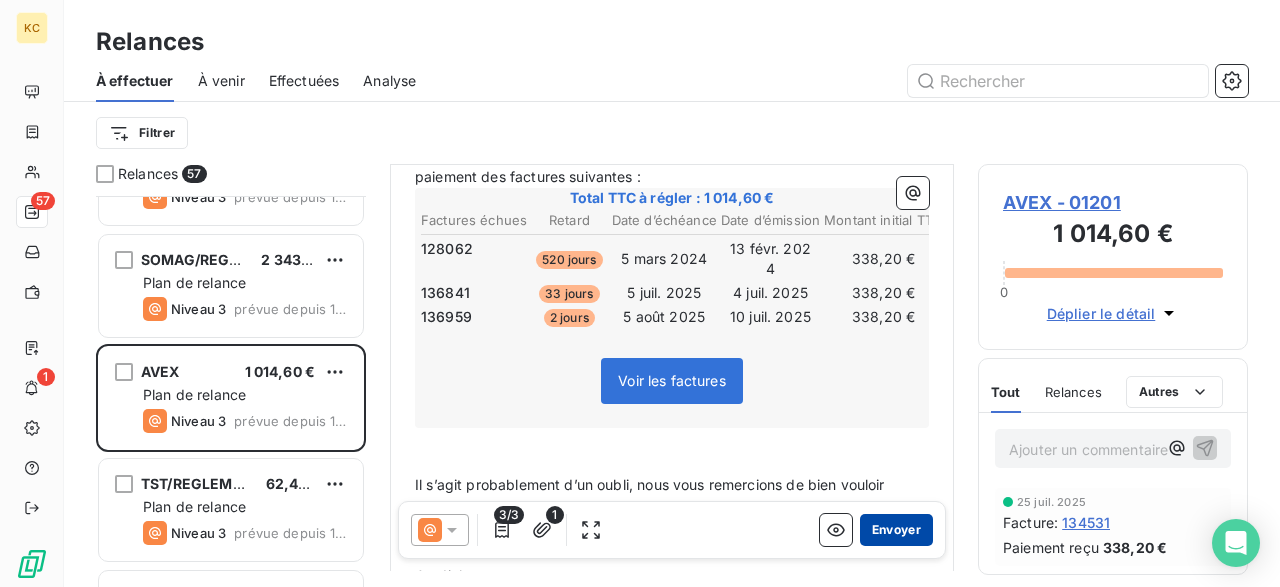 click on "Envoyer" at bounding box center (896, 530) 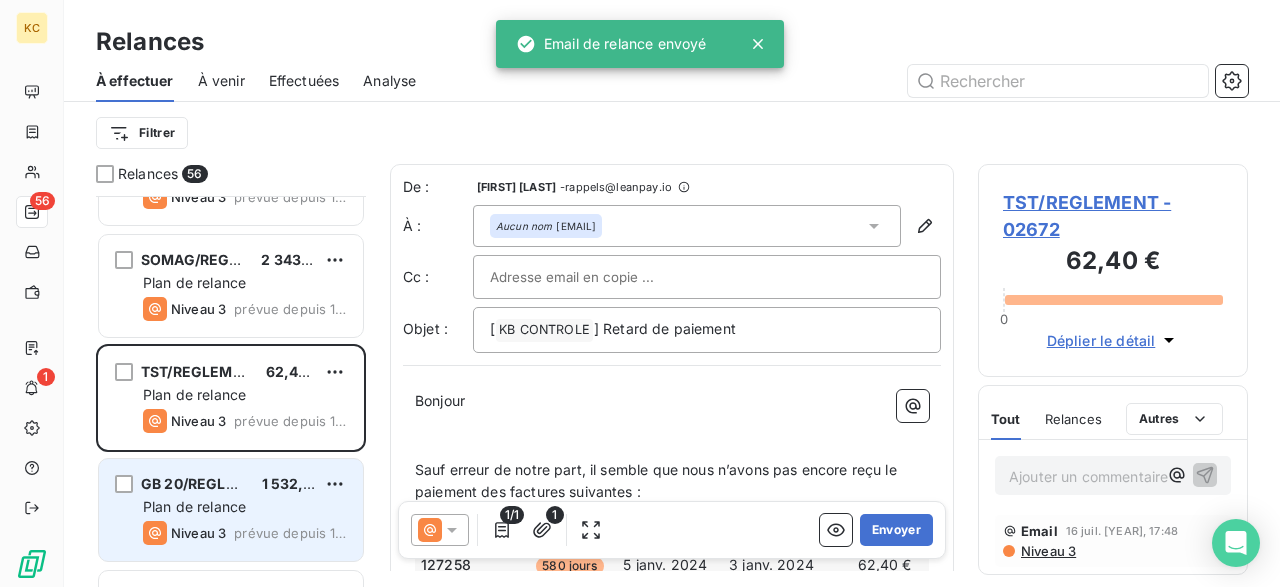 click on "GB 20/REGLEMENT [AMOUNT] Plan de relance Niveau 3 prévue depuis [DAYS] jours" at bounding box center [231, 510] 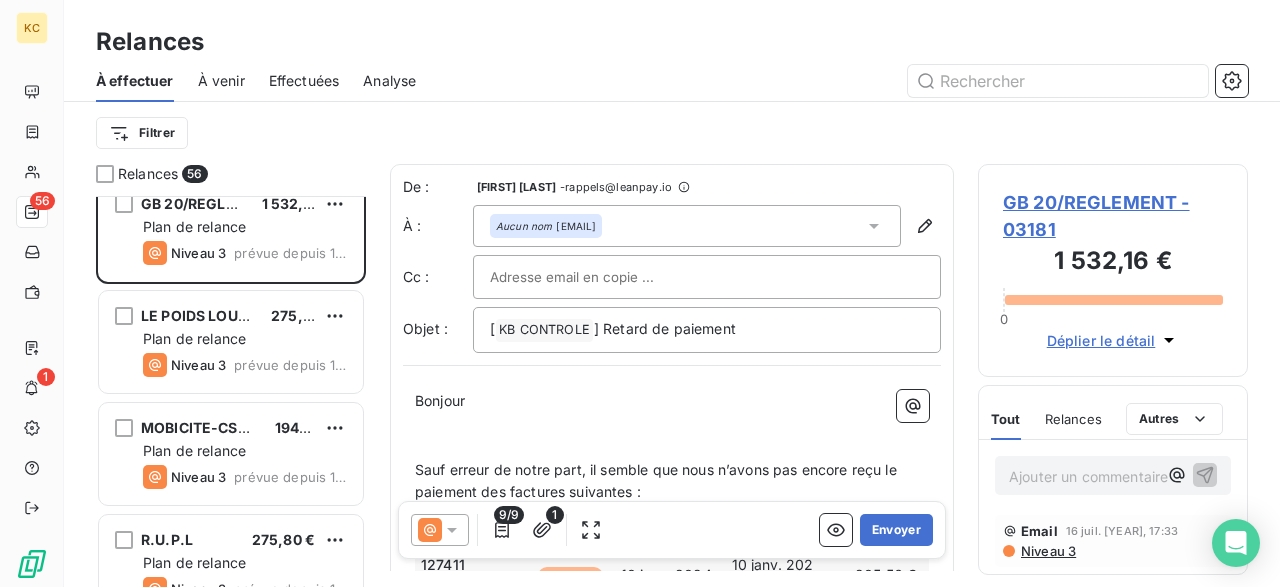 scroll, scrollTop: 1241, scrollLeft: 0, axis: vertical 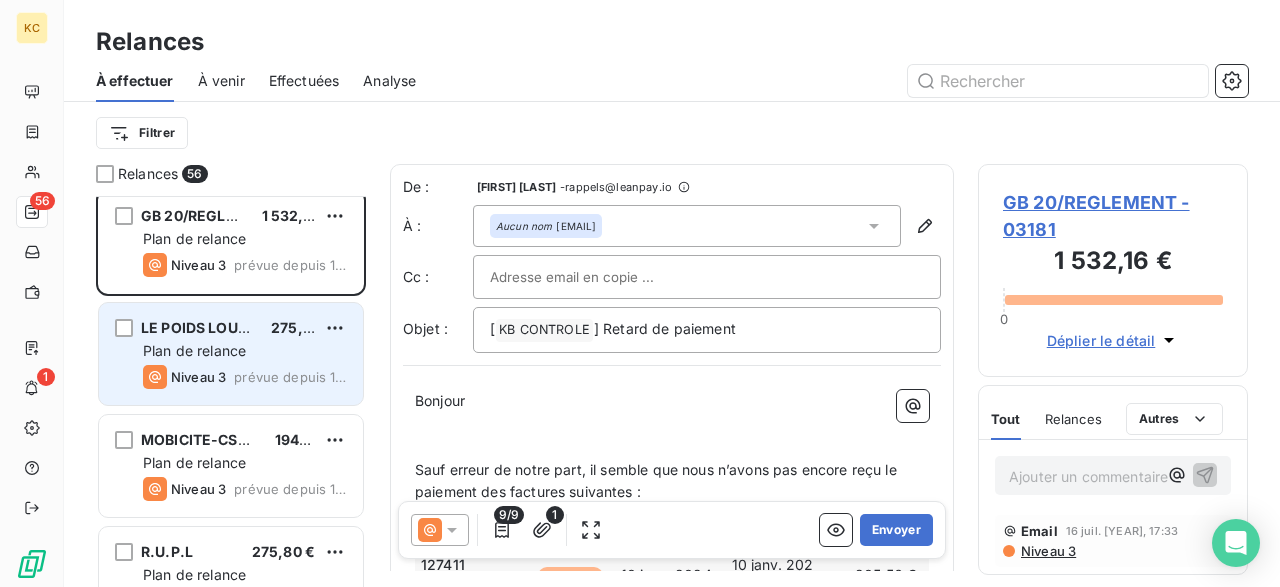 click on "Niveau 3 prévue depuis 15 jours" at bounding box center [245, 377] 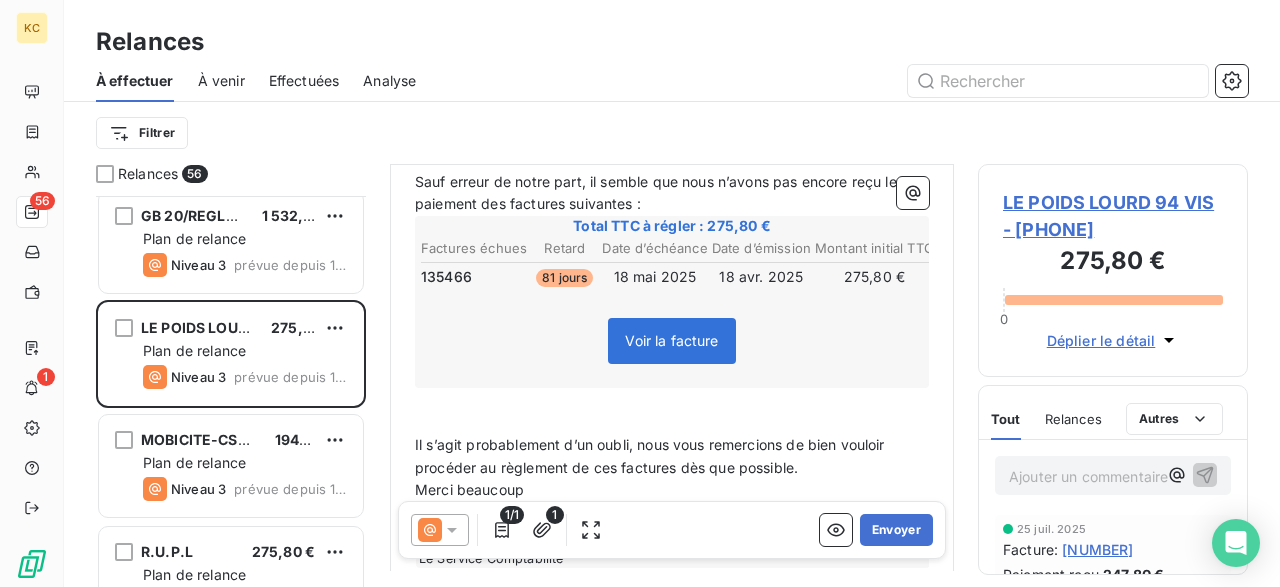 scroll, scrollTop: 290, scrollLeft: 0, axis: vertical 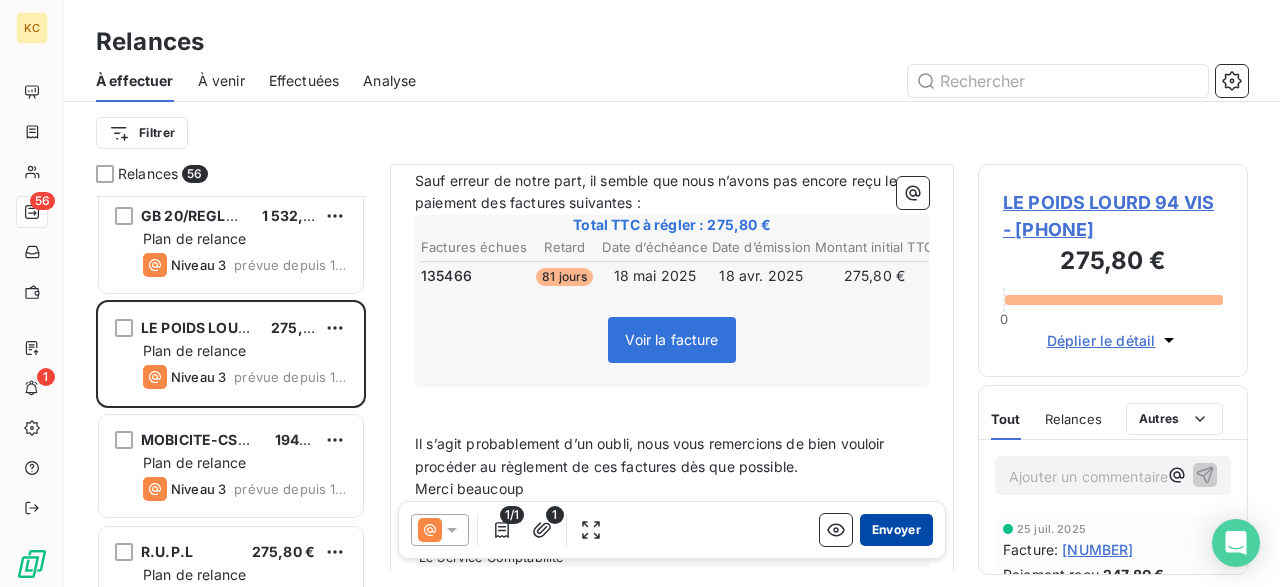 click on "Envoyer" at bounding box center [896, 530] 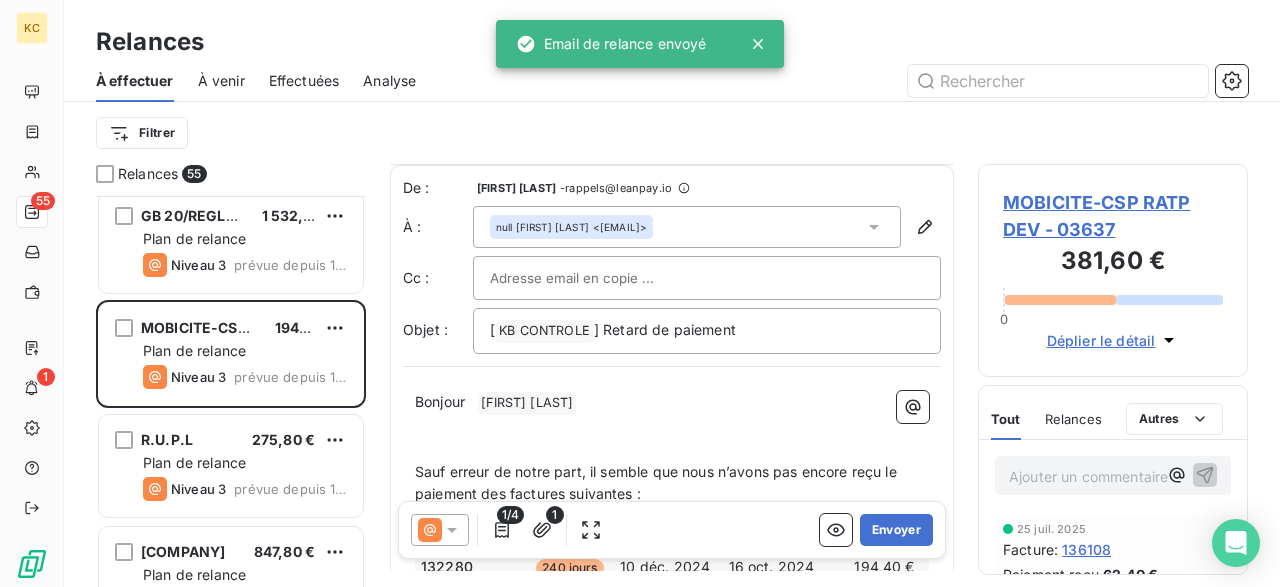 scroll, scrollTop: 178, scrollLeft: 0, axis: vertical 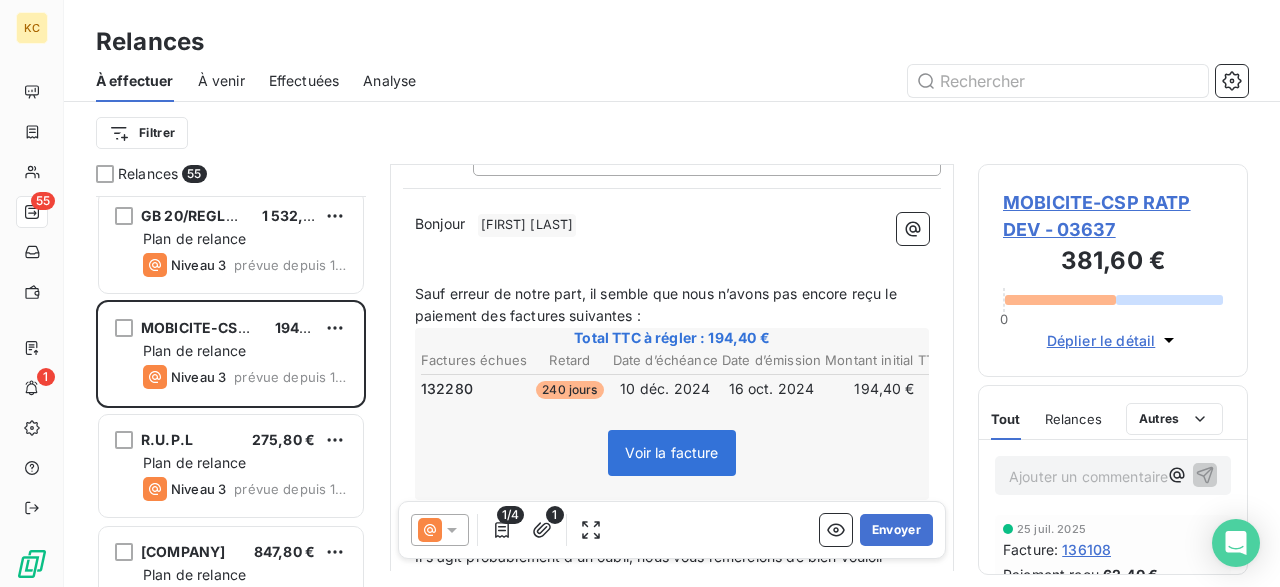 click on "﻿" at bounding box center [672, 248] 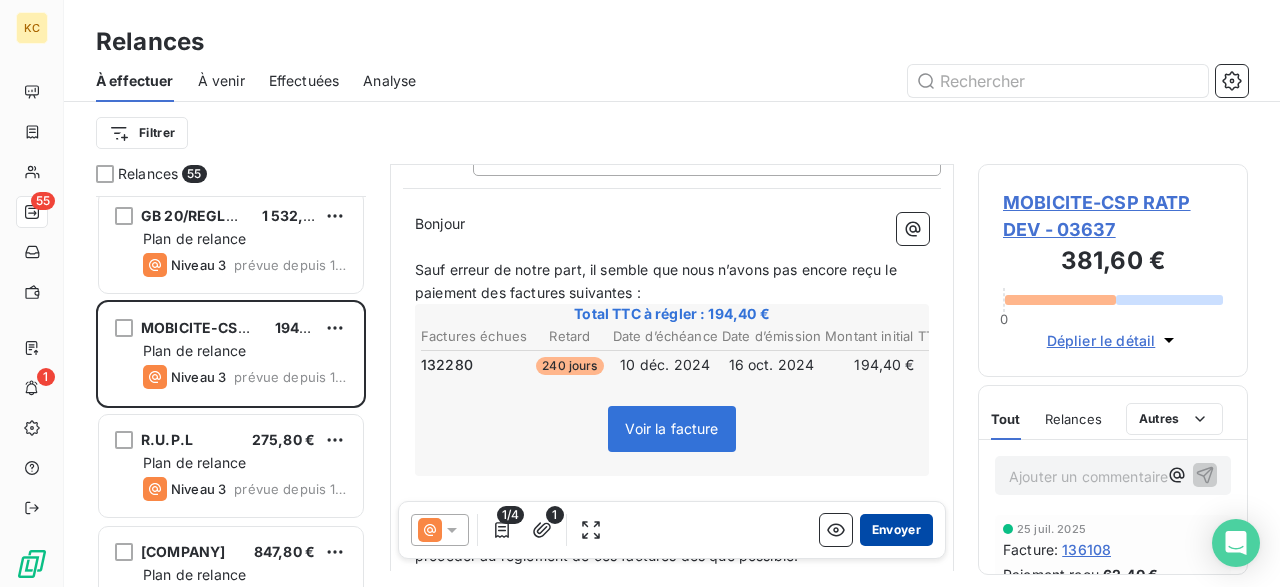 click on "Envoyer" at bounding box center (896, 530) 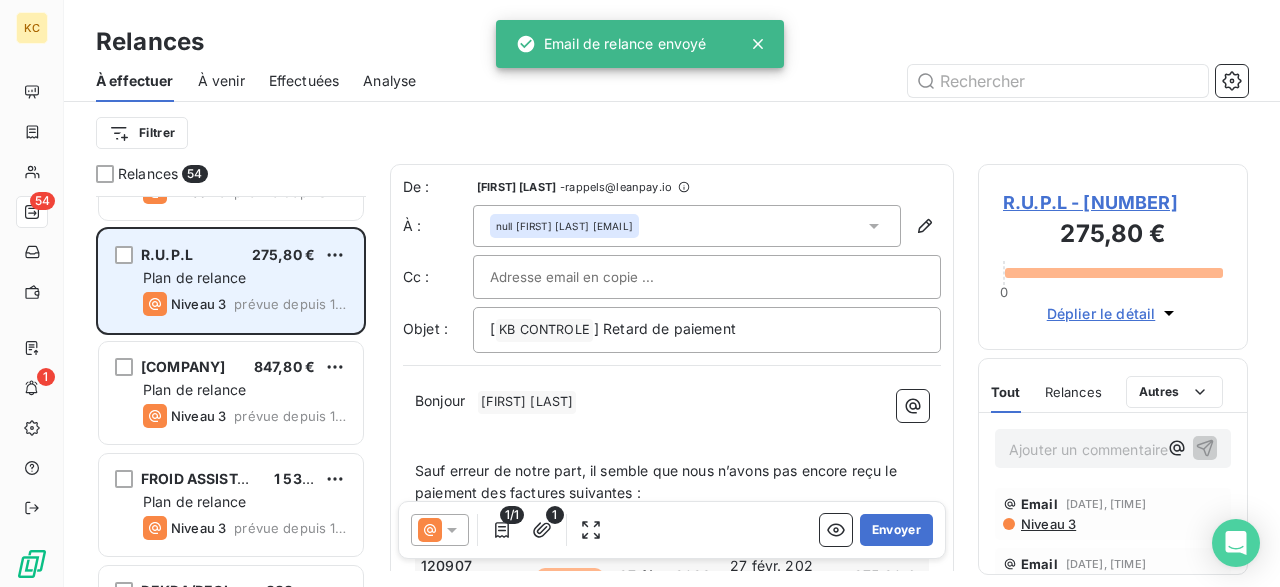 scroll, scrollTop: 1315, scrollLeft: 0, axis: vertical 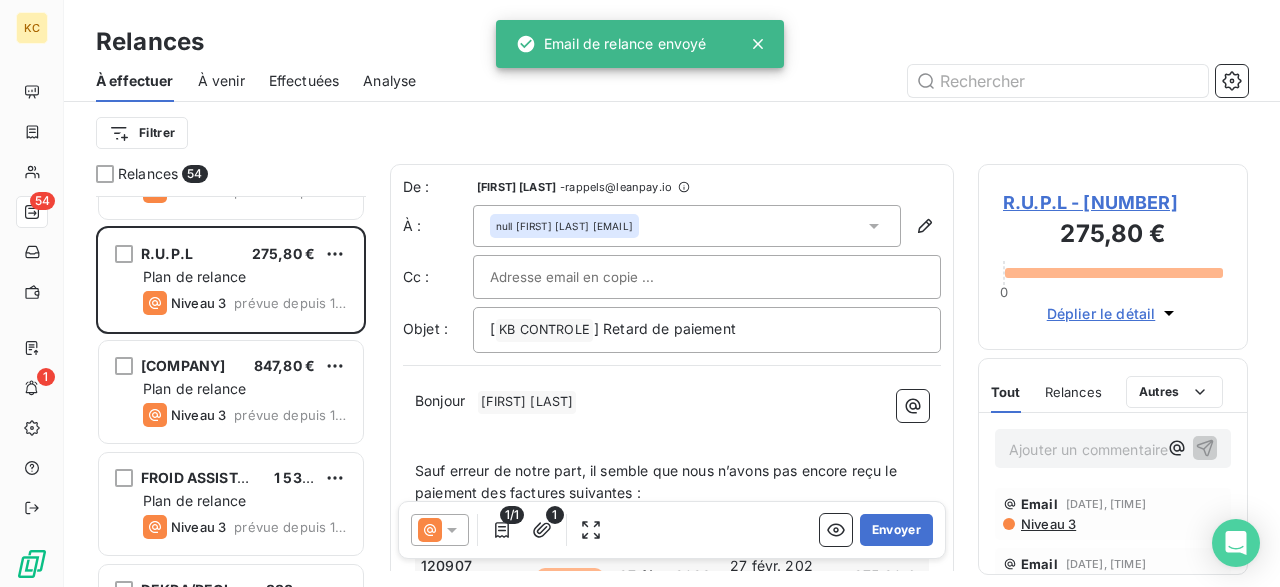 click on "Bonjour ﻿ [FIRST] [LAST] ﻿ ﻿" at bounding box center [672, 402] 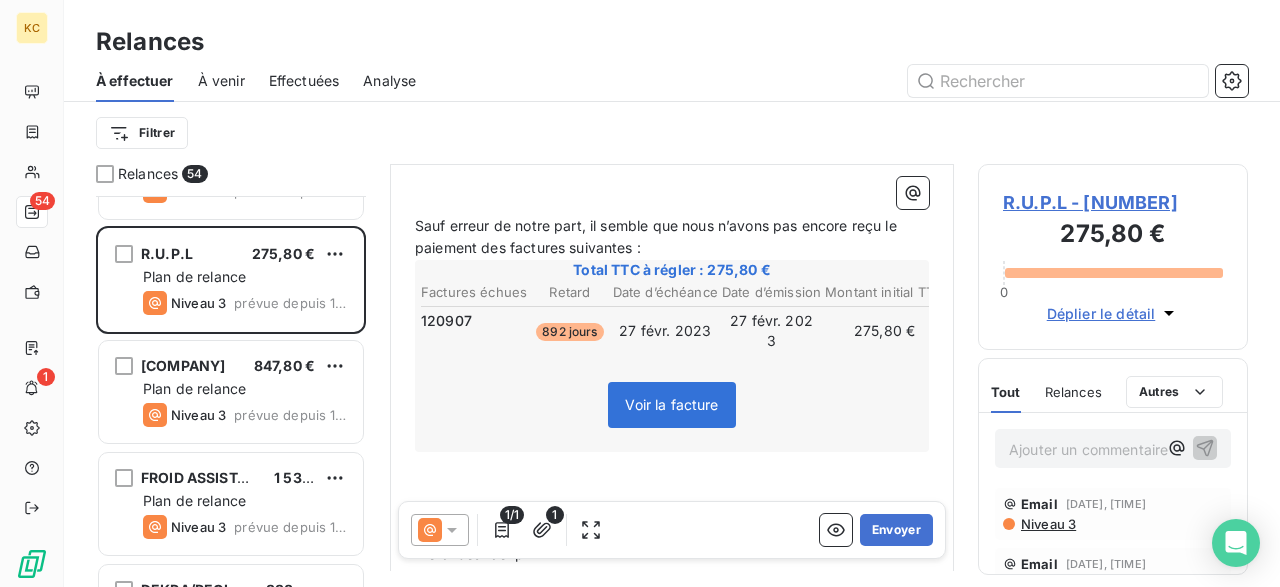 scroll, scrollTop: 227, scrollLeft: 0, axis: vertical 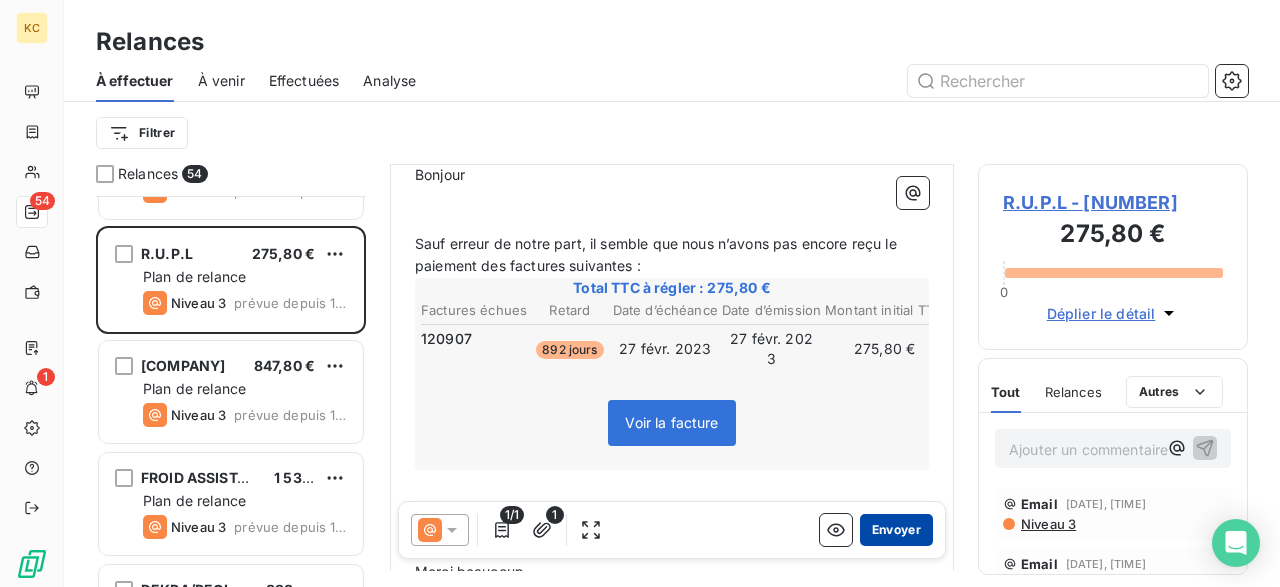 click on "Envoyer" at bounding box center (896, 530) 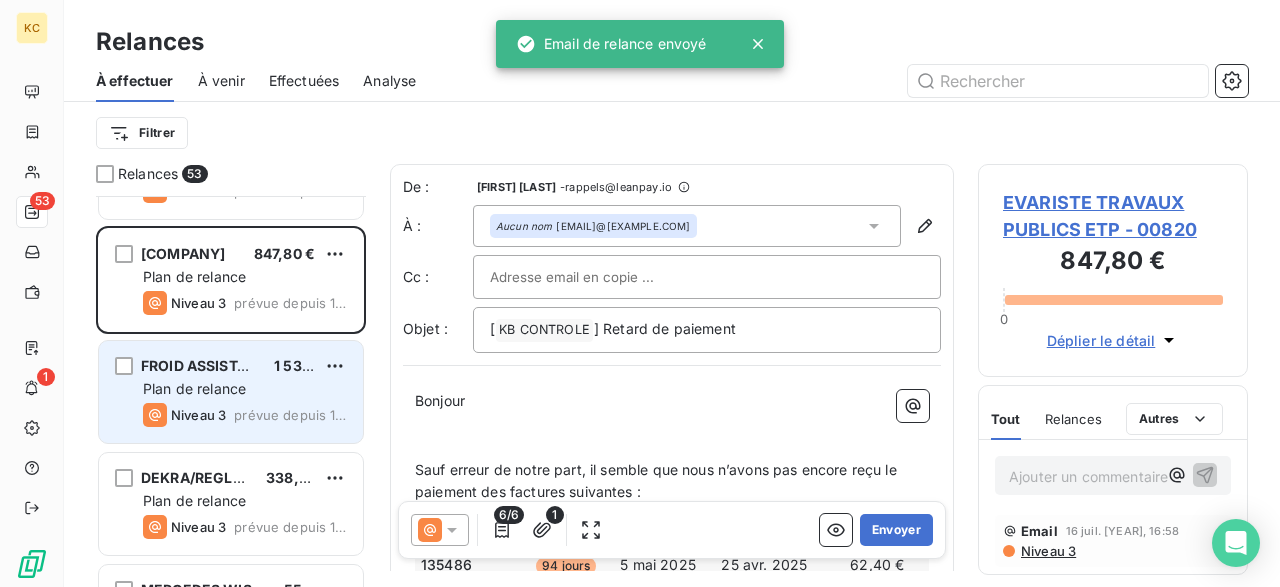 click on "FROID ASSISTANCE ROUTIER [AMOUNT] Plan de relance Niveau 3 prévue depuis 15 jours" at bounding box center [231, 392] 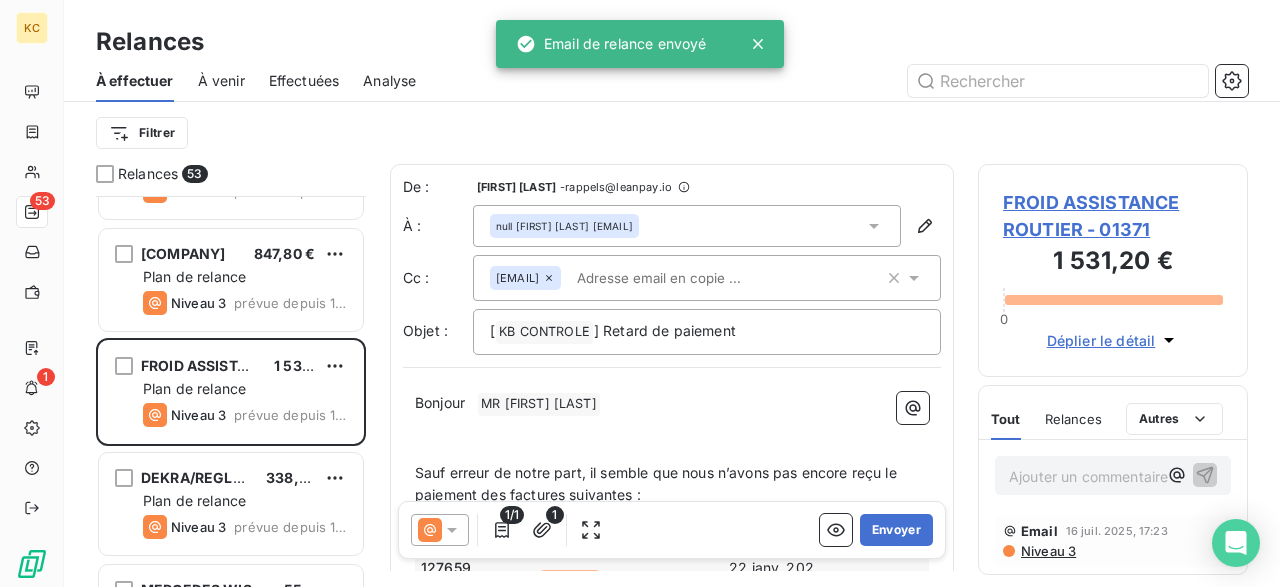 click on "Bonjour ﻿ MR [LAST] [LAST] ﻿ ﻿" at bounding box center (672, 404) 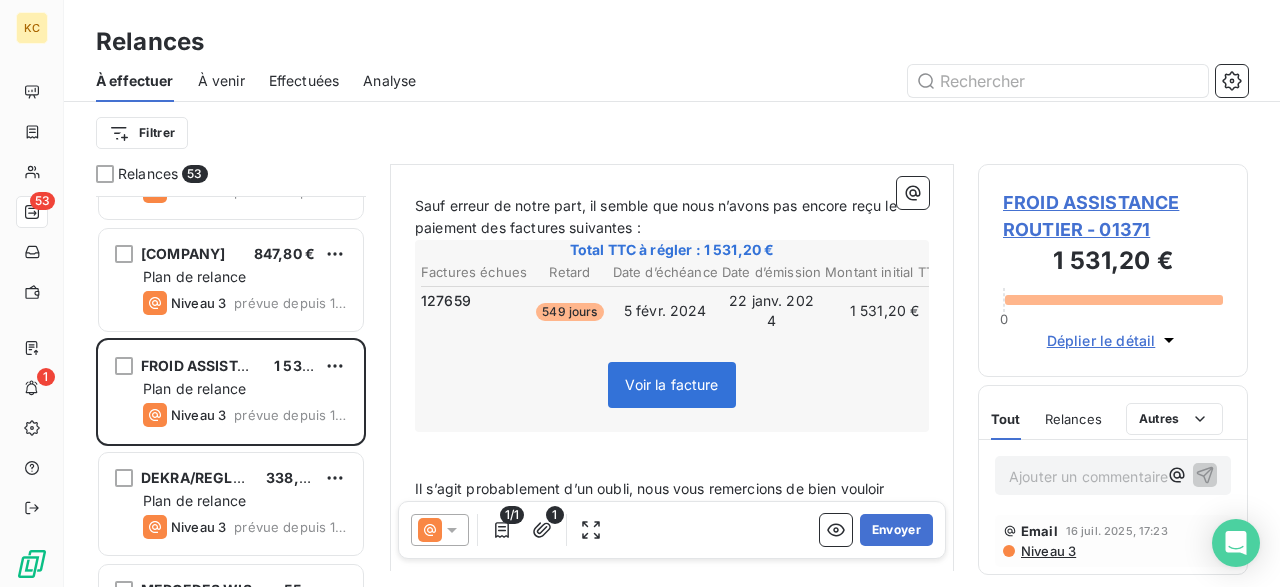 scroll, scrollTop: 268, scrollLeft: 0, axis: vertical 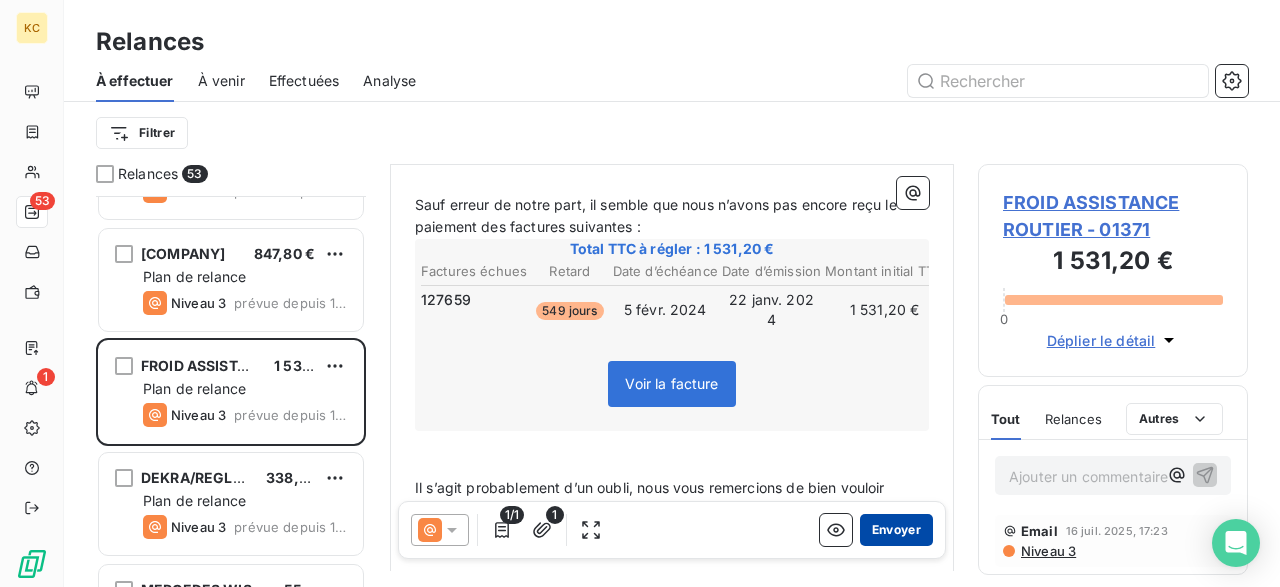 click on "Envoyer" at bounding box center (896, 530) 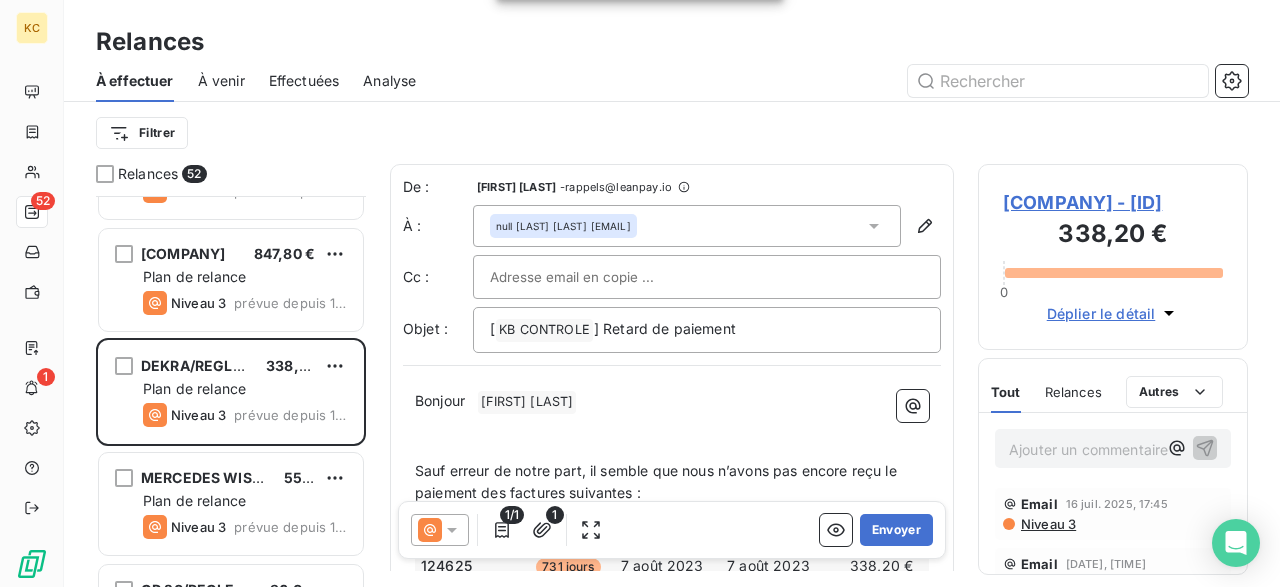 click on "Effectuées" at bounding box center (304, 81) 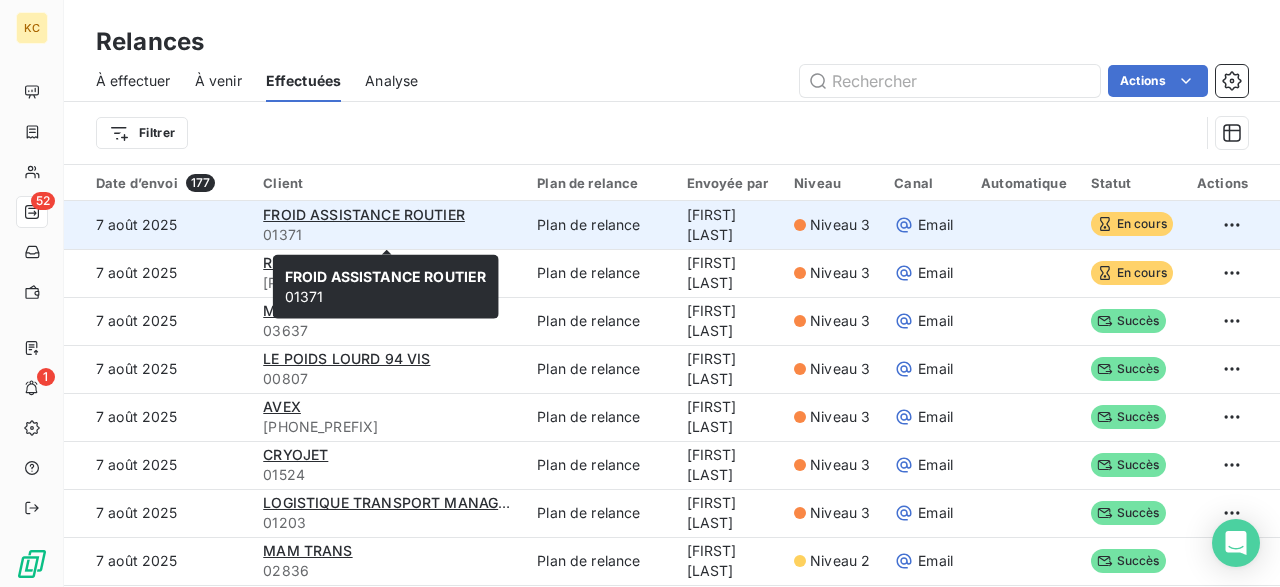 click on "01371" at bounding box center [388, 235] 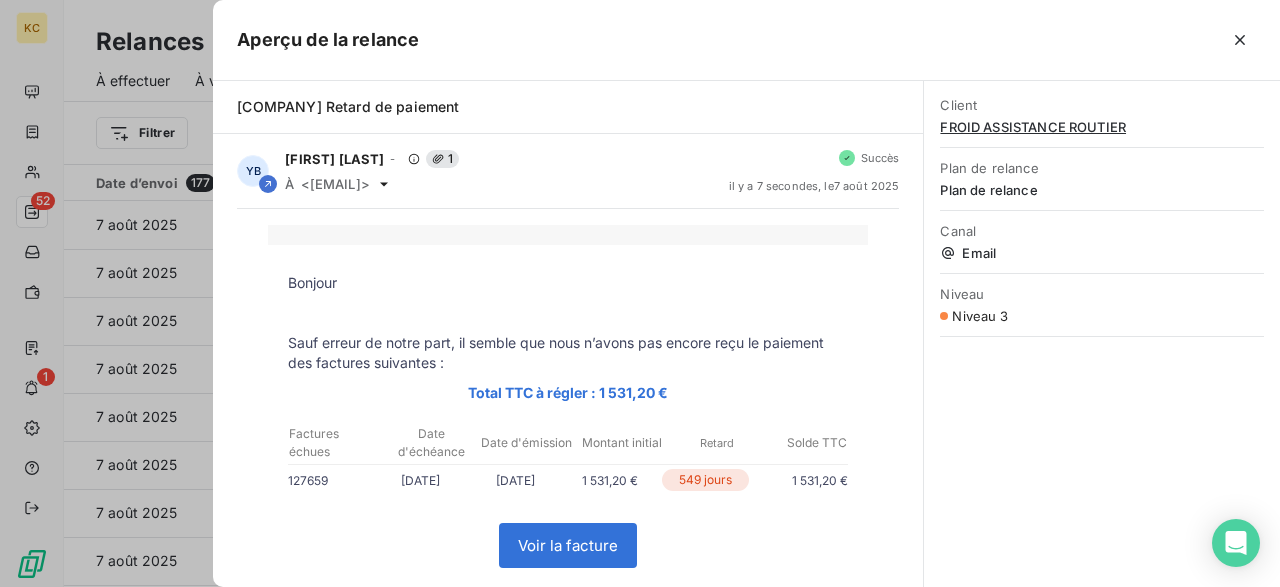 click at bounding box center [568, 235] 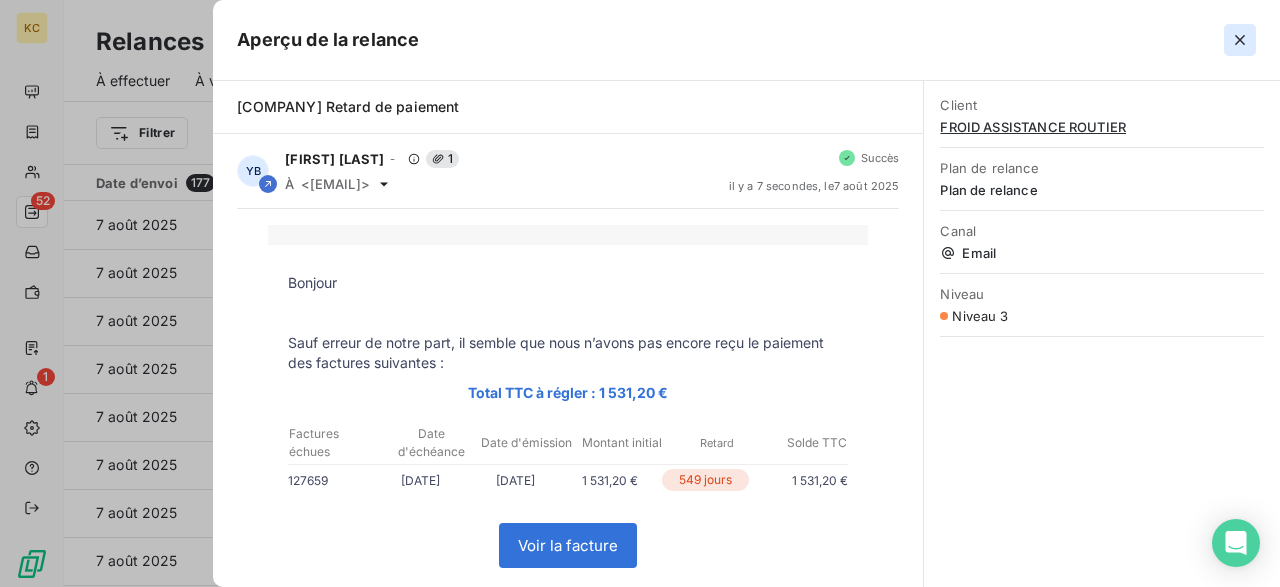click 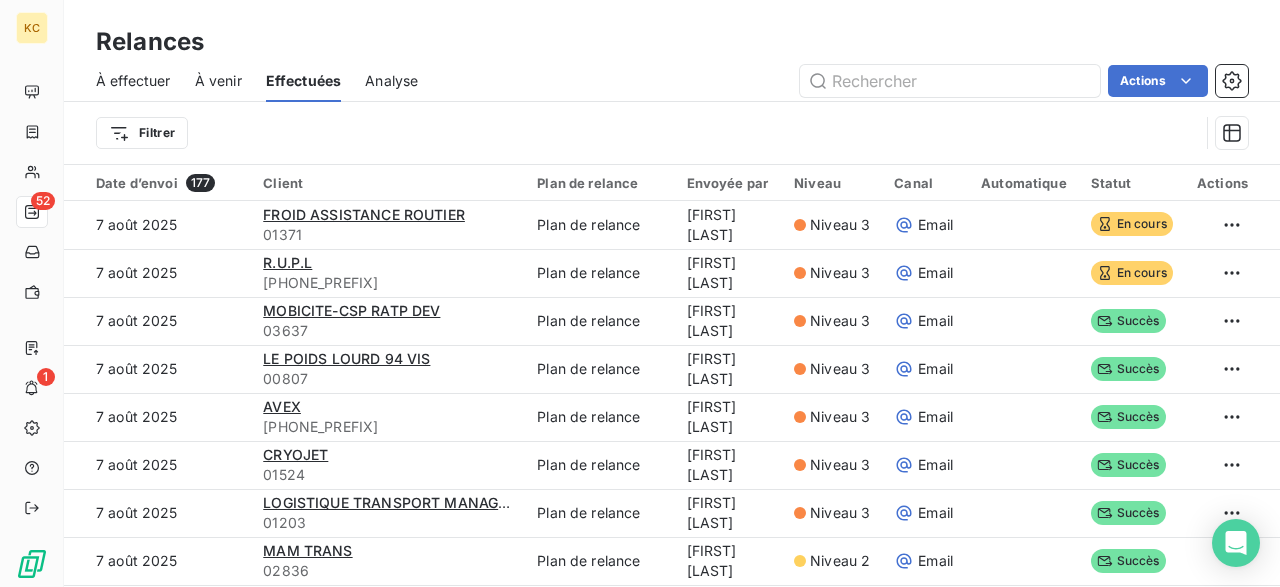 click on "À effectuer" at bounding box center (133, 81) 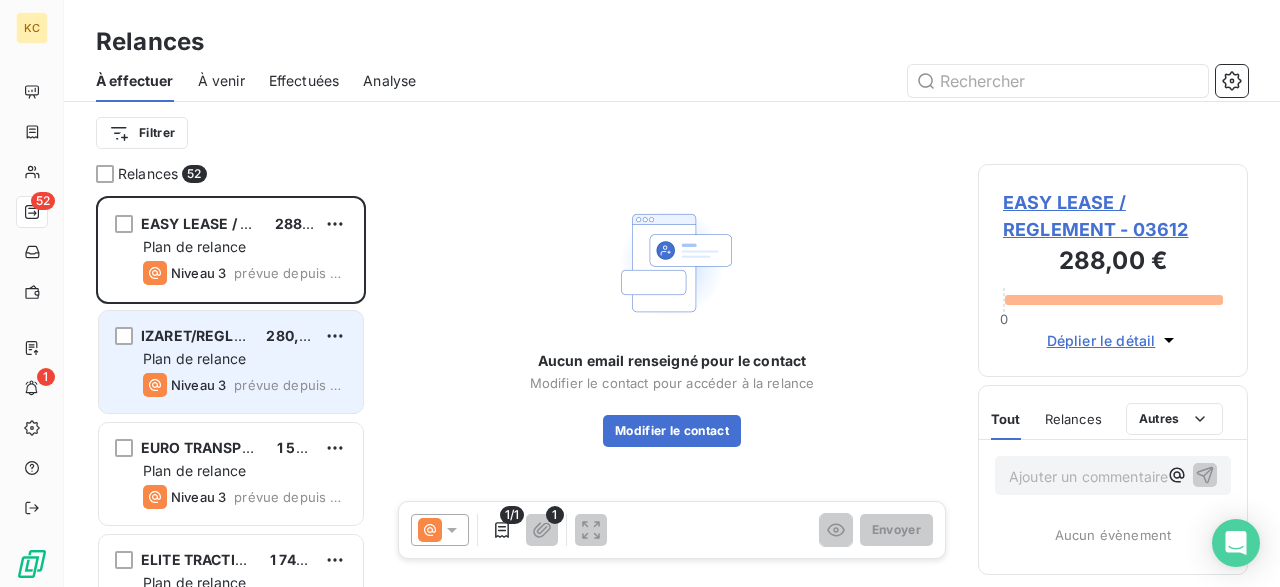scroll, scrollTop: 1, scrollLeft: 1, axis: both 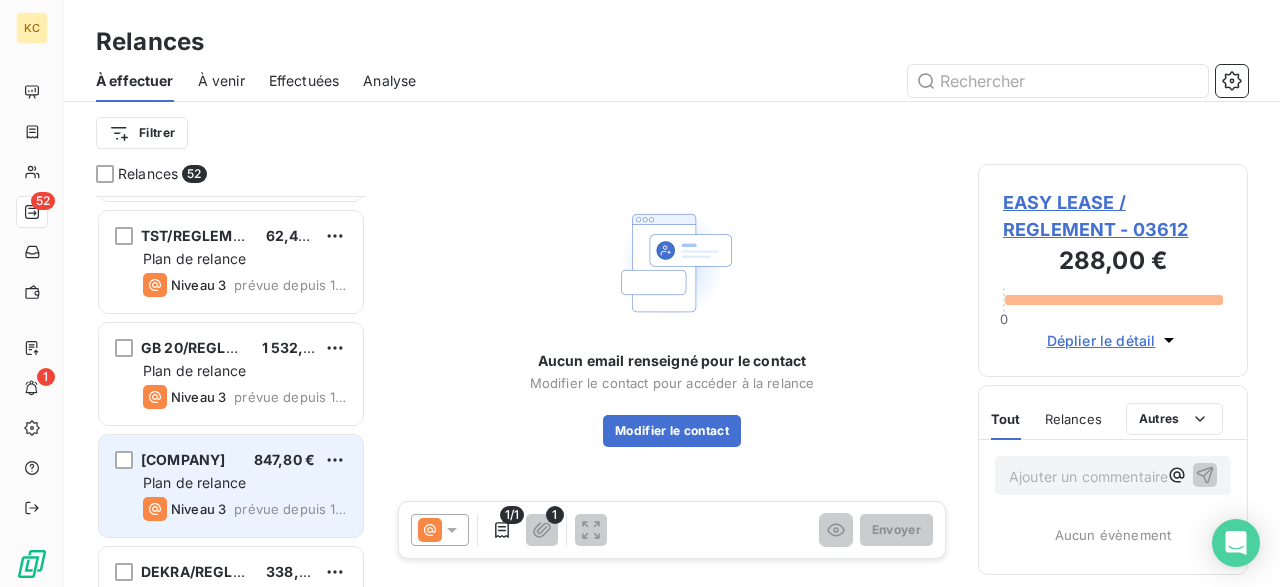 click on "Plan de relance" at bounding box center (245, 483) 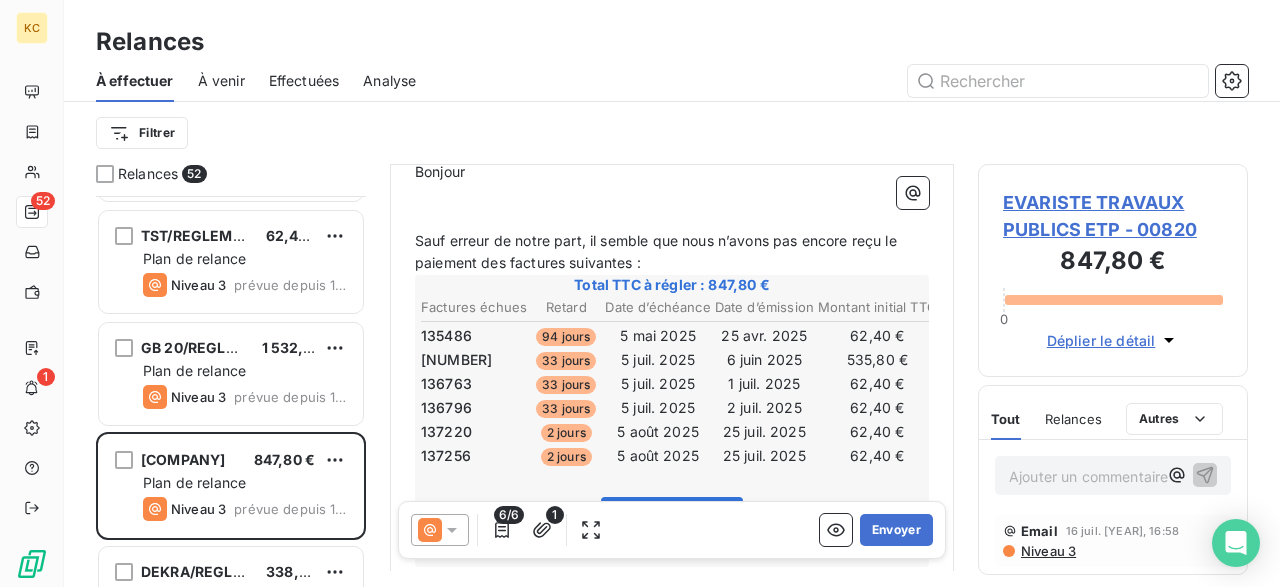 scroll, scrollTop: 509, scrollLeft: 0, axis: vertical 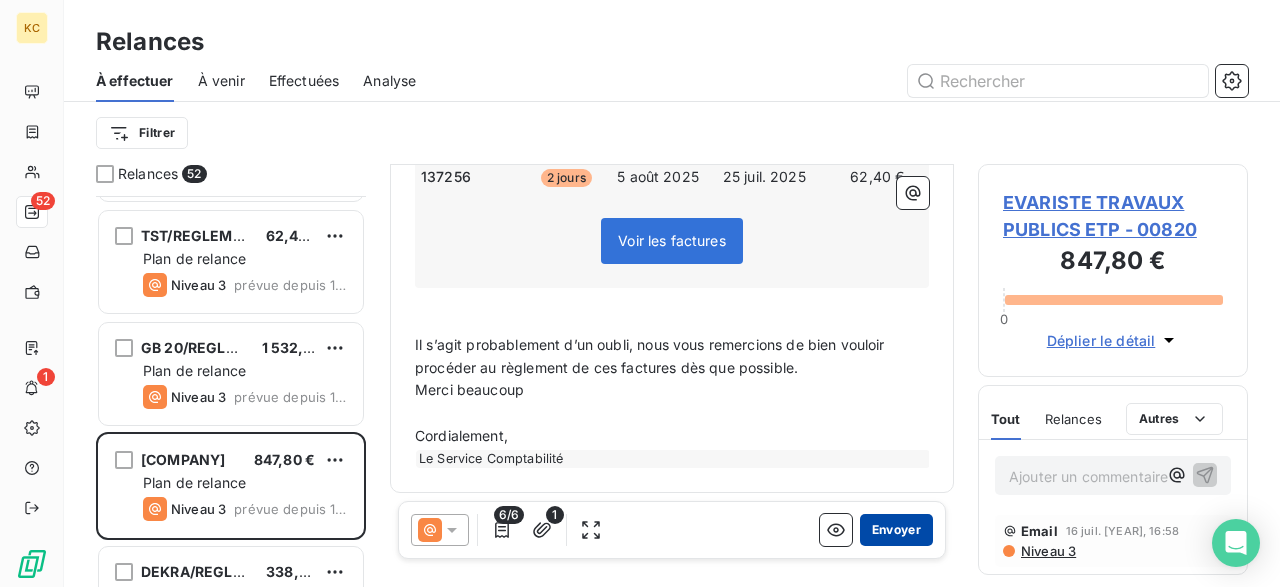 click on "Envoyer" at bounding box center (896, 530) 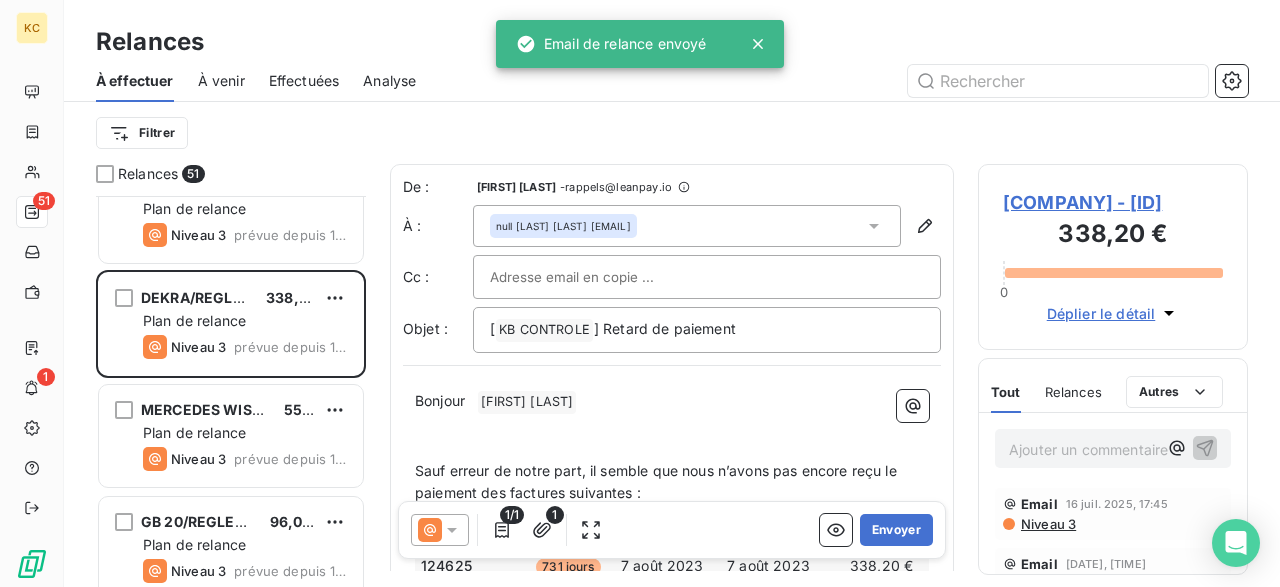 scroll, scrollTop: 1265, scrollLeft: 0, axis: vertical 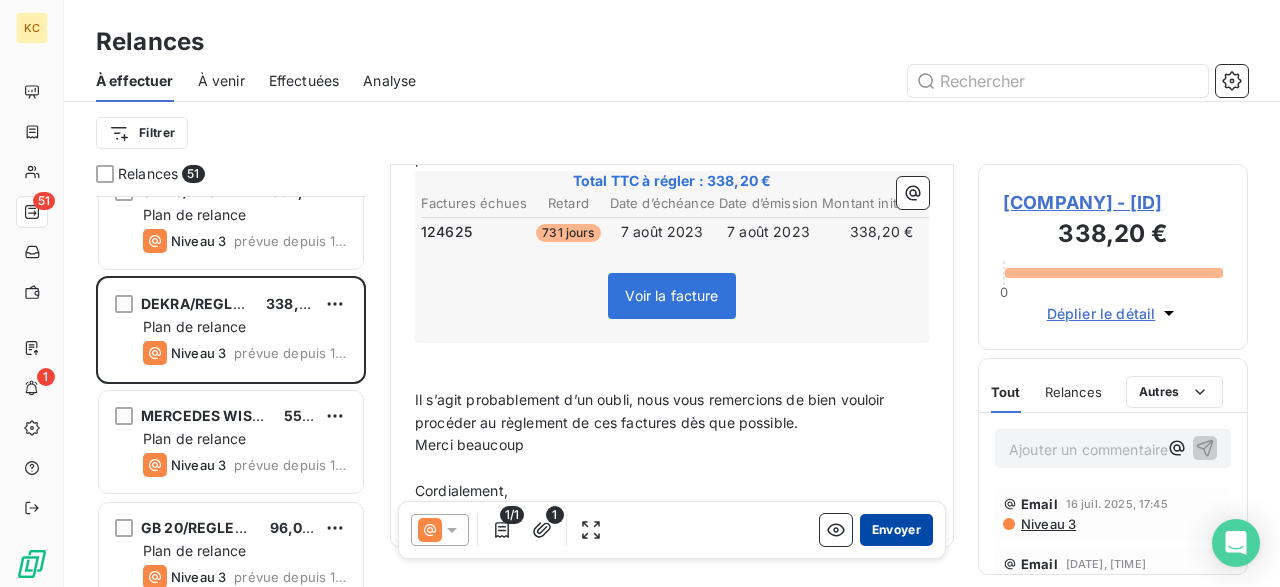 click on "Envoyer" at bounding box center [896, 530] 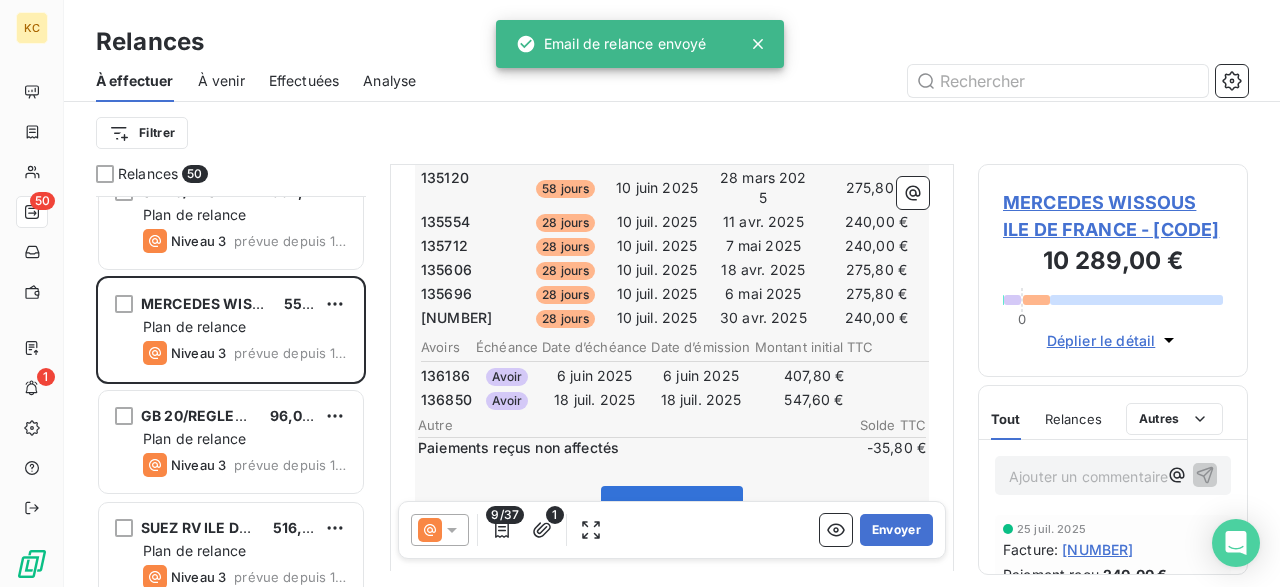 scroll, scrollTop: 389, scrollLeft: 0, axis: vertical 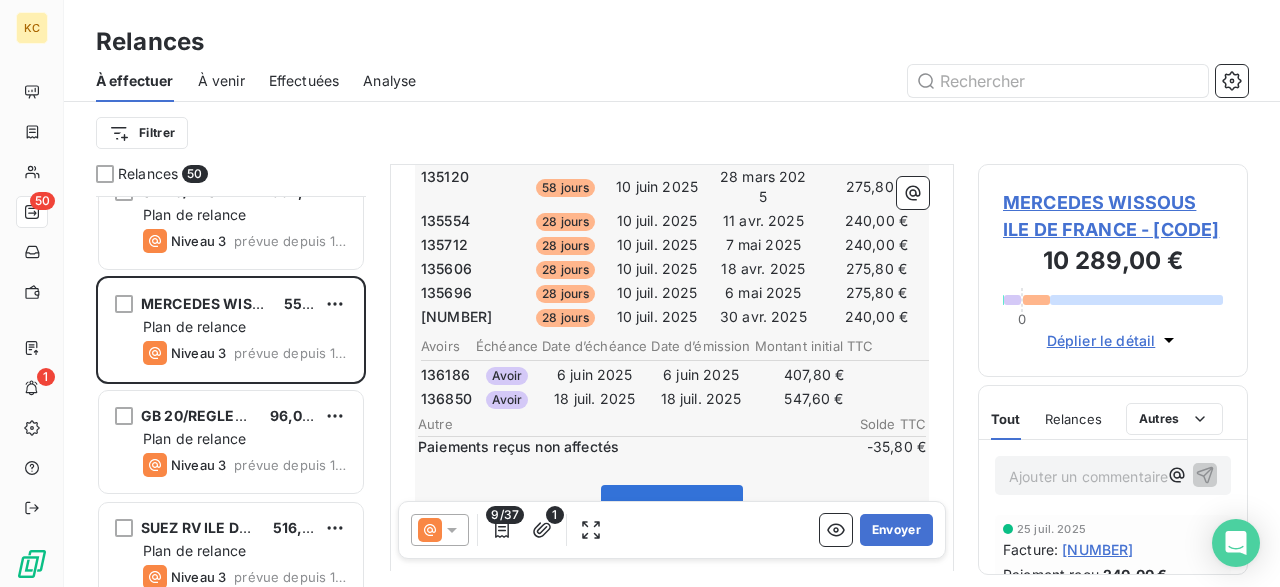 click on "9/37" at bounding box center (505, 515) 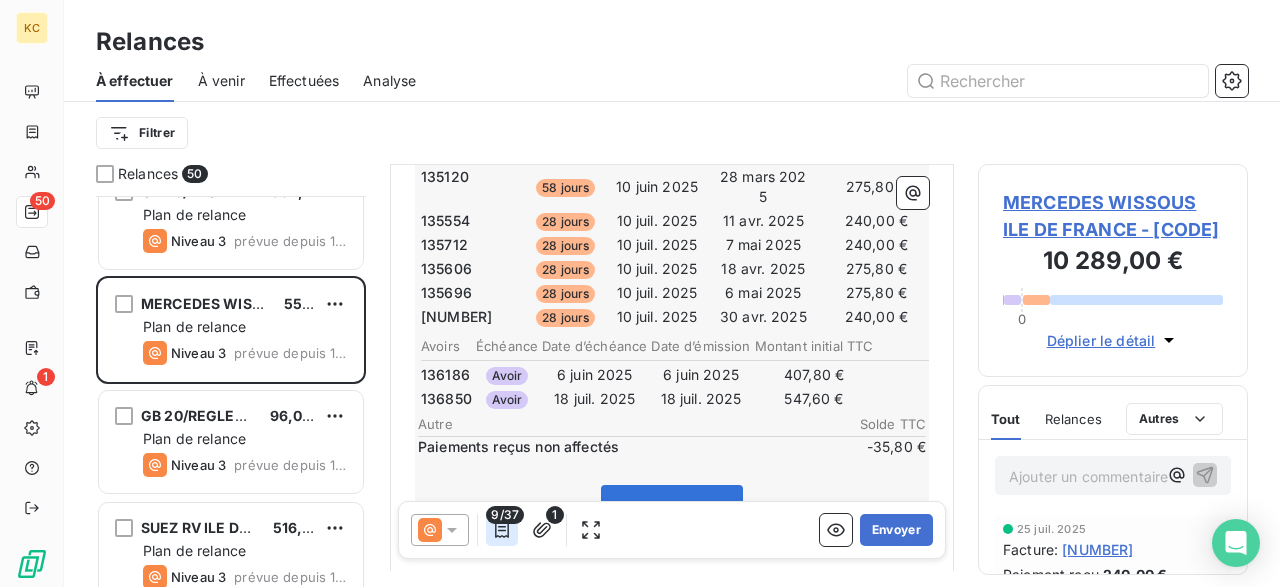 click 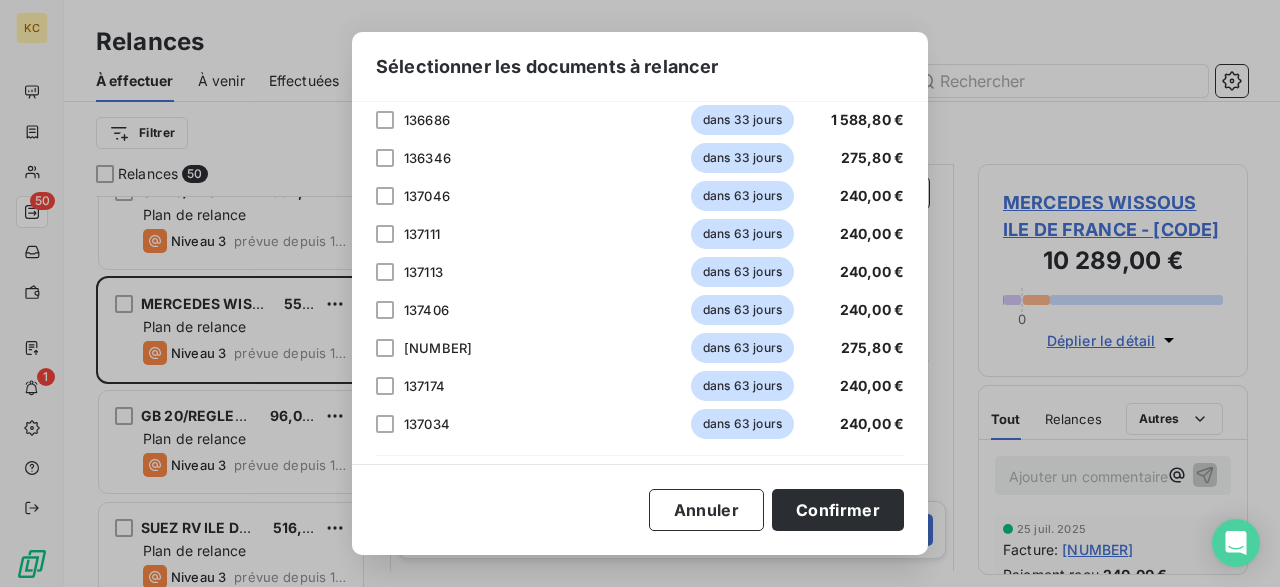 scroll, scrollTop: 1299, scrollLeft: 0, axis: vertical 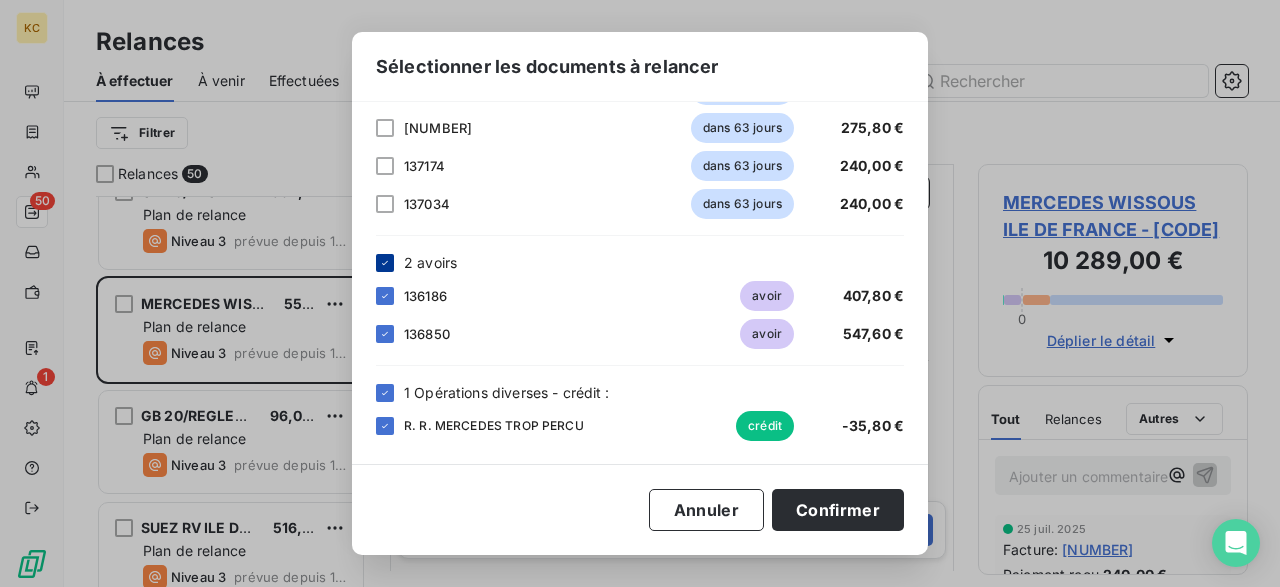 click 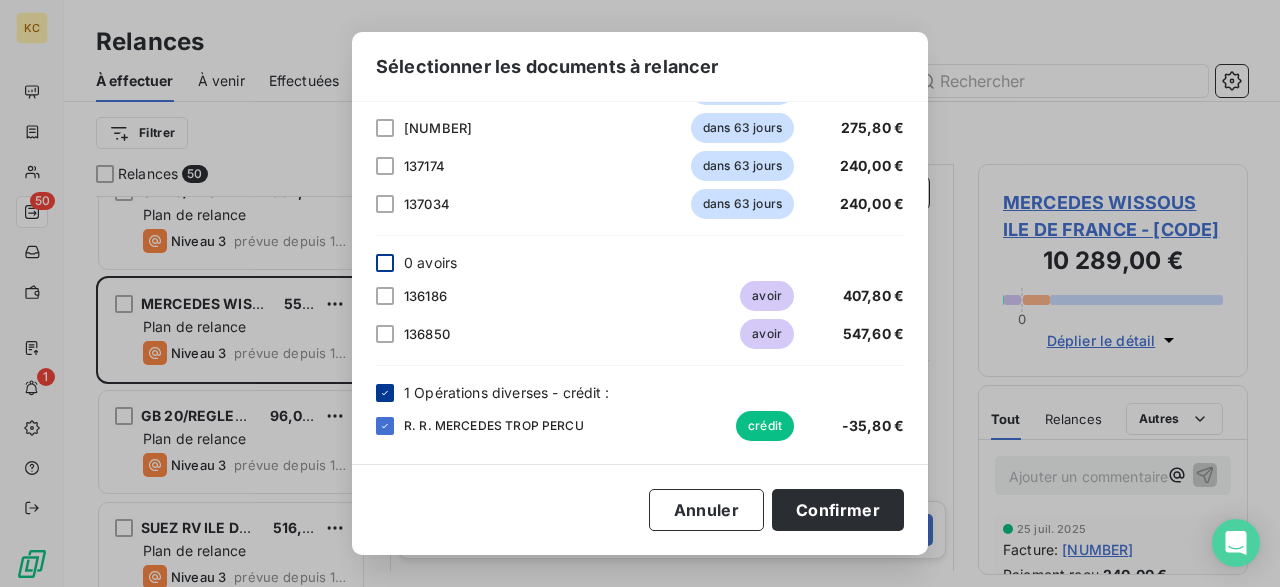 click 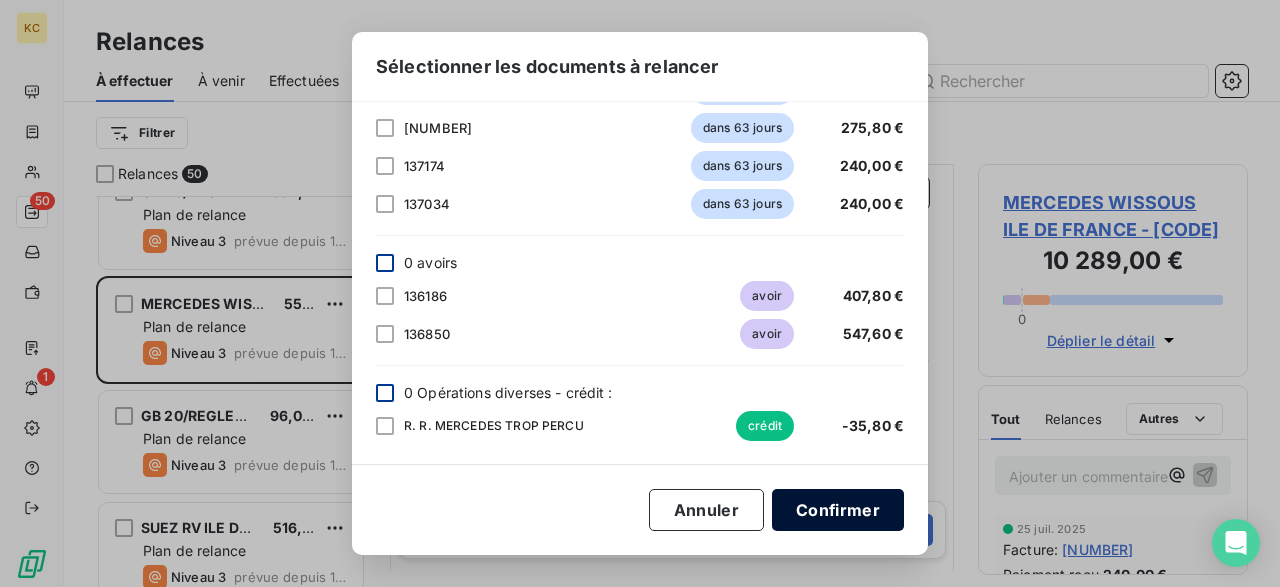 click on "Confirmer" at bounding box center [838, 510] 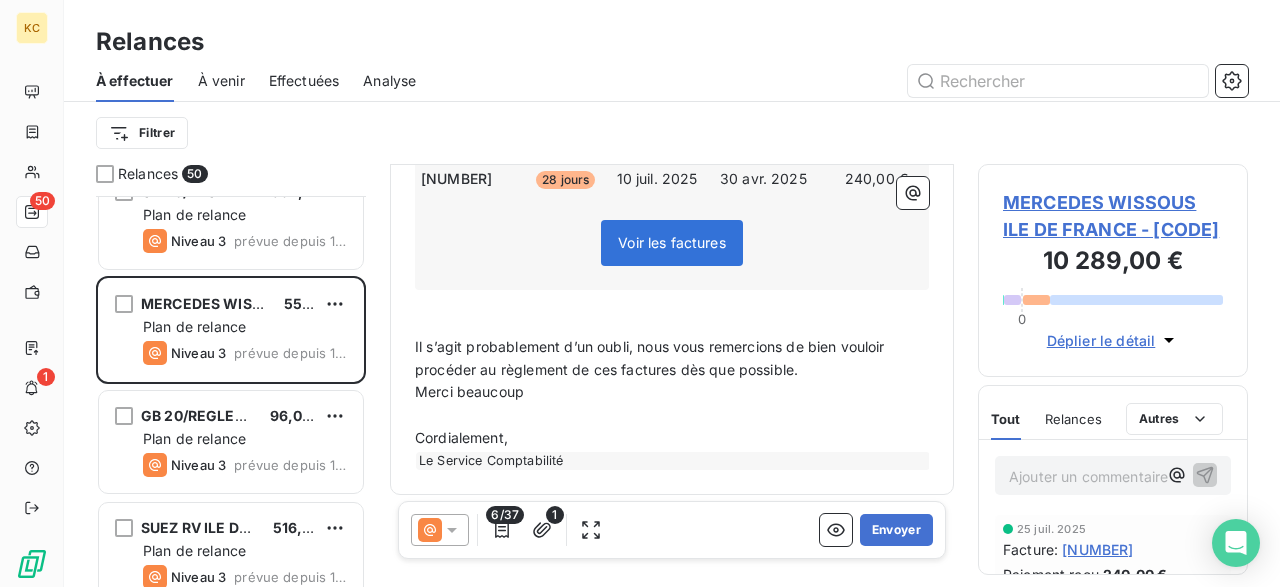 scroll, scrollTop: 529, scrollLeft: 0, axis: vertical 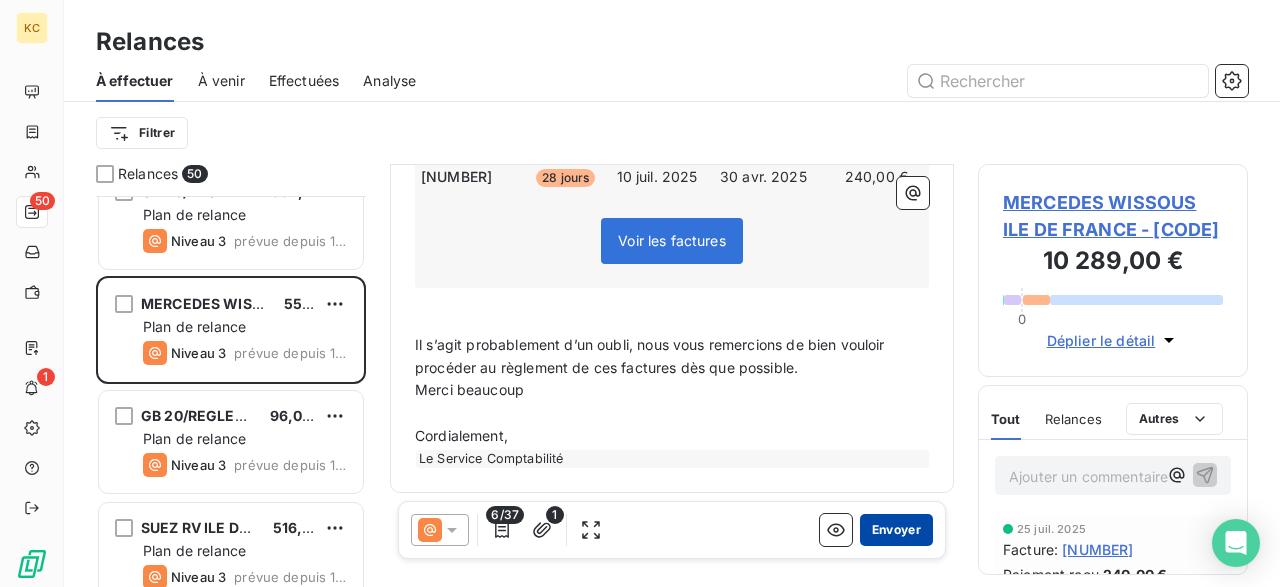 click on "Envoyer" at bounding box center [896, 530] 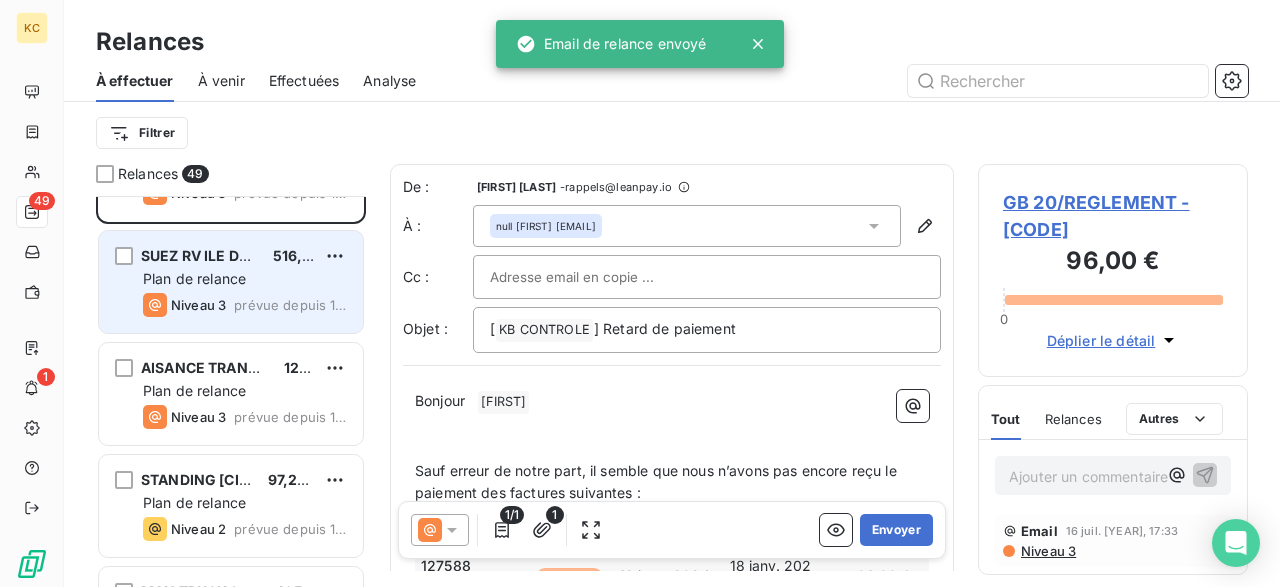 scroll, scrollTop: 1427, scrollLeft: 0, axis: vertical 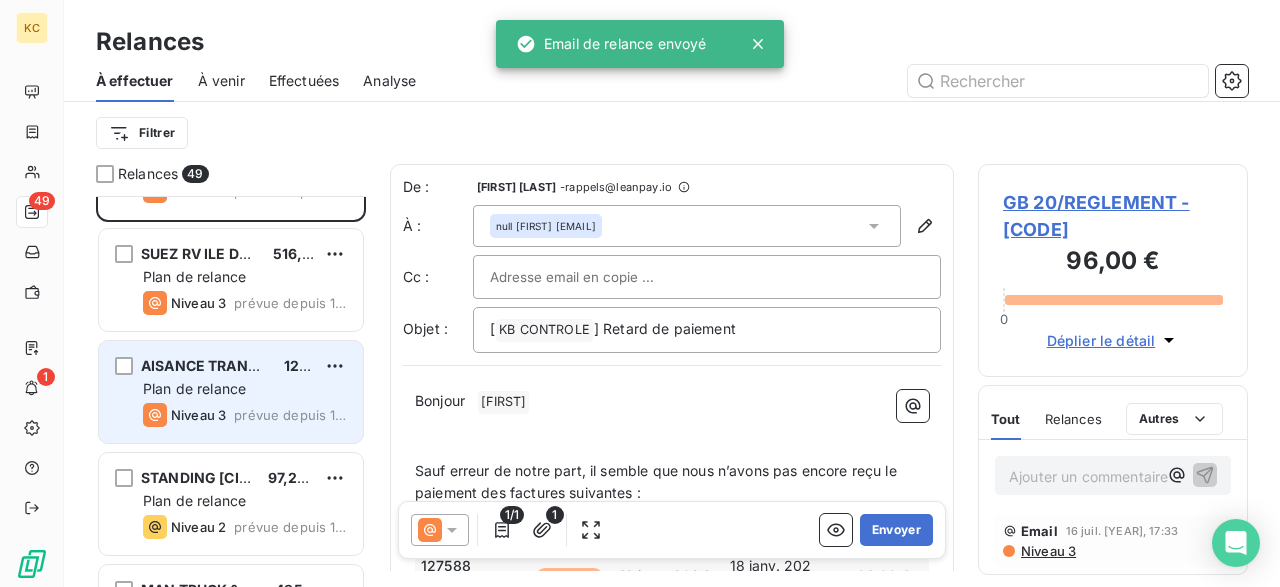 click on "Plan de relance" at bounding box center [245, 389] 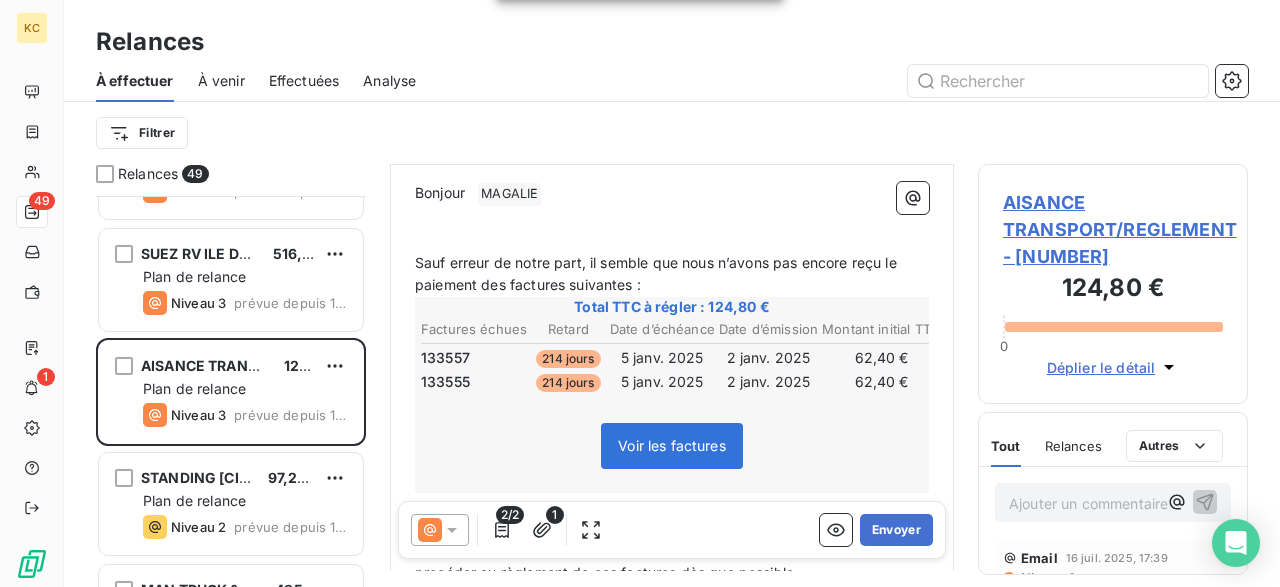 scroll, scrollTop: 209, scrollLeft: 0, axis: vertical 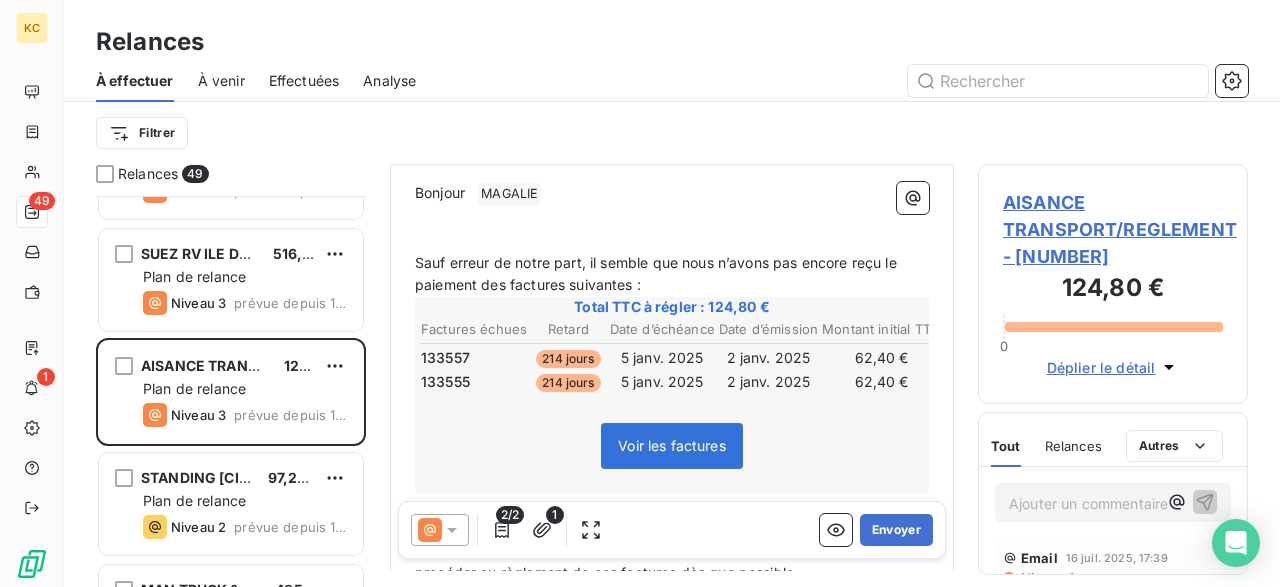 click on "Bonjour  ﻿   MAGALIE ﻿ ﻿" at bounding box center [672, 194] 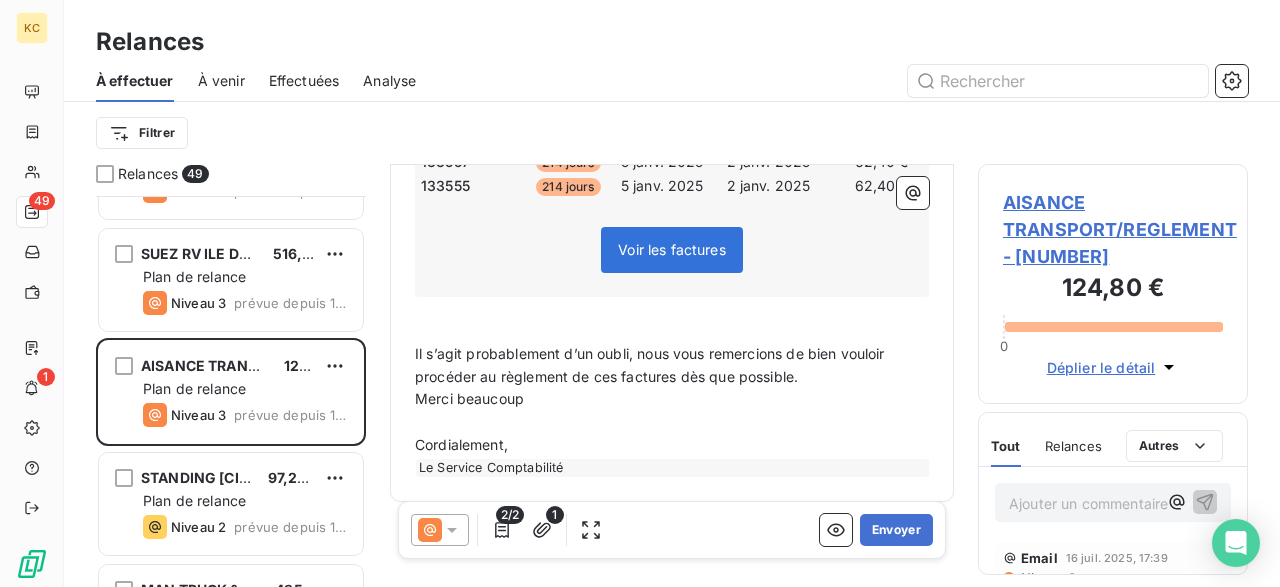 scroll, scrollTop: 406, scrollLeft: 0, axis: vertical 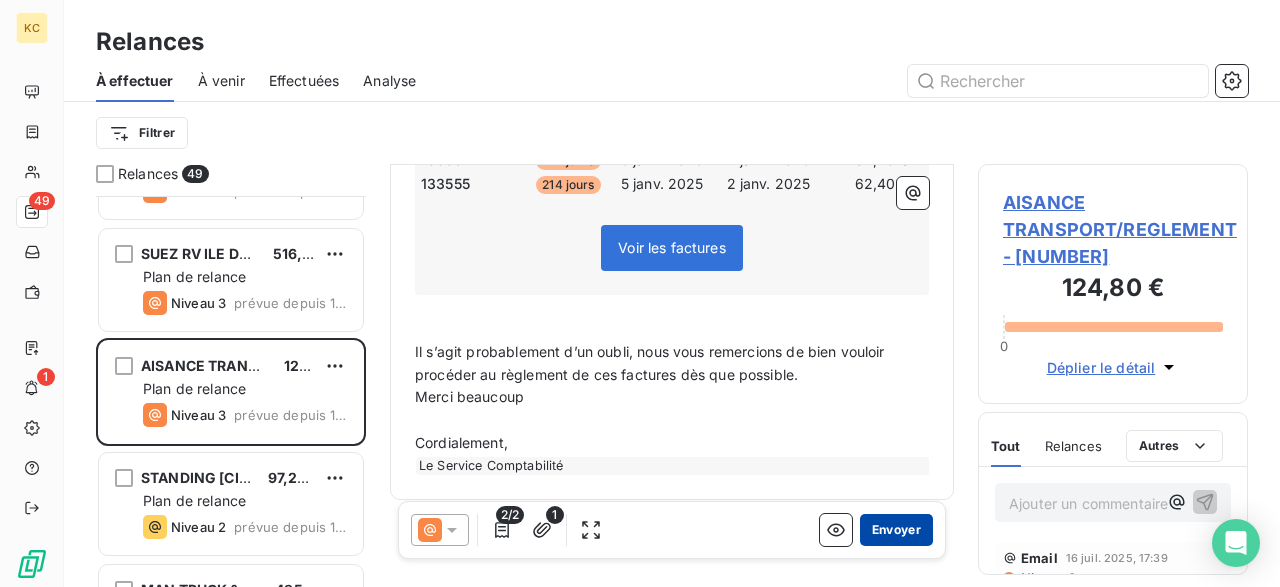 click on "Envoyer" at bounding box center [896, 530] 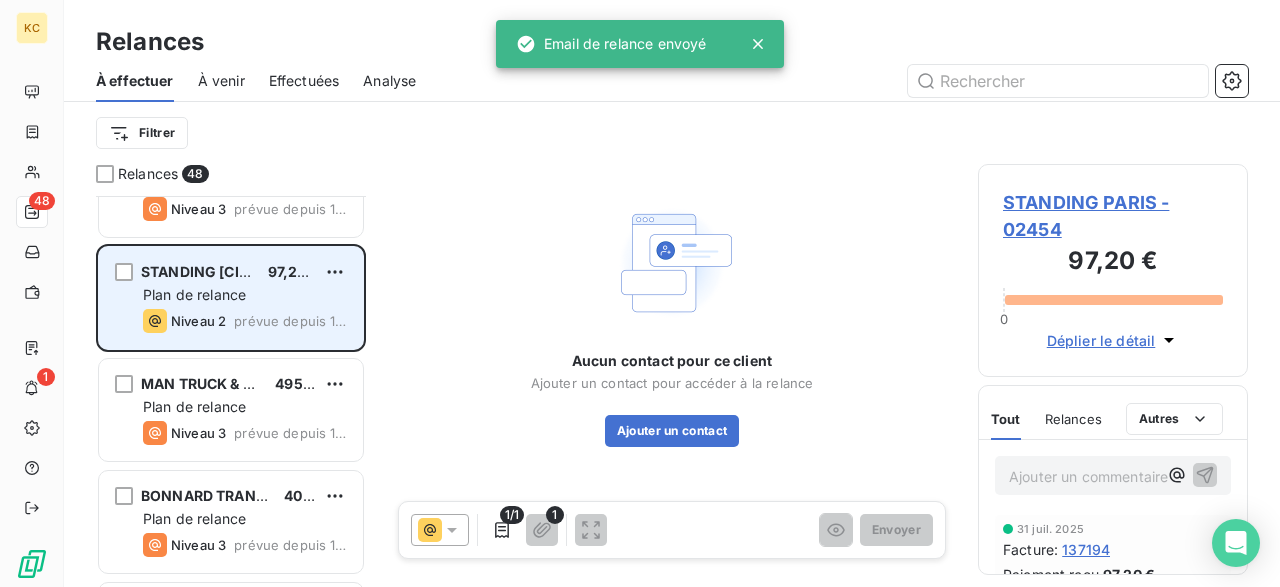 scroll, scrollTop: 1524, scrollLeft: 0, axis: vertical 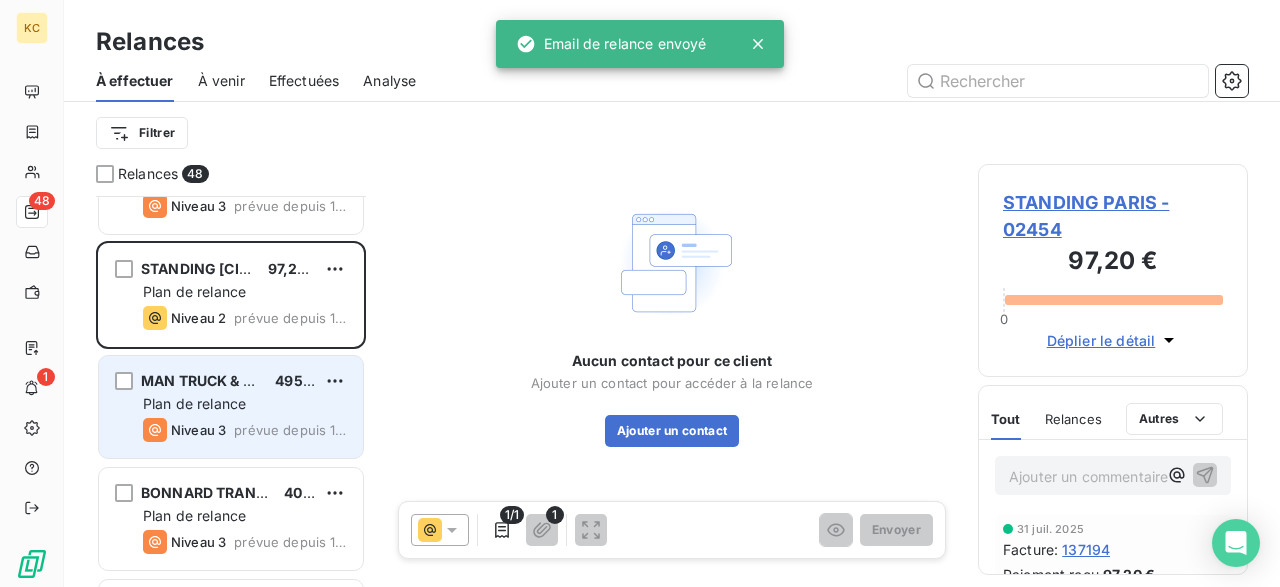 click on "prévue depuis 15 jours" at bounding box center [290, 430] 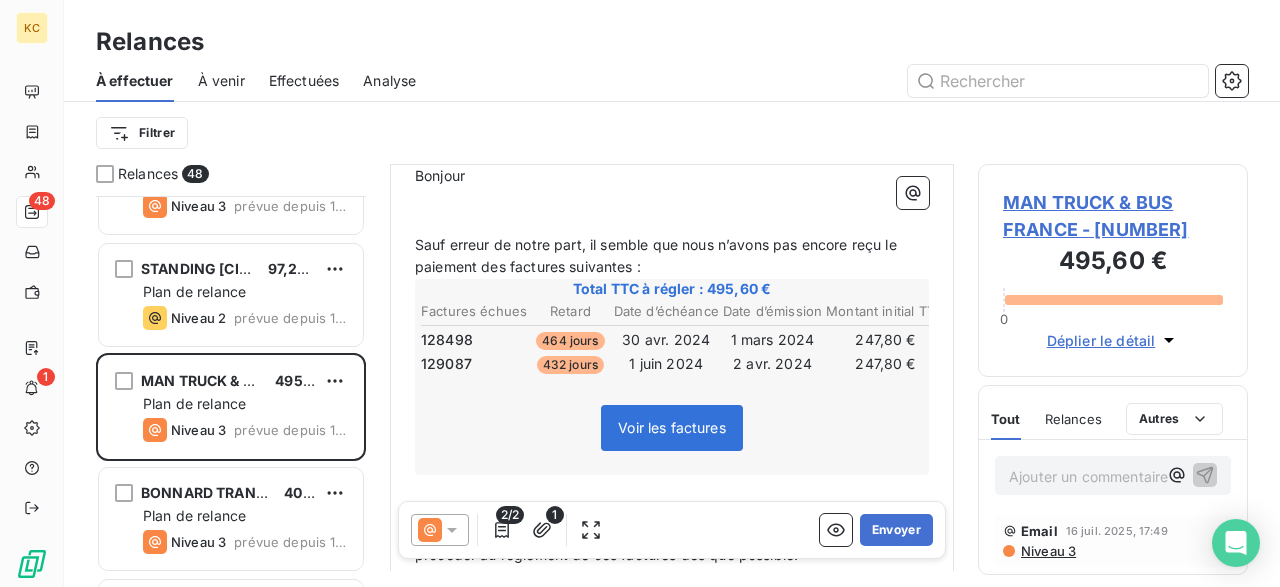 scroll, scrollTop: 229, scrollLeft: 0, axis: vertical 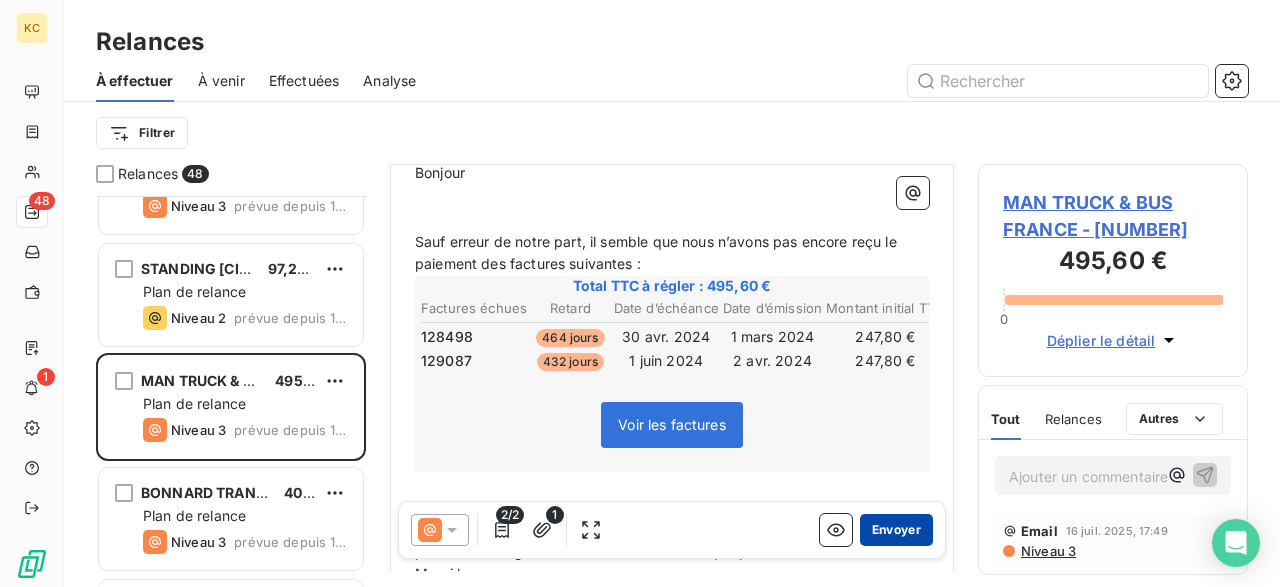 click on "Envoyer" at bounding box center [896, 530] 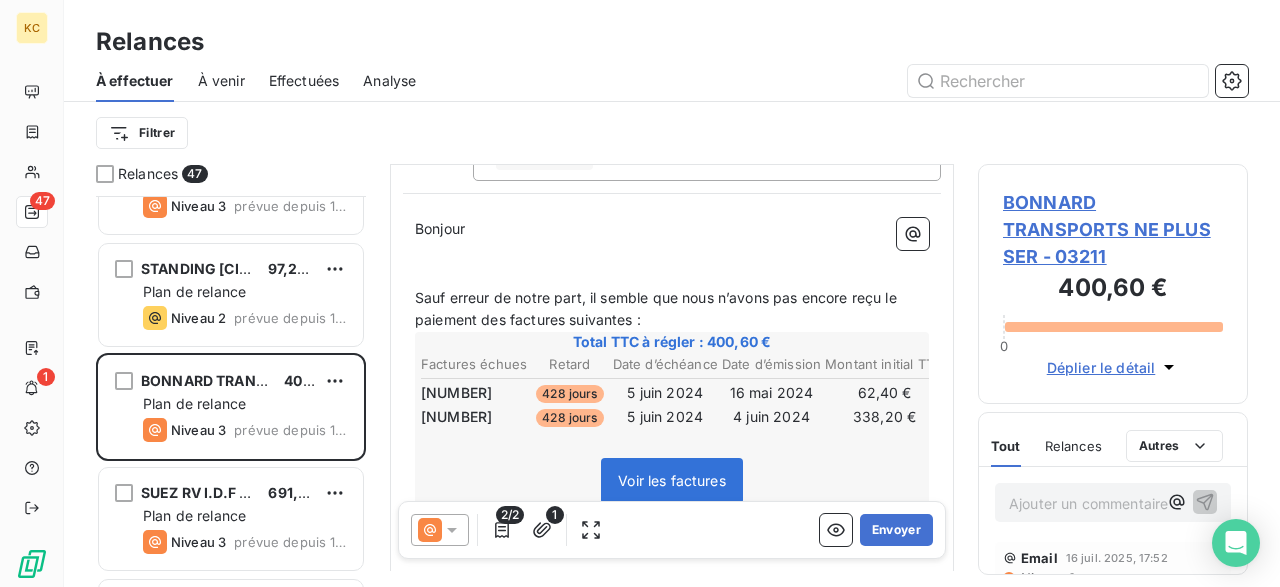 scroll, scrollTop: 306, scrollLeft: 0, axis: vertical 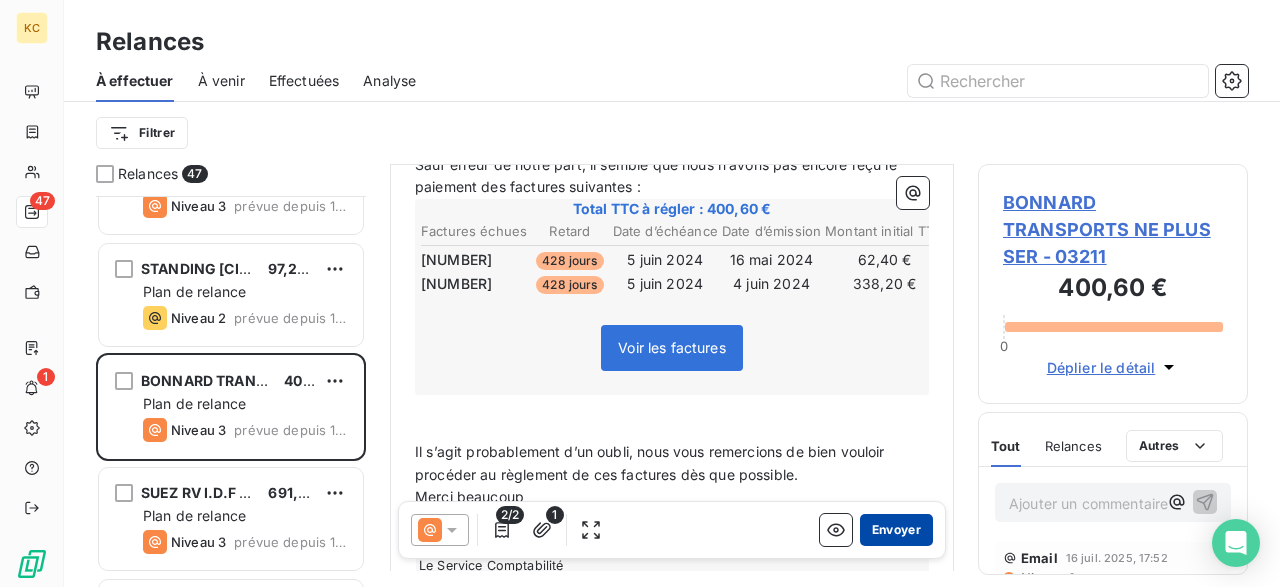 click on "Envoyer" at bounding box center (896, 530) 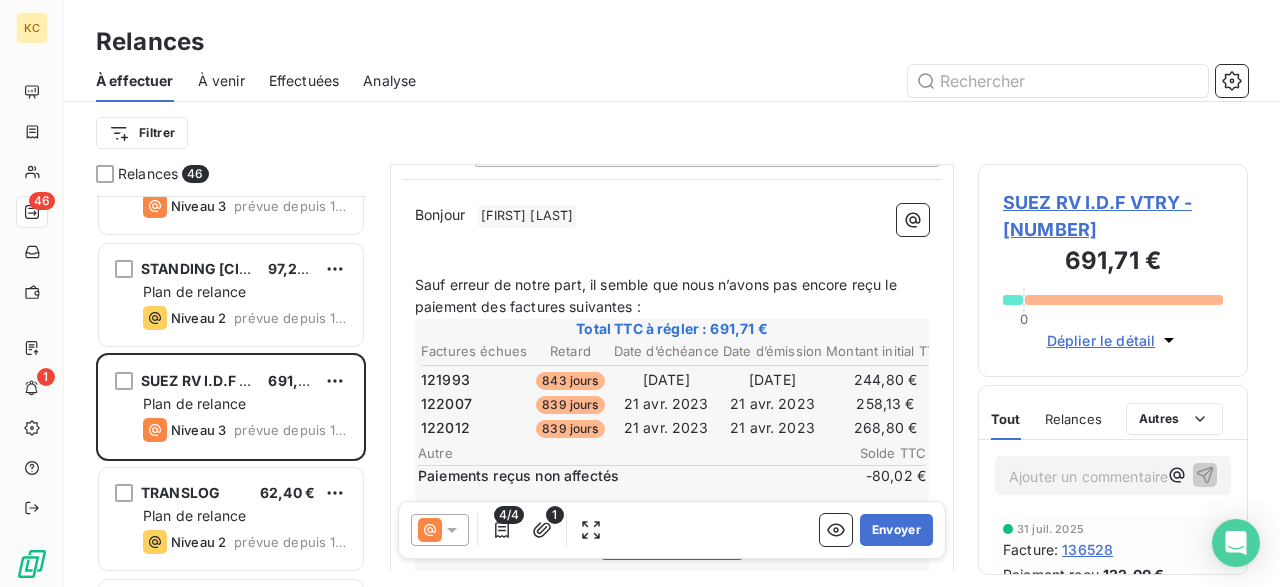 scroll, scrollTop: 253, scrollLeft: 0, axis: vertical 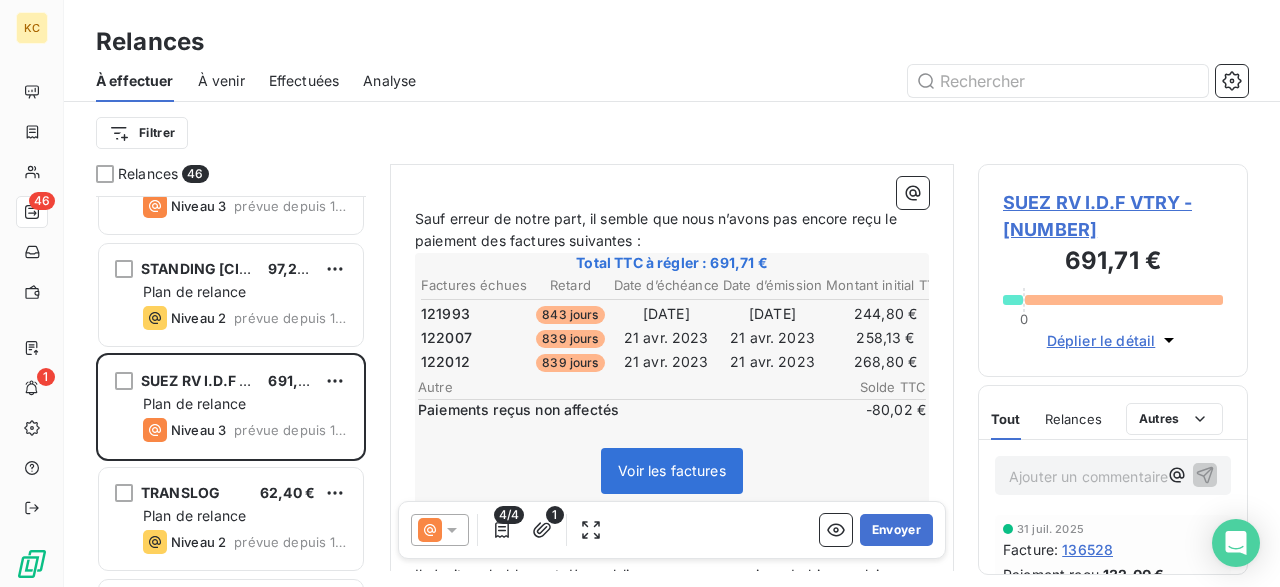 click on "4/4" at bounding box center [509, 515] 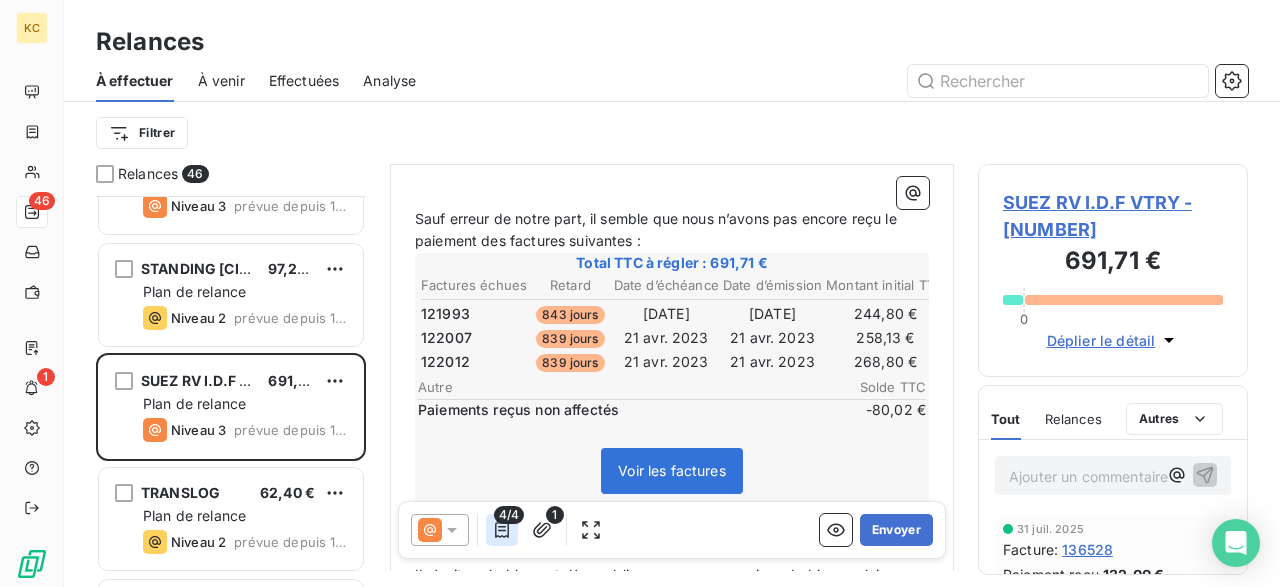 click 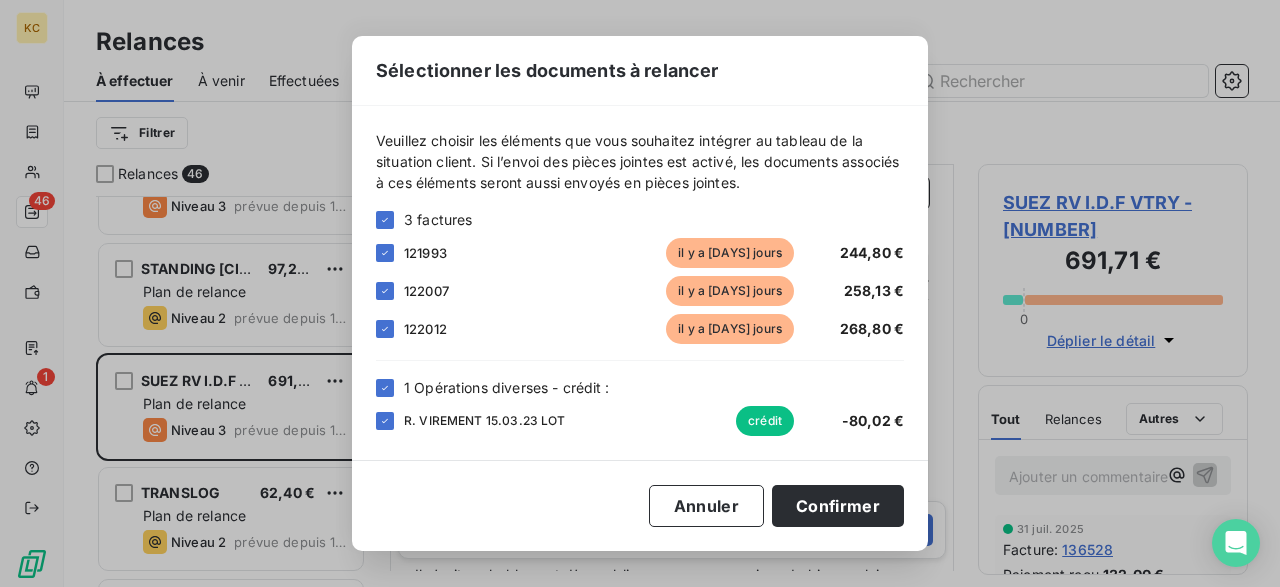click on "1 Opérations diverses - crédit :" at bounding box center [640, 387] 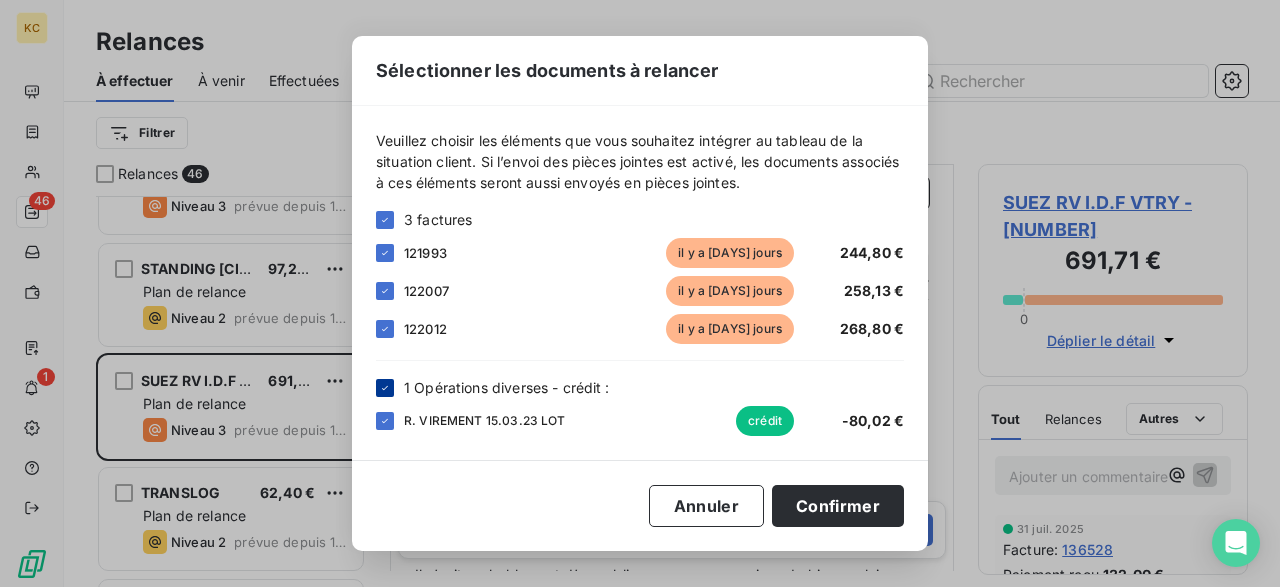 click 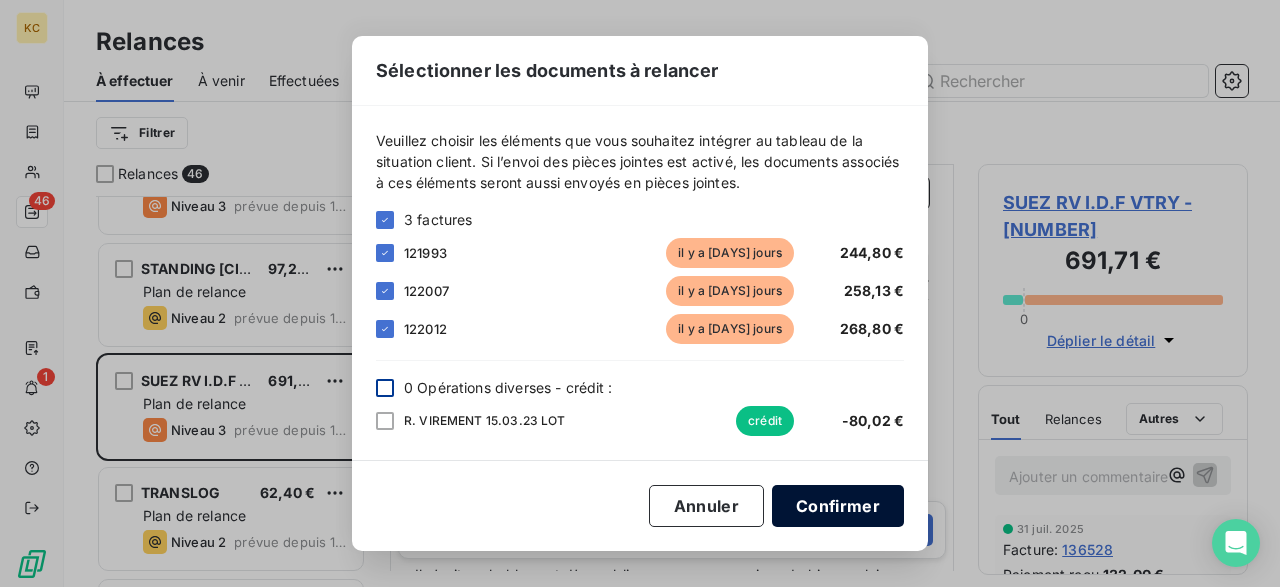 click on "Confirmer" at bounding box center (838, 506) 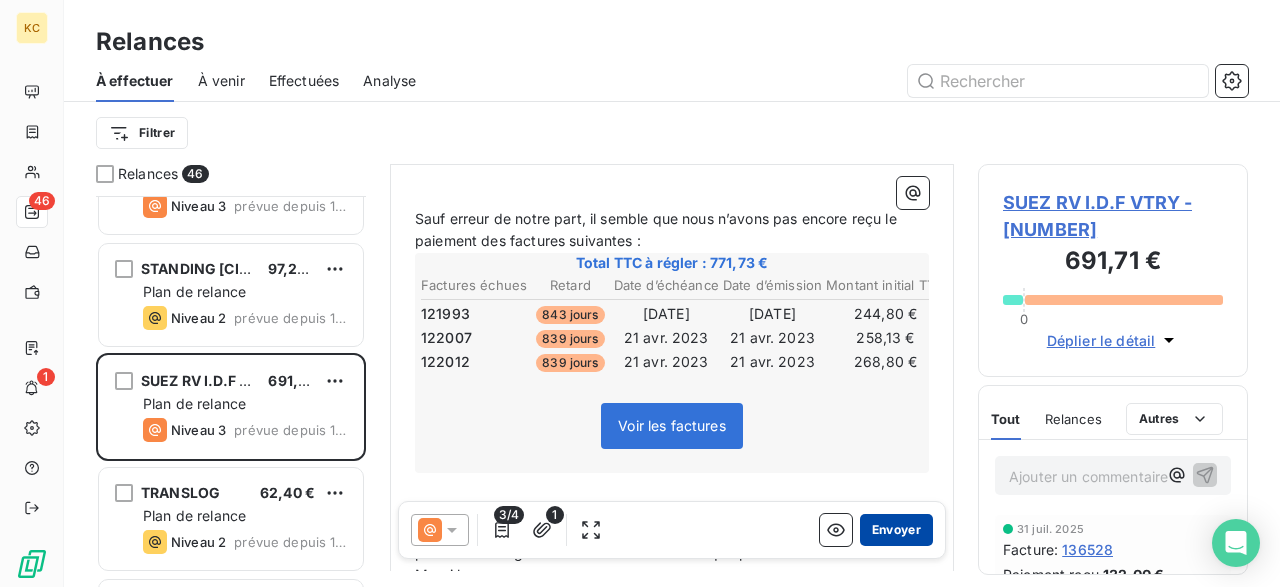 click on "Envoyer" at bounding box center [896, 530] 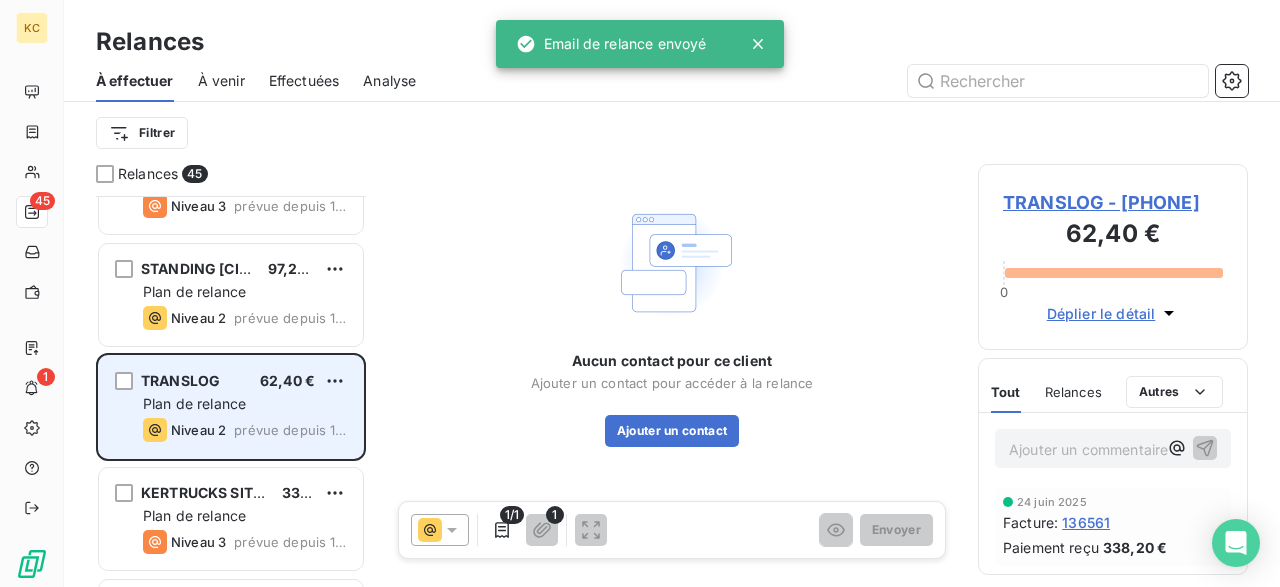 scroll, scrollTop: 1654, scrollLeft: 0, axis: vertical 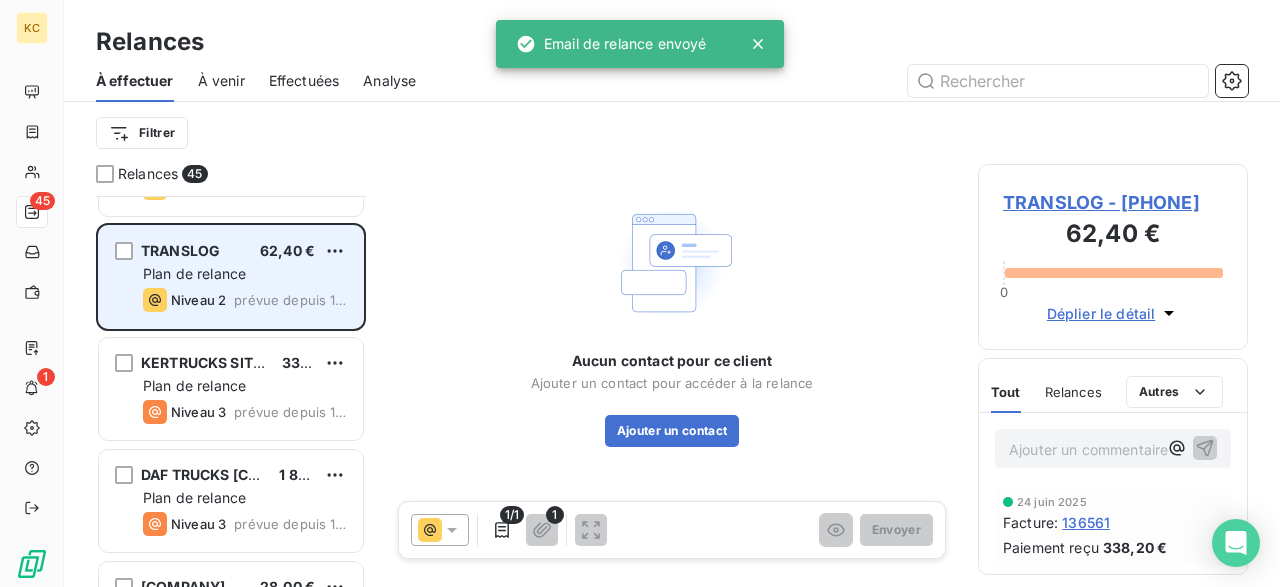 click on "TRANSLOG 62,40 € Plan de relance Niveau 2 prévue depuis 13 jours" at bounding box center (231, 277) 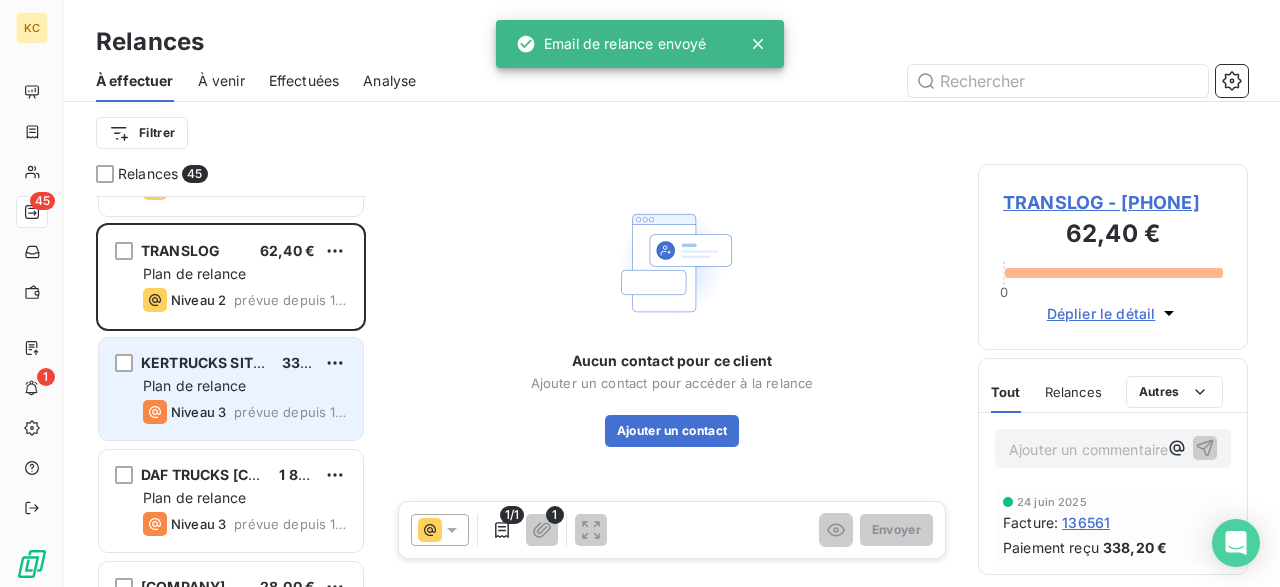click on "KERTRUCKS SITE CHILLY MAZARIN 338,20 € Plan de relance Niveau 3 prévue depuis 13 jours" at bounding box center (231, 389) 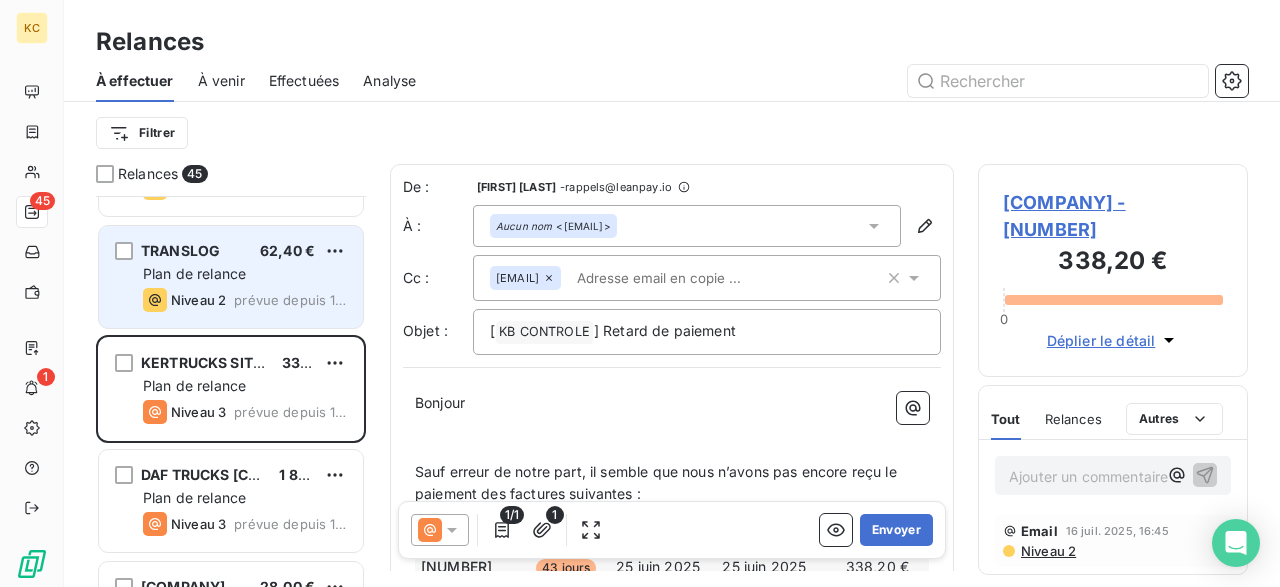 click on "62,40 €" at bounding box center [287, 251] 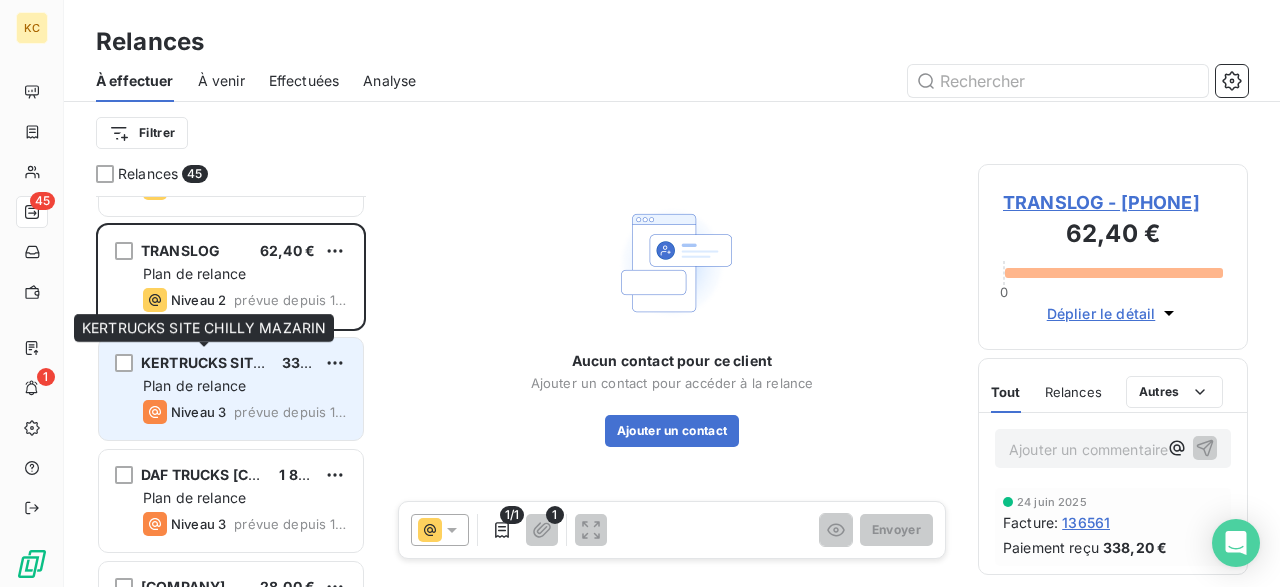 click on "KERTRUCKS SITE CHILLY MAZARIN" at bounding box center (263, 362) 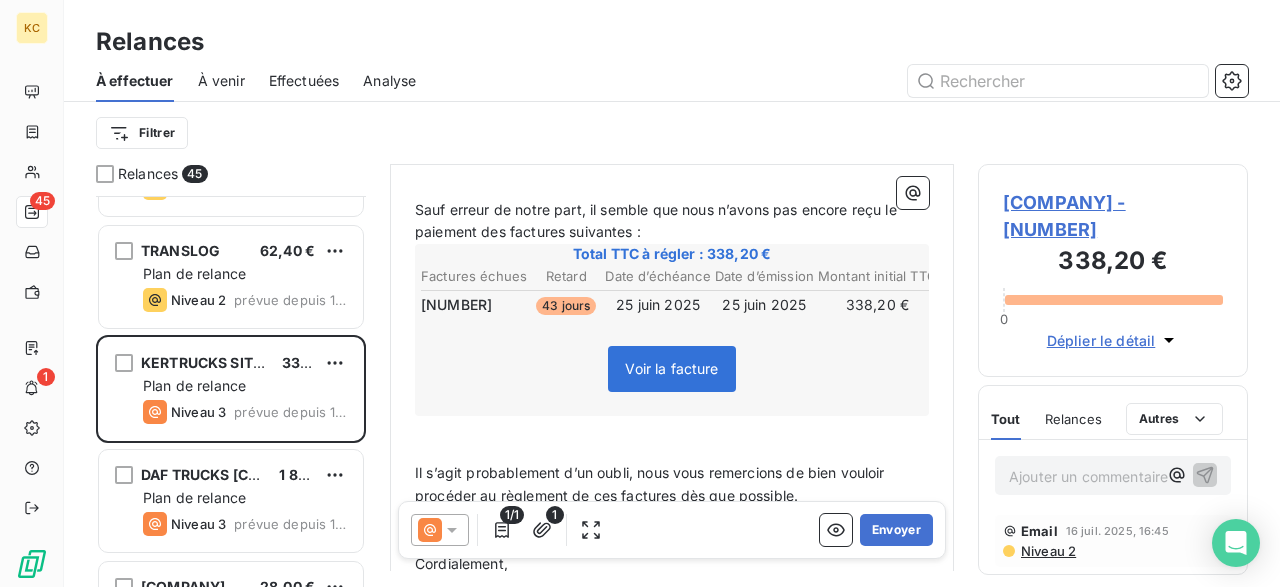 scroll, scrollTop: 0, scrollLeft: 0, axis: both 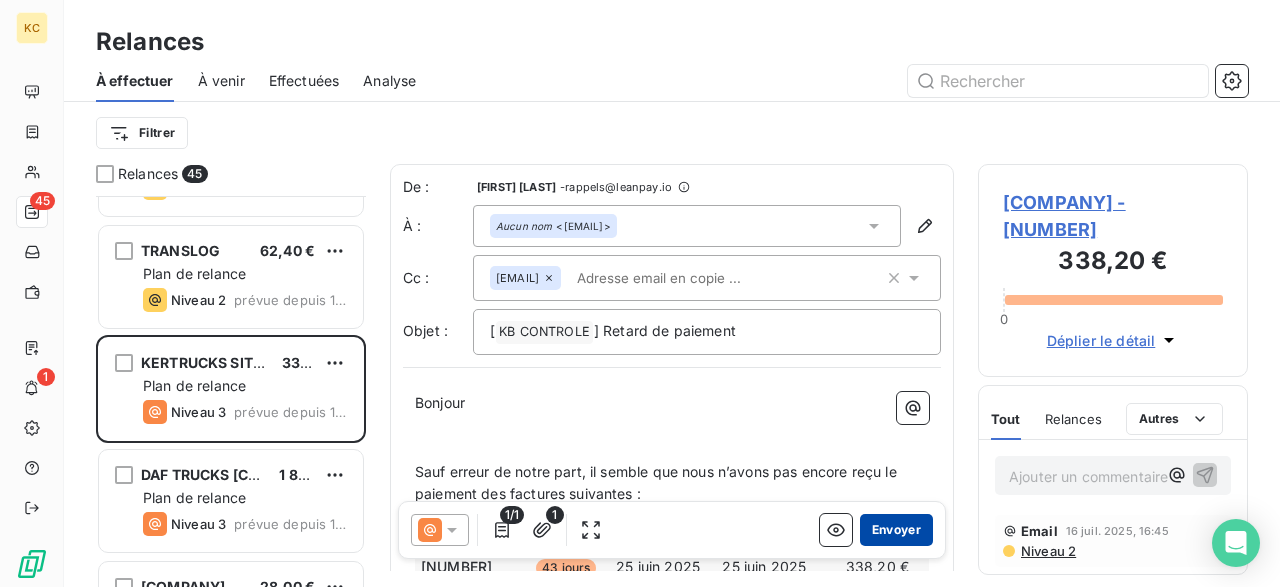 click on "Envoyer" at bounding box center (896, 530) 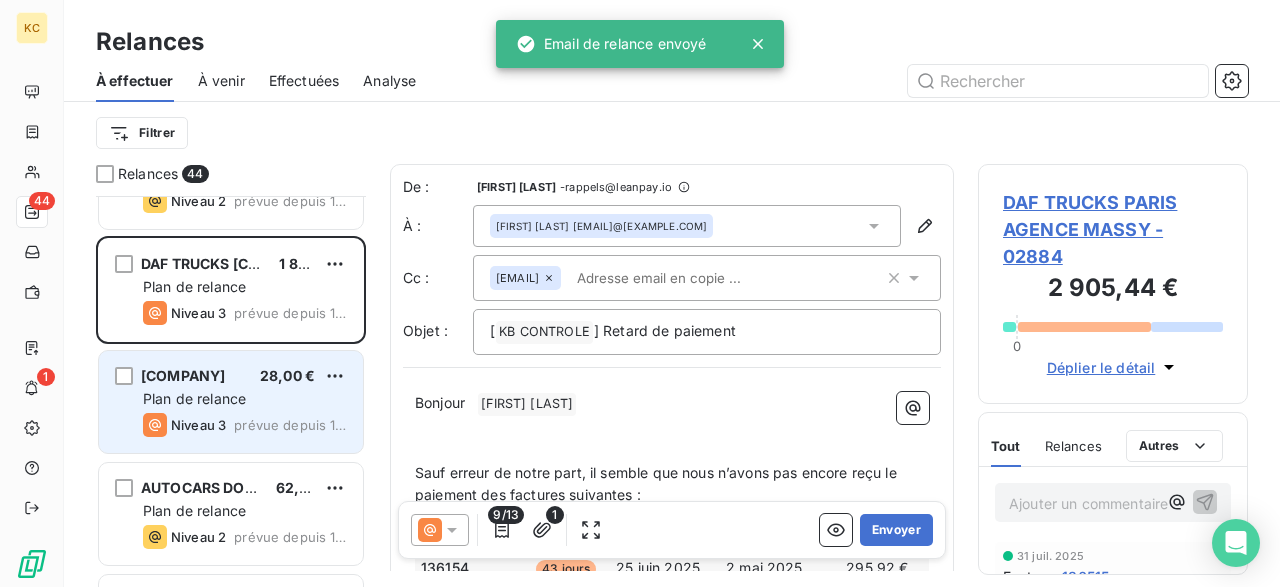 scroll, scrollTop: 1755, scrollLeft: 0, axis: vertical 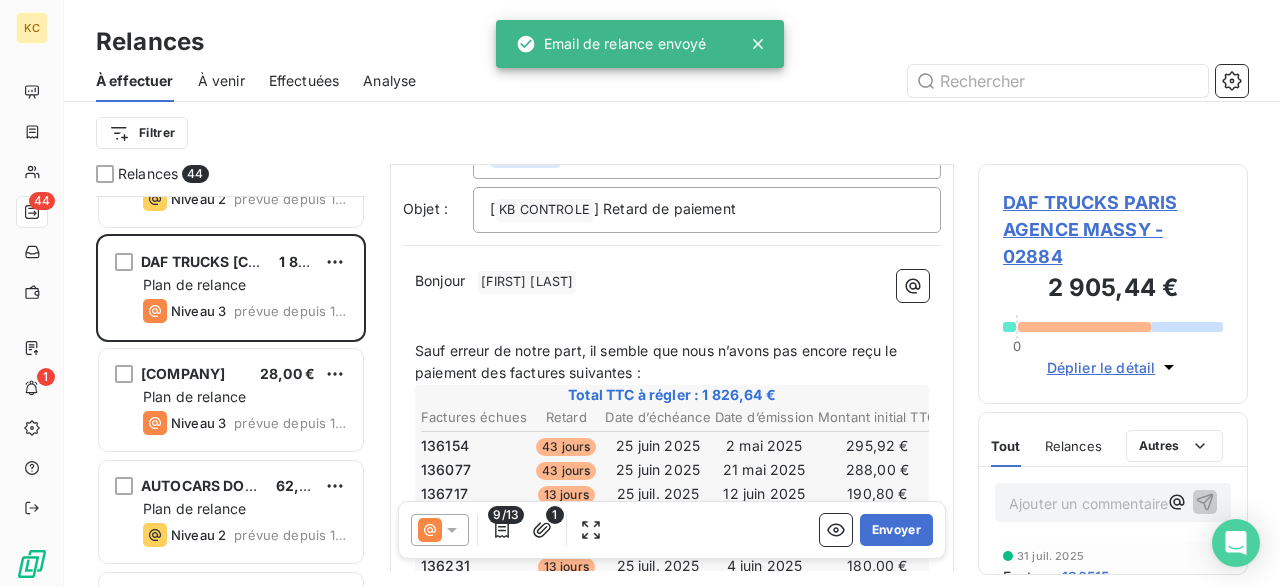 click on "Bonjour ﻿ KEVIN MACHIRE ﻿ ﻿" at bounding box center (672, 282) 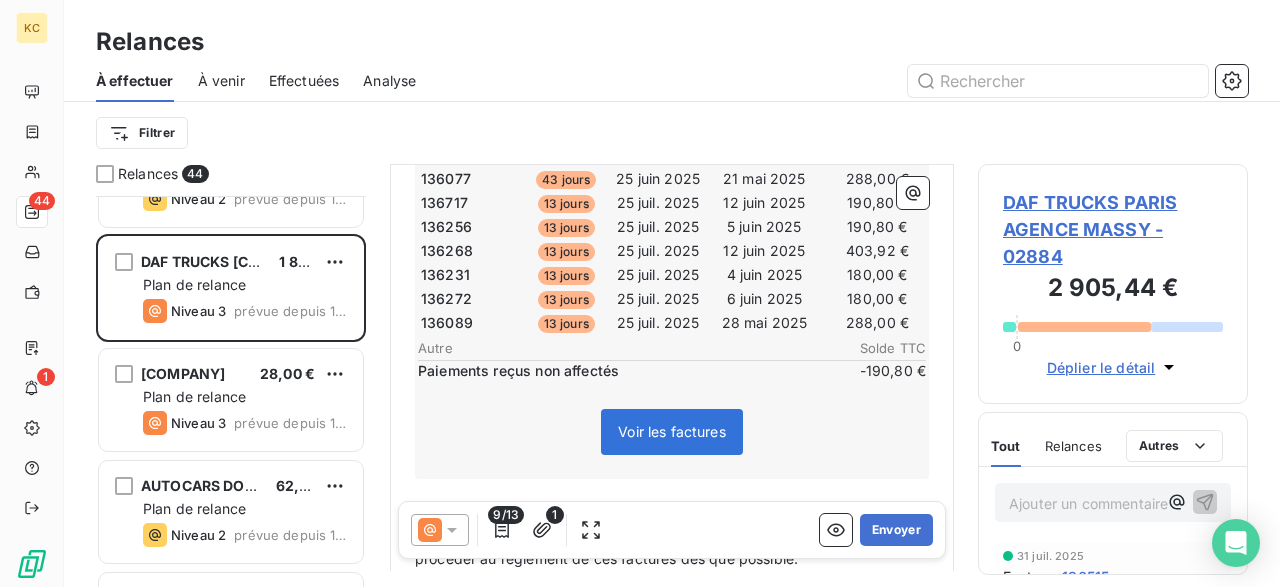 scroll, scrollTop: 442, scrollLeft: 0, axis: vertical 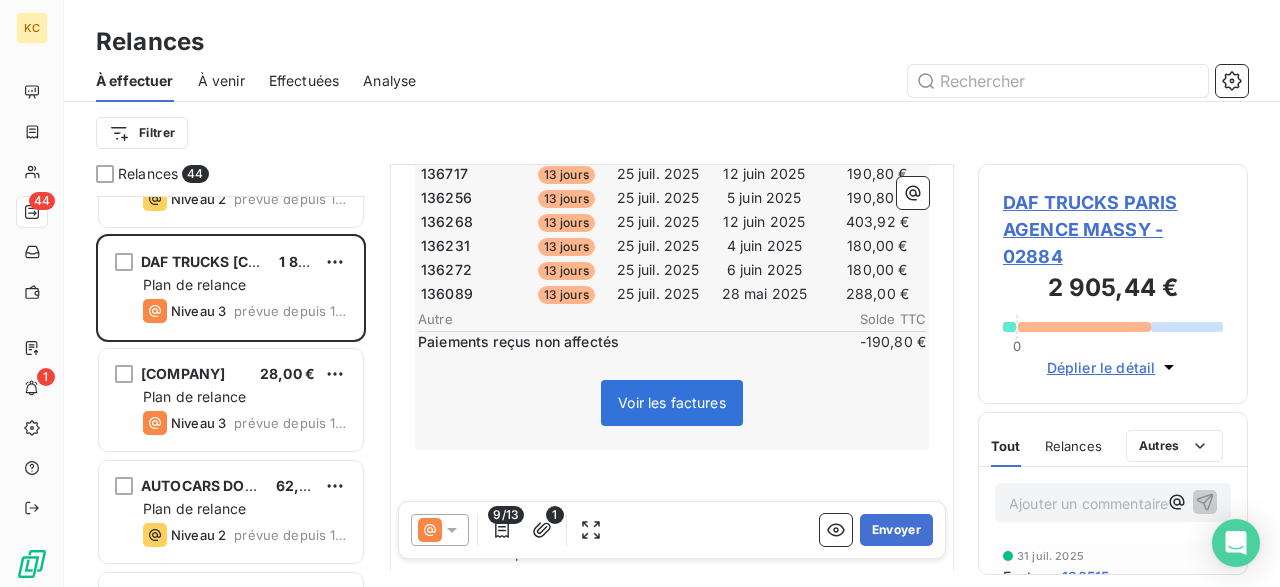 click on "9/13" at bounding box center (506, 515) 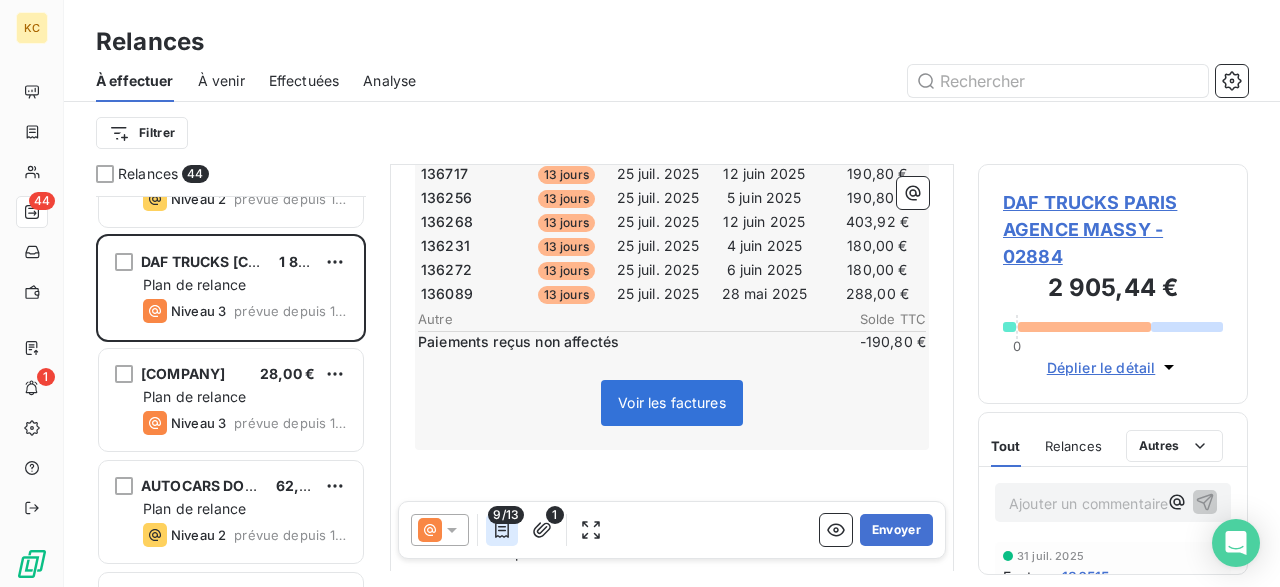 click 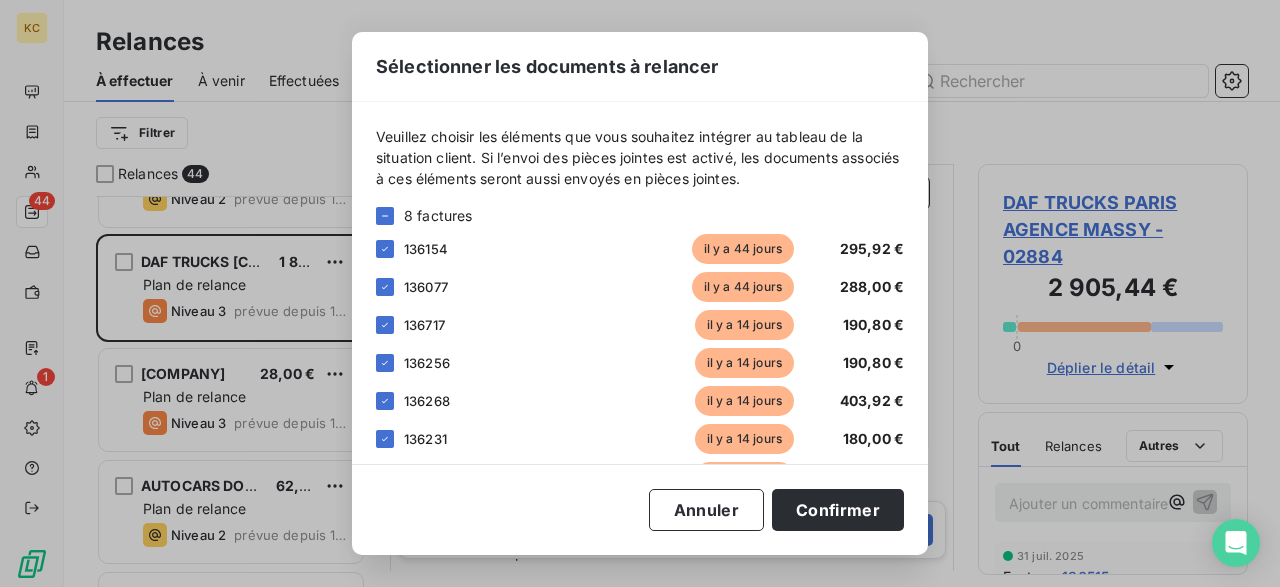scroll, scrollTop: 333, scrollLeft: 0, axis: vertical 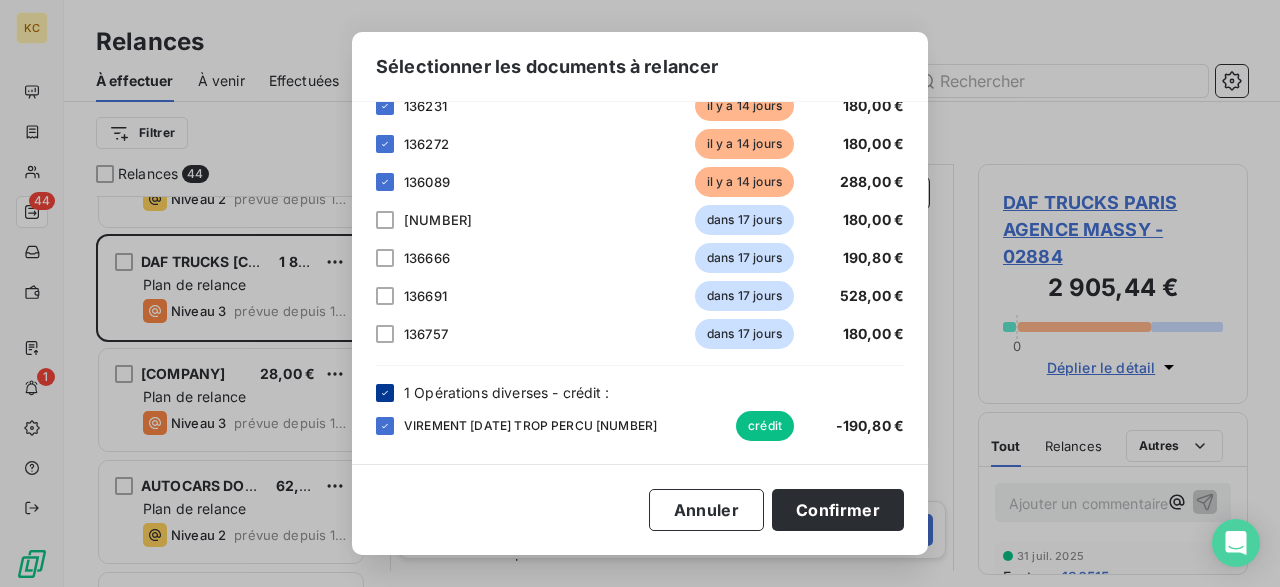 click 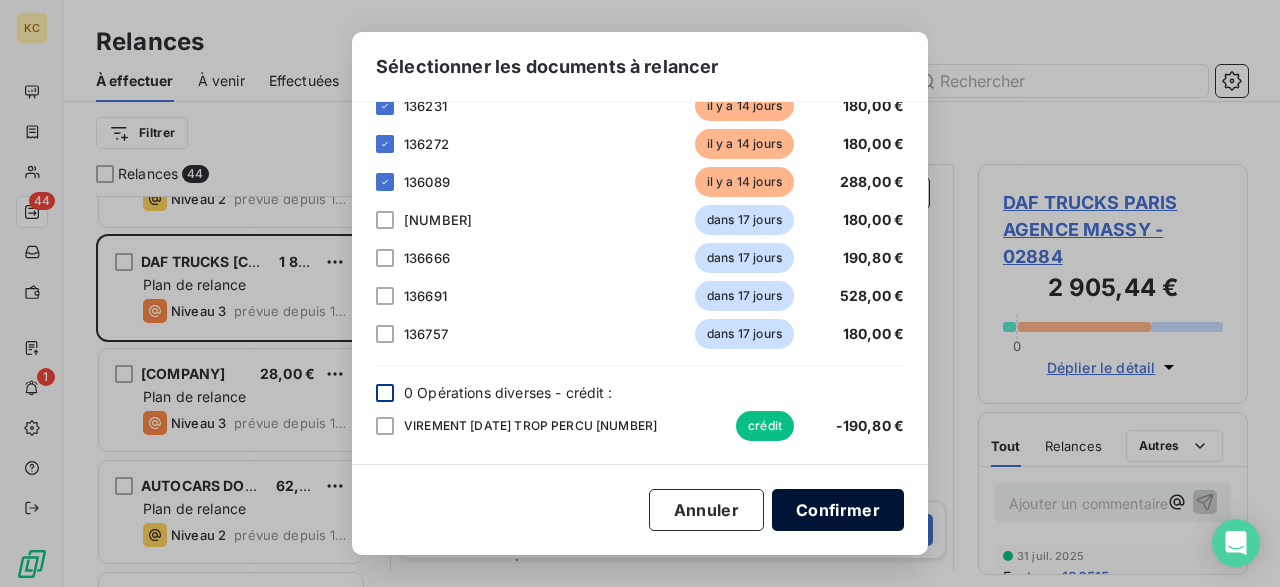 click on "Confirmer" at bounding box center [838, 510] 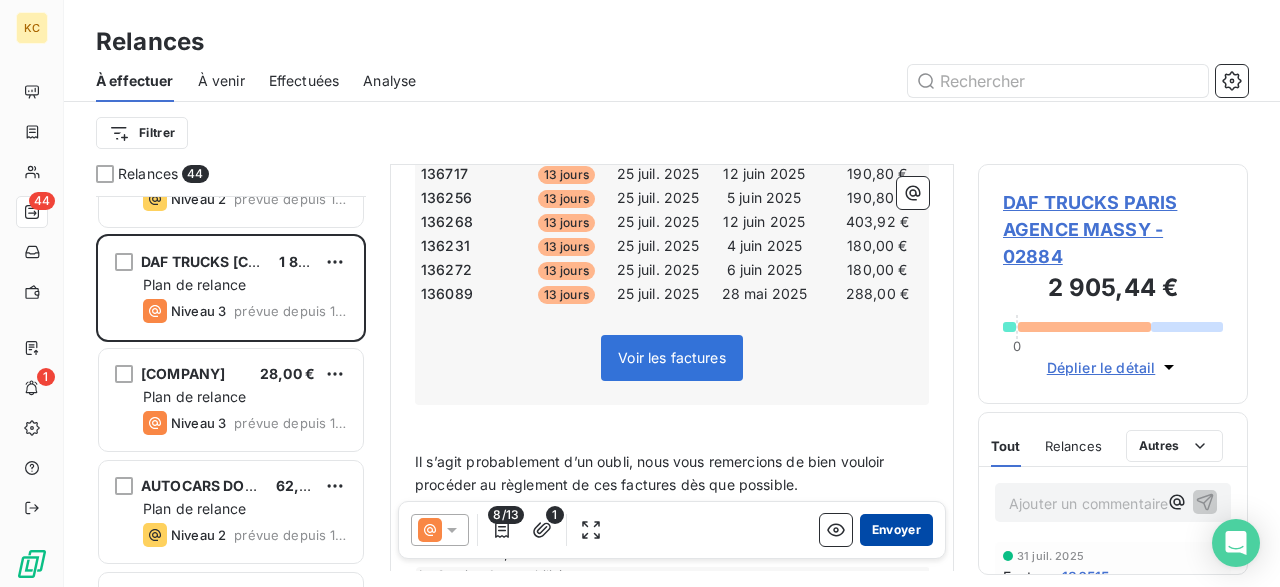 click on "Envoyer" at bounding box center [896, 530] 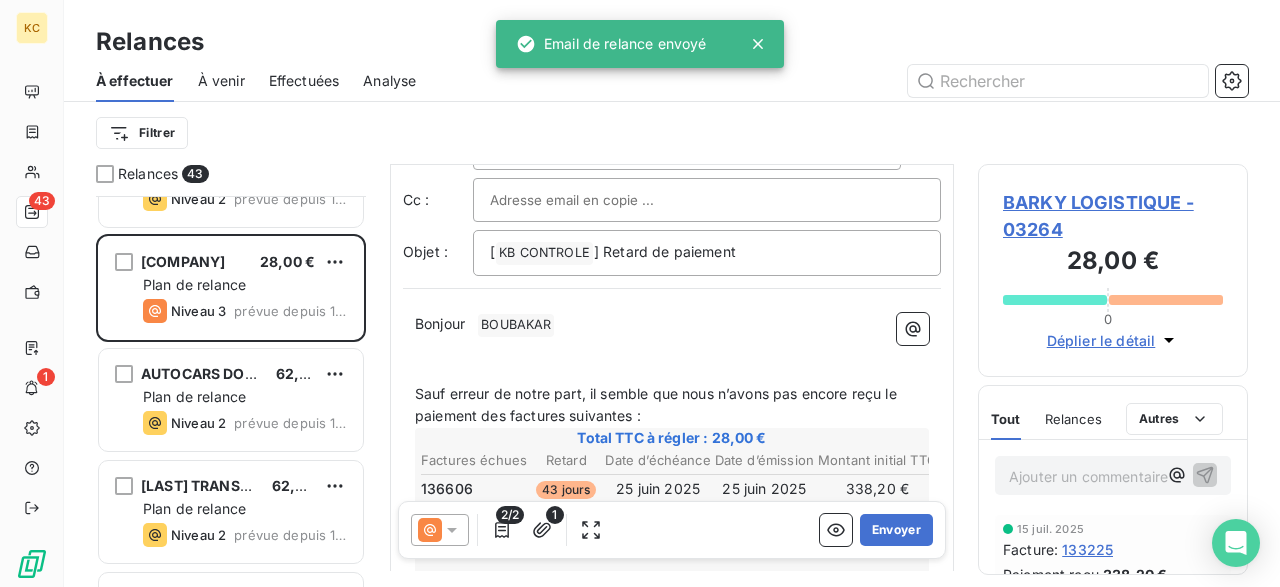 scroll, scrollTop: 77, scrollLeft: 0, axis: vertical 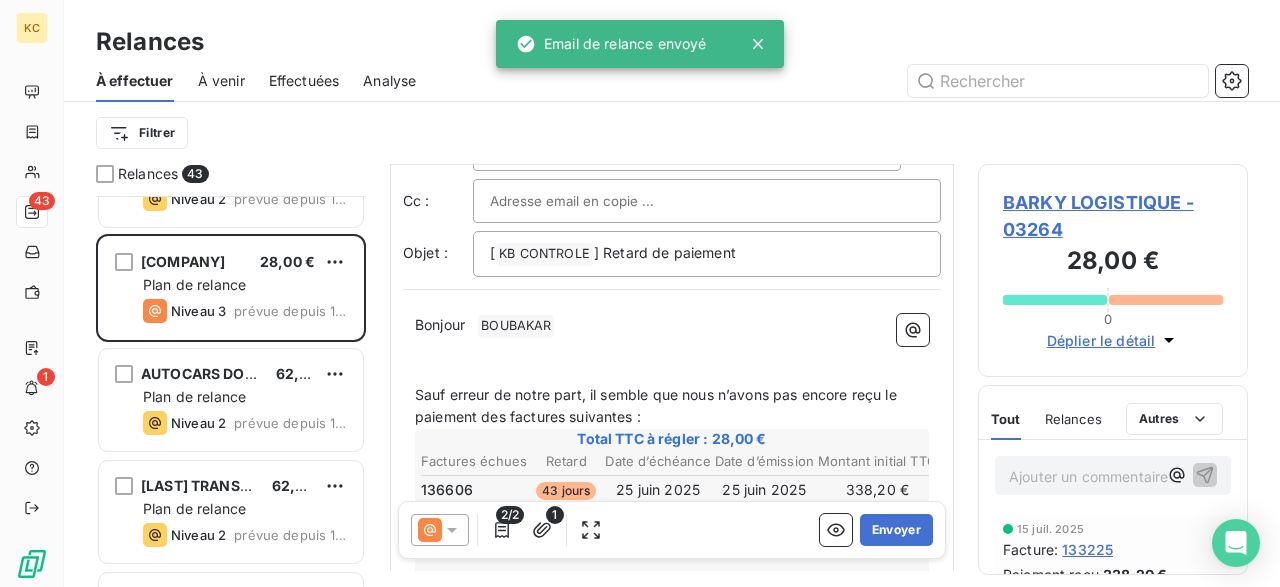 click on "Bonjour ﻿ [FIRST] ﻿ ﻿" at bounding box center (672, 326) 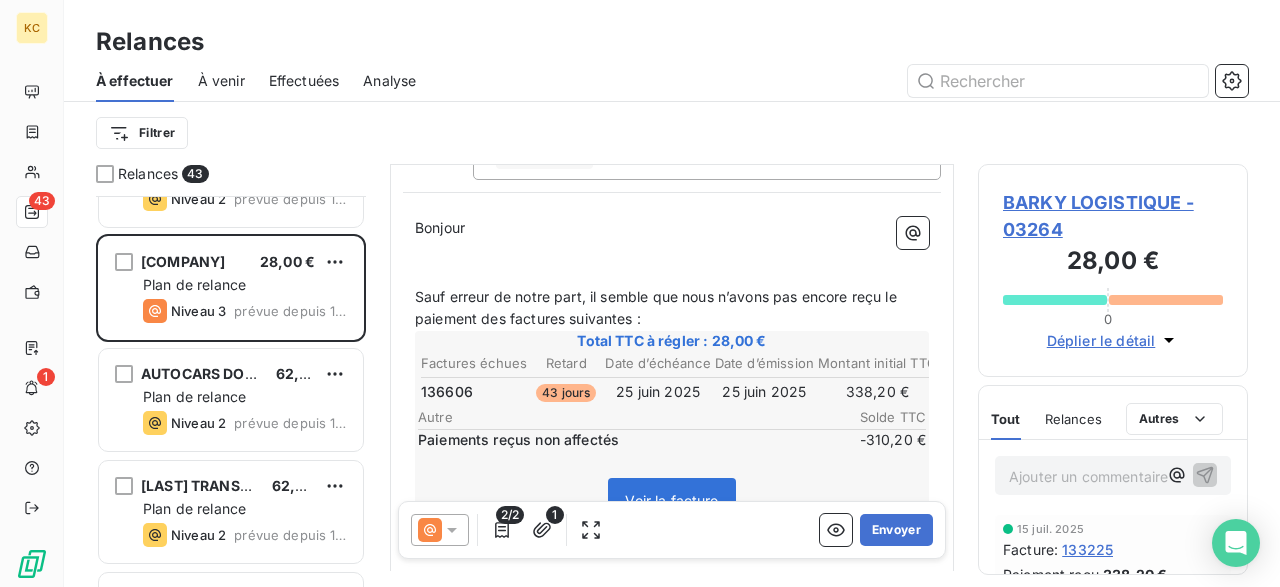 scroll, scrollTop: 175, scrollLeft: 0, axis: vertical 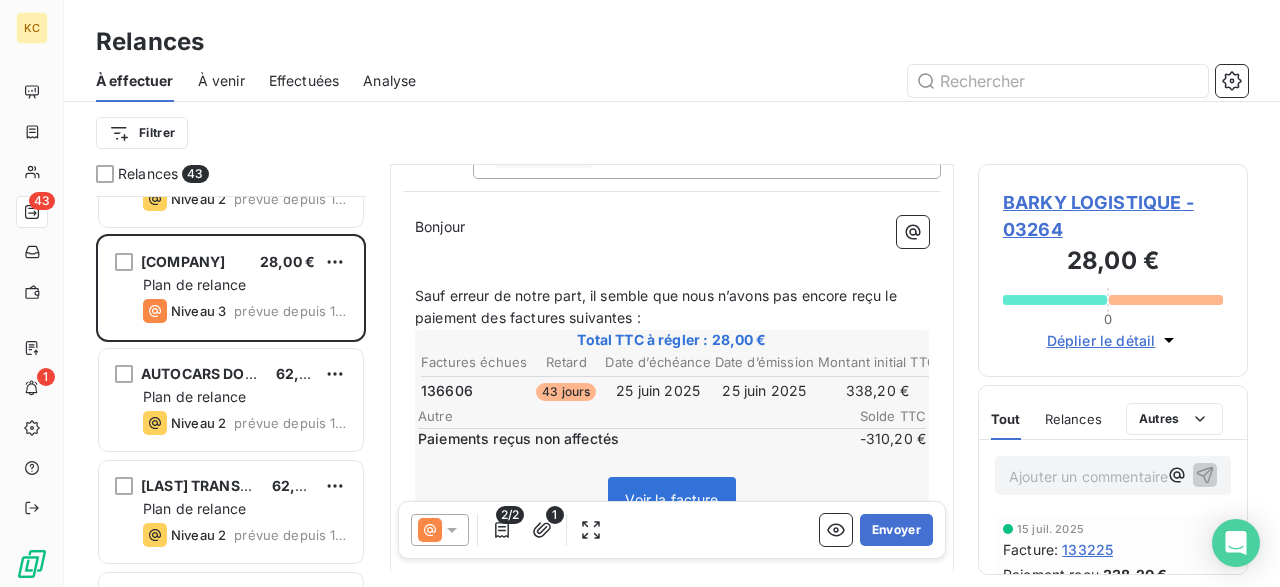 click on "2/2" at bounding box center (510, 515) 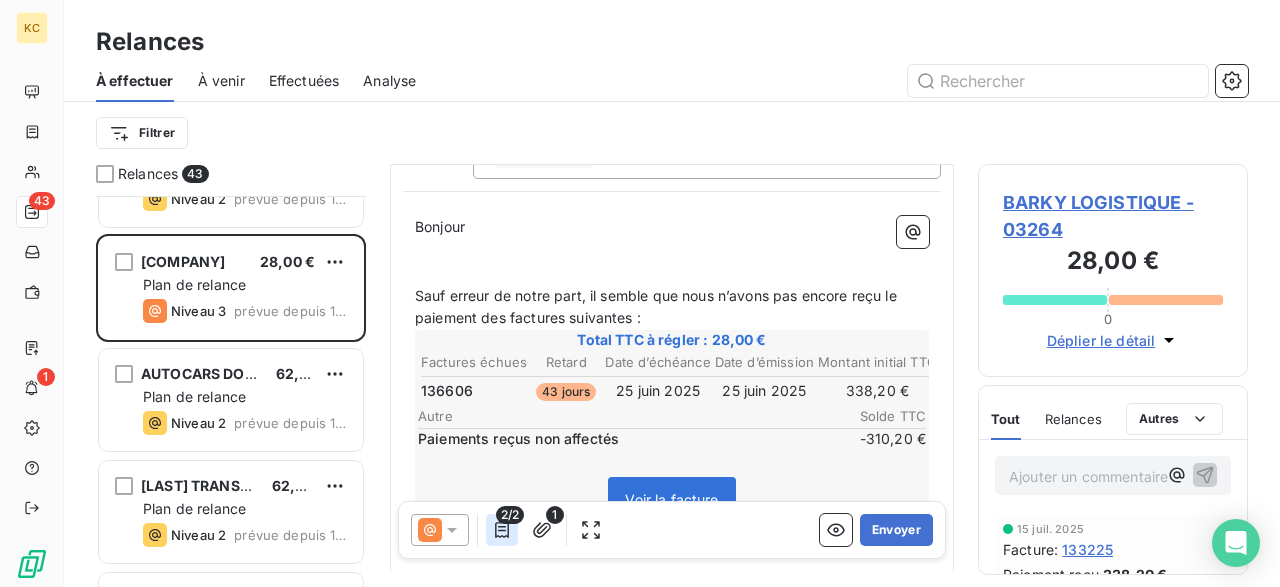 click 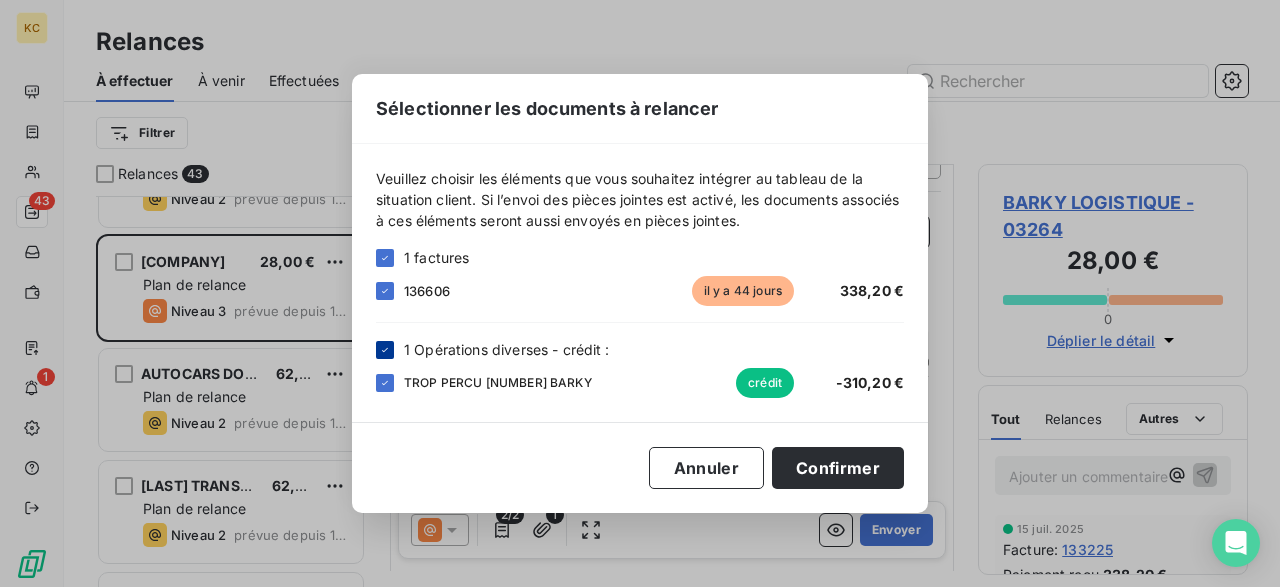 click 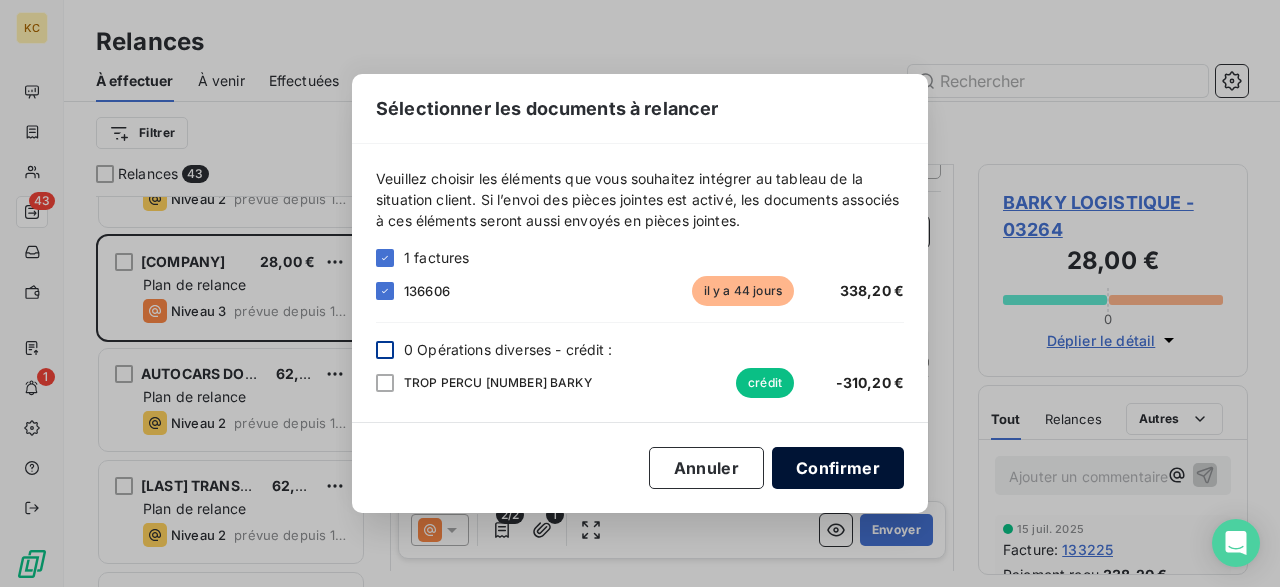 click on "Confirmer" at bounding box center (838, 468) 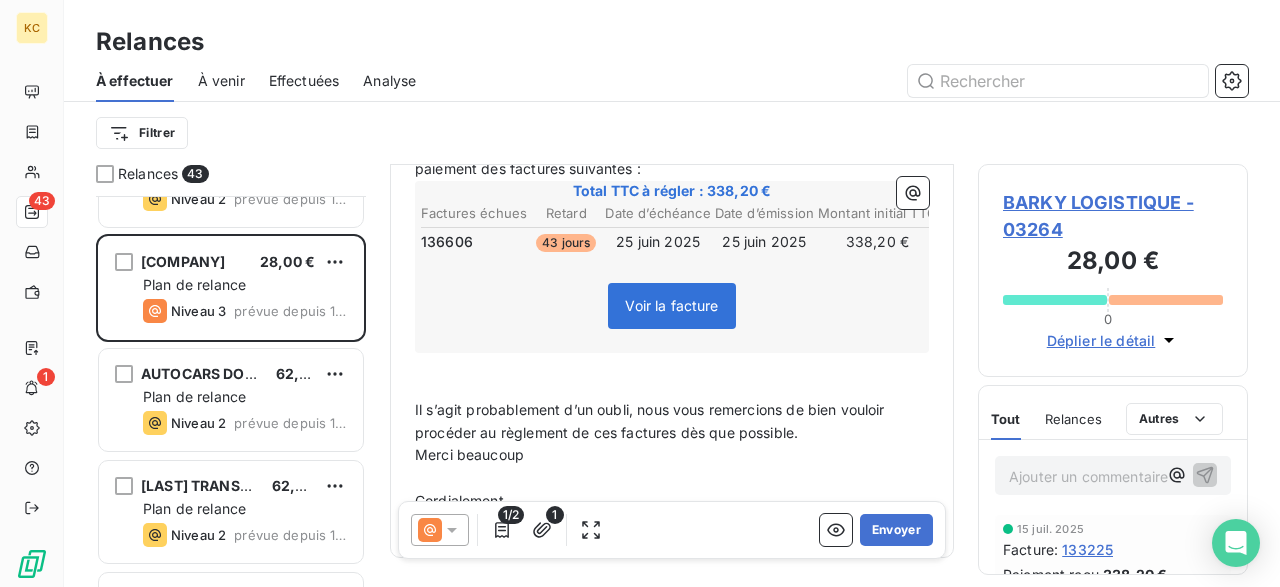 scroll, scrollTop: 377, scrollLeft: 0, axis: vertical 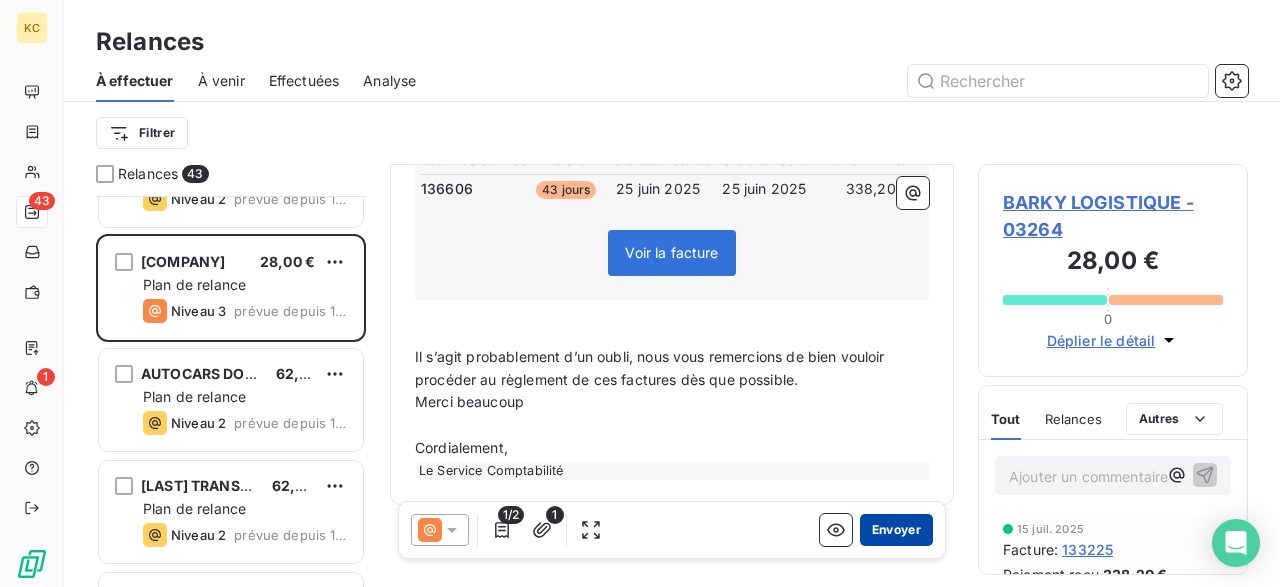 click on "Envoyer" at bounding box center (896, 530) 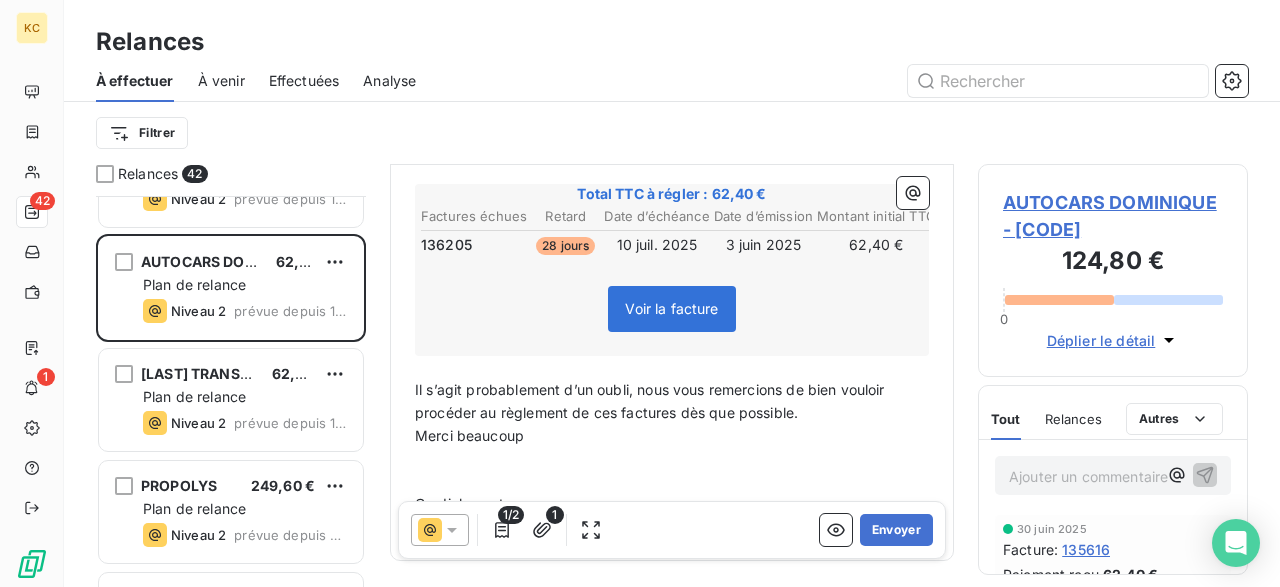 scroll, scrollTop: 389, scrollLeft: 0, axis: vertical 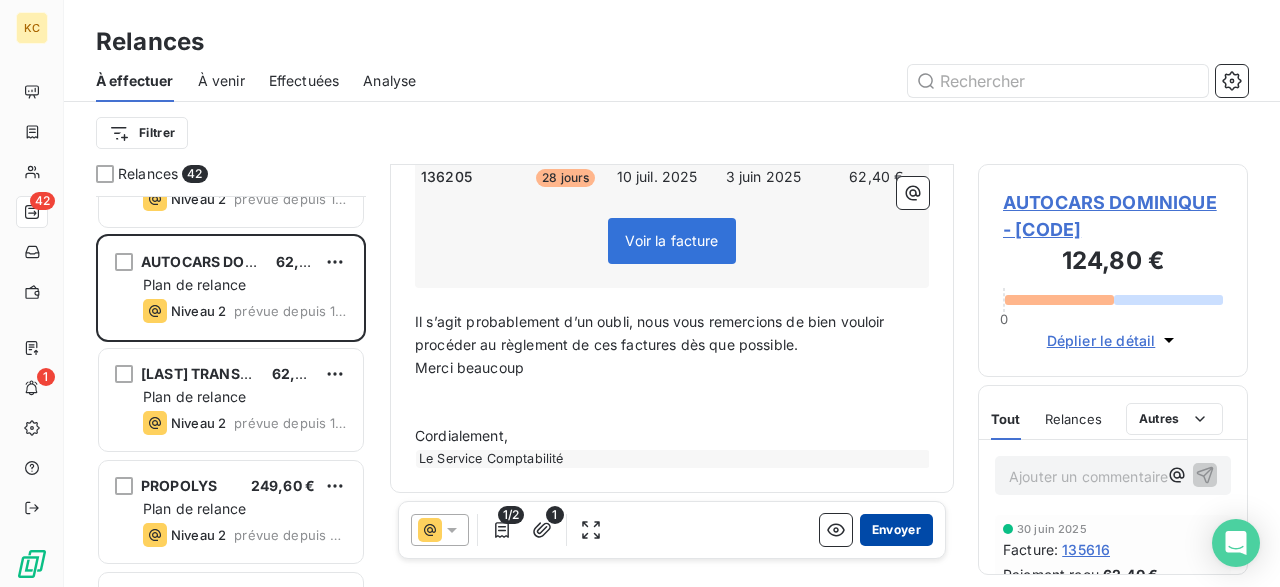 click on "Envoyer" at bounding box center [896, 530] 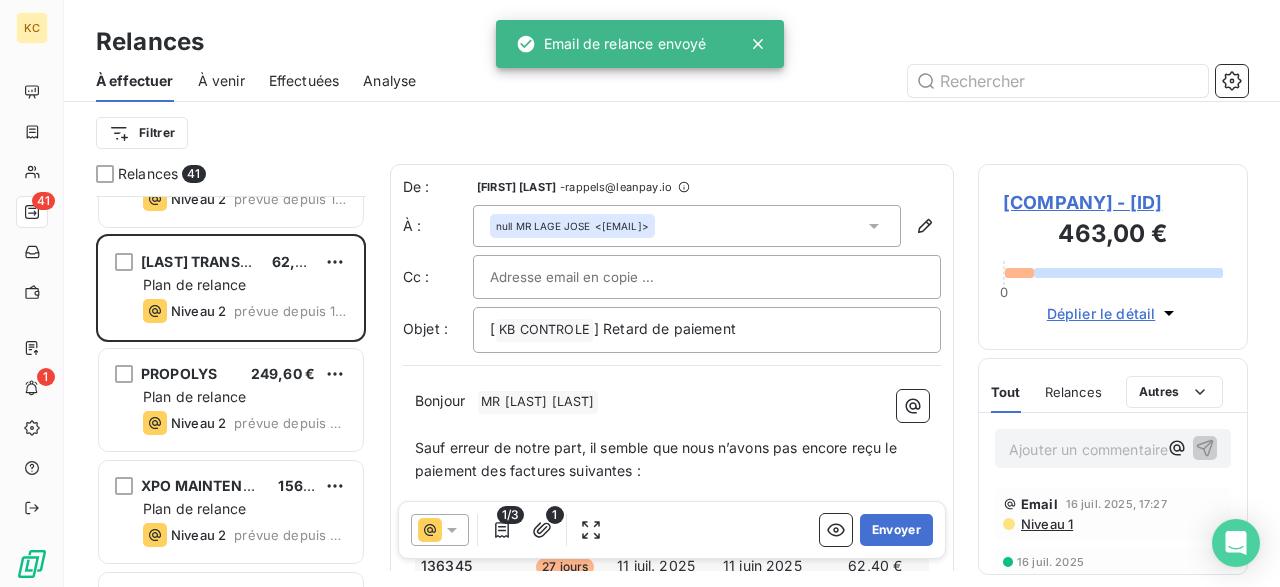 click on "Bonjour ﻿ ﻿ ﻿ MR [LAST] [FIRST] ﻿ ﻿" at bounding box center (672, 402) 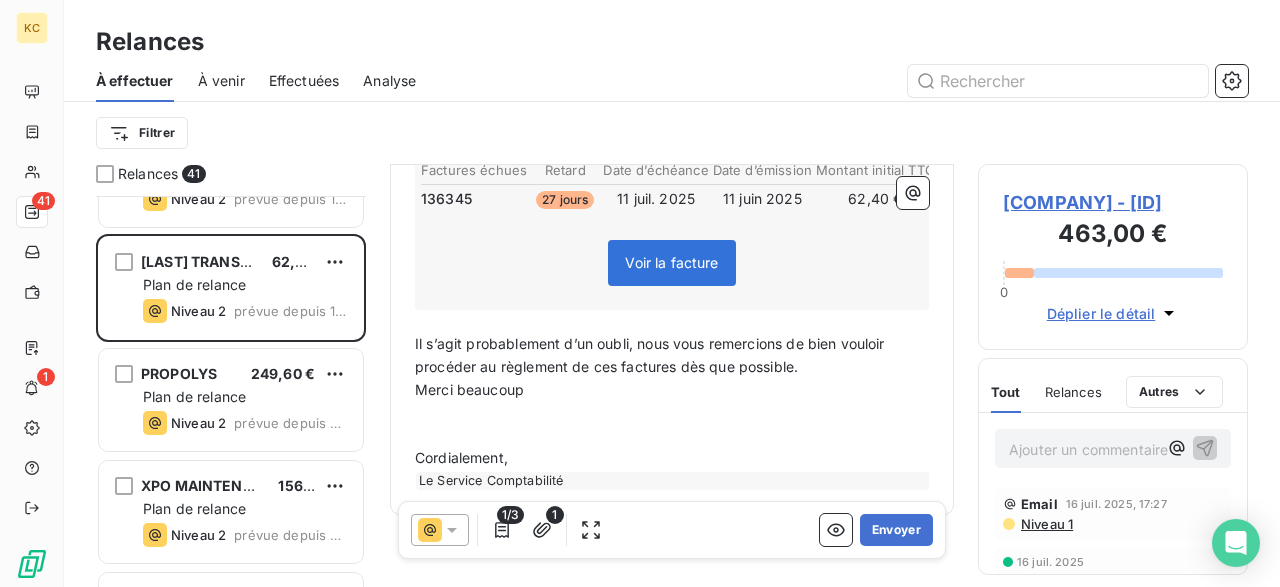scroll, scrollTop: 374, scrollLeft: 0, axis: vertical 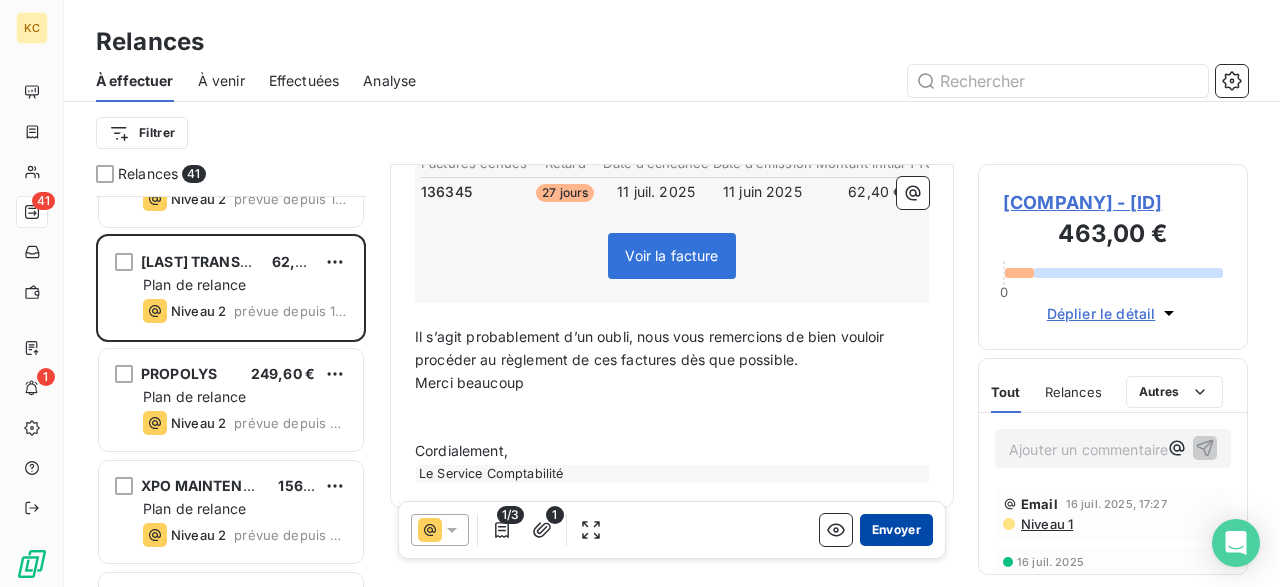 click on "Envoyer" at bounding box center (896, 530) 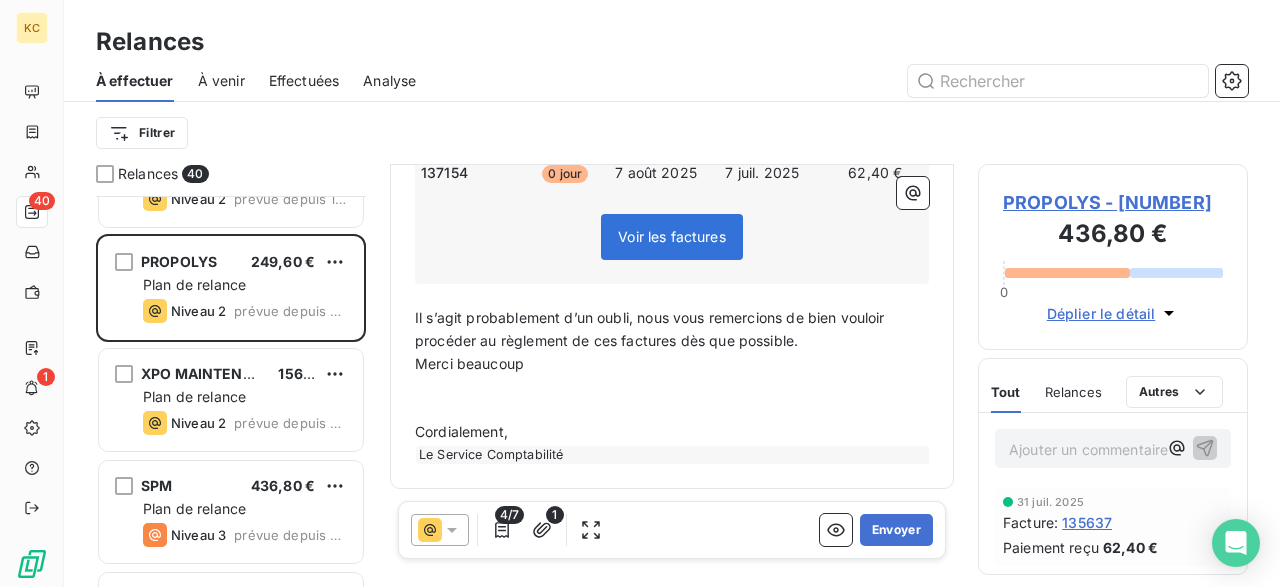 scroll, scrollTop: 471, scrollLeft: 0, axis: vertical 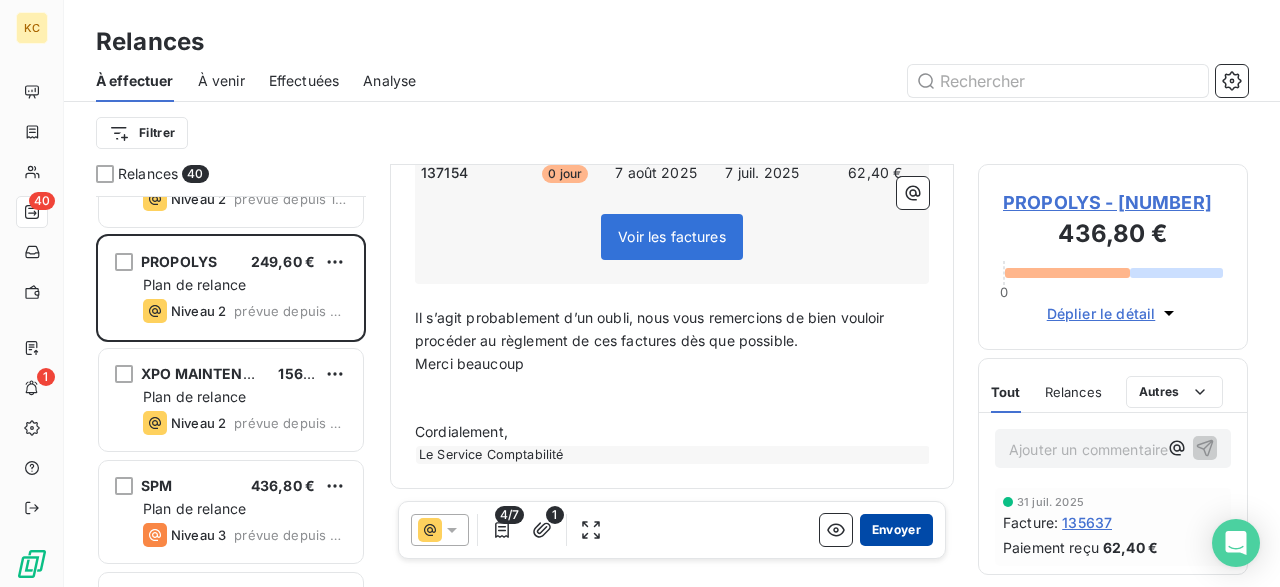 click on "Envoyer" at bounding box center [896, 530] 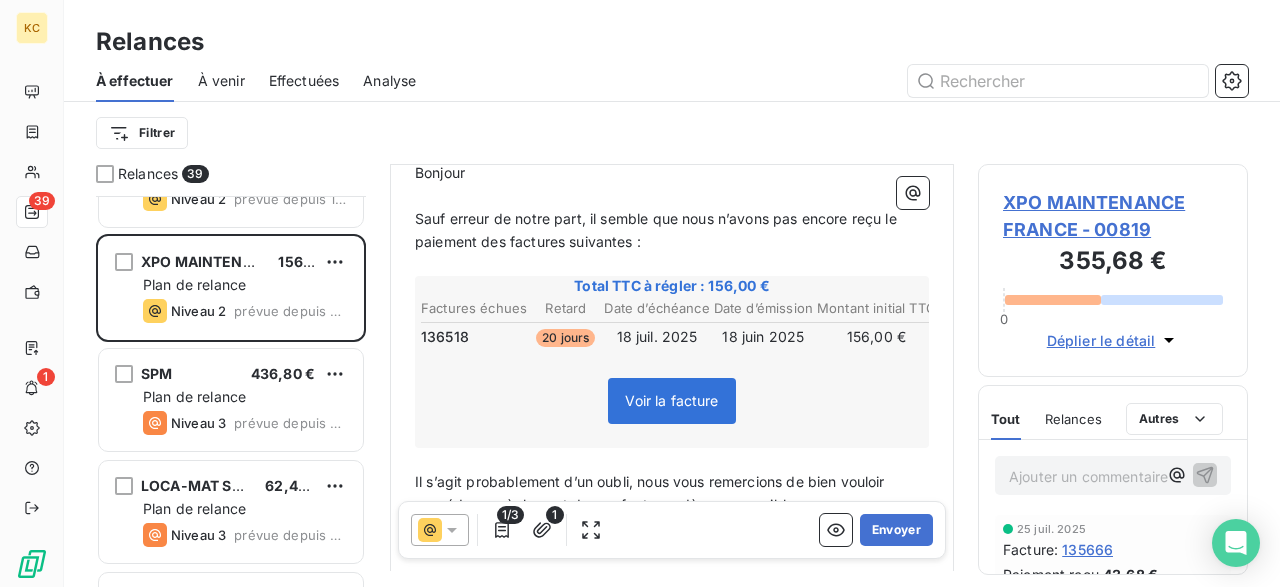 scroll, scrollTop: 350, scrollLeft: 0, axis: vertical 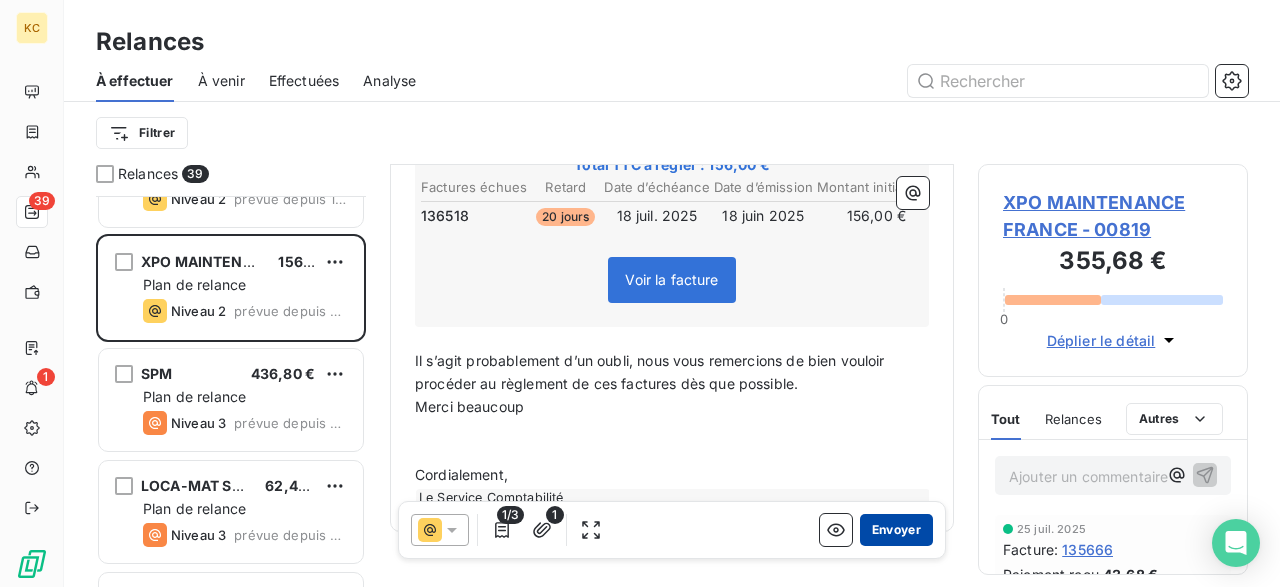 click on "Envoyer" at bounding box center [896, 530] 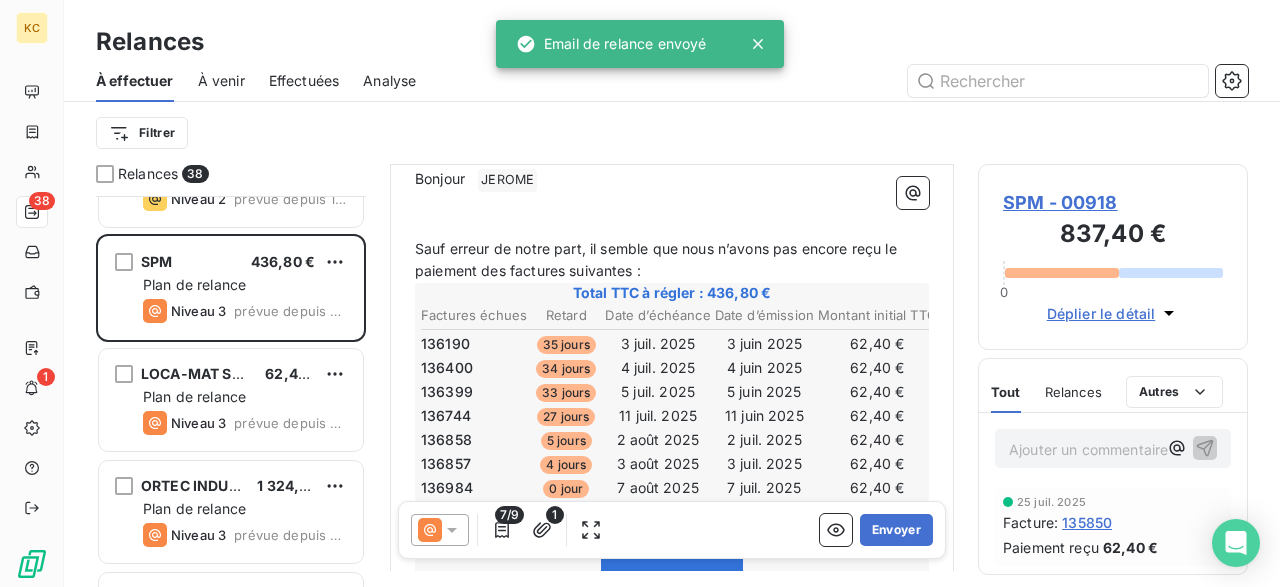 scroll, scrollTop: 235, scrollLeft: 0, axis: vertical 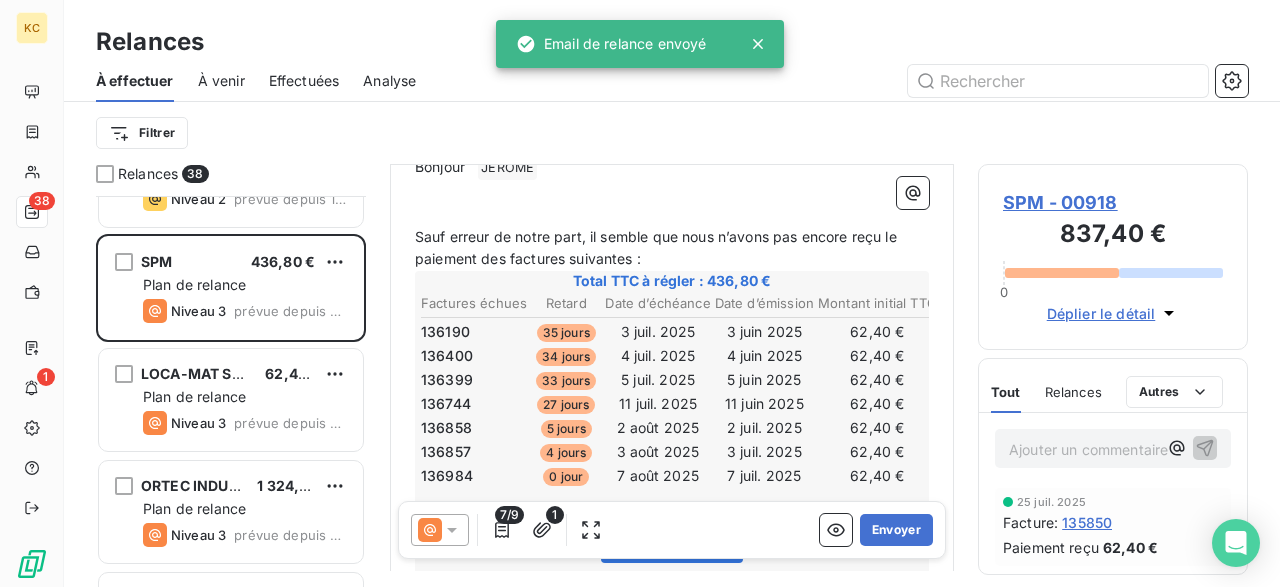 click on "﻿" at bounding box center (672, 191) 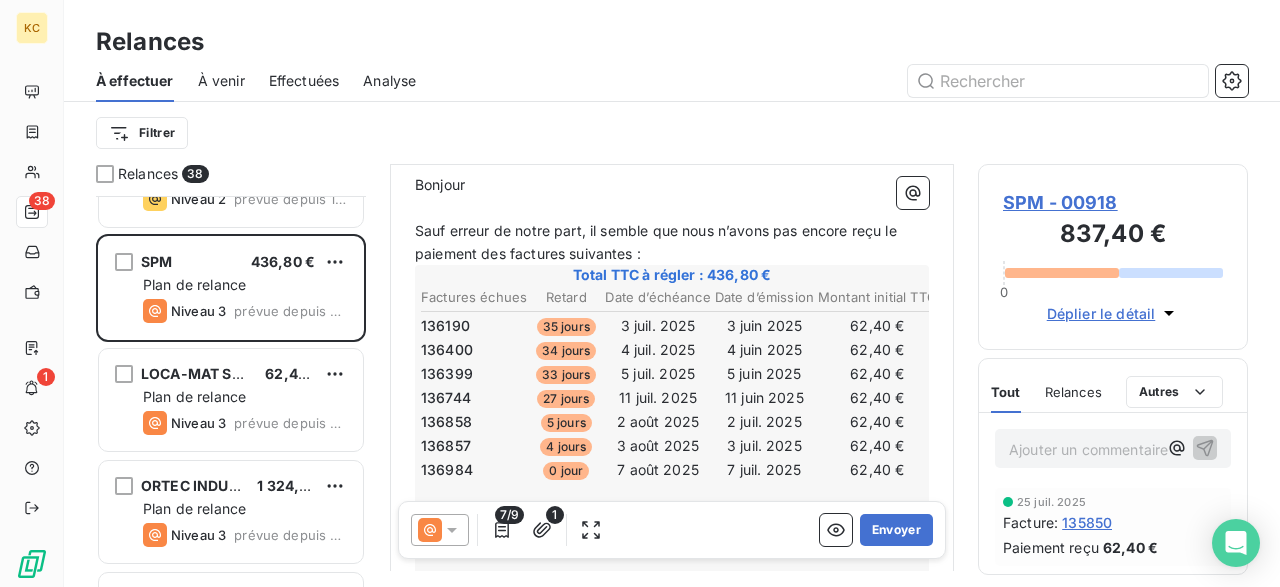scroll, scrollTop: 209, scrollLeft: 0, axis: vertical 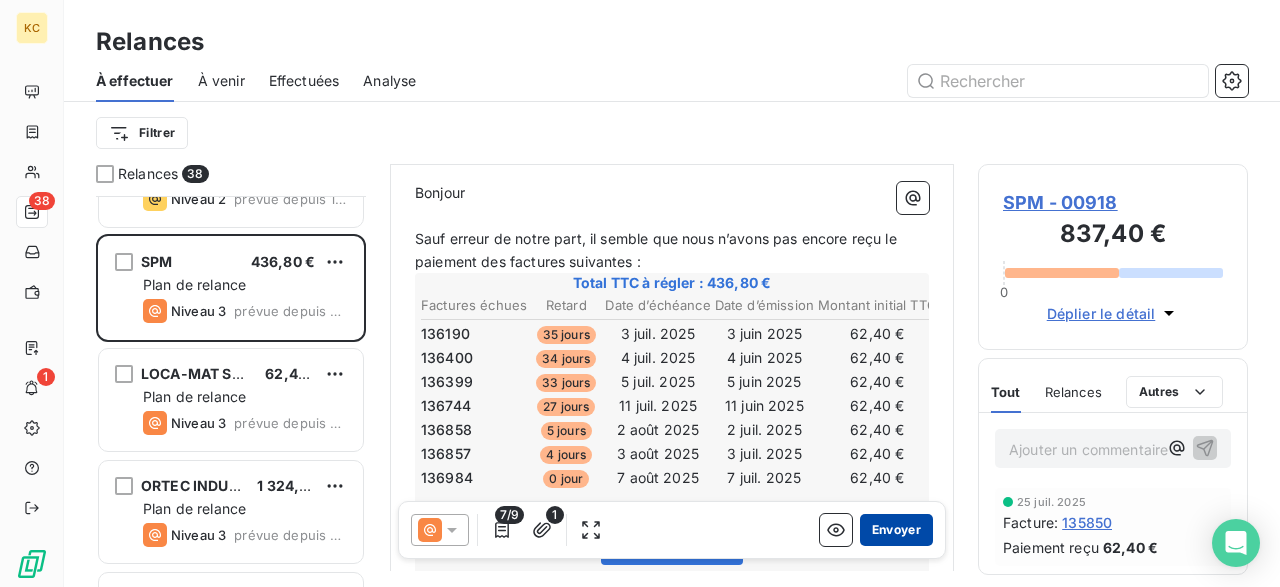 click on "Envoyer" at bounding box center [896, 530] 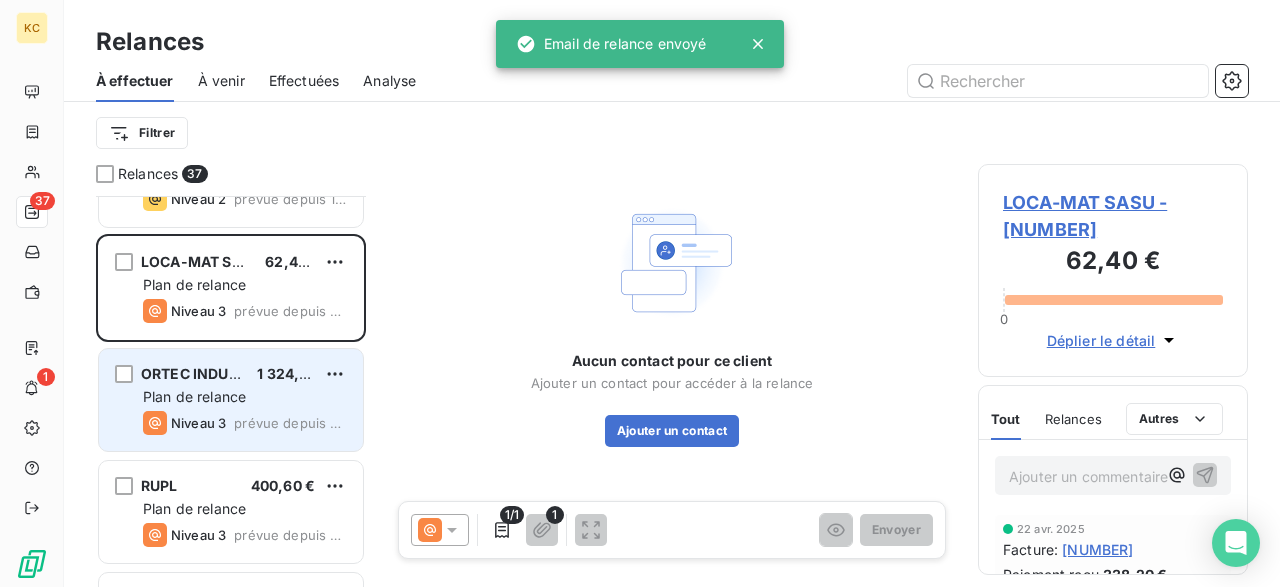click on "Plan de relance" at bounding box center (194, 396) 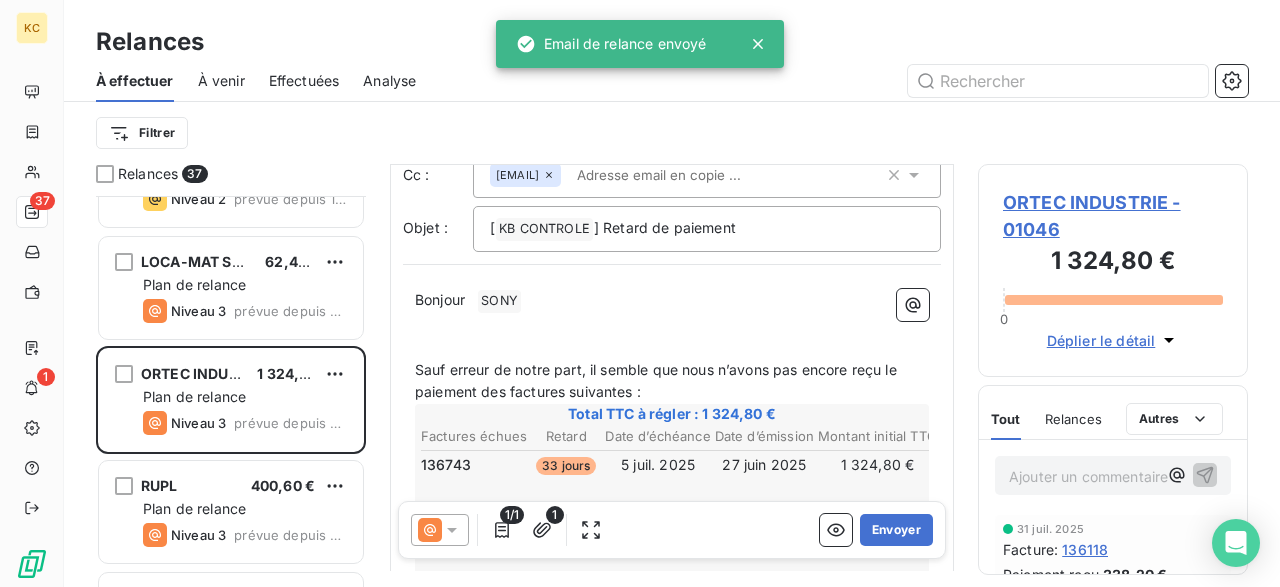 scroll, scrollTop: 107, scrollLeft: 0, axis: vertical 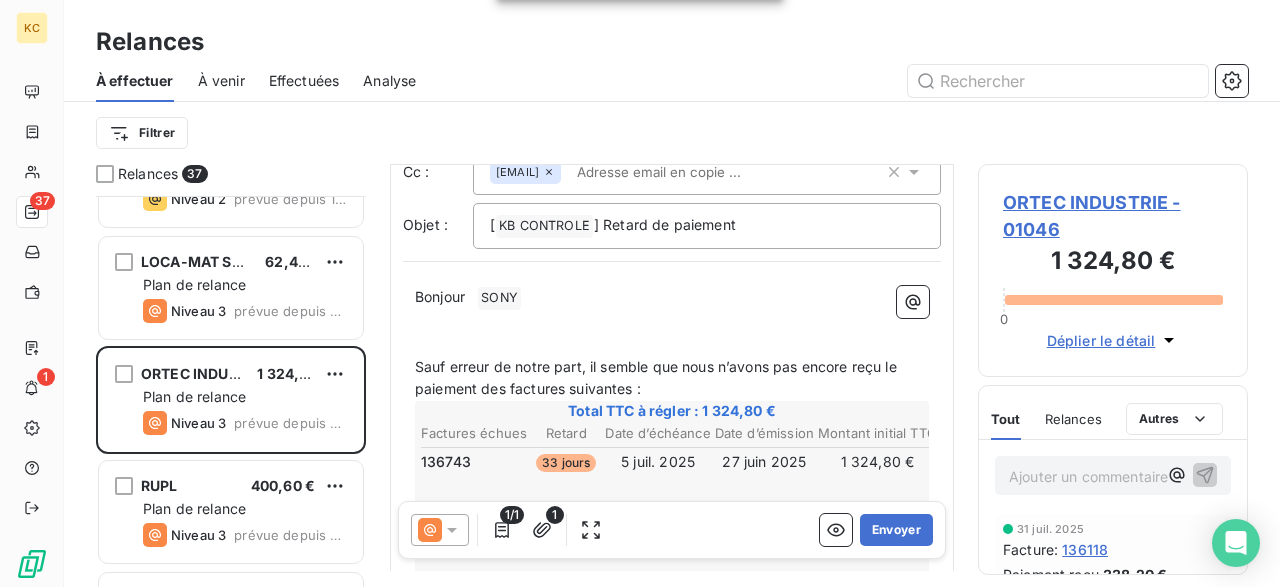 click on "﻿" at bounding box center (672, 321) 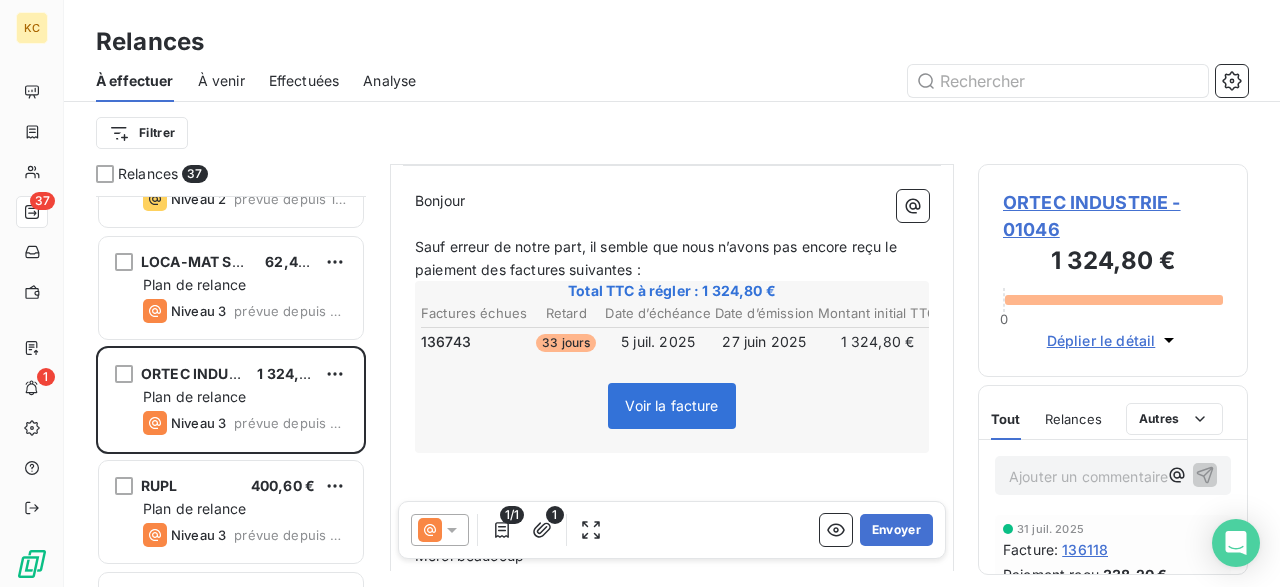 scroll, scrollTop: 205, scrollLeft: 0, axis: vertical 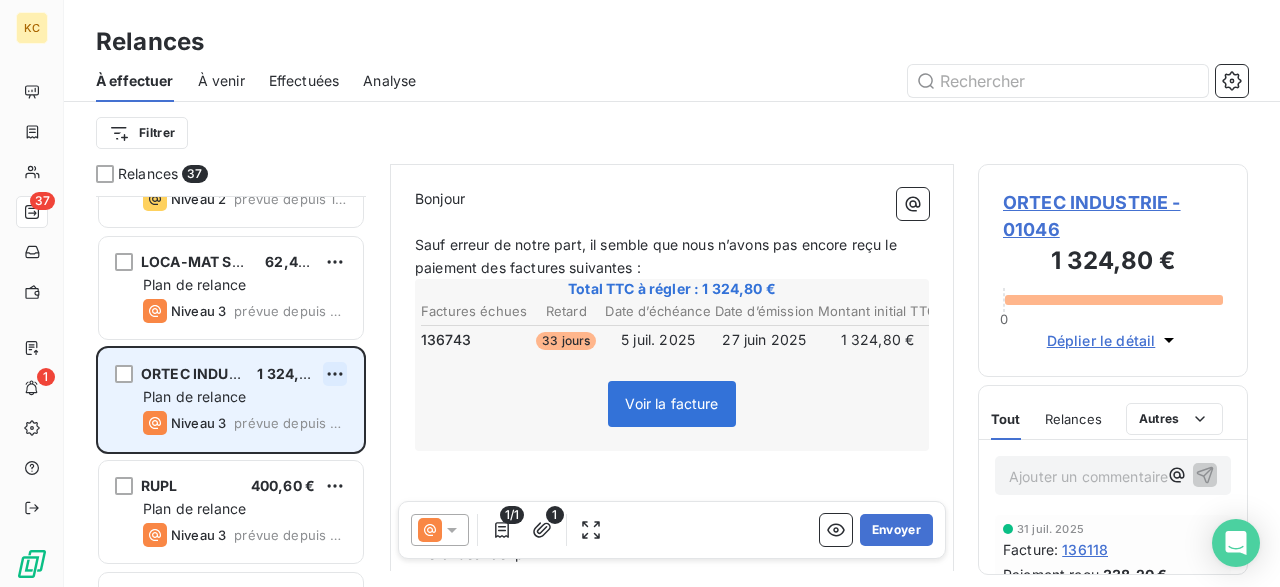 click on "KC 37 1 Relances À effectuer À venir Effectuées Analyse Filtrer Relances 37 STANDING PARIS 97,20 € Plan de relance Niveau 2 prévue depuis 15 jours TRANSLOG 62,40 € Plan de relance Niveau 2 prévue depuis 13 jours LOCA-MAT SASU 62,40 € Plan de relance Niveau 3 prévue depuis 4 jours ORTEC INDUSTRIE 1 324,80 € Plan de relance Niveau 3 prévue depuis 3 jours RUPL 400,60 € Plan de relance Niveau 3 prévue depuis 3 jours LES PAVEURS DE MONTROUGE 267,96 € Plan de relance Niveau 3 prévue depuis 3 jours EUROMAT DISTRIBUTION 590,40 € Plan de relance Niveau 3 prévue depuis 3 jours TRANSPORTS 2000 VAL DE MARNE 1 049,00 € Plan de relance Niveau 3 prévue depuis 3 jours CHOUGUI ET CIE TRANSPORTS 374,40 € Plan de relance Niveau 3 prévue depuis 3 jours POPIHN JL EIRL 1 700,92 € Plan de relance Niveau 3 prévue depuis 3 jours TRANSPORTS HM 338,20 € Plan de relance Niveau 3 prévue depuis 3 jours THL 49,92 € Plan de relance Niveau 3 prévue depuis 3 jours VBAF -" at bounding box center (640, 293) 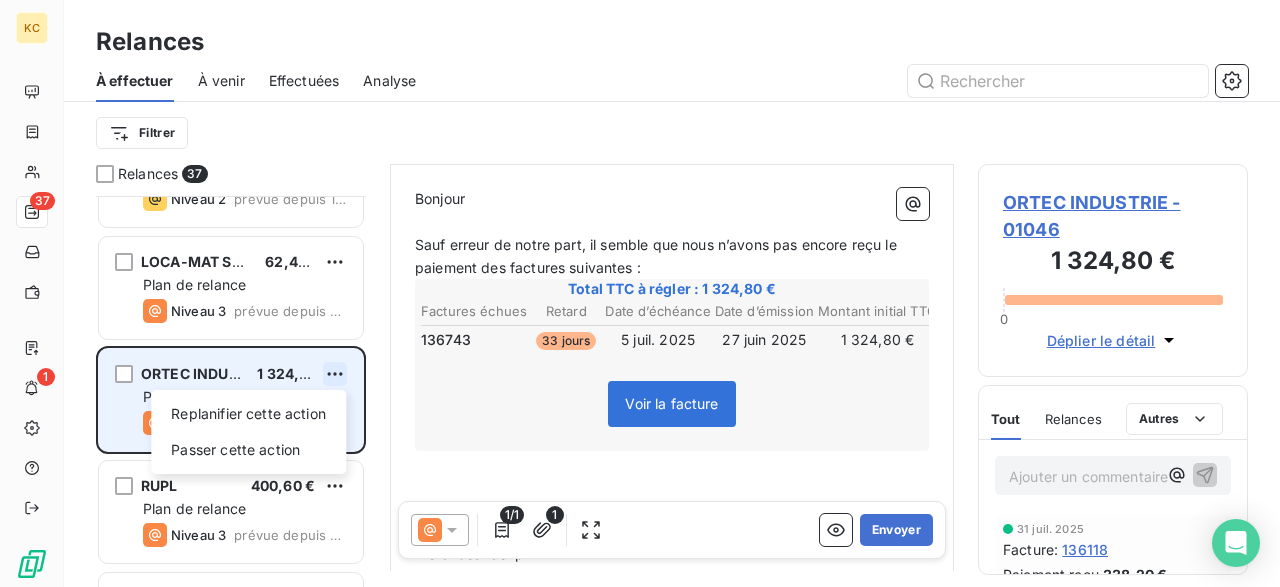 scroll, scrollTop: 1755, scrollLeft: 0, axis: vertical 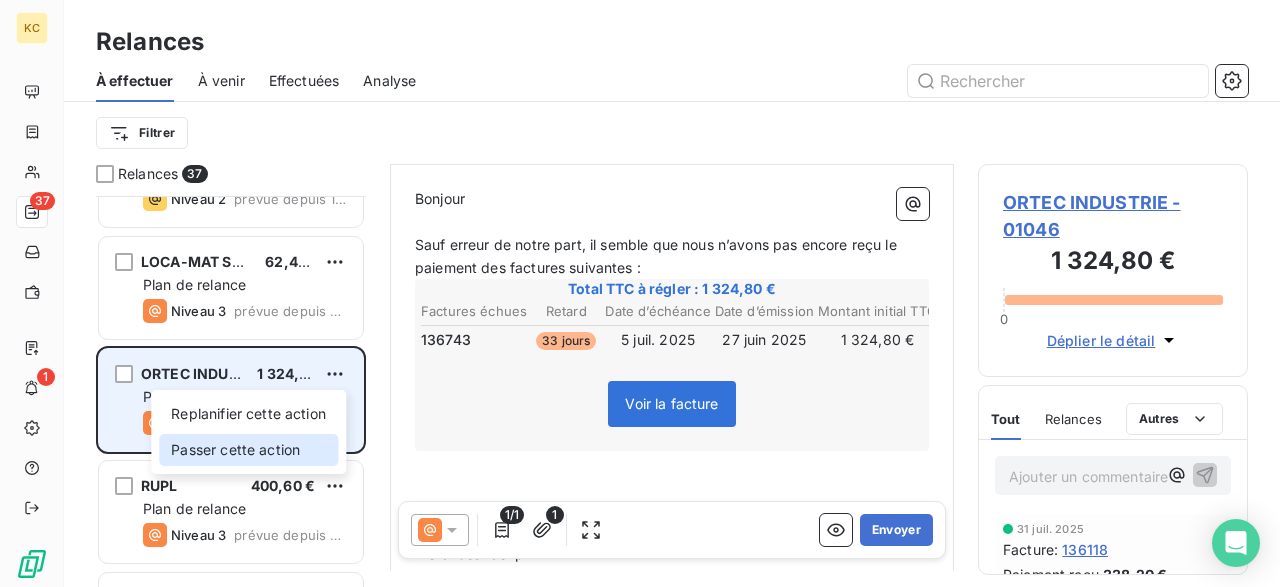 click on "Passer cette action" at bounding box center (248, 450) 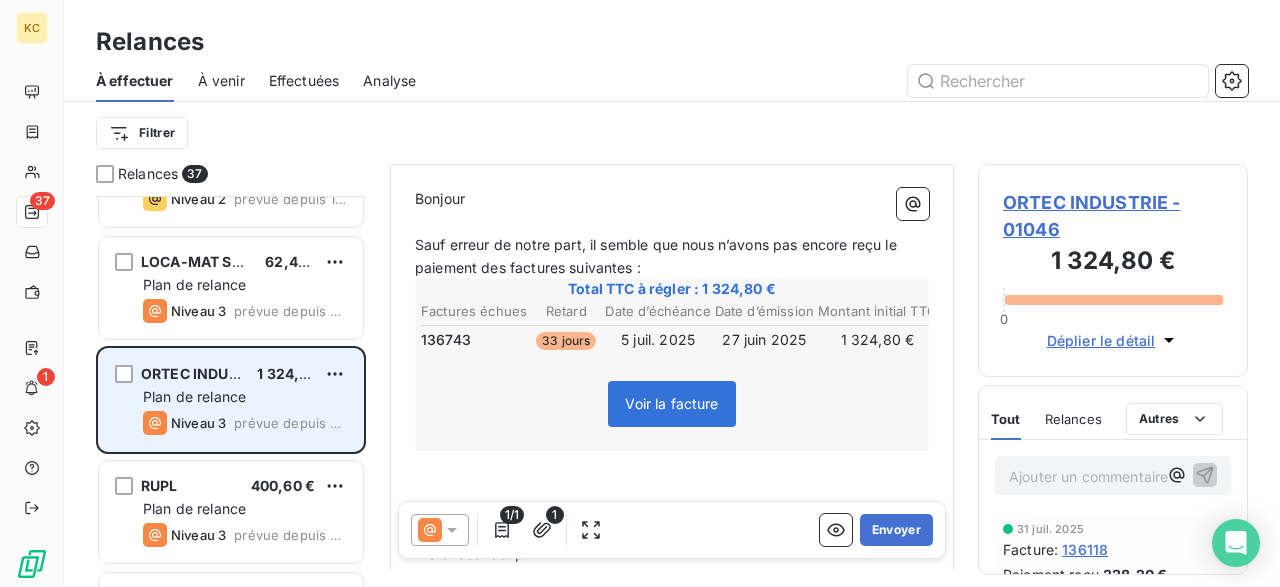 scroll, scrollTop: 1755, scrollLeft: 0, axis: vertical 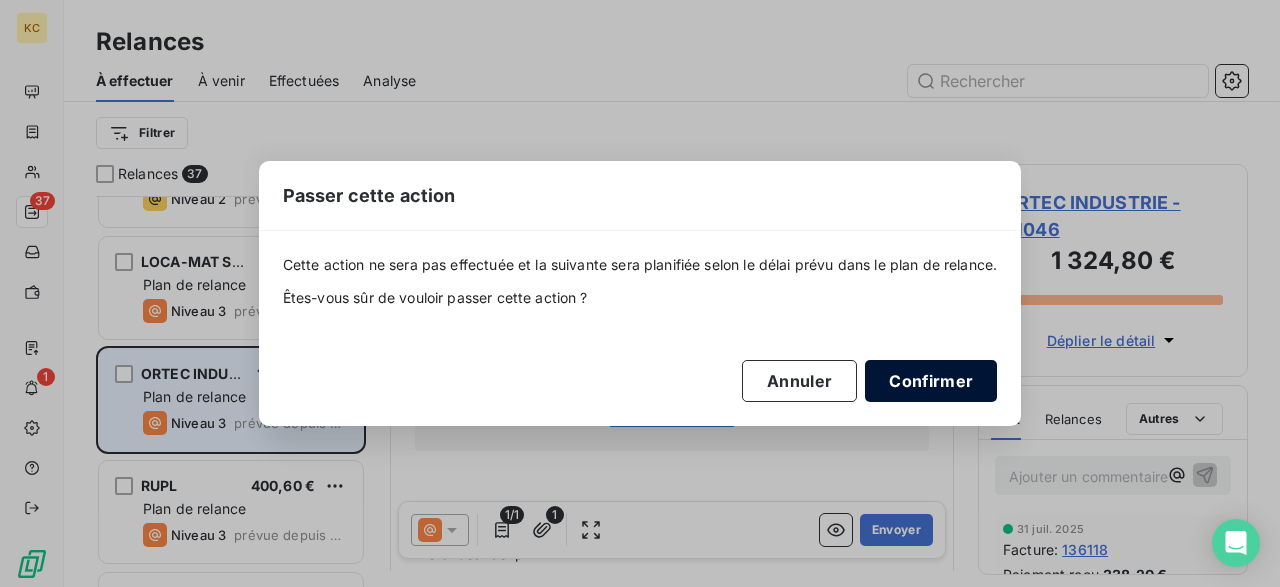 click on "Confirmer" at bounding box center [931, 381] 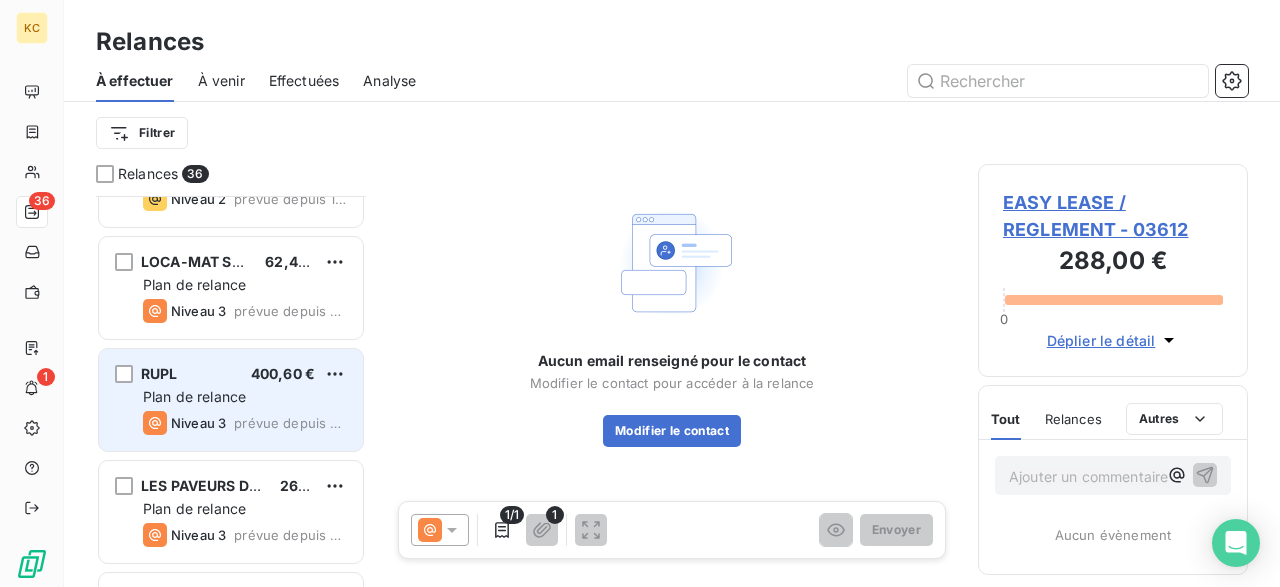 click on "Plan de relance" at bounding box center [245, 397] 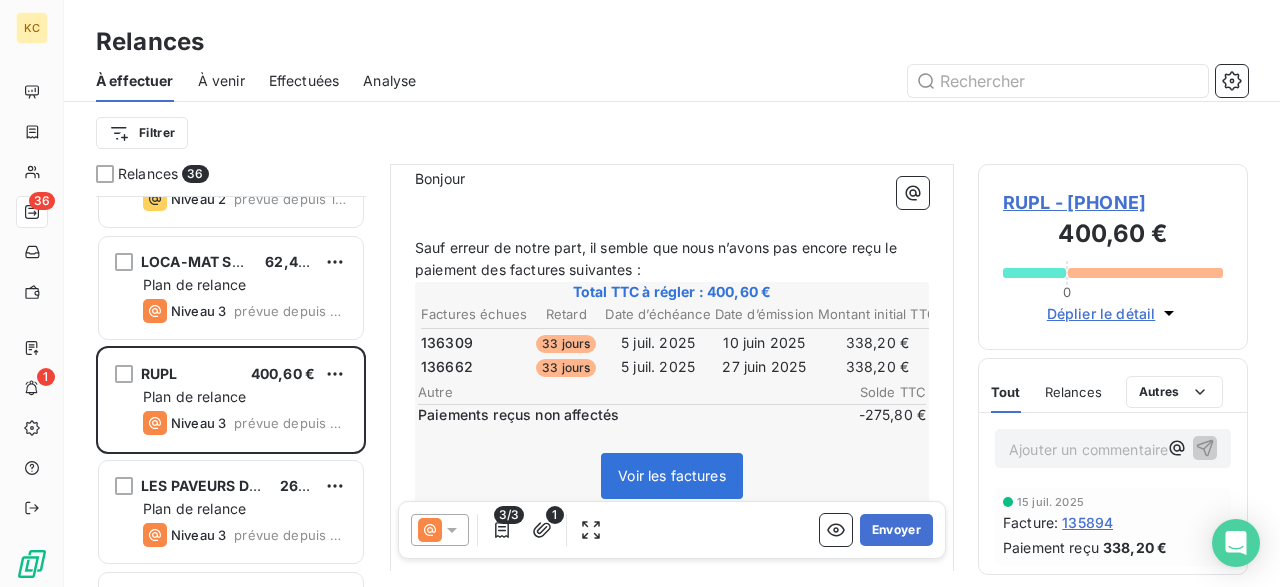 scroll, scrollTop: 260, scrollLeft: 0, axis: vertical 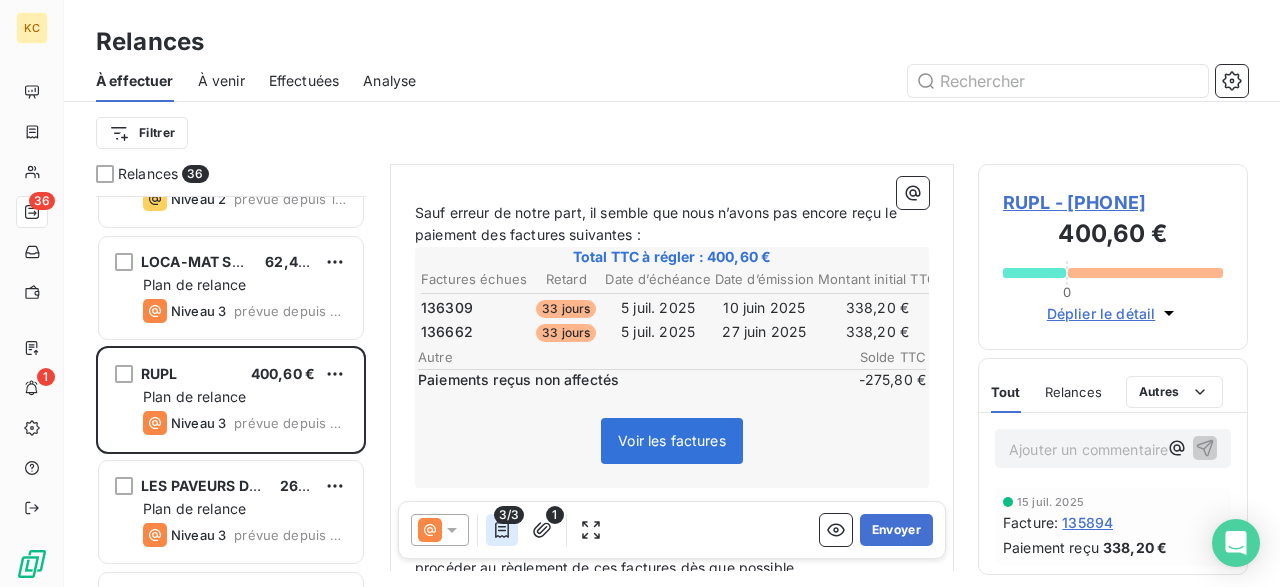click 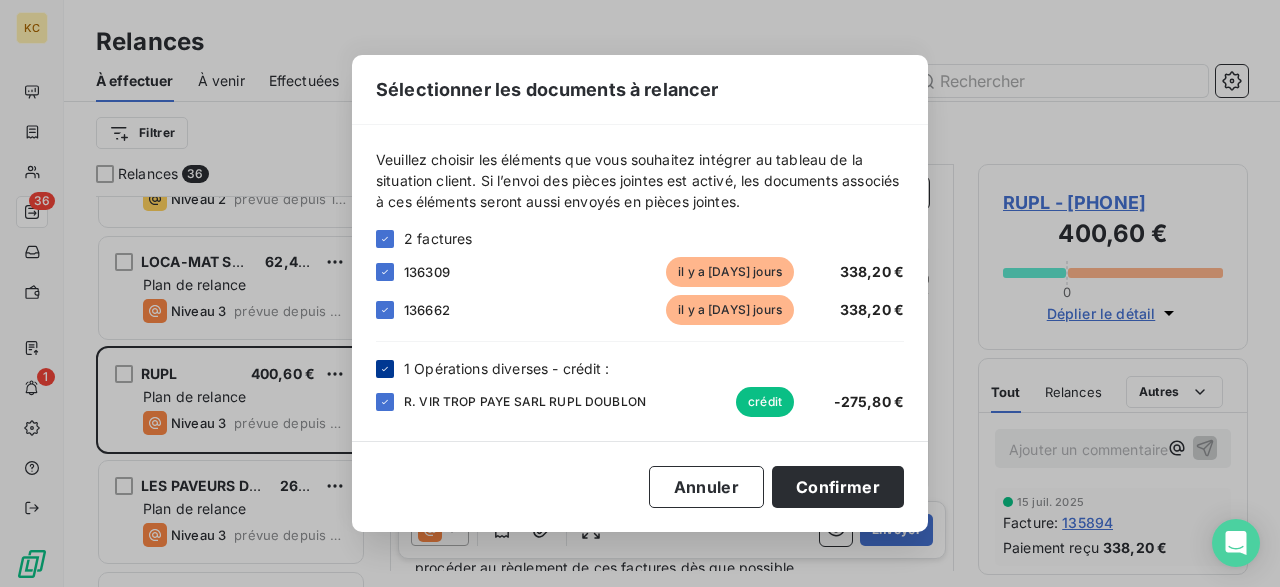 click at bounding box center [385, 369] 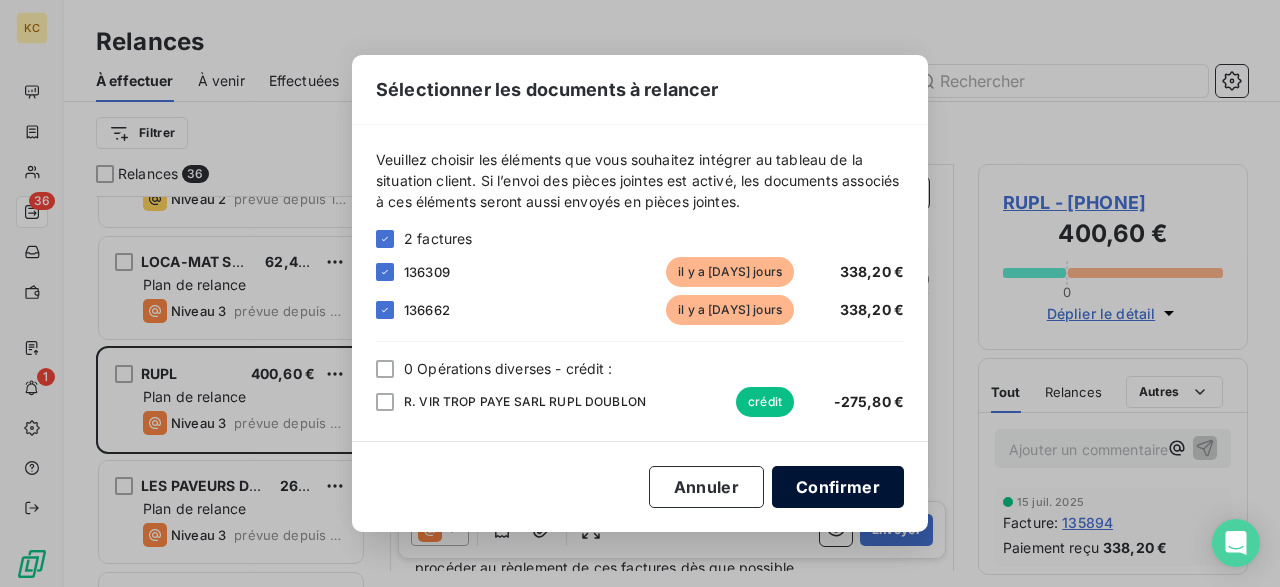 click on "Confirmer" at bounding box center (838, 487) 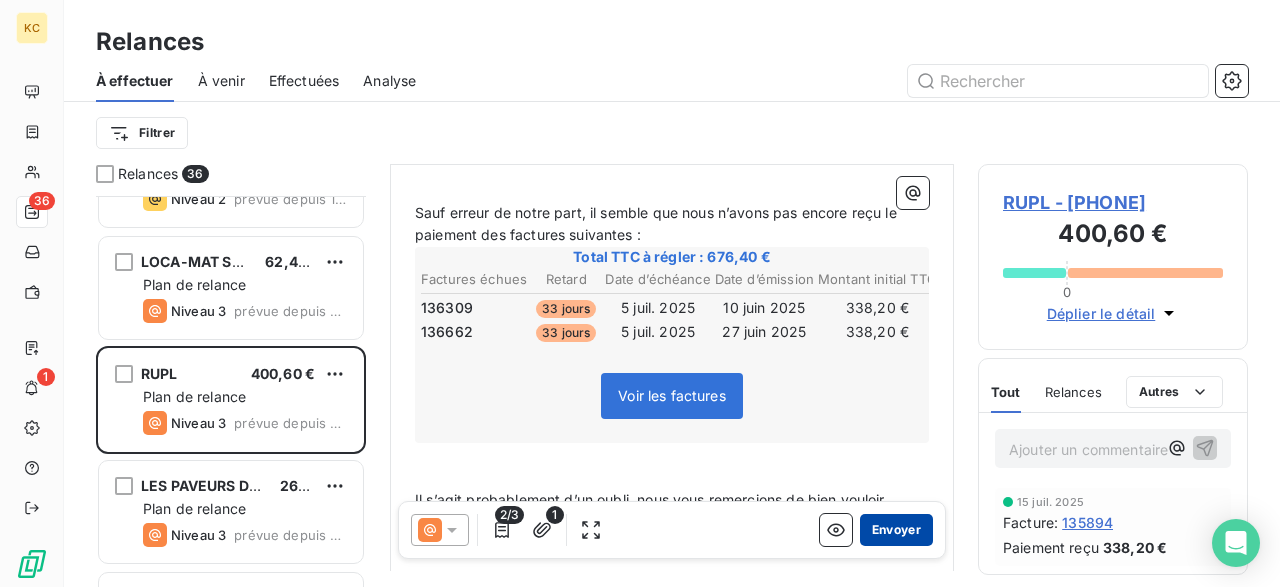 click on "Envoyer" at bounding box center (896, 530) 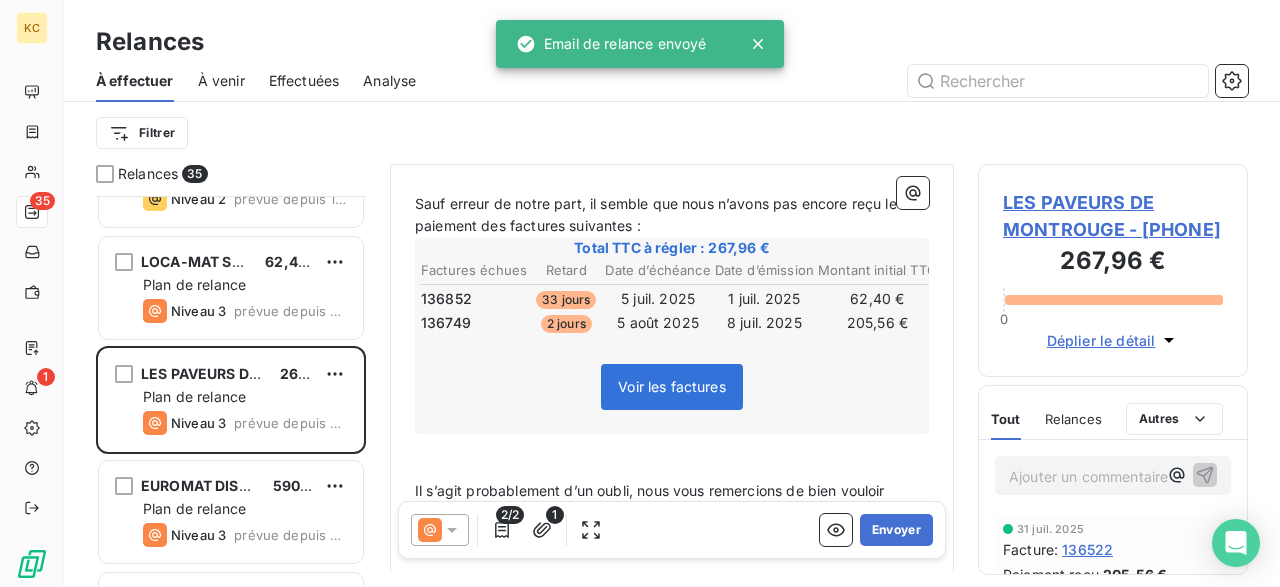 scroll, scrollTop: 271, scrollLeft: 0, axis: vertical 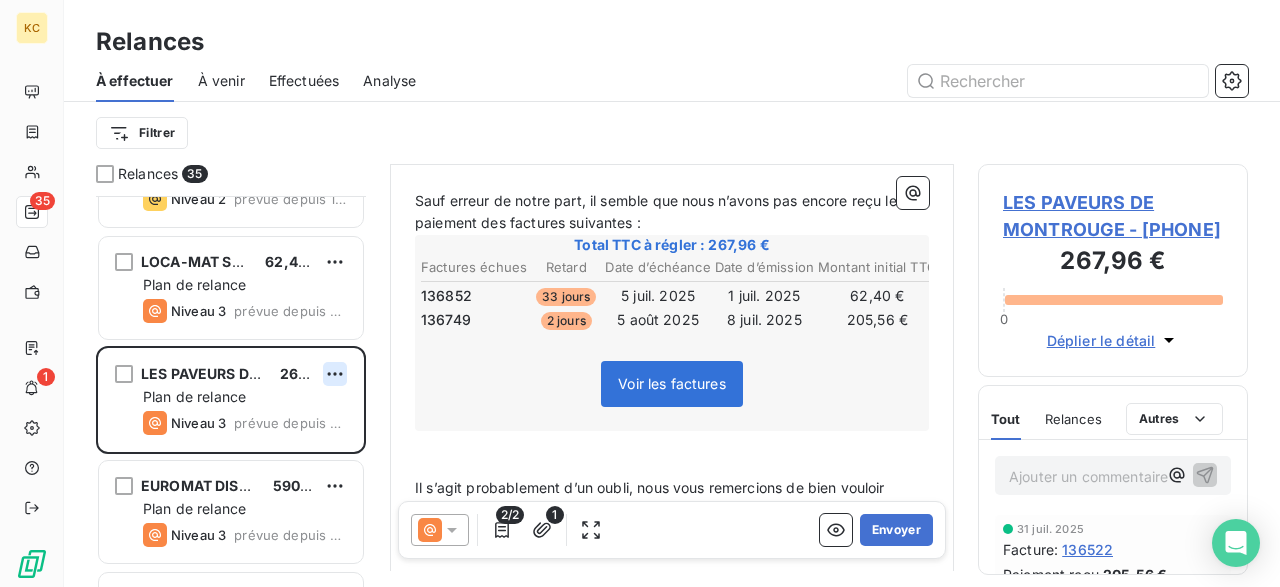 click on "STANDING [CITY] 97,20 € Plan de relance Niveau 2 prévue depuis 15 jours TRANSLOG 62,40 € Plan de relance Niveau 2 prévue depuis 13 jours LOCA-MAT SASU 62,40 € Plan de relance Niveau 3 prévue depuis 4 jours LES PAVEURS DE MONTROUGE 267,96 € Plan de relance Niveau 3 prévue depuis 3 jours EUROMAT DISTRIBUTION 590,40 € Plan de relance Niveau 3 prévue depuis 3 jours TRANSPORTS 2000 VAL DE MARNE 1 049,00 € Plan de relance Niveau 3 prévue depuis 3 jours CHOUGUI ET CIE TRANSPORTS 374,40 € Plan de relance Niveau 3 prévue depuis 3 jours POPIHN JL EIRL 1 700,92 € Plan de relance Niveau 3 prévue depuis 3 jours TRANSPORTS HM 338,20 € Plan de relance Niveau 3 prévue depuis 3 jours THL 49,92 € Plan de relance Niveau 3 prévue depuis 3 jours VBAF 1 873,20 € Plan de relance Niveau 3 prévue depuis 3 jours JARDEL SERVICES 1 358,58 €" at bounding box center [640, 293] 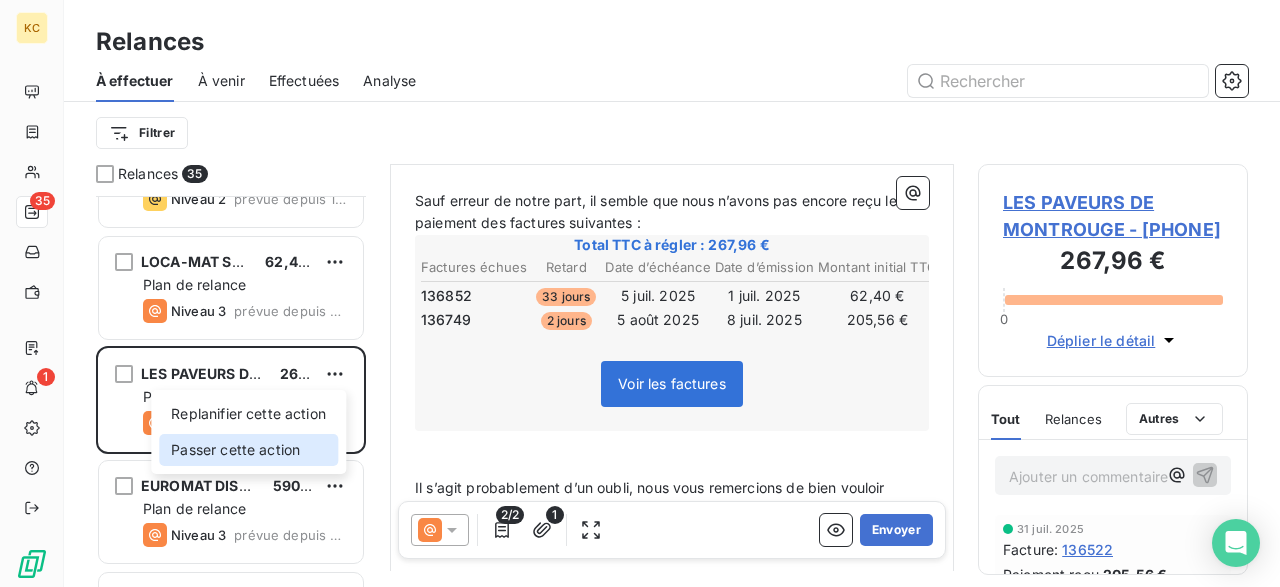 click on "Passer cette action" at bounding box center [248, 450] 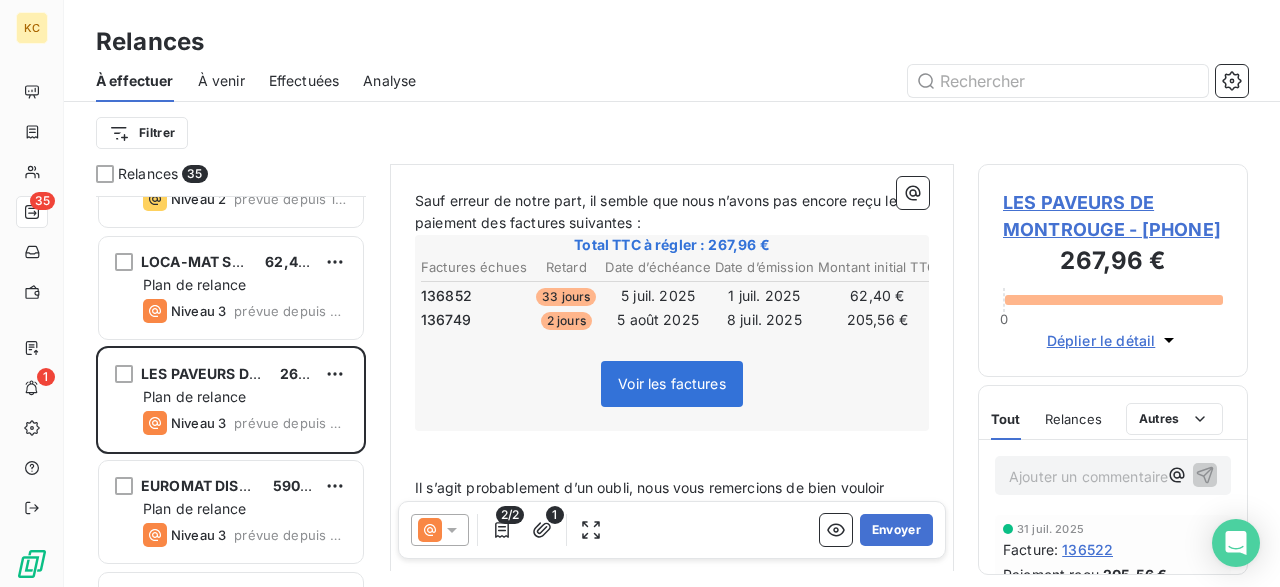 scroll, scrollTop: 1755, scrollLeft: 0, axis: vertical 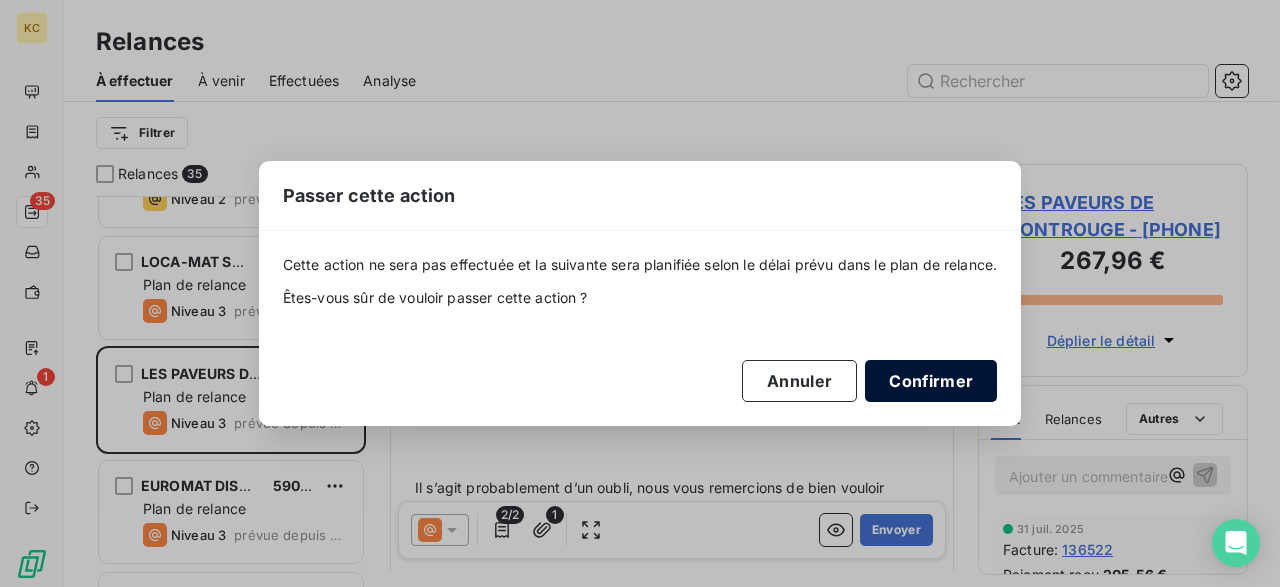 click on "Confirmer" at bounding box center (931, 381) 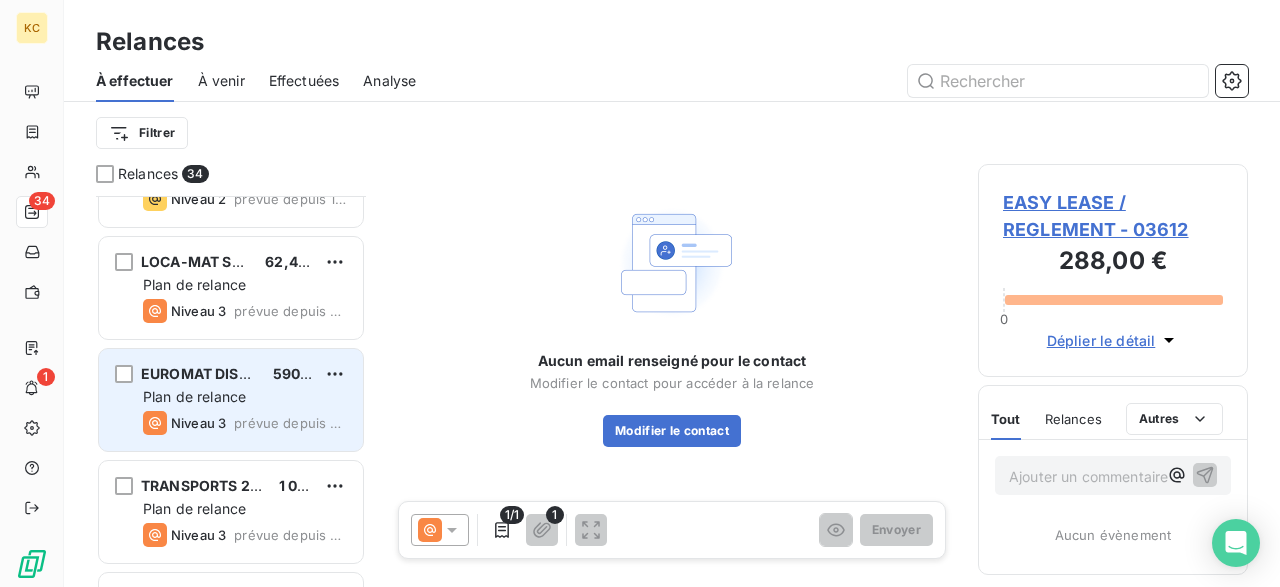 click on "Plan de relance" at bounding box center [194, 396] 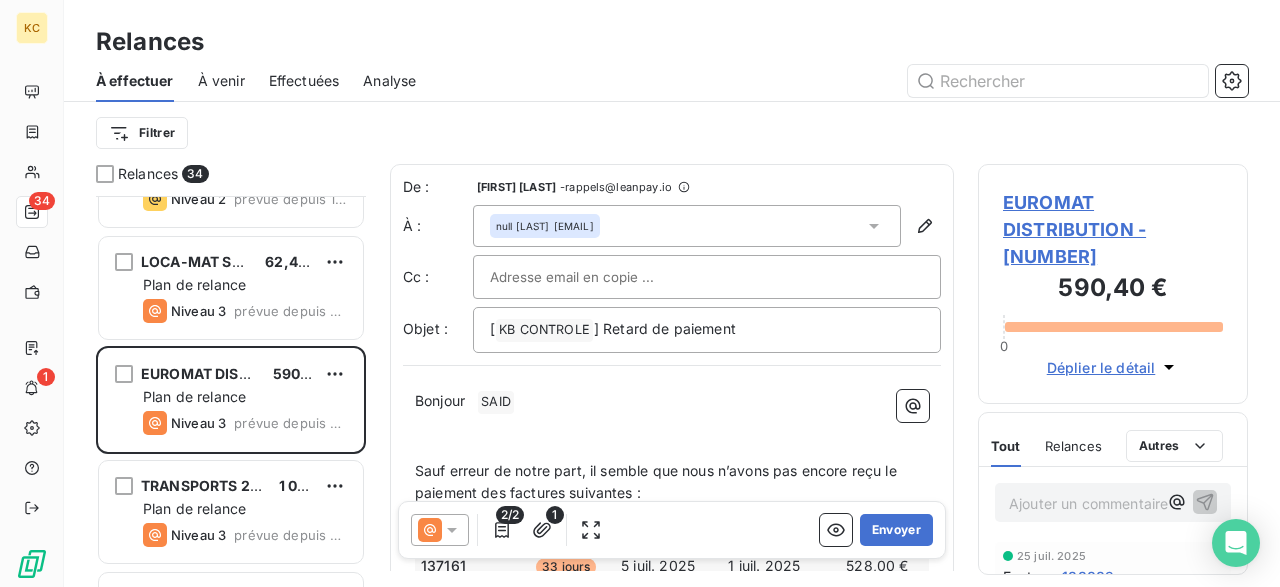 click on "Bonjour ﻿ SAID ﻿ ﻿" at bounding box center [672, 402] 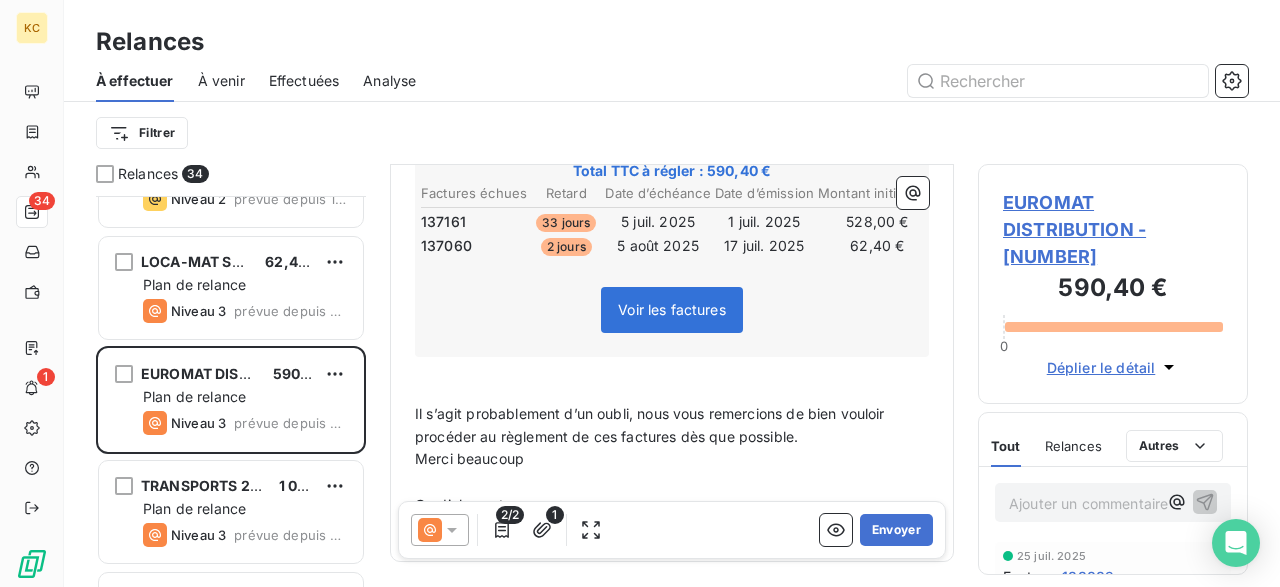 scroll, scrollTop: 343, scrollLeft: 0, axis: vertical 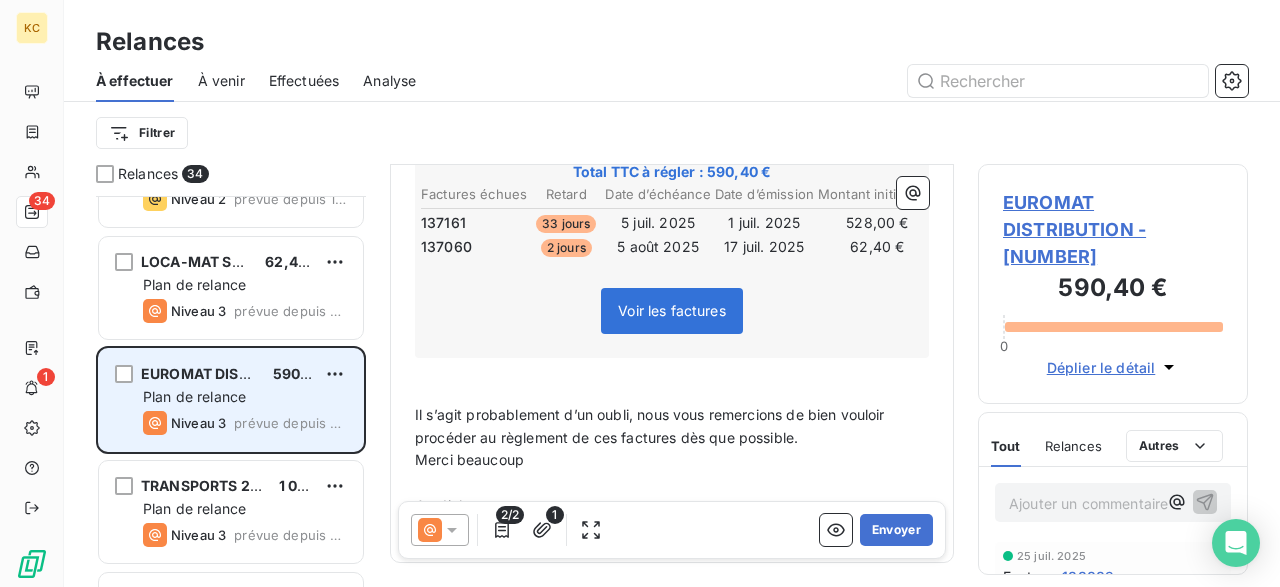 click on "EUROMAT DISTRIBUTION 590,40 € Plan de relance Niveau 3 prévue depuis 3 jours" at bounding box center (231, 400) 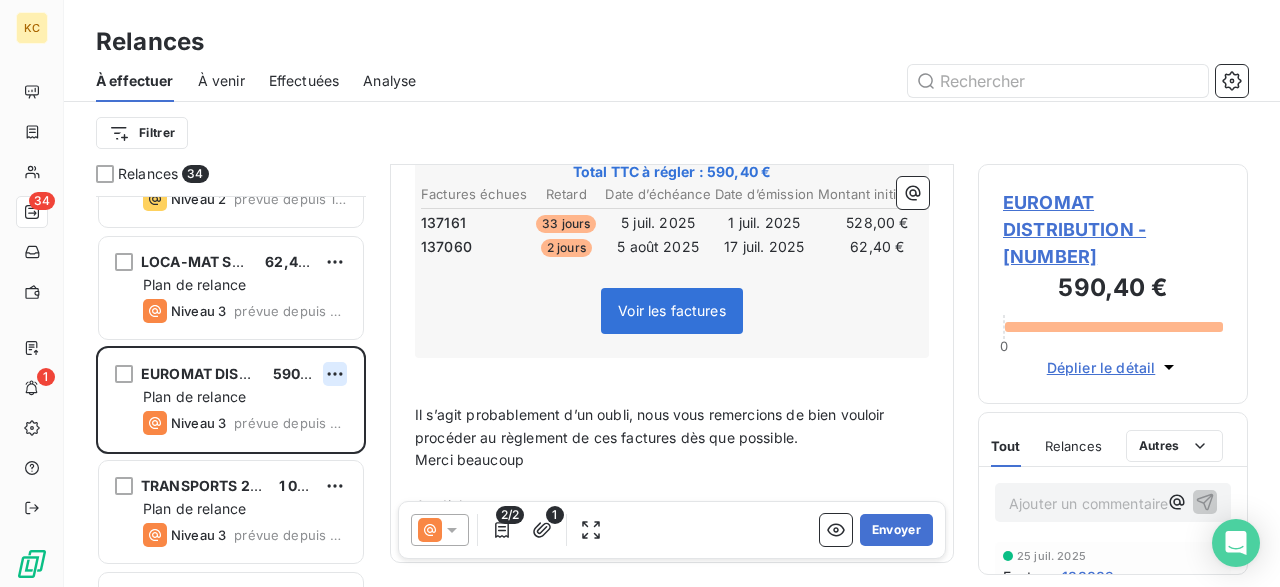 click on "KC 34 1 Relances À effectuer À venir Effectuées Analyse Filtrer Relances 34 STANDING PARIS [AMOUNT] Plan de relance Niveau 2 prévue depuis 15 jours TRANSLOG [AMOUNT] Plan de relance Niveau 2 prévue depuis 13 jours LOCA-MAT SASU [AMOUNT] Plan de relance Niveau 3 prévue depuis 4 jours EUROMAT DISTRIBUTION [AMOUNT] Plan de relance Niveau 3 prévue depuis 3 jours TRANSPORTS 2000 VAL DE MARNE [AMOUNT] Plan de relance Niveau 3 prévue depuis 3 jours CHOUGUI ET CIE TRANSPORTS [AMOUNT] Plan de relance Niveau 3 prévue depuis 3 jours POPIHN JL EIRL [AMOUNT] Plan de relance Niveau 3 prévue depuis 3 jours TRANSPORTS HM [AMOUNT] Plan de relance Niveau 3 prévue depuis 3 jours THL [AMOUNT] Plan de relance Niveau 3 prévue depuis 3 jours VBAF [AMOUNT] Plan de relance Niveau 3 prévue depuis 3 jours JARDEL SERVICES [AMOUNT] Plan de relance Niveau 3 prévue depuis 3 jours CENTRE PARISIEN DE RECYCLAGE [AMOUNT] Plan de relance Niveau 3 prévue depuis 3 jours" at bounding box center (640, 293) 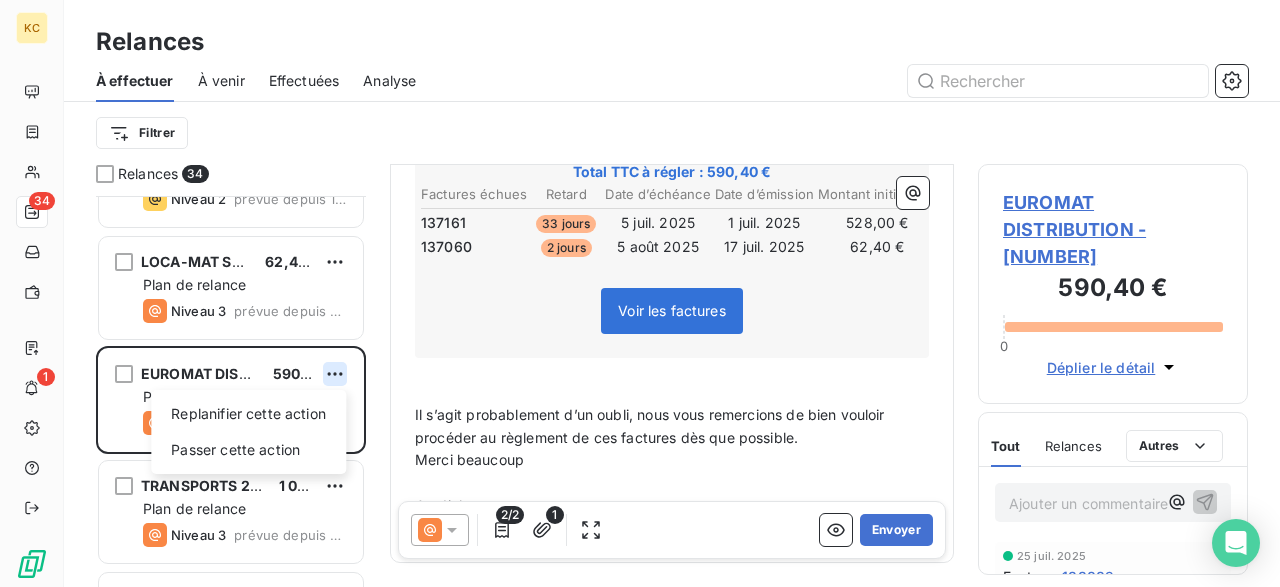 scroll, scrollTop: 1755, scrollLeft: 0, axis: vertical 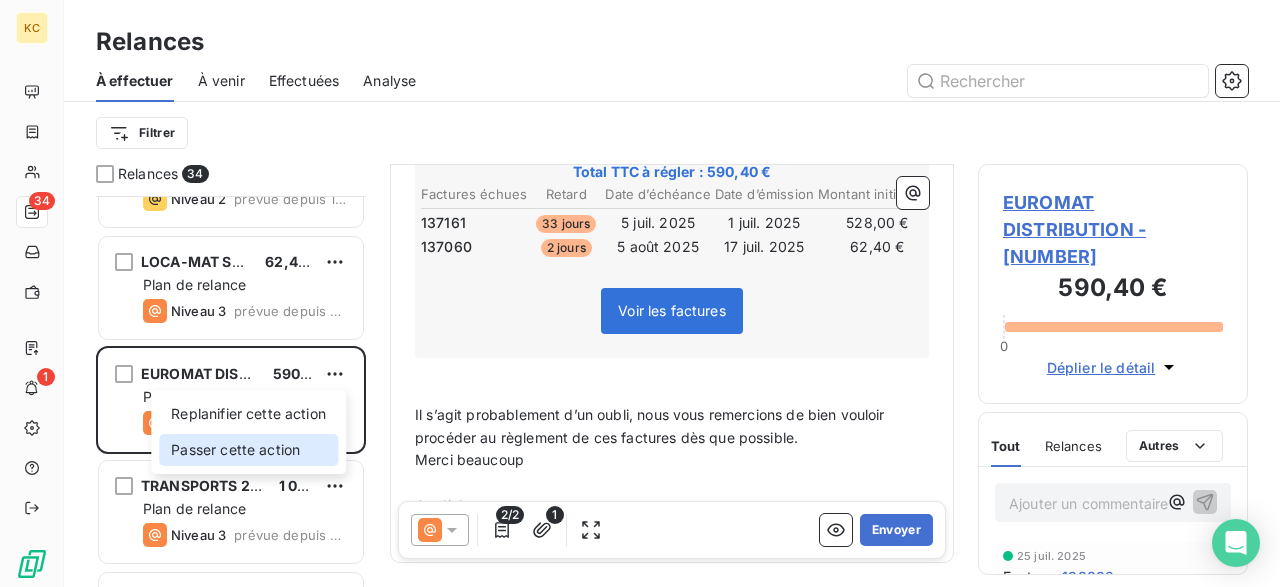 click on "Passer cette action" at bounding box center (248, 450) 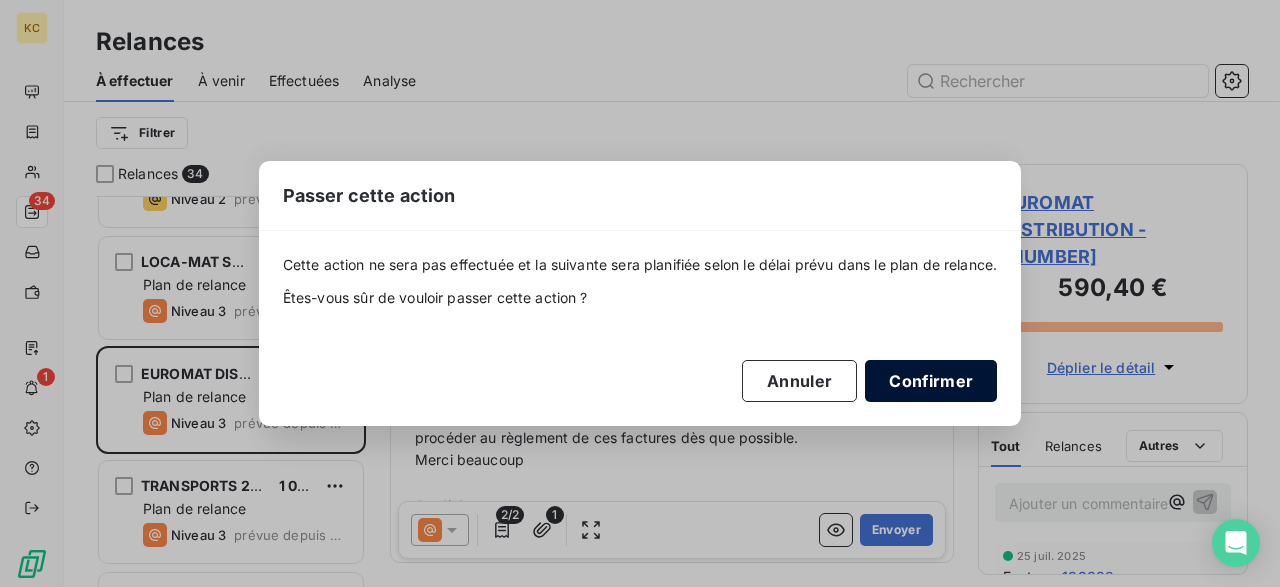 click on "Confirmer" at bounding box center [931, 381] 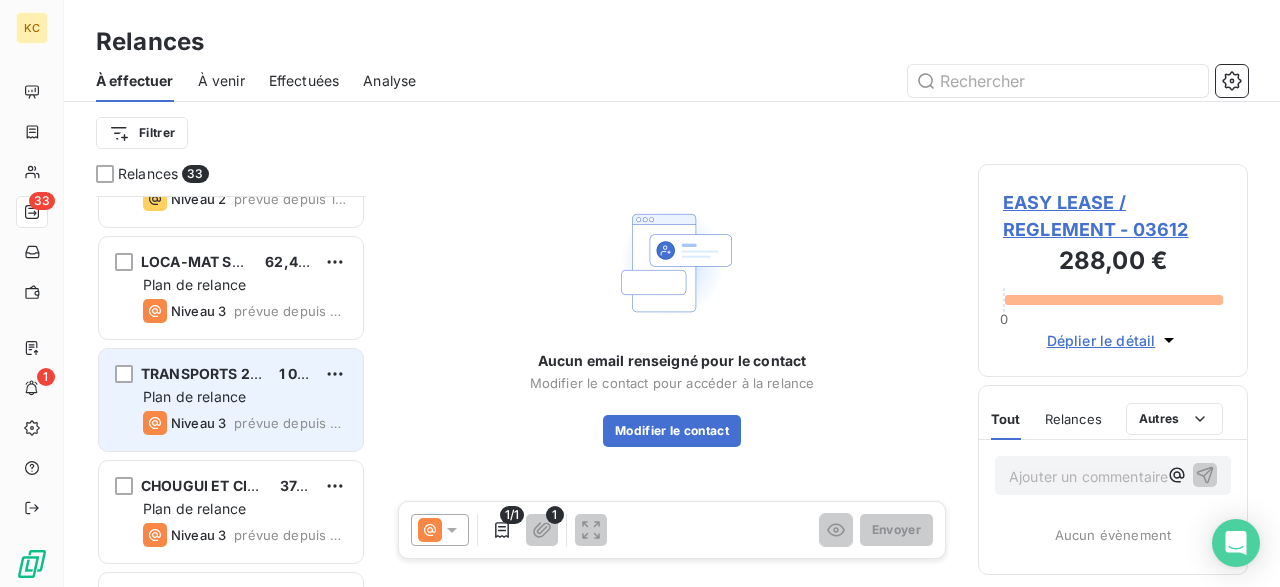 click on "prévue depuis 3 jours" at bounding box center [290, 423] 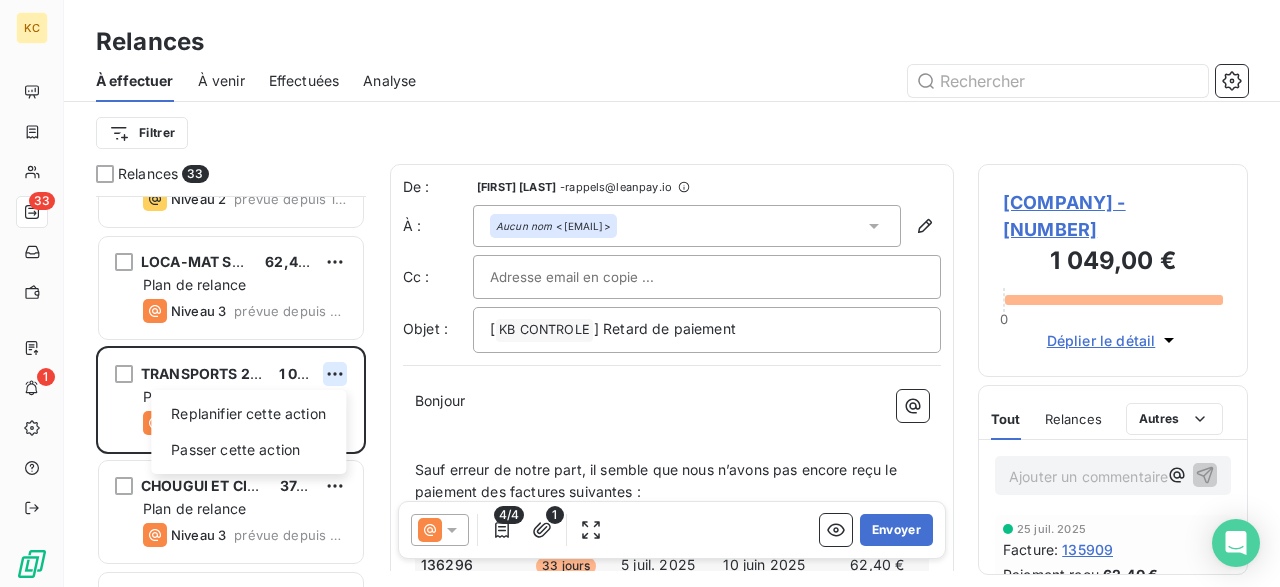 click on "KC 33 1 Relances À effectuer À venir Effectuées Analyse Filtrer Relances 33 STANDING PARIS 97,20 € Plan de relance Niveau 2 prévue depuis 15 jours TRANSLOG 62,40 € Plan de relance Niveau 2 prévue depuis 13 jours LOCA-MAT SASU 62,40 € Plan de relance Niveau 3 prévue depuis 4 jours TRANSPORTS 2000 VAL DE MARNE 1 049,00 € Replanifier cette action Passer cette action Plan de relance Niveau 3 prévue depuis 3 jours CHOUGUI ET CIE TRANSPORTS 374,40 € Plan de relance Niveau 3 prévue depuis 3 jours POPIHN JL EIRL 1 700,92 € Plan de relance Niveau 3 prévue depuis 3 jours TRANSPORTS HM 338,20 € Plan de relance Niveau 3 prévue depuis 3 jours THL 49,92 € Plan de relance Niveau 3 prévue depuis 3 jours VBAF 1 873,20 € Plan de relance Niveau 3 prévue depuis 3 jours JARDEL SERVICES 1 358,58 € Plan de relance Niveau 3 prévue depuis 3 jours CENTRE PARISIEN DE RECYCLAGE 777,60 € Plan de relance Niveau 3 prévue depuis 3 jours TGM TRANSPORTS GOMES MARTINS Niveau 3" at bounding box center [640, 293] 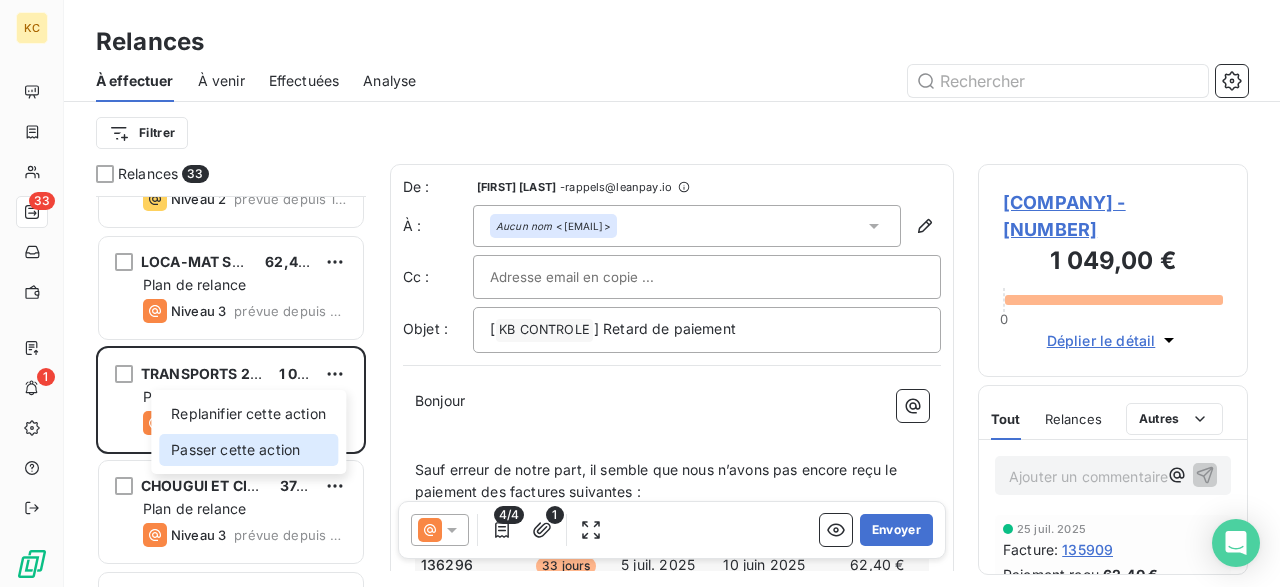 click on "Passer cette action" at bounding box center [248, 450] 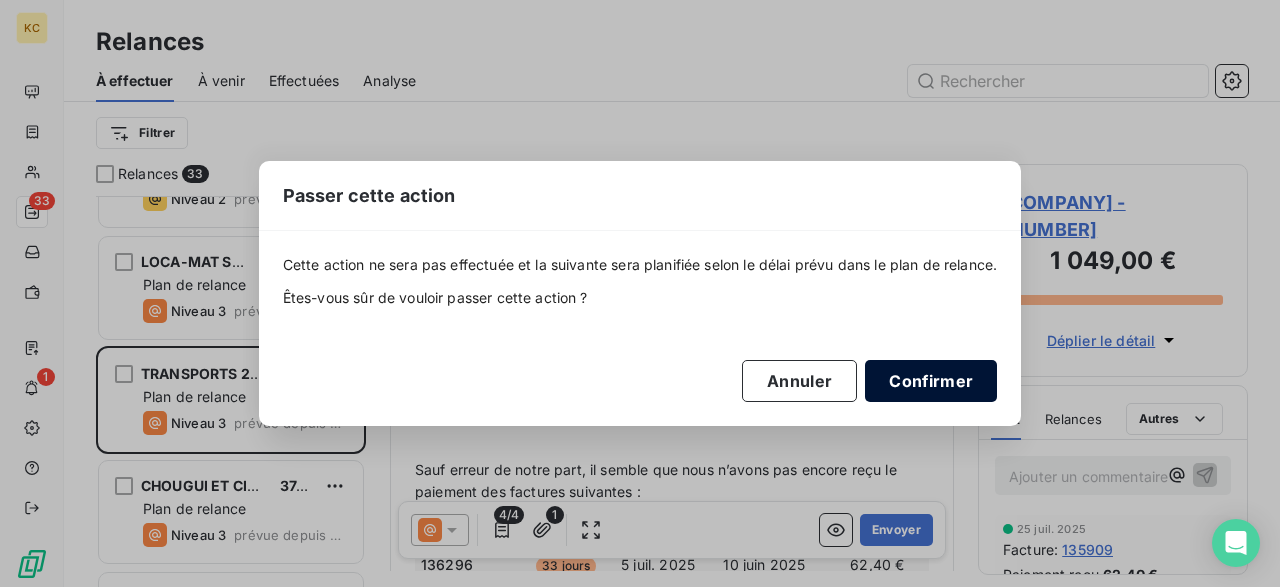 click on "Confirmer" at bounding box center (931, 381) 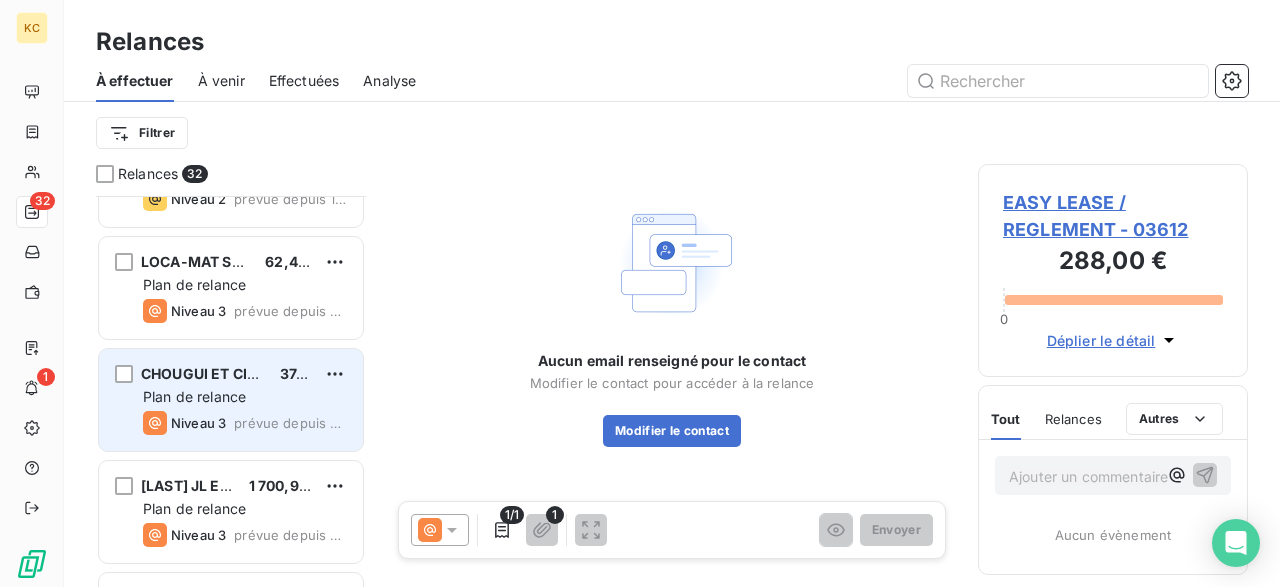 click on "[COMPANY] 374,40 € Plan de relance Niveau 3 prévue depuis 3 jours" at bounding box center (231, 400) 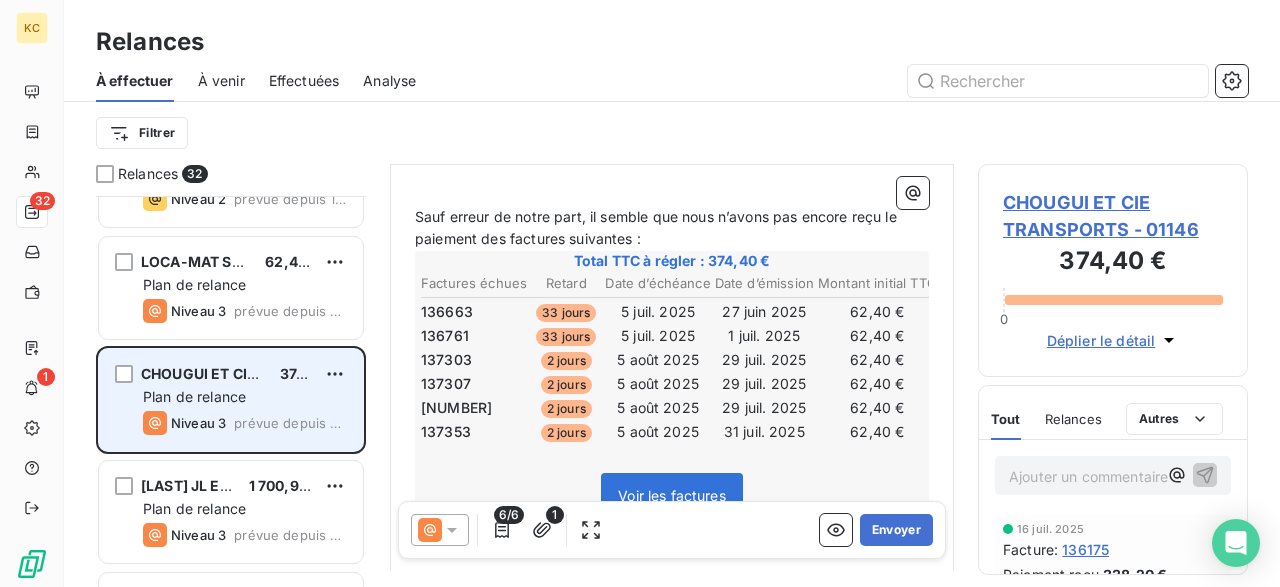click on "[COMPANY] 374,40 € Plan de relance Niveau 3 prévue depuis 3 jours" at bounding box center (231, 400) 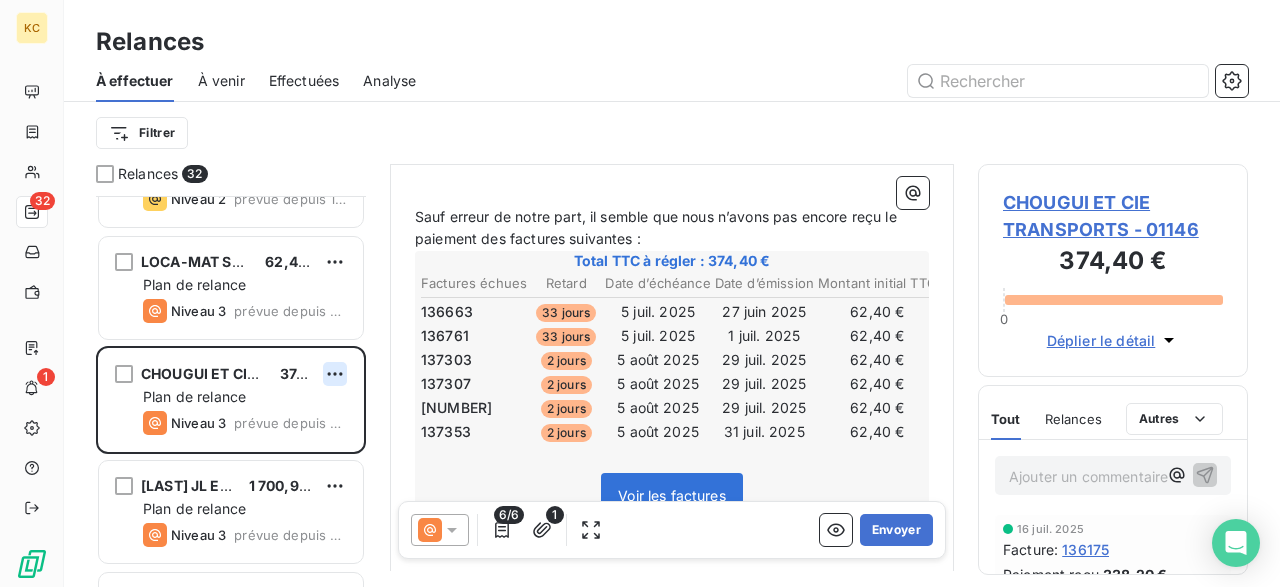 click on "KC 32 1 Relances À effectuer À venir Effectuées Analyse Filtrer Relances 32 STANDING PARIS [AMOUNT] Plan de relance Niveau 2 prévue depuis [DAYS] jours TRANSLOG [AMOUNT] Plan de relance Niveau 2 prévue depuis [DAYS] jours LOCA-MAT SASU [AMOUNT] Plan de relance Niveau 3 prévue depuis [DAYS] jours CHOUGUI ET CIE TRANSPORTS [AMOUNT] Plan de relance Niveau 3 prévue depuis [DAYS] jours POPIHN JL EIRL [AMOUNT] Plan de relance Niveau 3 prévue depuis [DAYS] jours TRANSPORTS HM [AMOUNT] Plan de relance Niveau 3 prévue depuis [DAYS] jours THL [AMOUNT] Plan de relance Niveau 3 prévue depuis [DAYS] jours VBAF [AMOUNT] Plan de relance Niveau 3 prévue depuis [DAYS] jours JARDEL SERVICES [AMOUNT] Plan de relance Niveau 3 prévue depuis [DAYS] jours CENTRE PARISIEN DE RECYCLAGE [AMOUNT] Plan de relance Niveau 3 prévue depuis [DAYS] jours TGM TRANSPORTS GOMES MARTINS [AMOUNT] Plan de relance Niveau 3 prévue depuis [DAYS] jours RS LOC [AMOUNT] Plan de relance Niveau 1 prévue depuis [DAYS] jours AFTL [AMOUNT]" at bounding box center (640, 293) 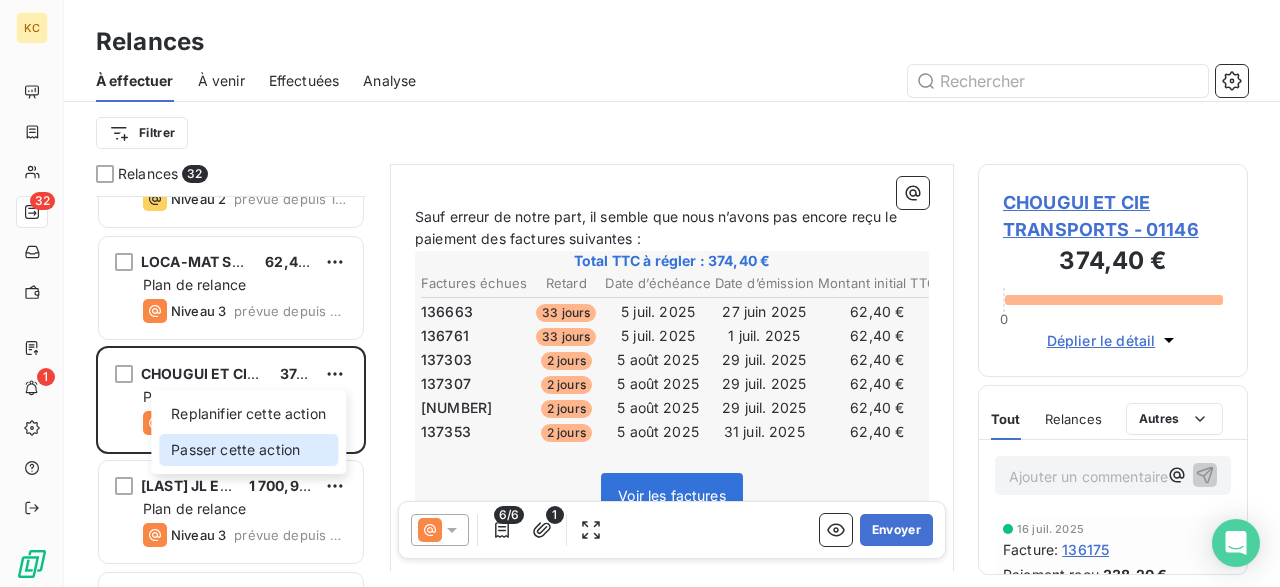 click on "Passer cette action" at bounding box center (248, 450) 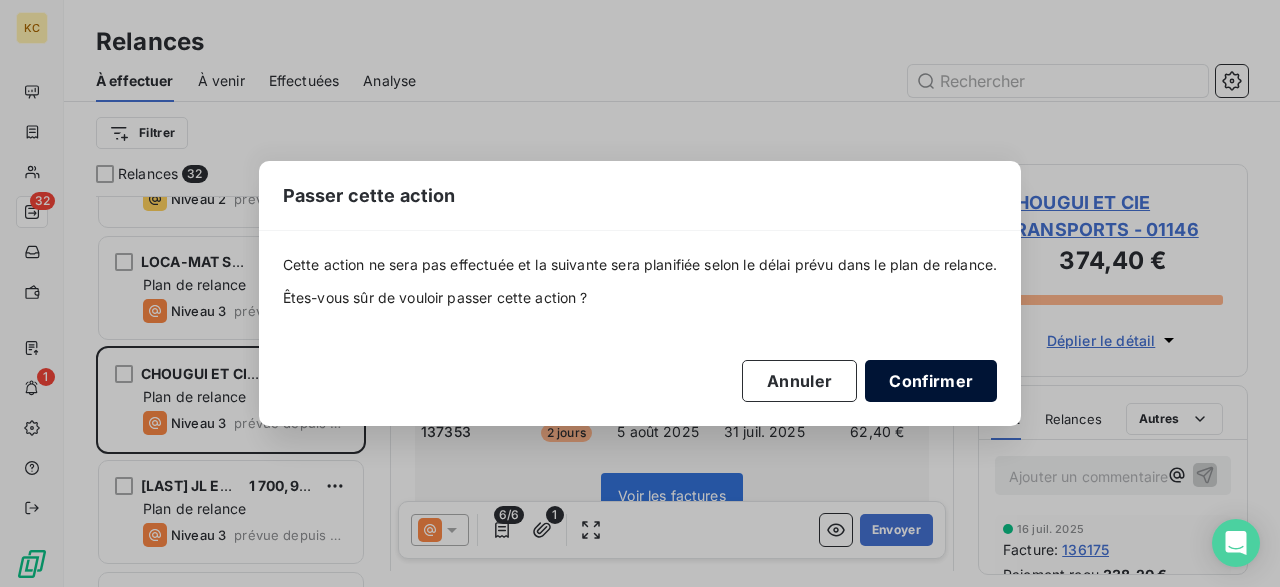 click on "Confirmer" at bounding box center [931, 381] 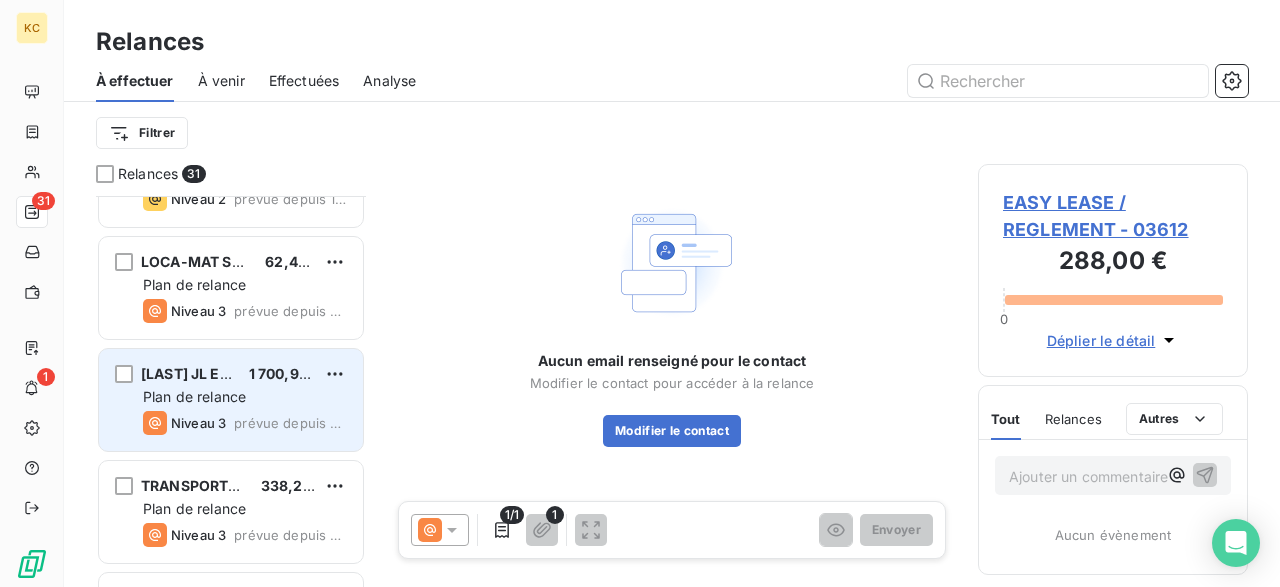 click on "POPIHN JL EIRL 1 700,92 € Plan de relance Niveau 3 prévue depuis 3 jours" at bounding box center [231, 400] 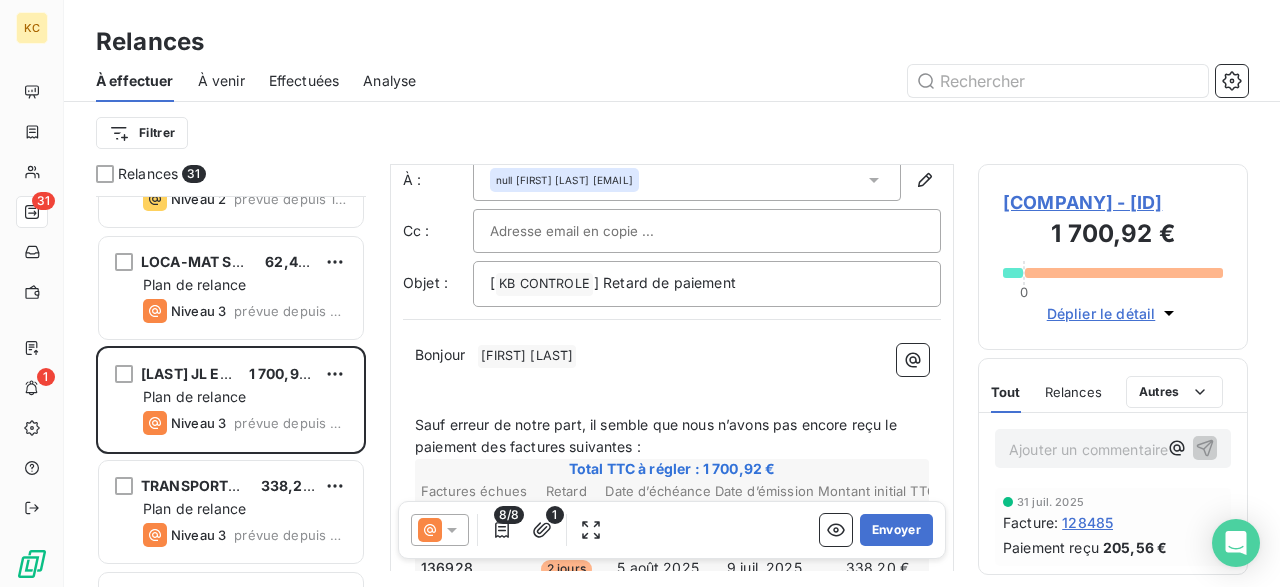 click on "Bonjour  ﻿   [FULL_NAME] ﻿ ﻿" at bounding box center [672, 356] 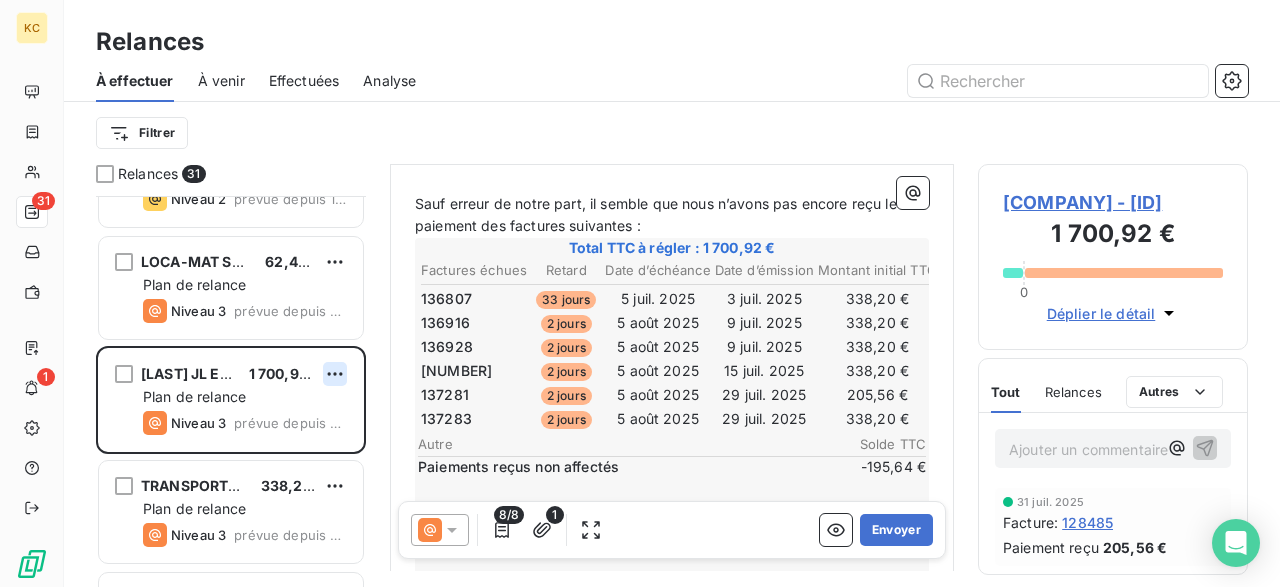 click on "KC 31 1 Relances À effectuer À venir Effectuées Analyse Filtrer Relances 31 STANDING PARIS 97,20 € Plan de relance Niveau 2 prévue depuis 15 jours TRANSLOG 62,40 € Plan de relance Niveau 2 prévue depuis 13 jours LOCA-MAT SASU 62,40 € Plan de relance Niveau 3 prévue depuis 4 jours POPIHN JL EIRL 1 700,92 € Plan de relance Niveau 3 prévue depuis 3 jours TRANSPORTS HM 338,20 € Plan de relance Niveau 3 prévue depuis 3 jours THL 49,92 € Plan de relance Niveau 3 prévue depuis 3 jours VBAF 1 873,20 € Plan de relance Niveau 3 prévue depuis 3 jours JARDEL SERVICES 1 358,58 € Plan de relance Niveau 3 prévue depuis 3 jours CENTRE PARISIEN DE RECYCLAGE 777,60 € Plan de relance Niveau 3 prévue depuis 3 jours TGM TRANSPORTS GOMES MARTINS 62,40 € Plan de relance Niveau 3 prévue depuis 3 jours RS LOC 62,40 € Plan de relance Niveau 1 prévue depuis 2 jours AFTL 1 060,00 € Plan de relance Niveau 1 prévue depuis 2 jours STLI 318,00 € Plan de relance De :" at bounding box center [640, 293] 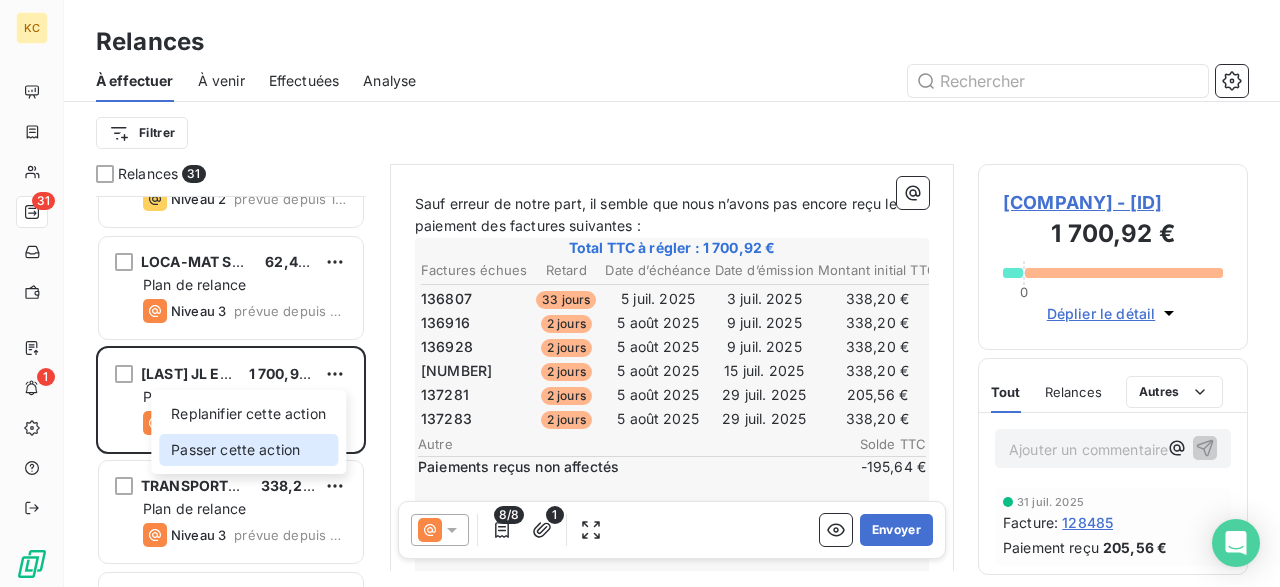 click on "Passer cette action" at bounding box center [248, 450] 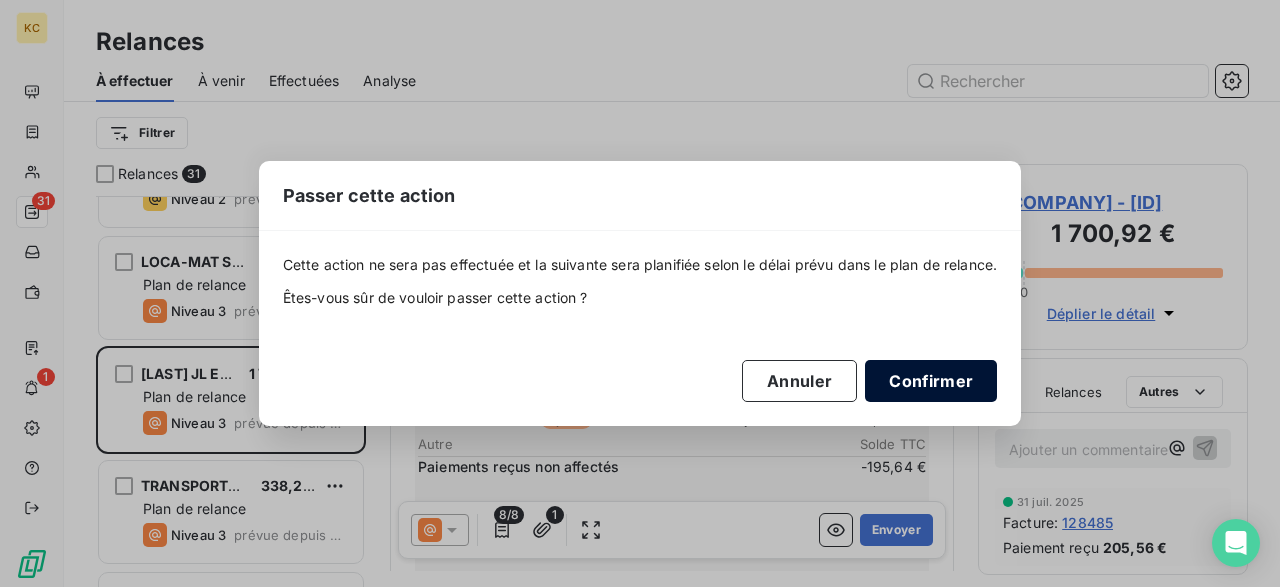 click on "Confirmer" at bounding box center [931, 381] 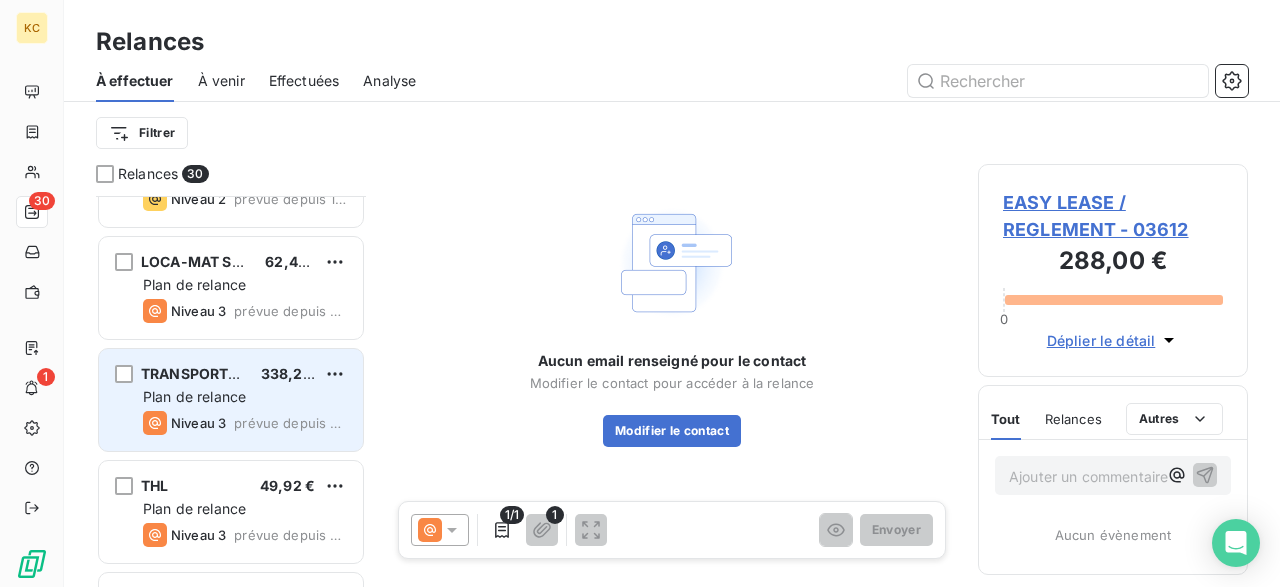 click on "Plan de relance" at bounding box center (245, 397) 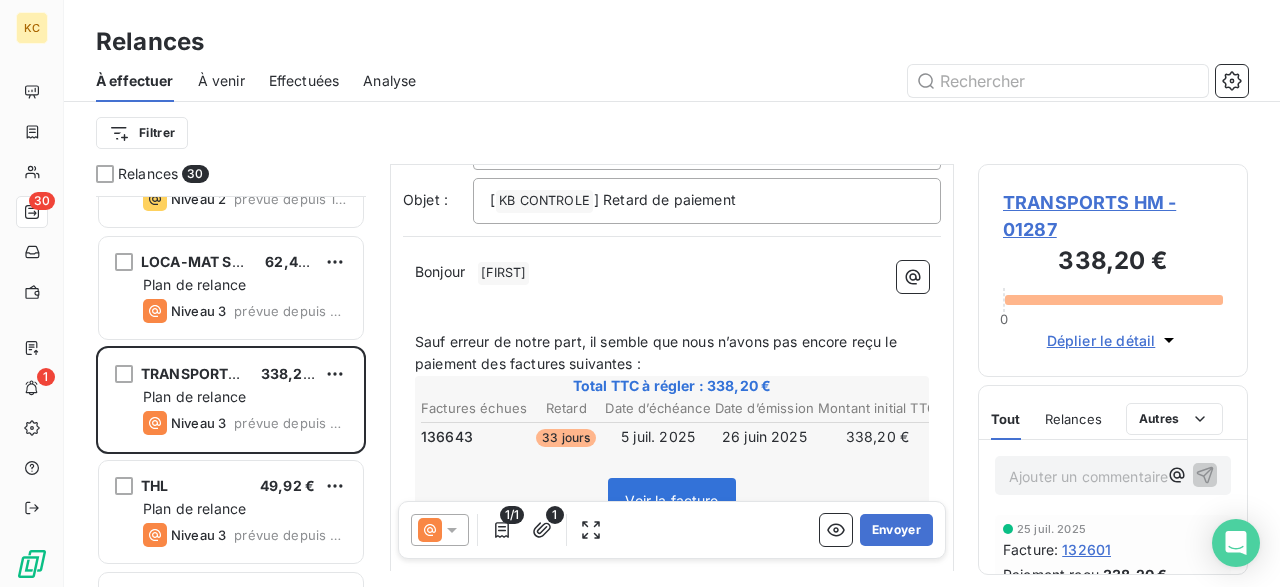 click on "﻿" at bounding box center (672, 296) 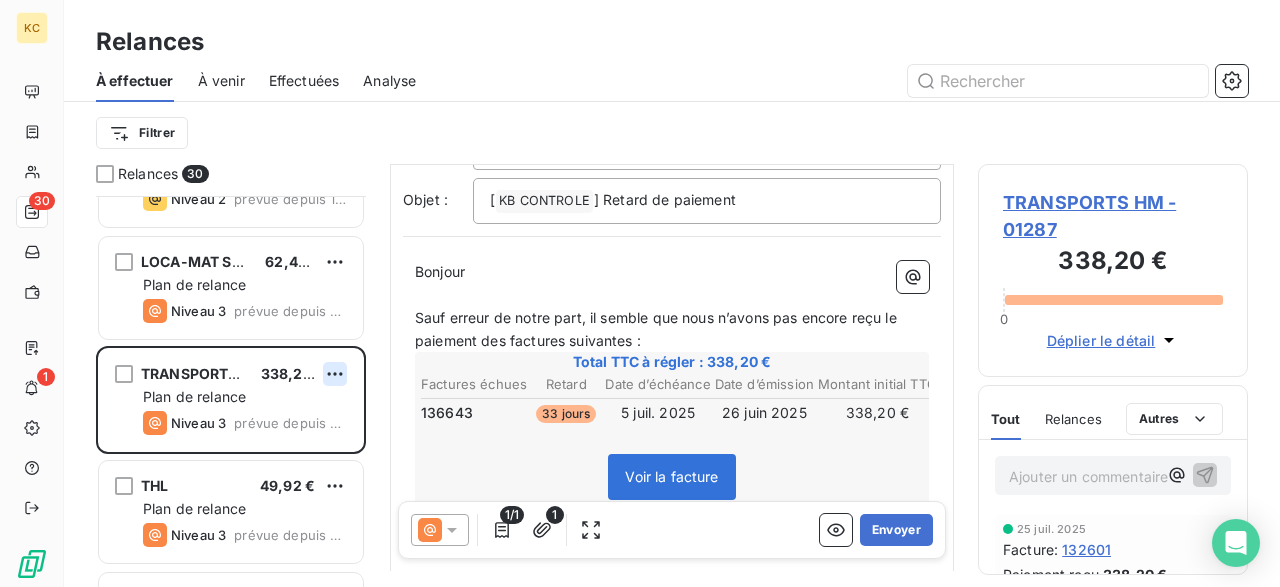 click on "KC 30 1 Relances À effectuer À venir Effectuées Analyse Filtrer Relances 30 STANDING PARIS 97,20 € Plan de relance Niveau 2 prévue depuis 15 jours TRANSLOG 62,40 € Plan de relance Niveau 2 prévue depuis 13 jours LOCA-MAT SASU 62,40 € Plan de relance Niveau 3 prévue depuis 4 jours TRANSPORTS HM 338,20 € Plan de relance Niveau 3 prévue depuis 3 jours THL 49,92 € Plan de relance Niveau 3 prévue depuis 3 jours VBAF 1 873,20 € Plan de relance Niveau 3 prévue depuis 3 jours JARDEL SERVICES 1 358,58 € Plan de relance Niveau 3 prévue depuis 3 jours CENTRE PARISIEN DE RECYCLAGE 777,60 € Plan de relance Niveau 3 prévue depuis 3 jours TGM TRANSPORTS GOMES MARTINS 62,40 € Plan de relance Niveau 3 prévue depuis 3 jours RS LOC 62,40 € Plan de relance Niveau 1 prévue depuis 2 jours AFTL 1 060,00 € Plan de relance Niveau 1 prévue depuis 2 jours STLI 318,00 € Plan de relance Niveau 1 prévue depuis 2 jours MAIRIE DE VERRIERE LE BUISSON 205,56 € Niveau 1" at bounding box center [640, 293] 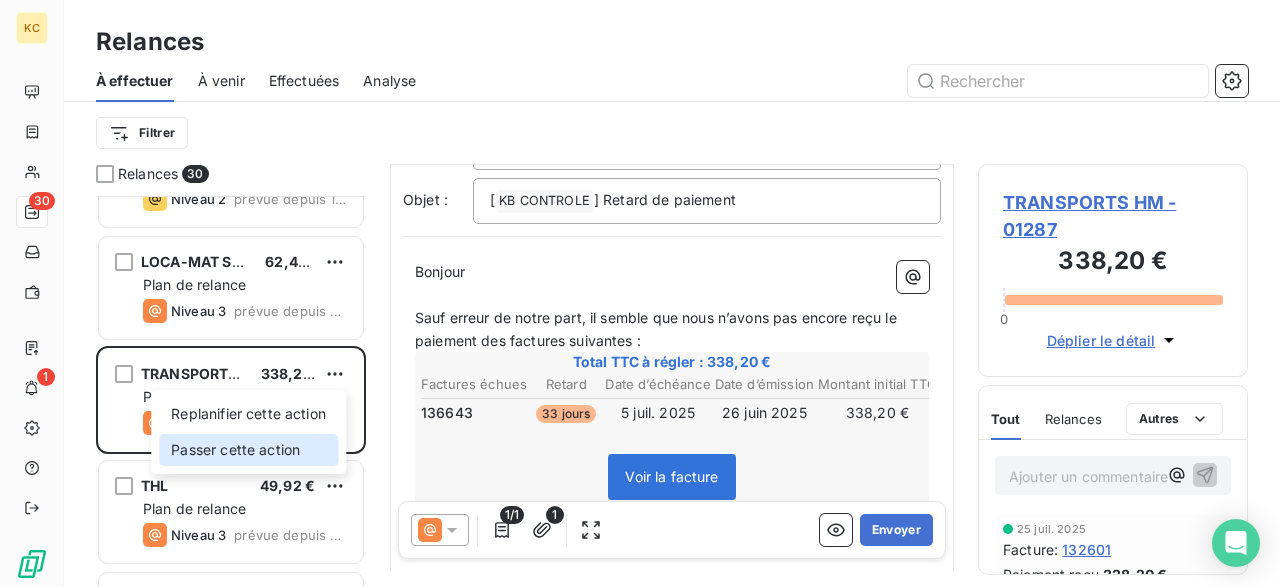 click on "Passer cette action" at bounding box center [248, 450] 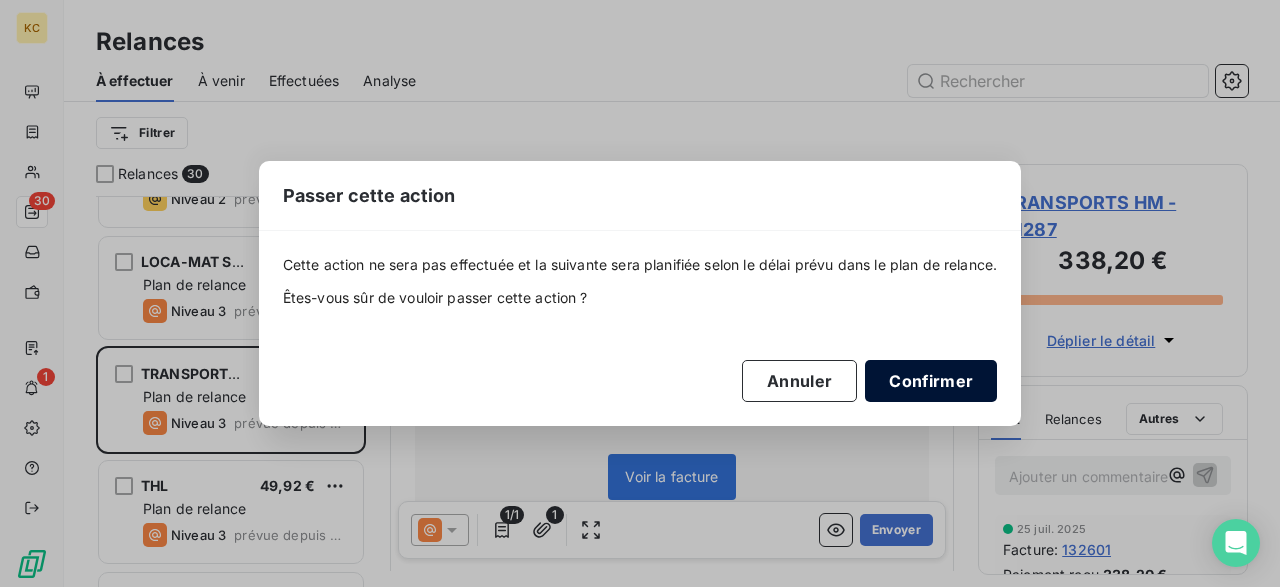 click on "Confirmer" at bounding box center [931, 381] 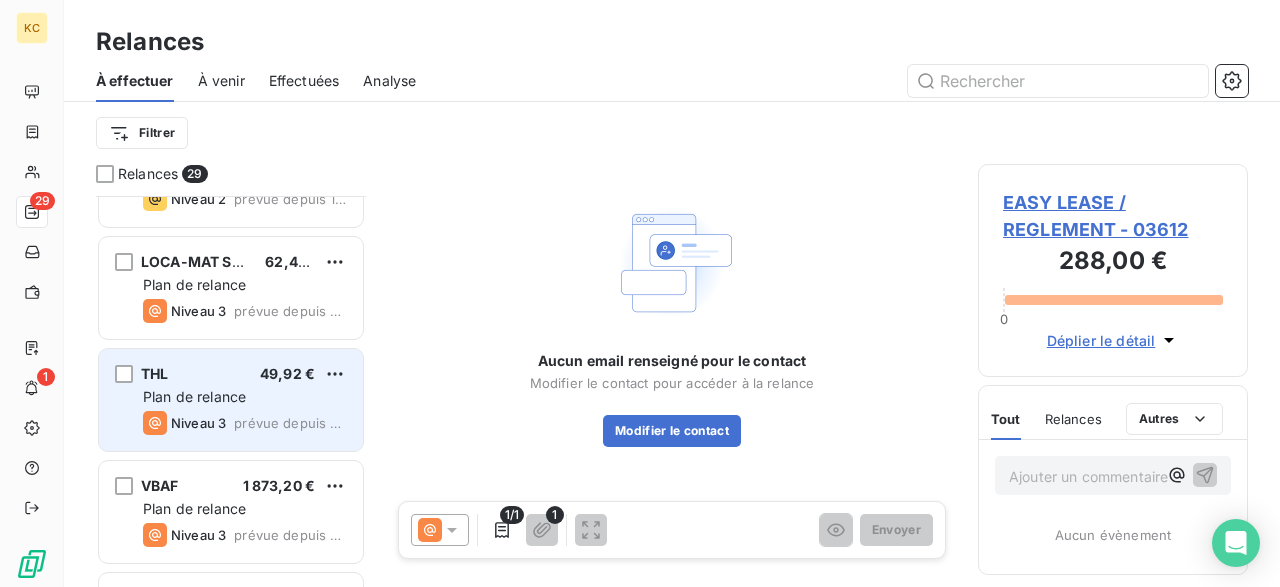 click on "THL 49,92 € Plan de relance Niveau 3 prévue depuis 3 jours" at bounding box center [231, 400] 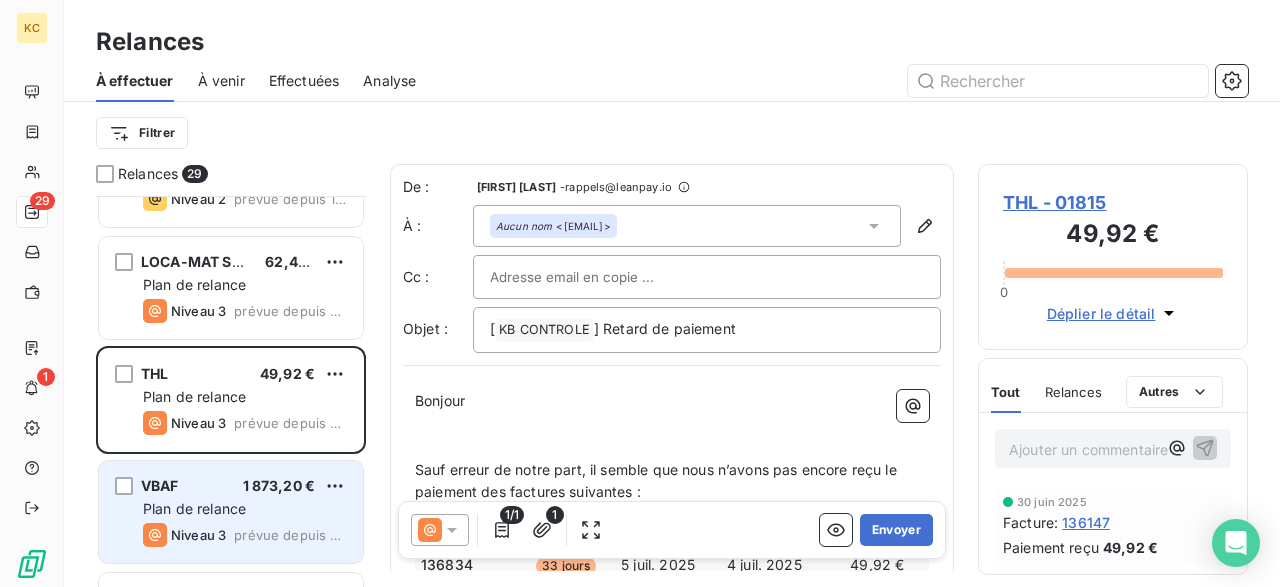 click on "Plan de relance" at bounding box center [194, 508] 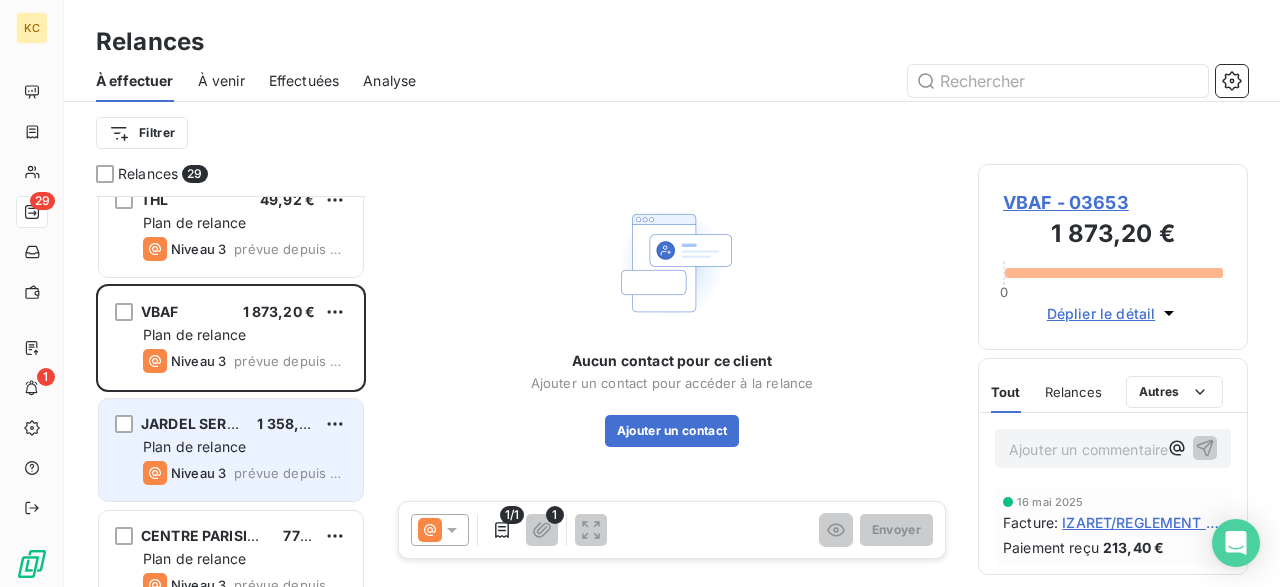 click on "Niveau 3" at bounding box center [198, 473] 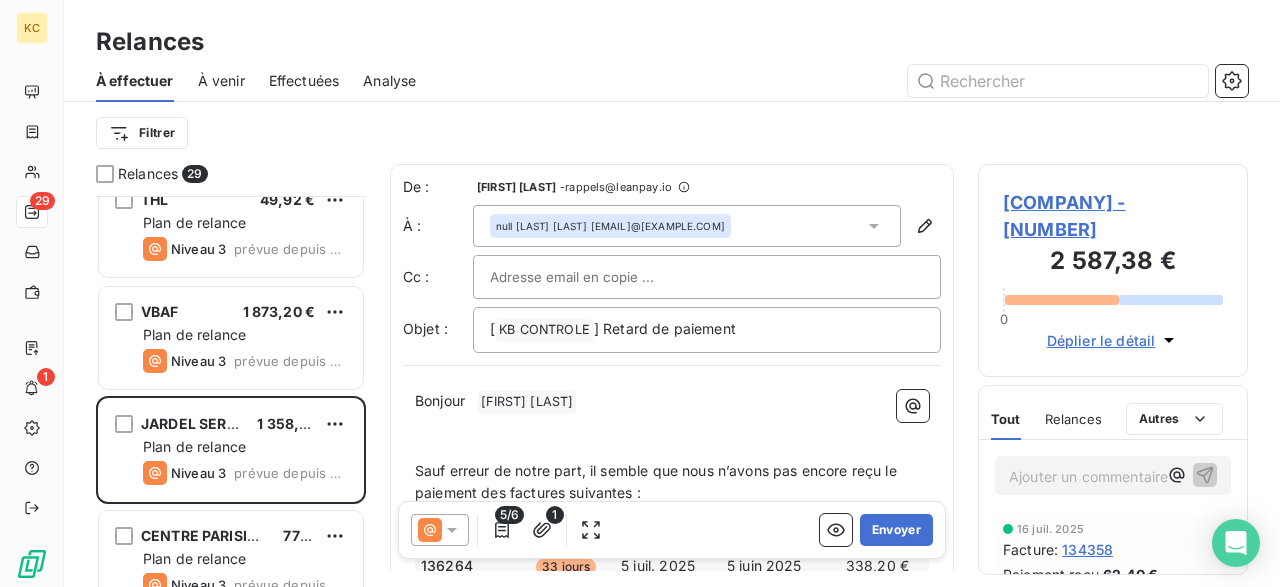 click on "﻿" at bounding box center (672, 425) 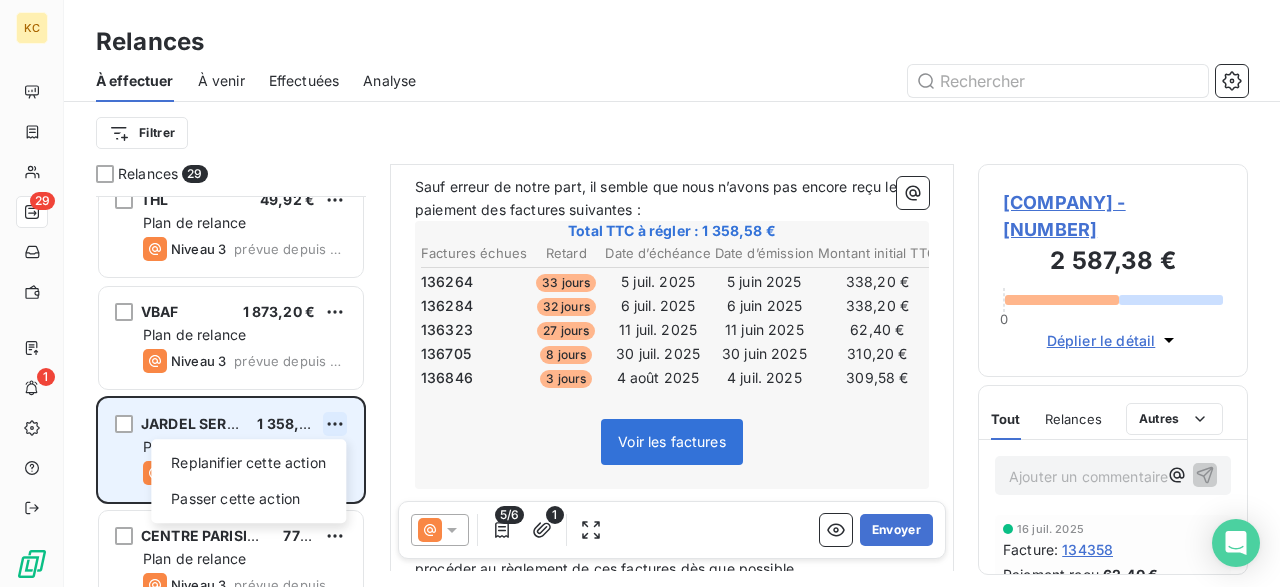 click on "KC 29 1 Relances À effectuer À venir Effectuées Analyse Filtrer Relances 29 LOCA-MAT SASU 62,40 € Plan de relance Niveau 3 prévue depuis 4 jours THL 49,92 € Plan de relance Niveau 3 prévue depuis 3 jours VBAF 1 873,20 € Plan de relance Niveau 3 prévue depuis 3 jours JARDEL SERVICES 1 358,58 € Replanifier cette action Passer cette action Plan de relance Niveau 3 prévue depuis 3 jours CENTRE PARISIEN DE RECYCLAGE 777,60 € Plan de relance Niveau 3 prévue depuis 3 jours TGM TRANSPORTS GOMES MARTINS 62,40 € Plan de relance Niveau 3 prévue depuis 3 jours RS LOC 62,40 € Plan de relance Niveau 1 prévue depuis 2 jours AFTL 1 060,00 € Plan de relance Niveau 1 prévue depuis 2 jours STLI 318,00 € Plan de relance Niveau 1 prévue depuis 2 jours MAIRIE DE VERRIERE LE BUISSON 205,56 € Plan de relance Niveau 1 prévue depuis hier CARRIAGE 1 906,00 € Plan de relance Niveau 3 prévue depuis hier STEF TRANSPORT PARIS ATHIS 1 651,20 € Plan de relance Niveau 1" at bounding box center [640, 293] 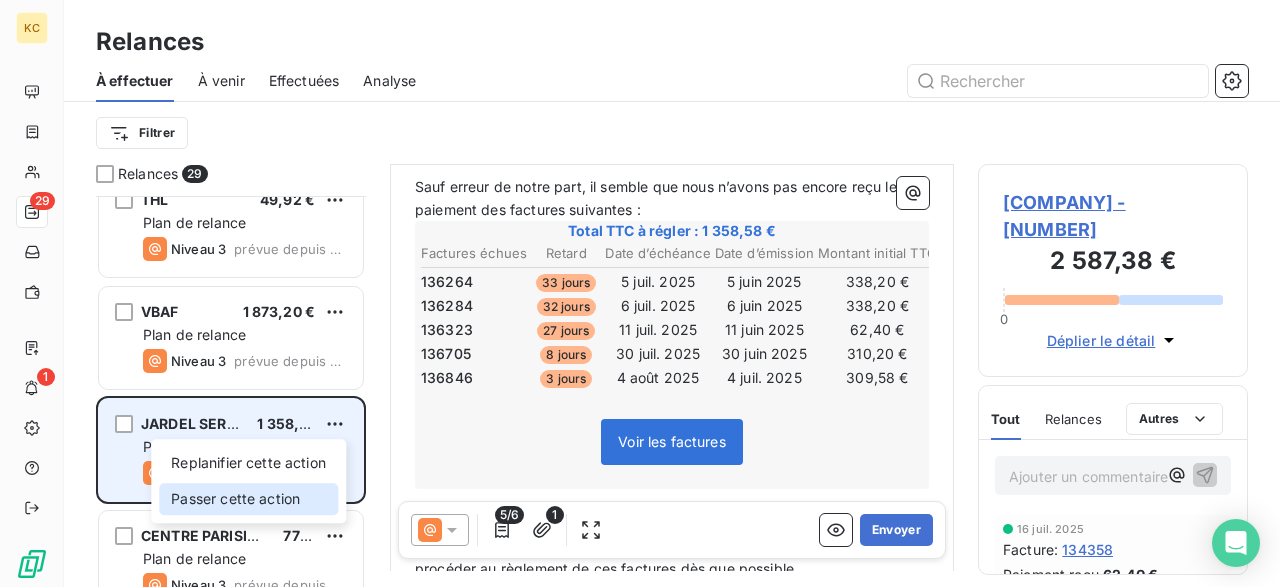 click on "Passer cette action" at bounding box center [248, 499] 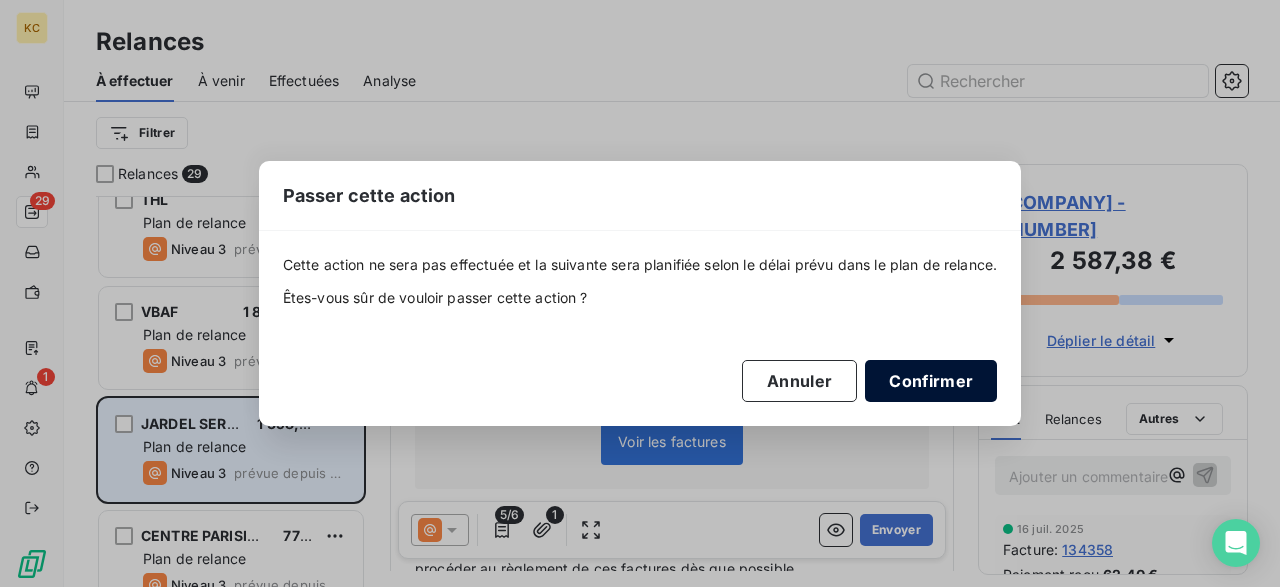 click on "Confirmer" at bounding box center (931, 381) 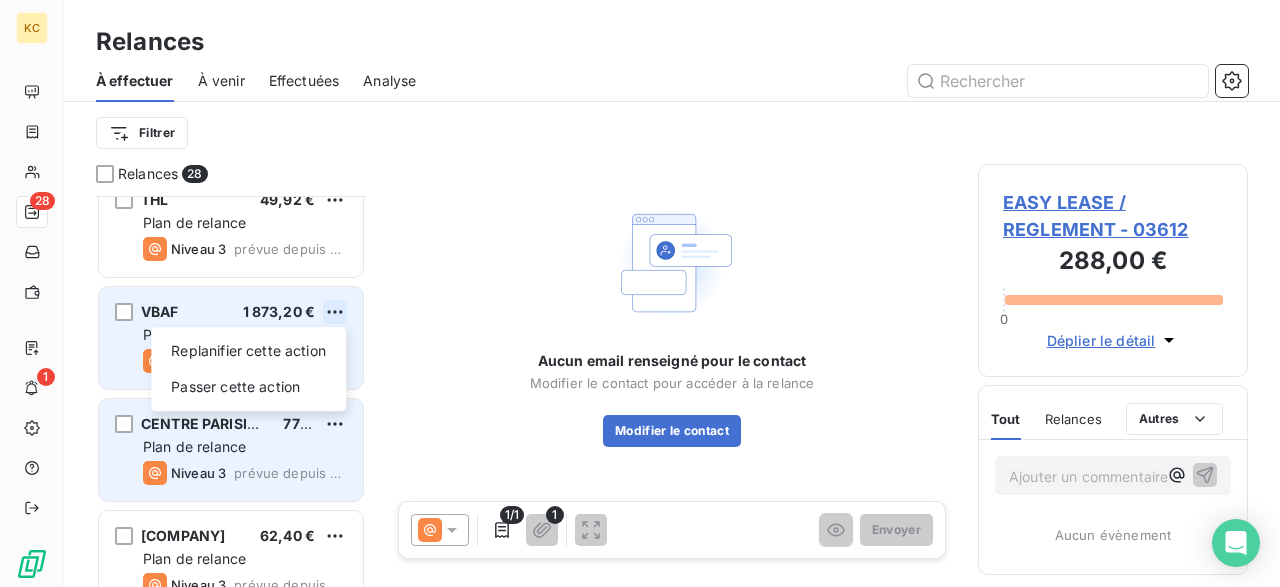 click on "KC 28 1 Relances À effectuer À venir Effectuées Analyse Filtrer Relances 28 LOCA-MAT SASU 62,40 € Plan de relance Niveau 3 prévue depuis 4 jours THL 49,92 € Plan de relance Niveau 3 prévue depuis 3 jours VBAF 1 873,20 € Replanifier cette action Passer cette action Plan de relance Niveau 3 prévue depuis 3 jours CENTRE PARISIEN DE RECYCLAGE 777,60 € Plan de relance Niveau 3 prévue depuis 3 jours TGM TRANSPORTS GOMES MARTINS 62,40 € Plan de relance Niveau 3 prévue depuis 3 jours RS LOC 62,40 € Plan de relance Niveau 1 prévue depuis 2 jours AFTL 1 060,00 € Plan de relance Niveau 1 prévue depuis 2 jours STLI 318,00 € Plan de relance Niveau 1 prévue depuis 2 jours MAIRIE DE VERRIERE LE BUISSON 205,56 € Plan de relance Niveau 1 prévue depuis hier CARRIAGE 1 906,00 € Plan de relance Niveau 3 prévue depuis hier STEF TRANSPORT PARIS ATHIS 1 651,20 € Plan de relance Niveau 1 prévue depuis hier BENITO 77 324,60 € Plan de relance Niveau 1 1/1 1 Envoyer" at bounding box center [640, 293] 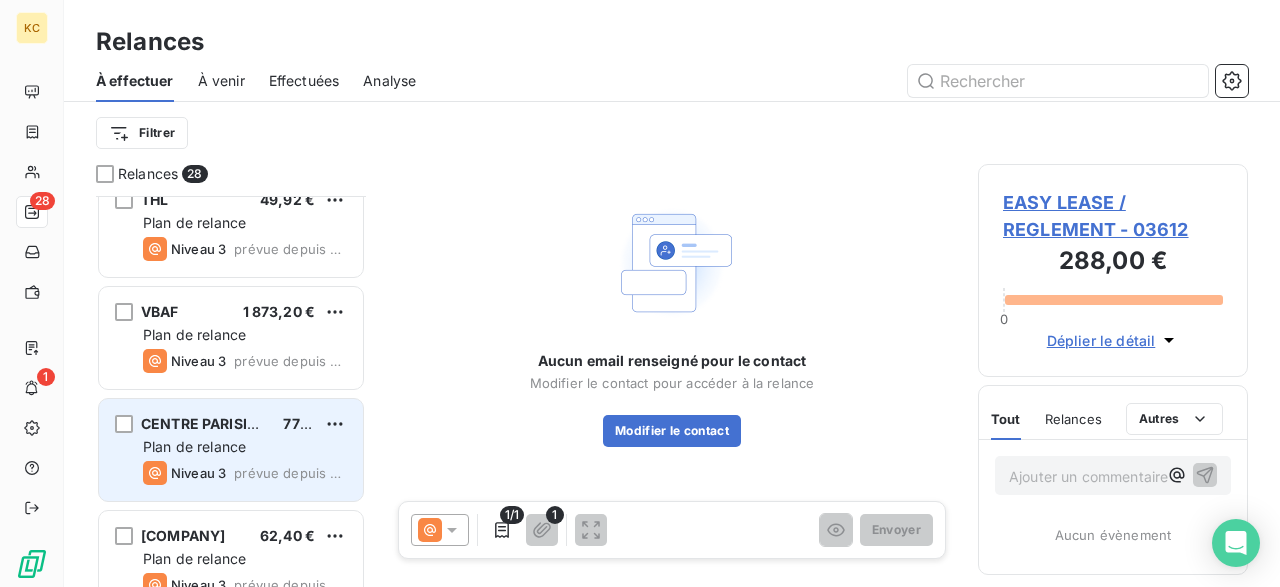 click on "Relances 28 LOCA-MAT SASU 62,40 € Plan de relance Niveau 3 prévue depuis 4 jours THL 49,92 € Plan de relance Niveau 3 prévue depuis 3 jours VBAF 1 873,20 € Plan de relance Niveau 3 prévue depuis 3 jours CENTRE PARISIEN DE RECYCLAGE 777,60 € Plan de relance Niveau 3 prévue depuis 3 jours TGM TRANSPORTS GOMES MARTINS 62,40 € Plan de relance Niveau 3 prévue depuis 3 jours RS LOC 62,40 € Plan de relance Niveau 1 prévue depuis 2 jours AFTL 1 060,00 € Plan de relance Niveau 1 prévue depuis 2 jours STLI 318,00 € Plan de relance Niveau 1 prévue depuis 2 jours MAIRIE DE VERRIERE LE BUISSON 205,56 € Plan de relance Niveau 1 prévue depuis hier CARRIAGE 1 906,00 € Plan de relance Niveau 3 prévue depuis hier BENITO 77 324,60 € Plan de relance Niveau 1 prévue aujourd’hui Modifier le contact 1/1 1 Envoyer 0" at bounding box center [640, 293] 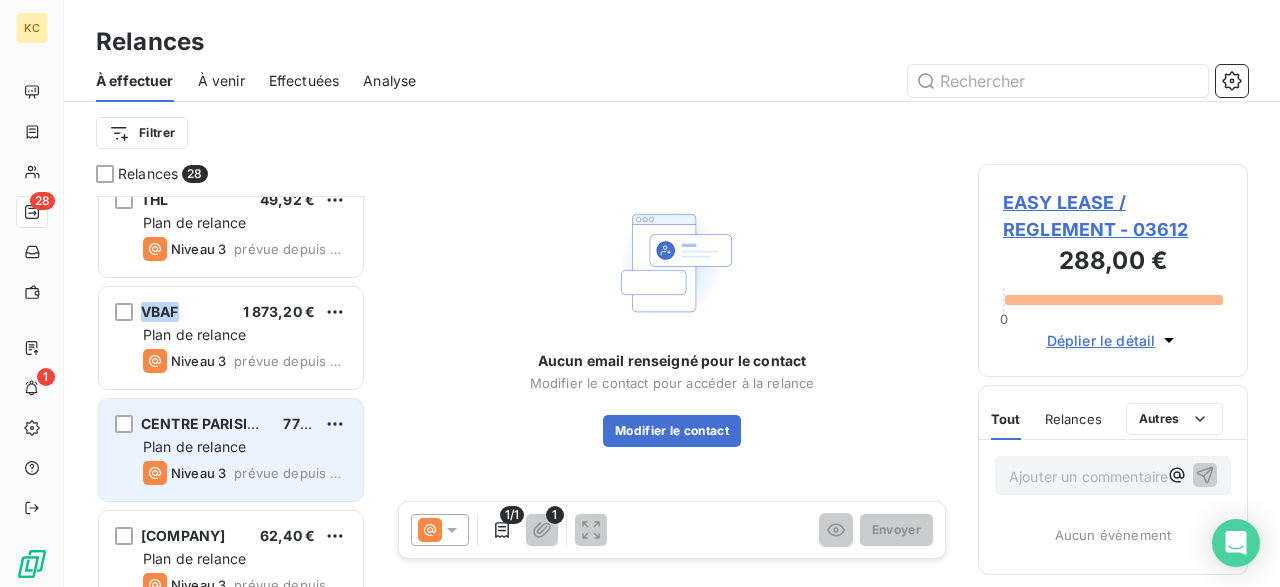 click on "VBAF" at bounding box center [160, 311] 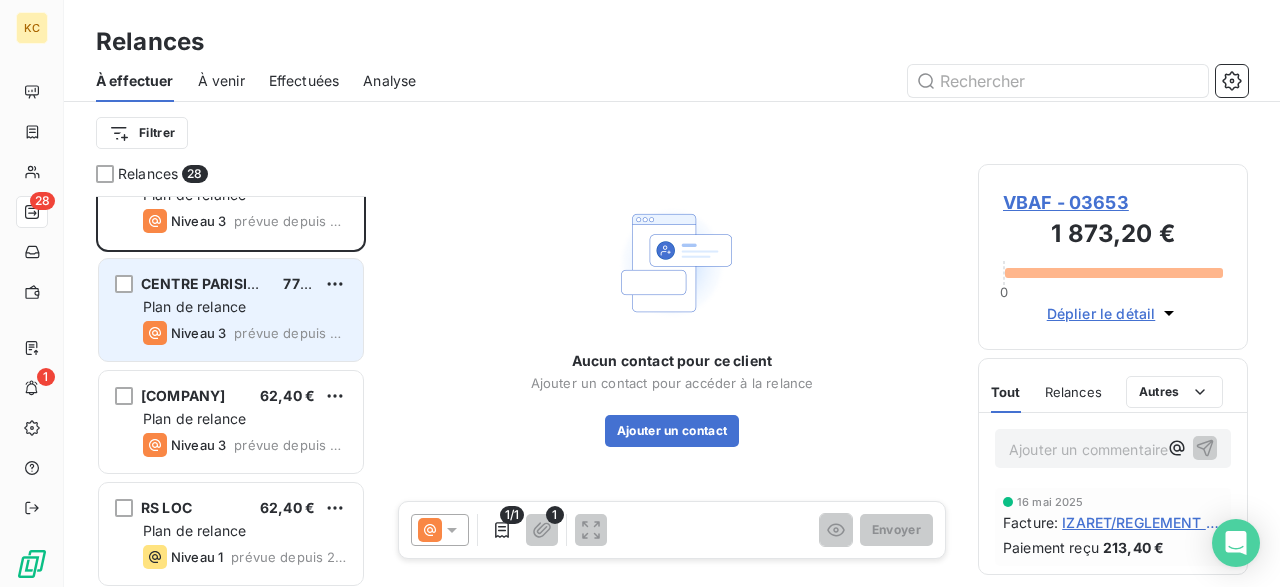 click on "CENTRE PARISIEN DE RECYCLAGE 777,60 € Plan de relance Niveau 3 prévue depuis 3 jours" at bounding box center (231, 310) 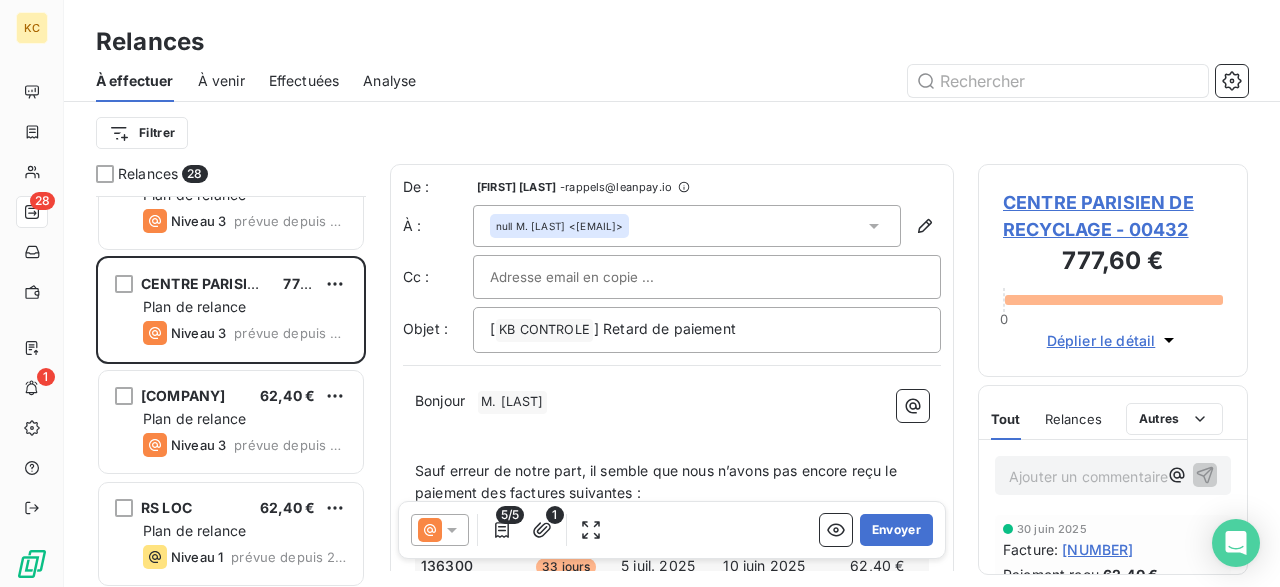 click on "Bonjour ﻿ M. [LAST] ﻿ ﻿" at bounding box center (672, 402) 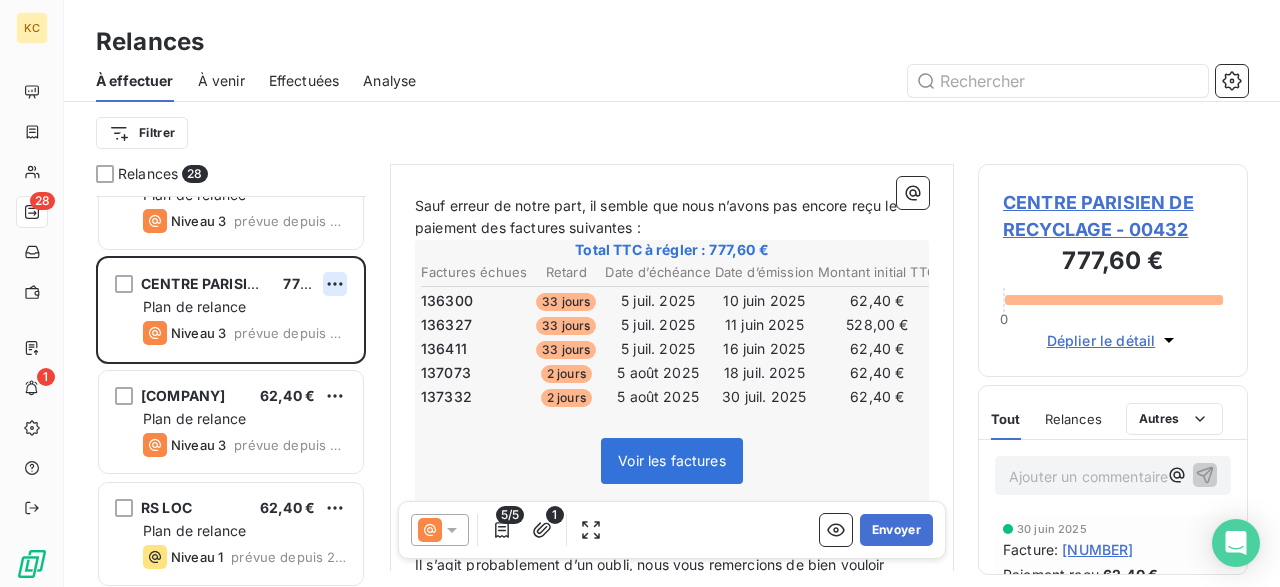 click on "KC 28 1 Relances À effectuer À venir Effectuées Analyse Filtrer Relances 28 THL [AMOUNT] Plan de relance Niveau 3 prévue depuis [DAYS] jours VBAF [AMOUNT] Plan de relance Niveau 3 prévue depuis [DAYS] jours CENTRE PARISIEN DE RECYCLAGE [AMOUNT] Plan de relance Niveau 3 prévue depuis [DAYS] jours TGM TRANSPORTS GOMES MARTINS [AMOUNT] Plan de relance Niveau 3 prévue depuis [DAYS] jours RS LOC [AMOUNT] Plan de relance Niveau 1 prévue depuis [DAYS] jours AFTL [AMOUNT] Plan de relance Niveau 1 prévue depuis [DAYS] jours STLI [AMOUNT] Plan de relance Niveau 1 prévue depuis [DAYS] jours MAIRIE DE VERRIERE LE BUISSON [AMOUNT] Plan de relance Niveau 1 prévue depuis hier CARRIAGE [AMOUNT] Plan de relance Niveau 3 prévue depuis hier STEF TRANSPORT PARIS ATHIS [AMOUNT] Plan de relance Niveau 1 prévue depuis hier BENITO 77 [AMOUNT] Plan de relance Niveau 1 prévue aujourd’hui De : Yamina BOUCETTA - rappels@leanpay.io À : null M. LIMA <adv@cpr-recyclage.com> Cc : Objet : [ ﻿ ﻿" at bounding box center (640, 293) 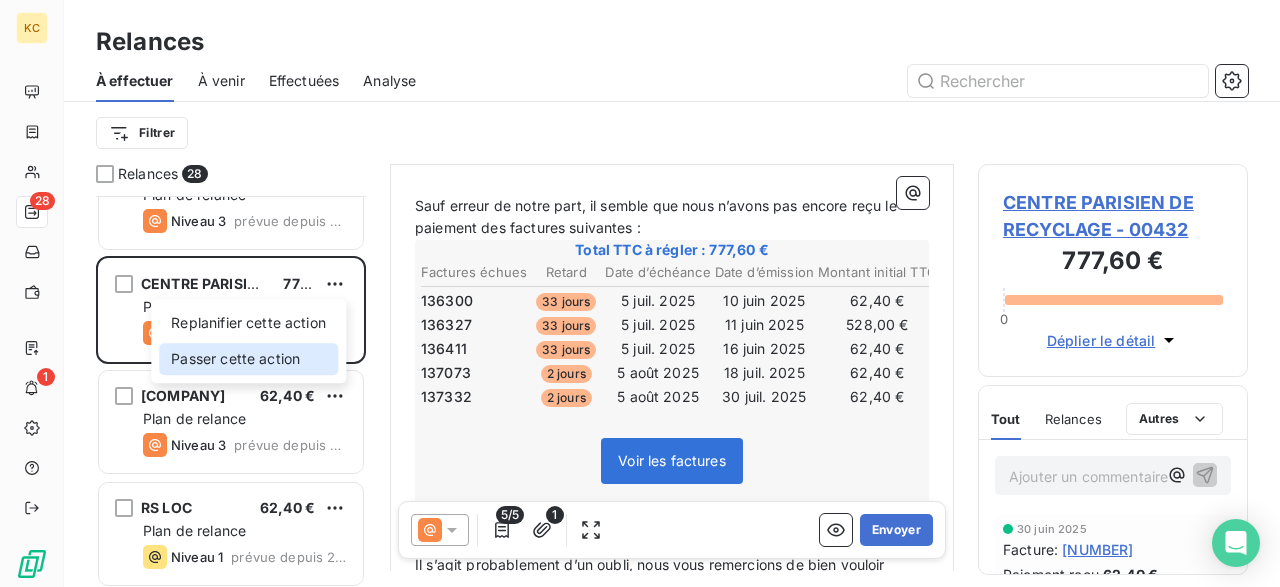 click on "Passer cette action" at bounding box center (248, 359) 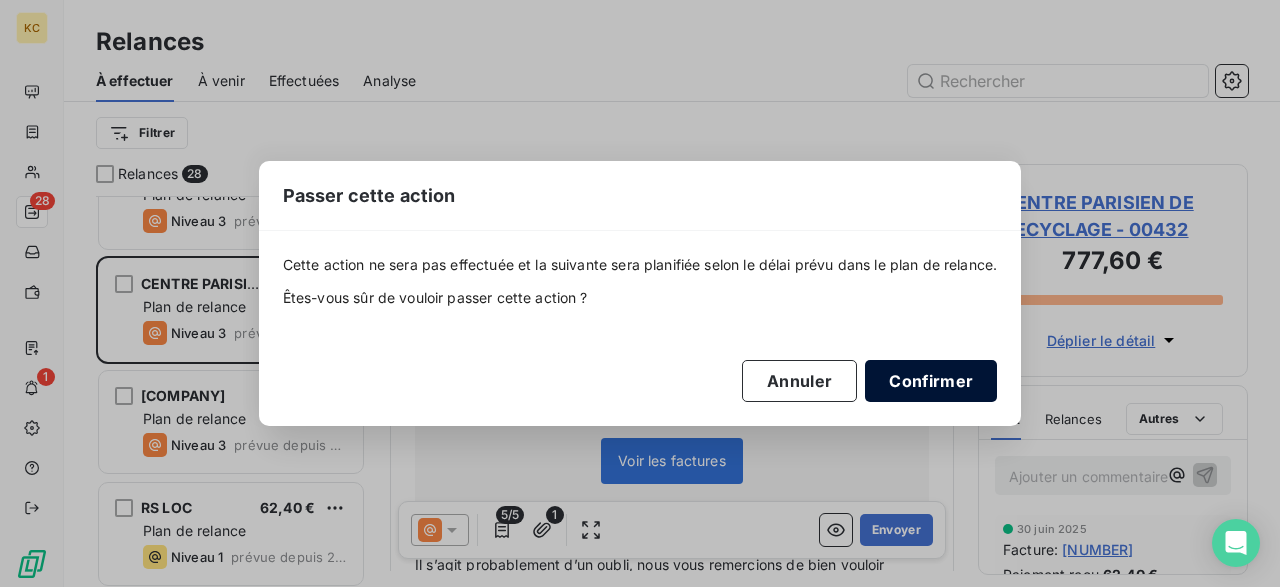 click on "Confirmer" at bounding box center (931, 381) 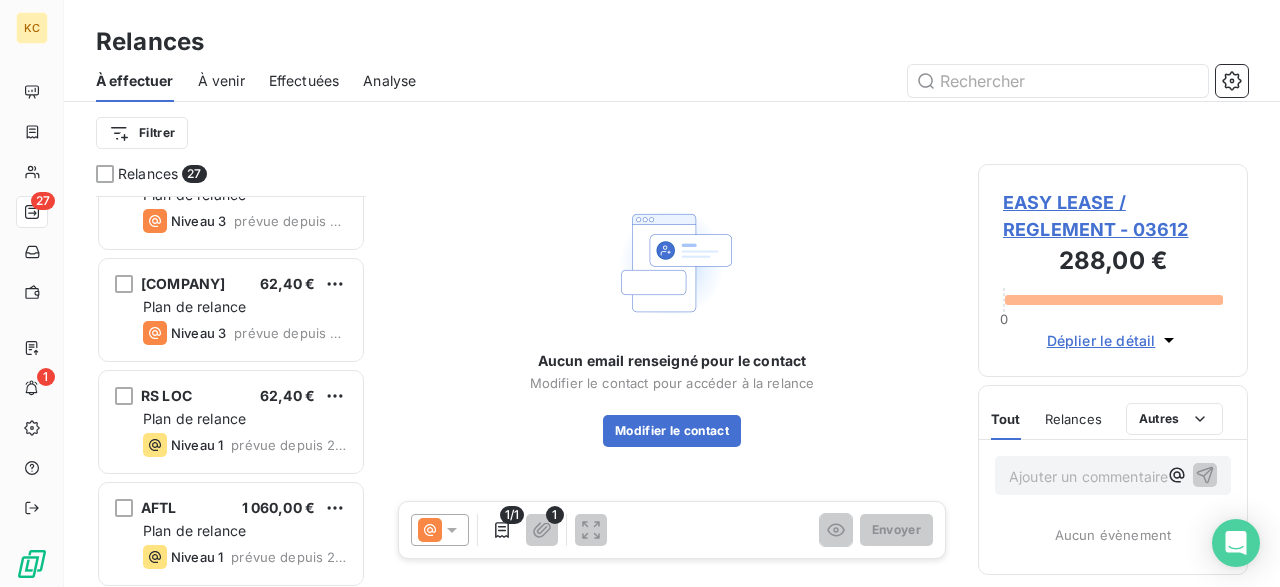 click on "Plan de relance" at bounding box center (245, 307) 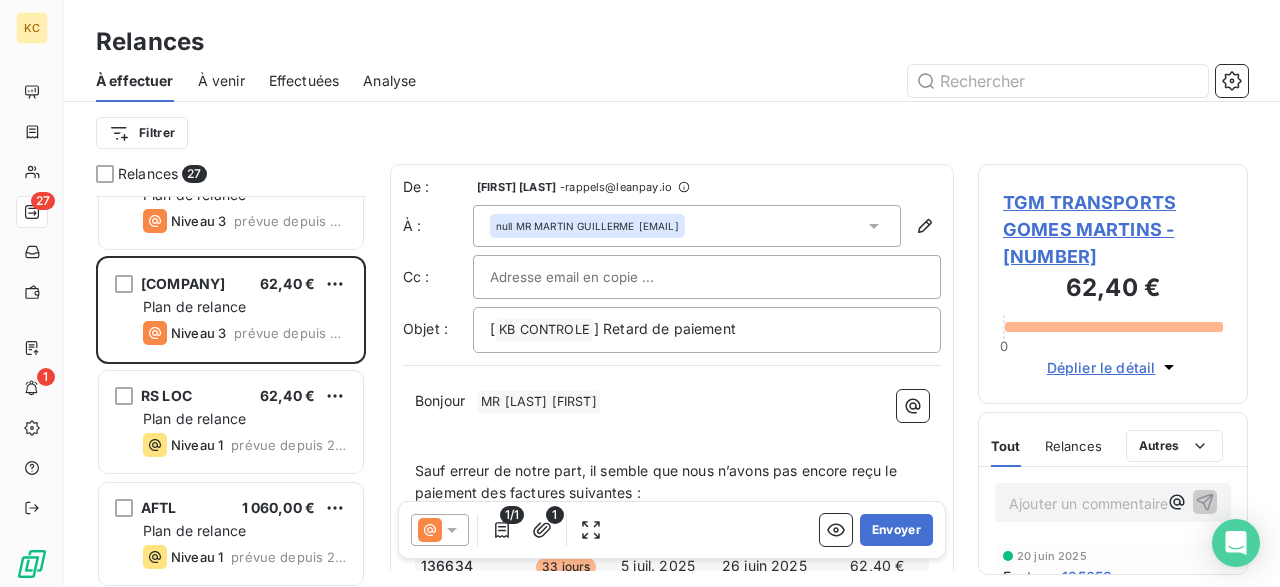 click on "﻿" at bounding box center (672, 448) 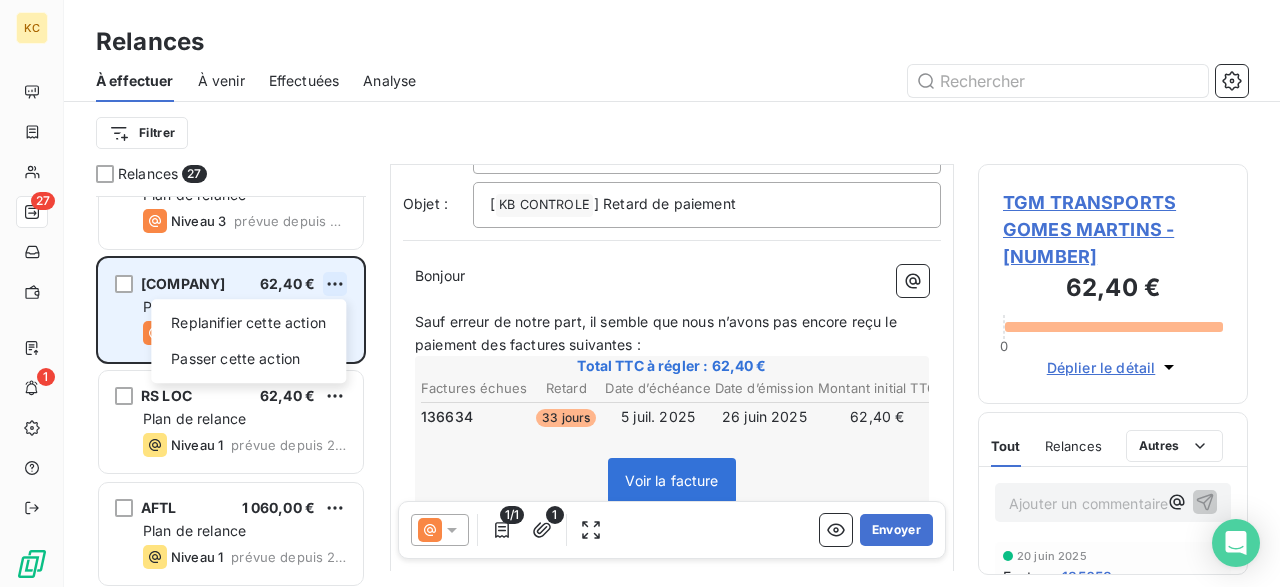 click on "KC 27 1 Relances À effectuer À venir Effectuées Analyse Filtrer Relances 27 THL 49,92 € Plan de relance Niveau 3 prévue depuis 3 jours VBAF 1 873,20 € Plan de relance Niveau 3 prévue depuis 3 jours TGM TRANSPORTS GOMES MARTINS 62,40 € Replanifier cette action Passer cette action Plan de relance Niveau 3 prévue depuis 3 jours RS LOC 62,40 € Plan de relance Niveau 1 prévue depuis 2 jours AFTL 1 060,00 € Plan de relance Niveau 1 prévue depuis 2 jours STLI 318,00 € Plan de relance Niveau 1 prévue depuis 2 jours MAIRIE DE VERRIERE LE BUISSON 205,56 € Plan de relance Niveau 1 prévue depuis hier CARRIAGE 1 906,00 € Plan de relance Niveau 3 prévue depuis hier STEF TRANSPORT PARIS ATHIS 1 651,20 € Plan de relance Niveau 1 prévue depuis hier BENITO 77 324,60 € Plan de relance Niveau 1 prévue aujourd’hui De : Yamina BOUCETTA -  rappels@leanpay.io À : null MR MARTIN  GUILLERME   <[EMAIL]> Cc : Objet : [ KB CONTROLE ﻿ Bonjour" at bounding box center (640, 293) 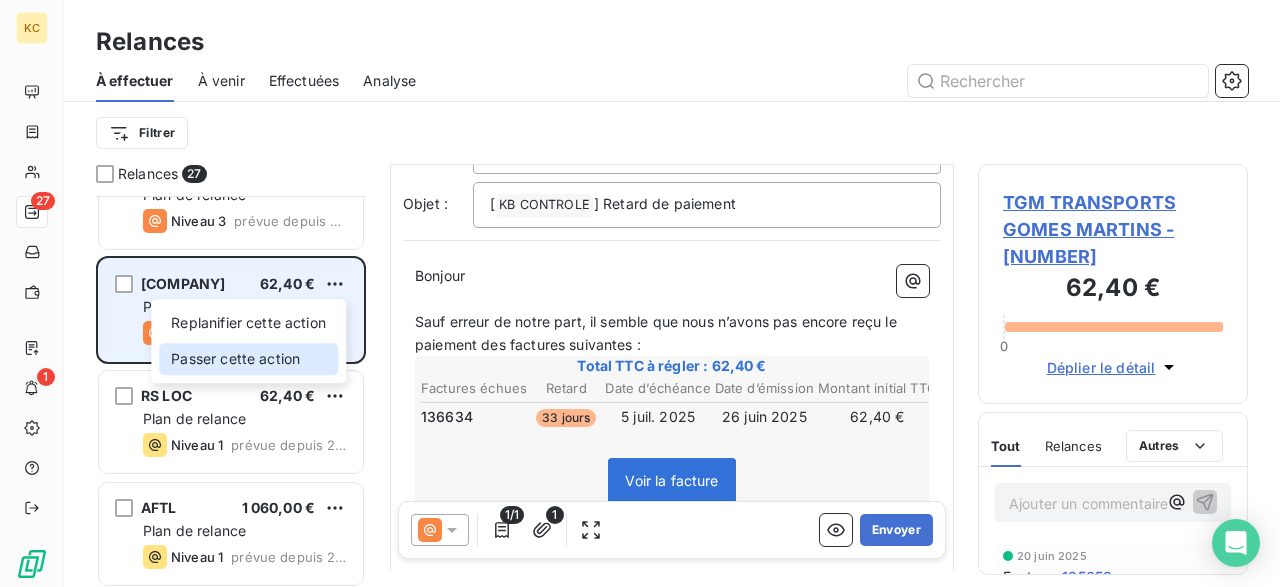 click on "Passer cette action" at bounding box center (248, 359) 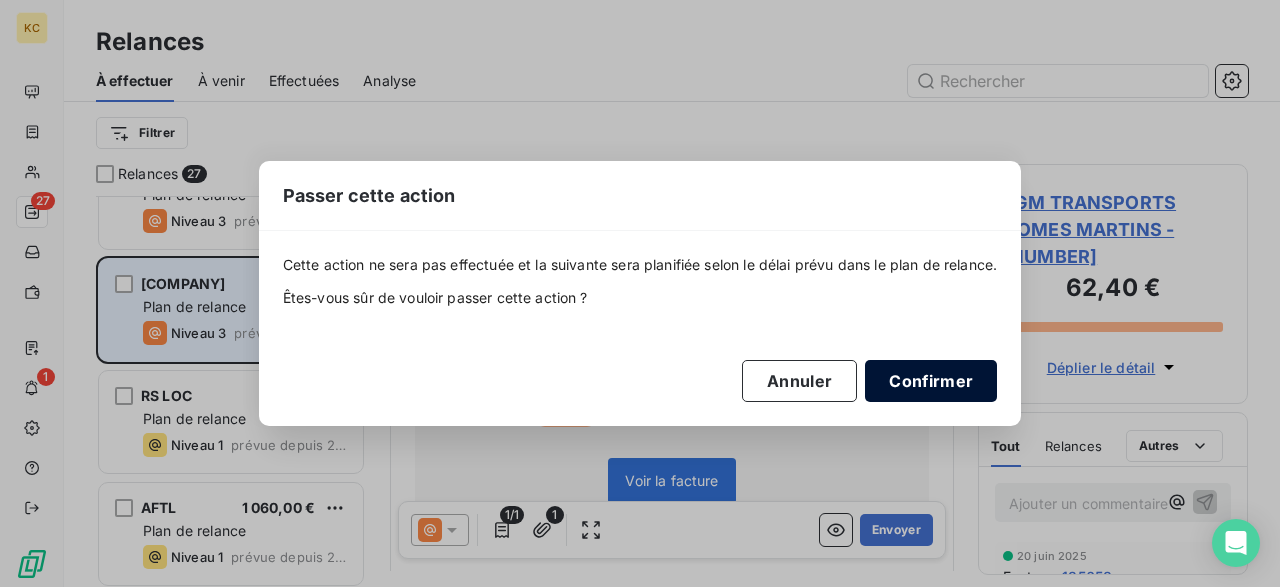 click on "Confirmer" at bounding box center (931, 381) 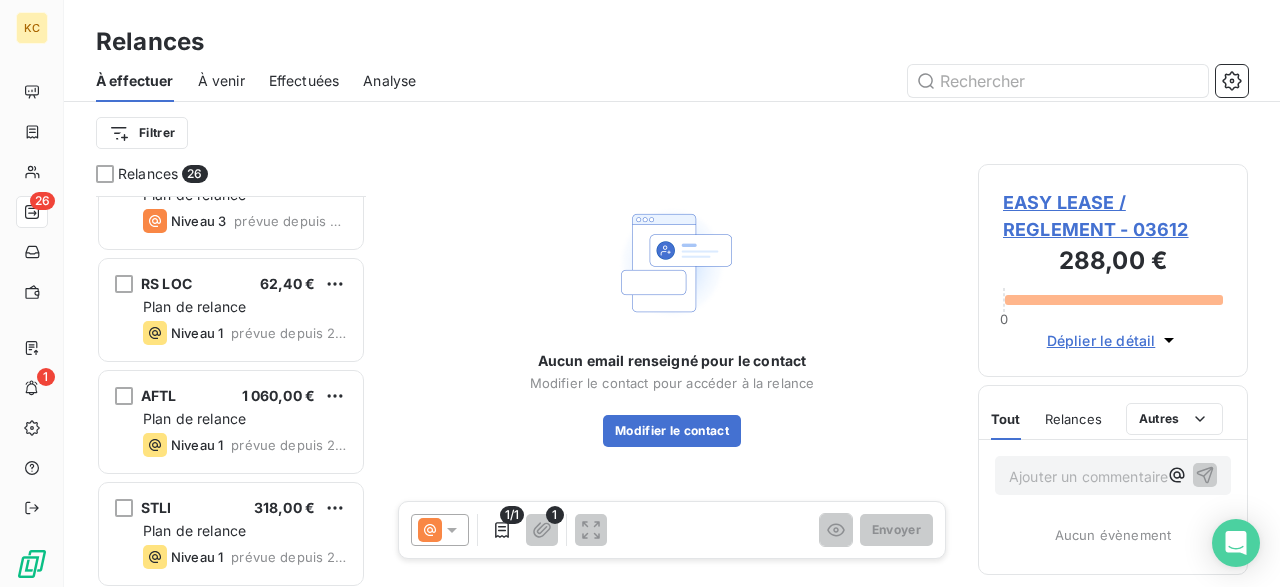 click on "RS LOC 62,40 €" at bounding box center [245, 284] 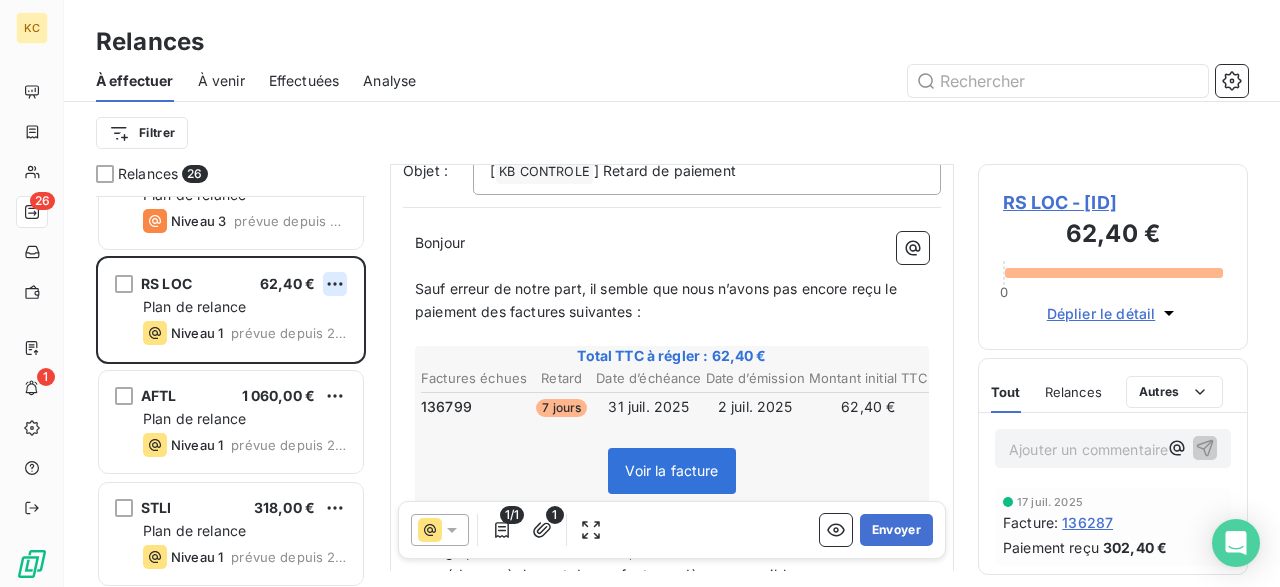 click on "KC 26 1 Relances À effectuer À venir Effectuées Analyse Filtrer Relances 26 THL 49,92 € Plan de relance Niveau 3 prévue depuis 3 jours VBAF 1 873,20 € Plan de relance Niveau 3 prévue depuis 3 jours RS LOC 62,40 € Plan de relance Niveau 1 prévue depuis 2 jours AFTL 1 060,00 € Plan de relance Niveau 1 prévue depuis 2 jours STLI 318,00 € Plan de relance Niveau 1 prévue depuis 2 jours MAIRIE DE VERRIERE LE BUISSON 205,56 € Plan de relance Niveau 1 prévue depuis hier CARRIAGE 1 906,00 € Plan de relance Niveau 3 prévue depuis hier STEF TRANSPORT PARIS ATHIS 1 651,20 € Plan de relance Niveau 1 prévue depuis hier BENITO 77 324,60 € Plan de relance Niveau 1 prévue aujourd’hui De : Yamina BOUCETTA - rappels@leanpay.io À : Aucun nom <[EMAIL]> Cc : Objet : [ KB CONTROLE ﻿ ] Retard de paiement Bonjour ﻿ ﻿ ﻿ ﻿ Sauf erreur de notre part, il semble que nous n’avons pas encore reçu le paiement des factures suivantes : ﻿ Retard" at bounding box center (640, 293) 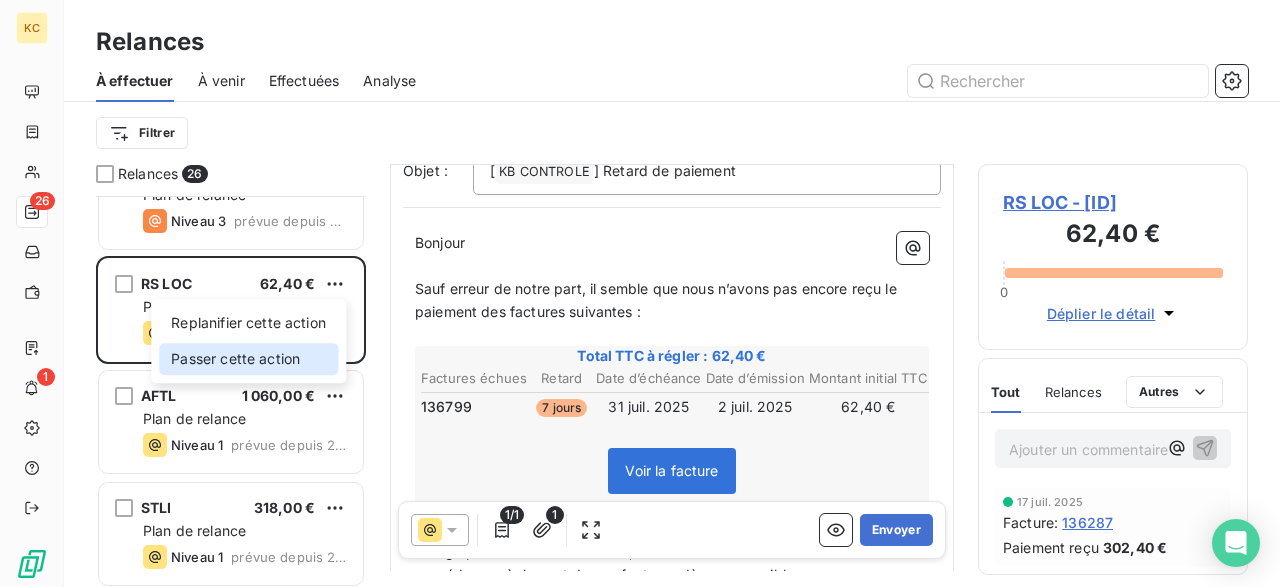 click on "Passer cette action" at bounding box center (248, 359) 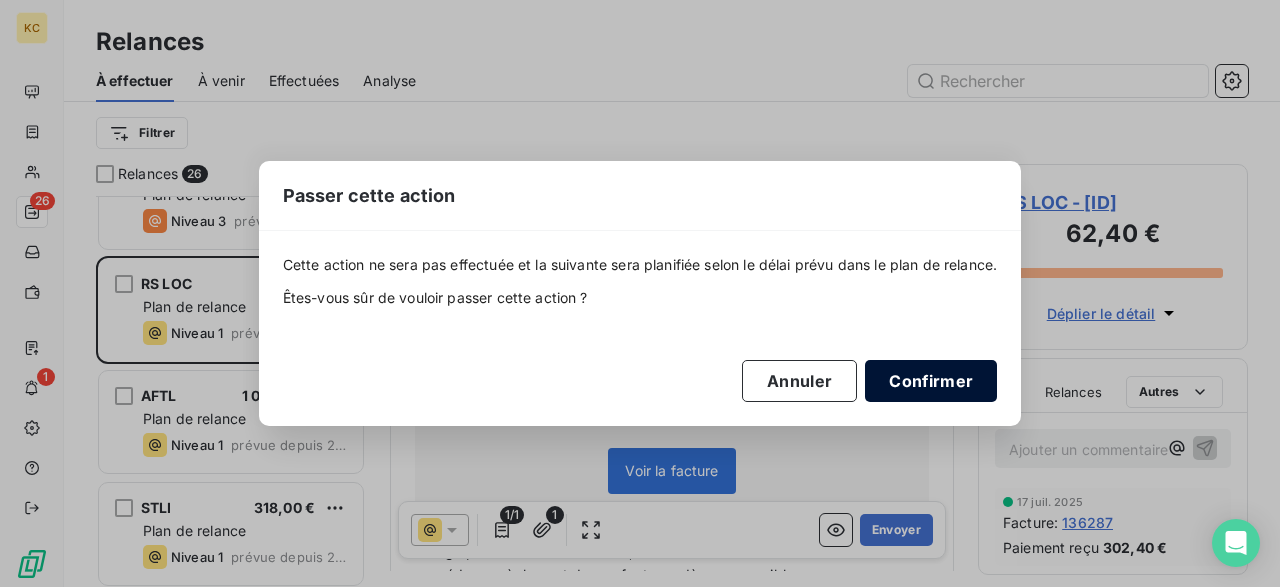 click on "Confirmer" at bounding box center [931, 381] 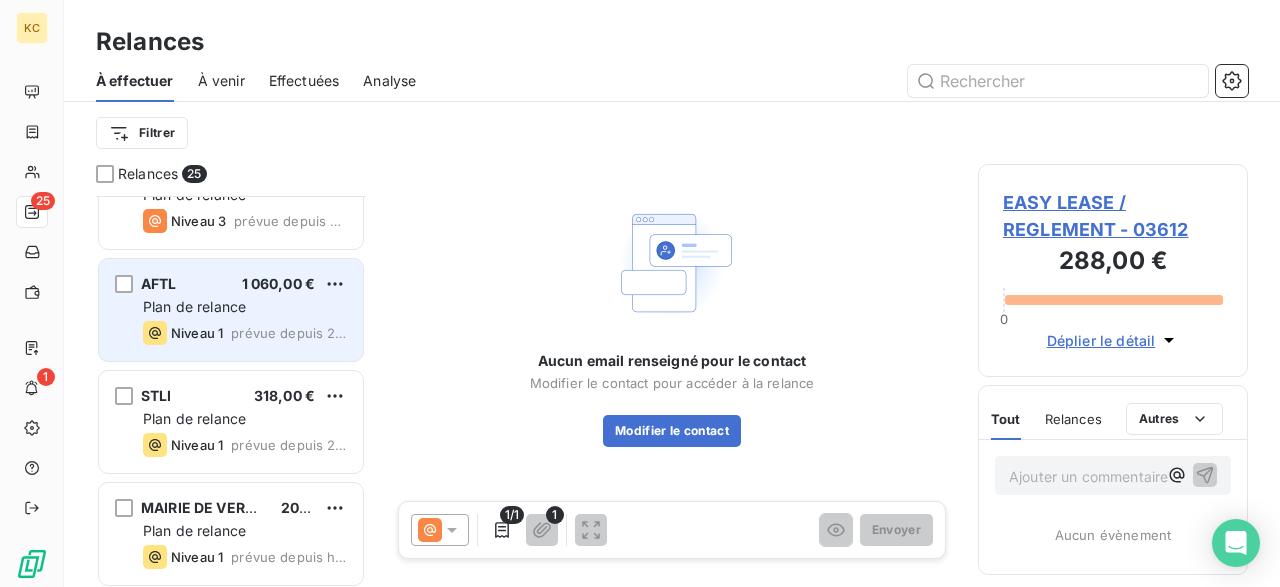 click on "Niveau 1 prévue depuis 2 jours" at bounding box center [245, 333] 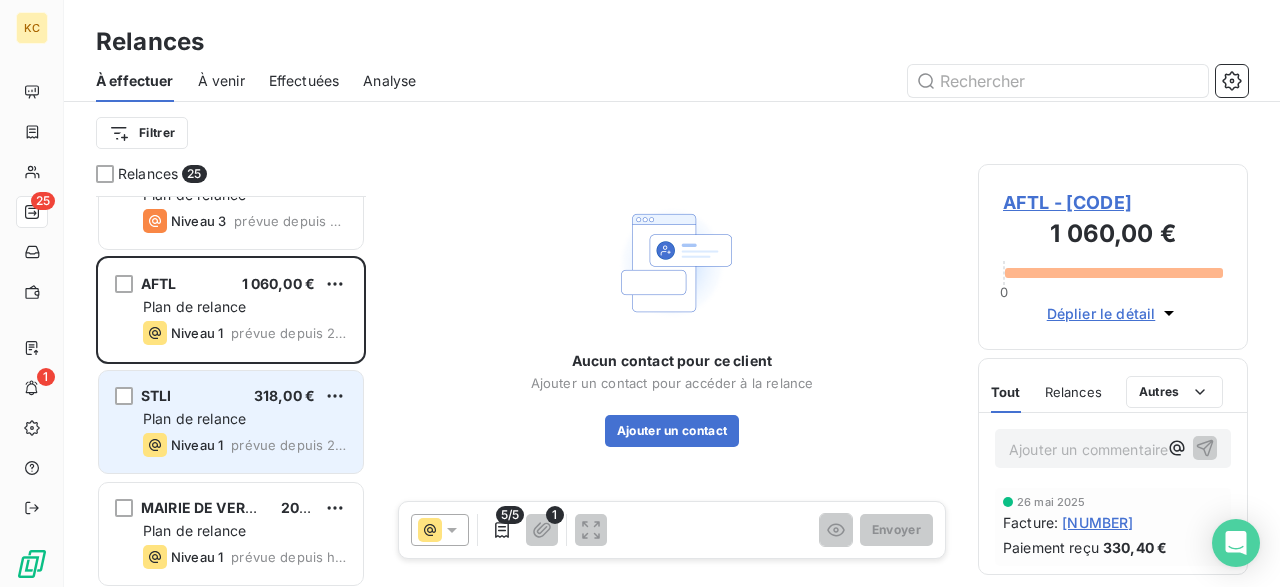 click on "prévue depuis 2 jours" at bounding box center (289, 445) 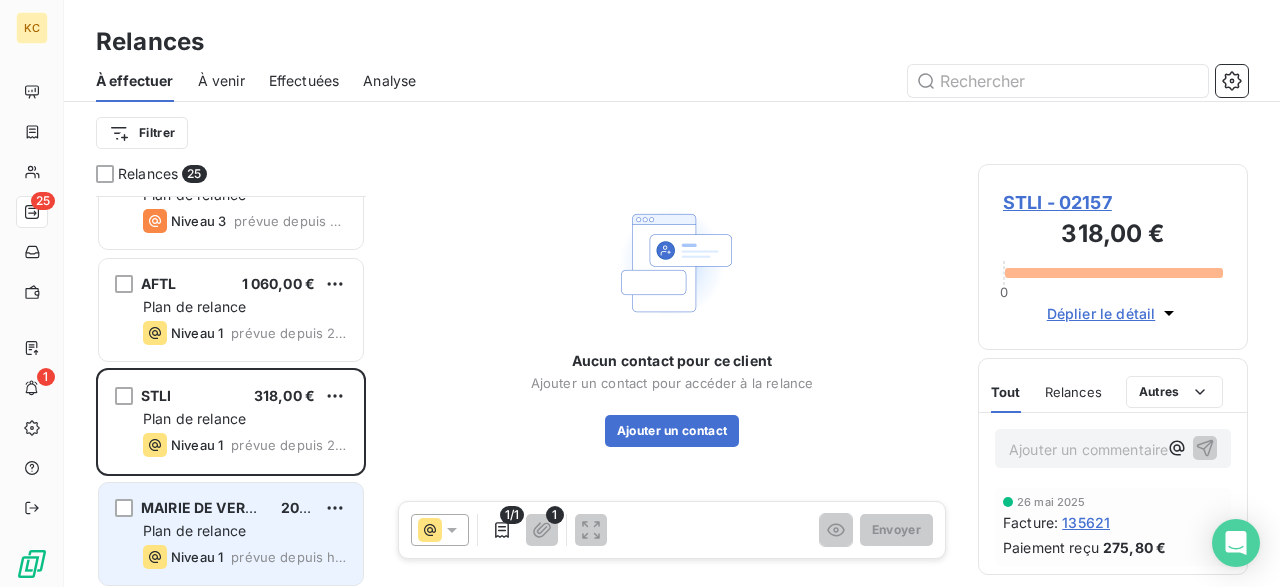 click on "MAIRIE DE VERRIERE LE BUISSON" at bounding box center [257, 507] 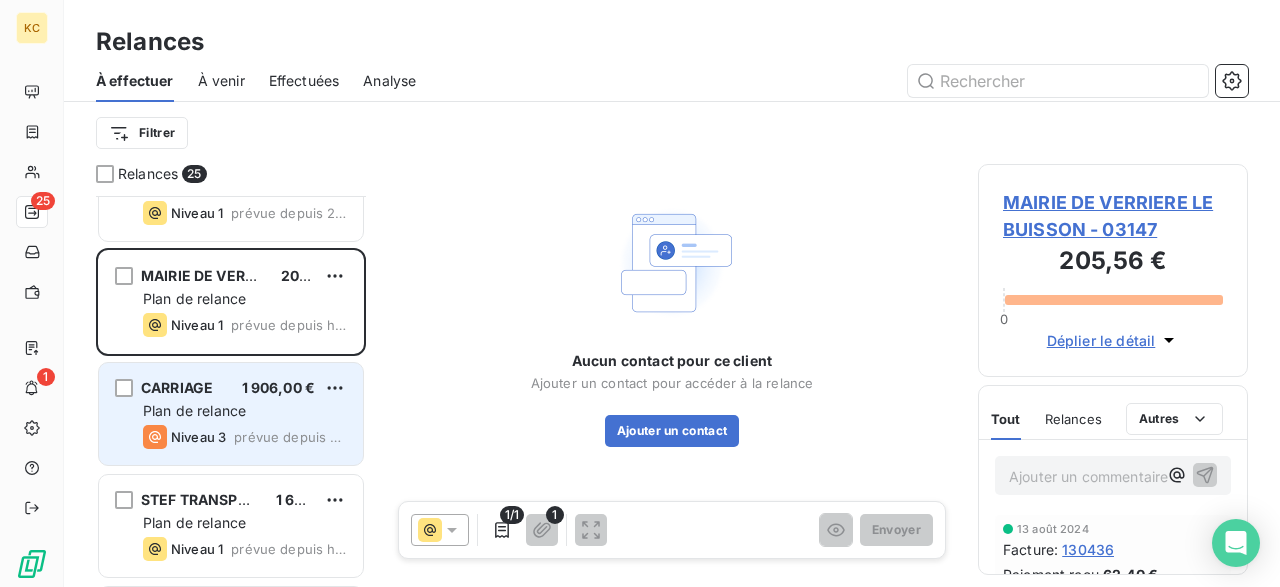 click on "Niveau 3 prévue depuis hier" at bounding box center (245, 437) 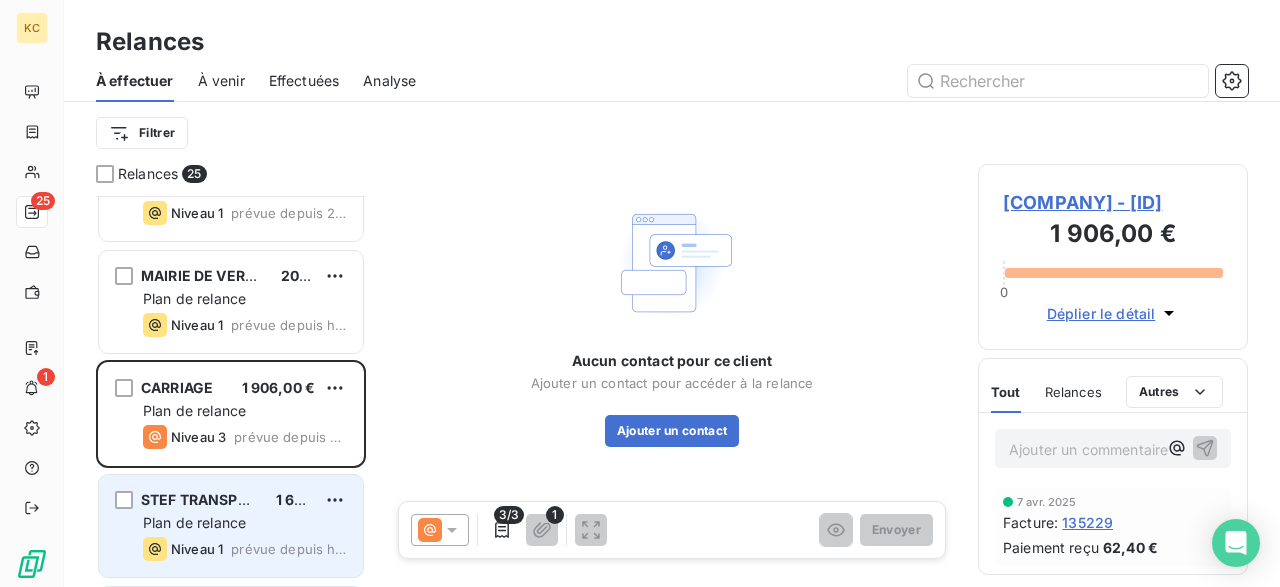 click on "Plan de relance" at bounding box center (245, 523) 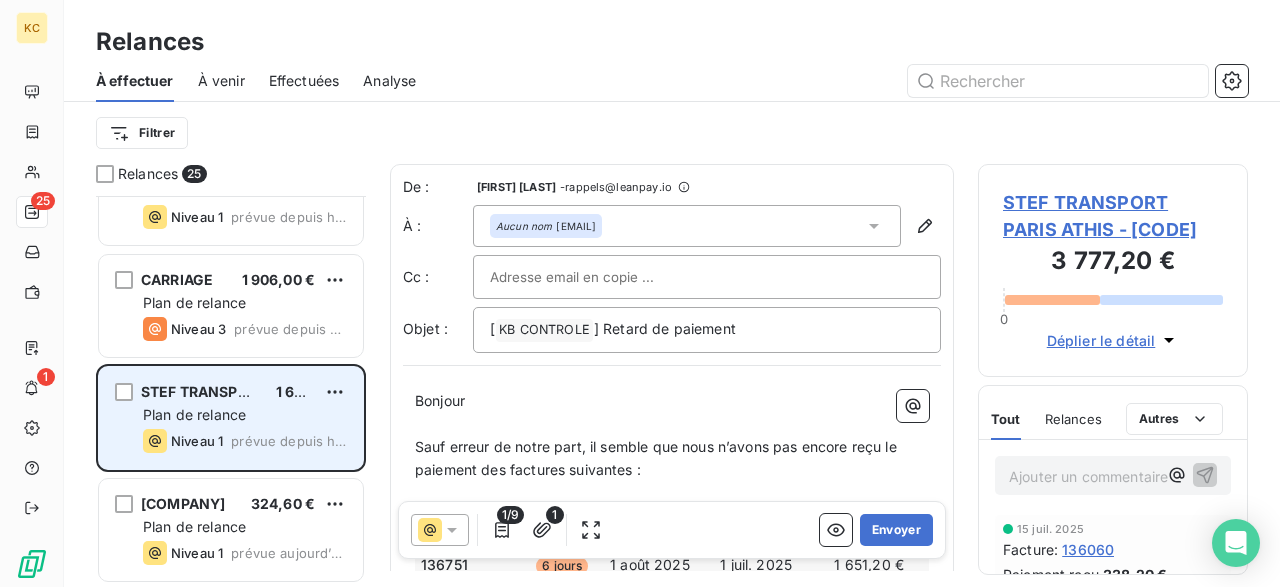click on "Plan de relance" at bounding box center [245, 527] 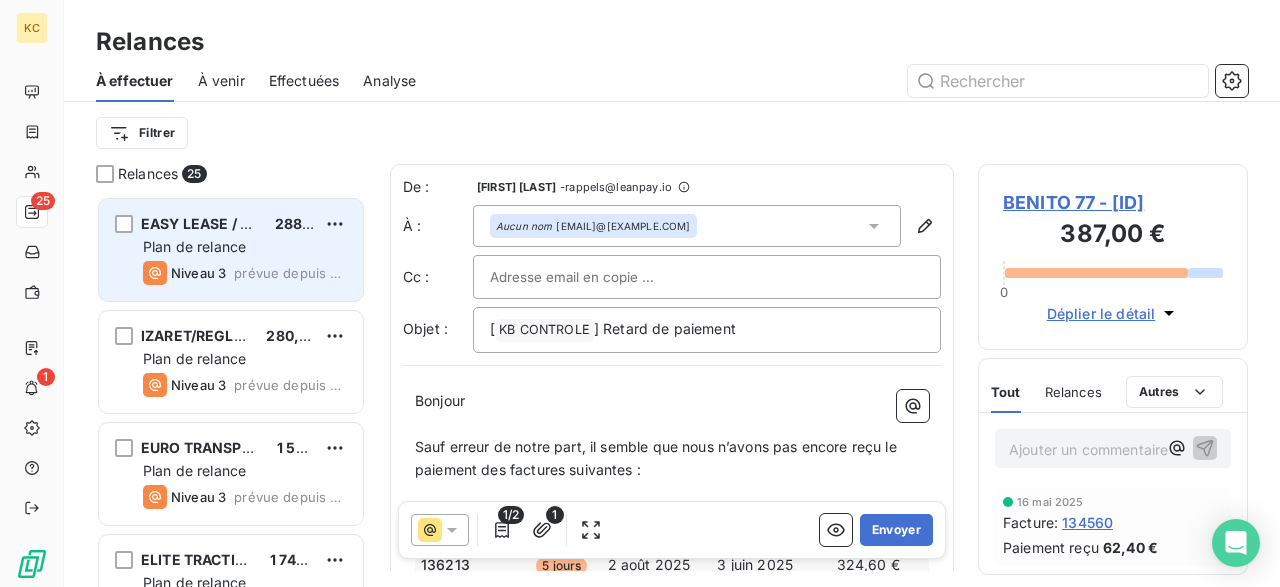 click on "Niveau 3 prévue depuis 649 jours" at bounding box center [245, 273] 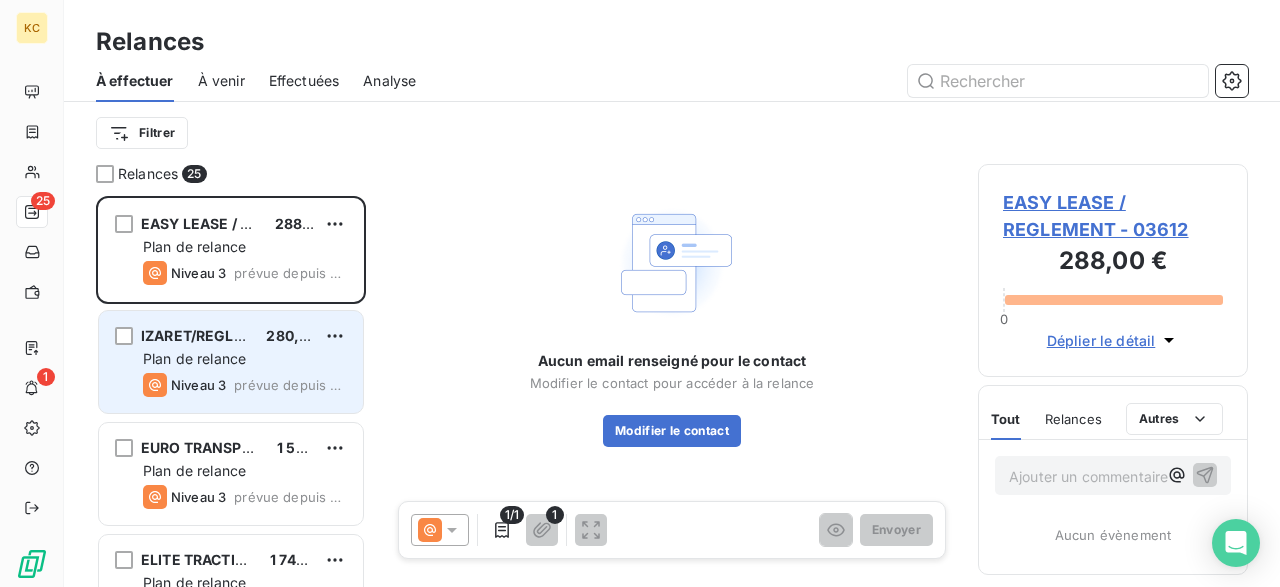 click on "Niveau 3" at bounding box center [184, 385] 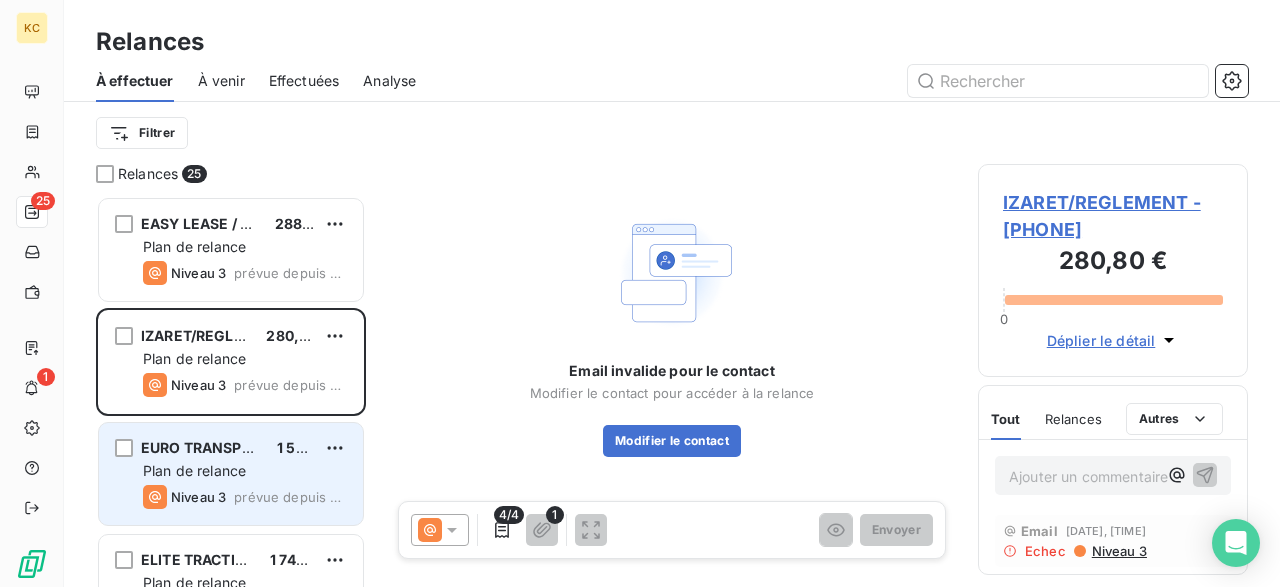 click on "Plan de relance" at bounding box center [194, 470] 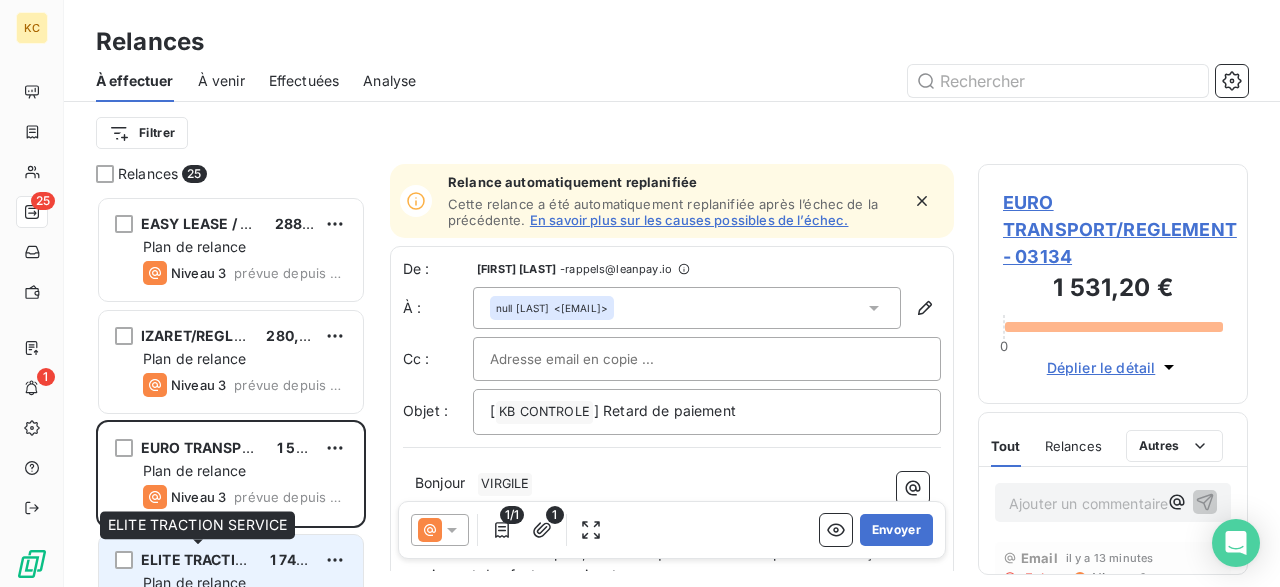 click on "ELITE TRACTION SERVICE" at bounding box center [231, 559] 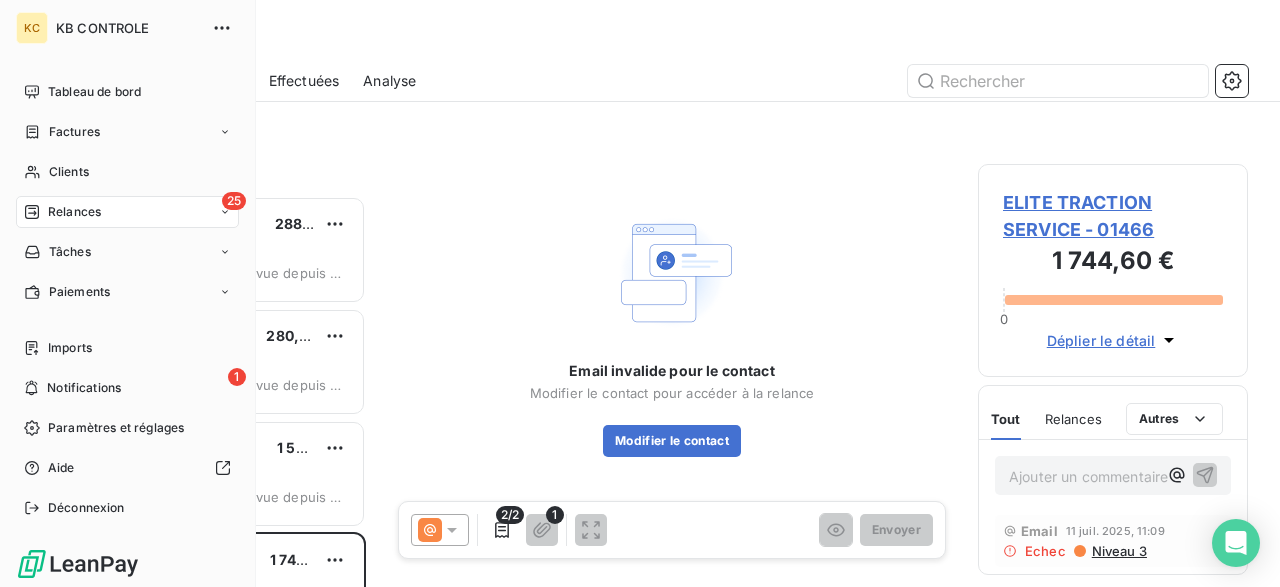 click on "KC" at bounding box center (32, 28) 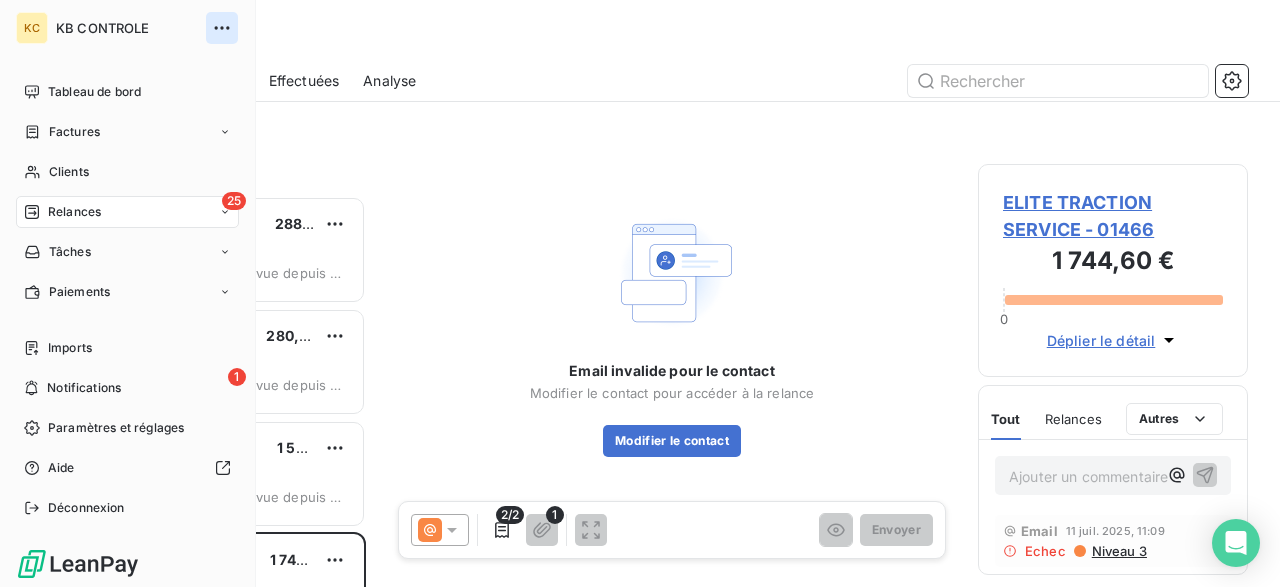 click 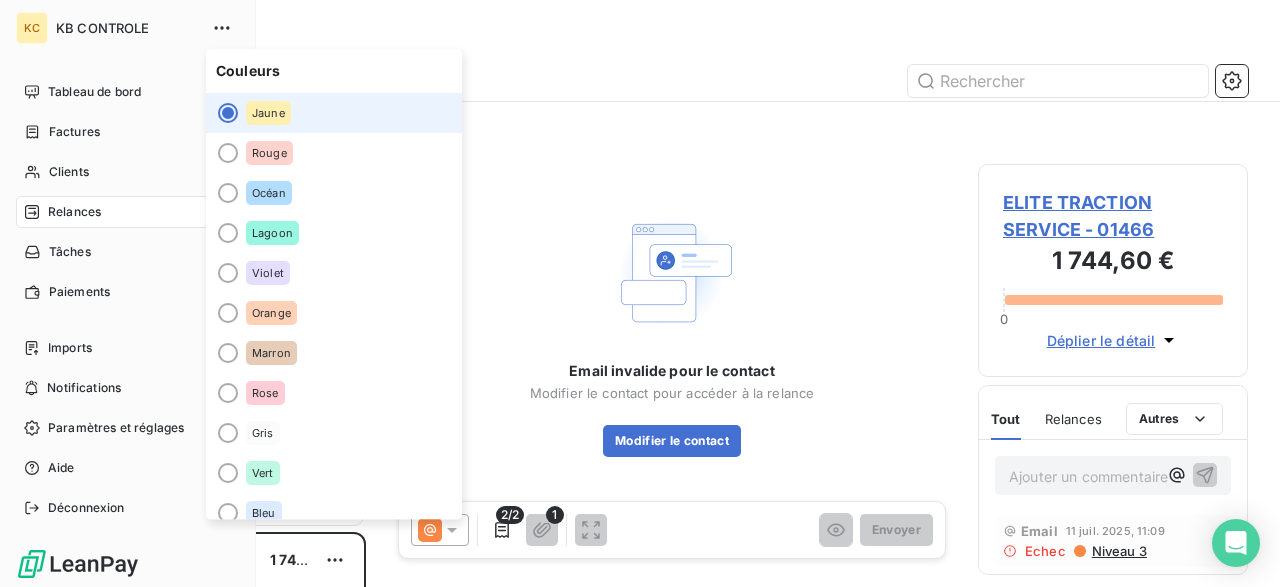 click on "KC" at bounding box center (32, 28) 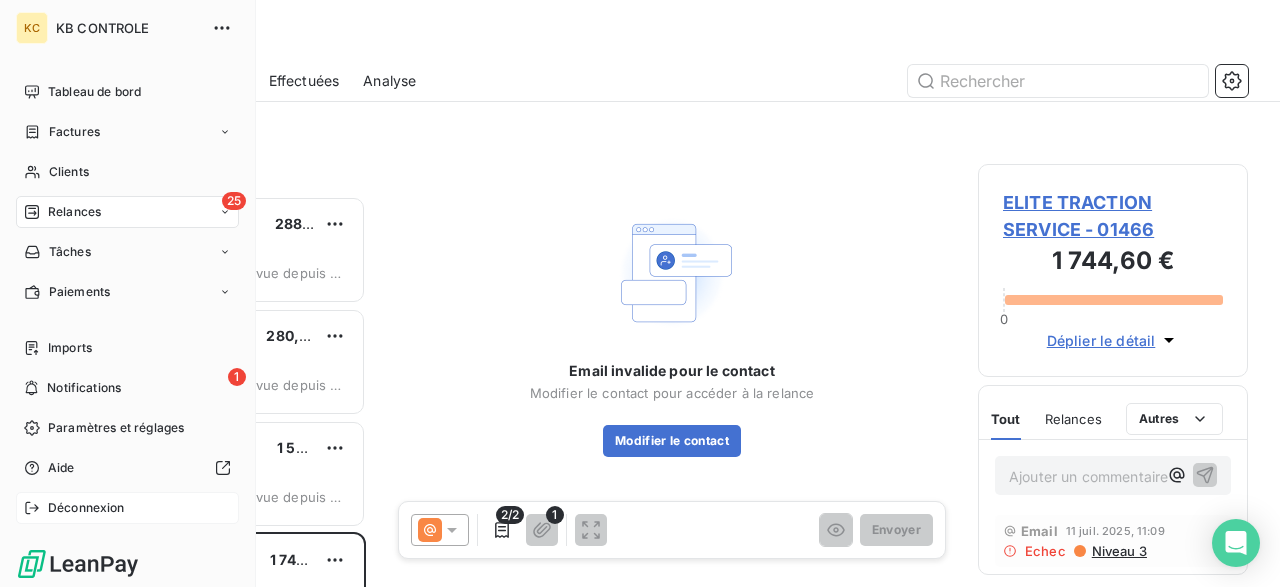 click on "Déconnexion" at bounding box center [86, 508] 